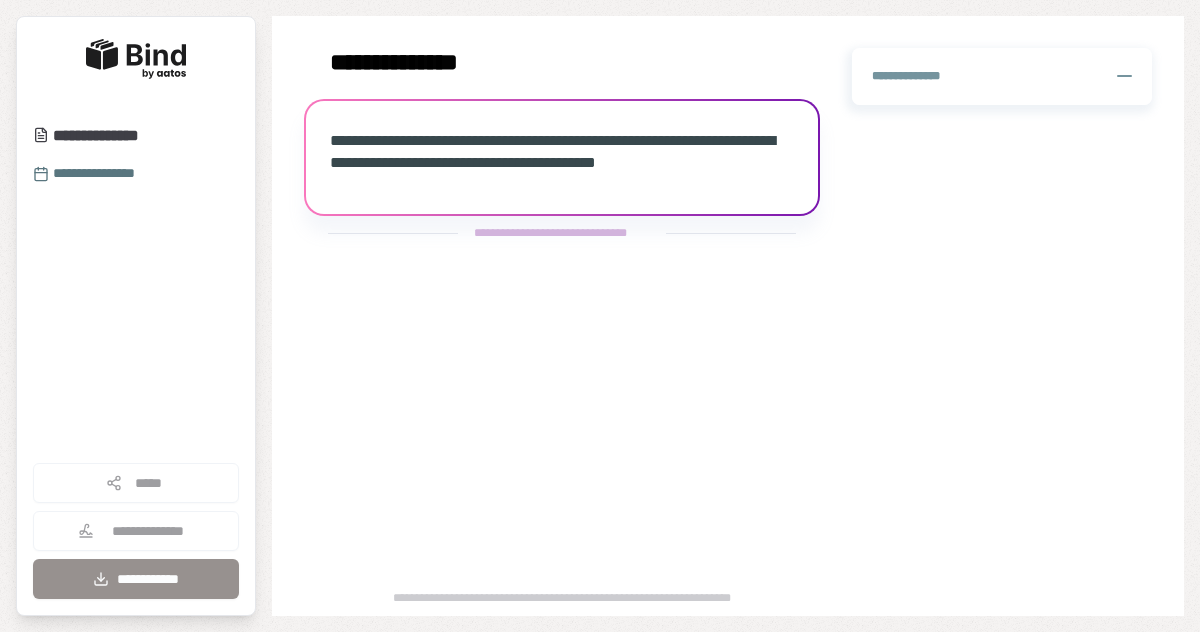 scroll, scrollTop: 0, scrollLeft: 0, axis: both 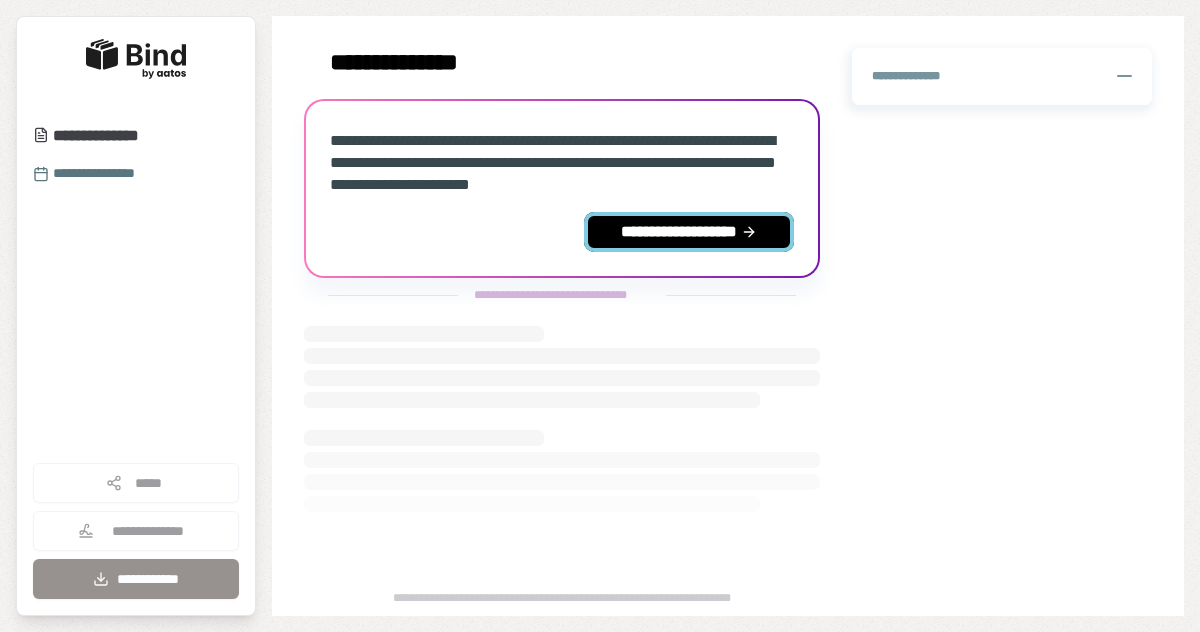 click on "**********" at bounding box center [689, 232] 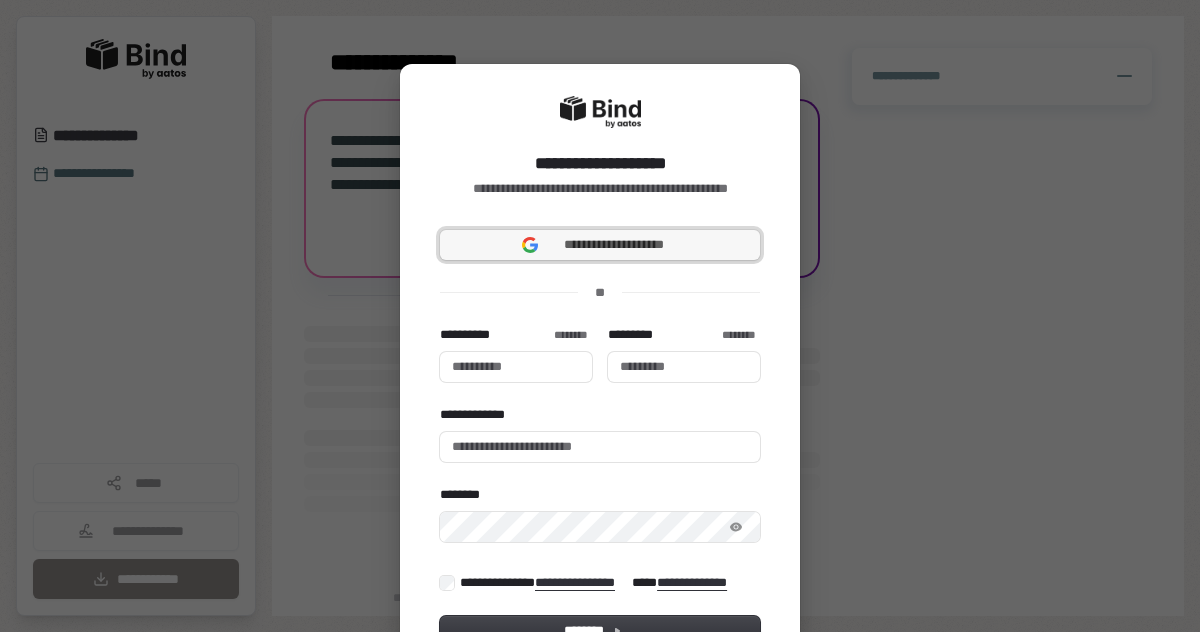 click on "**********" at bounding box center [614, 245] 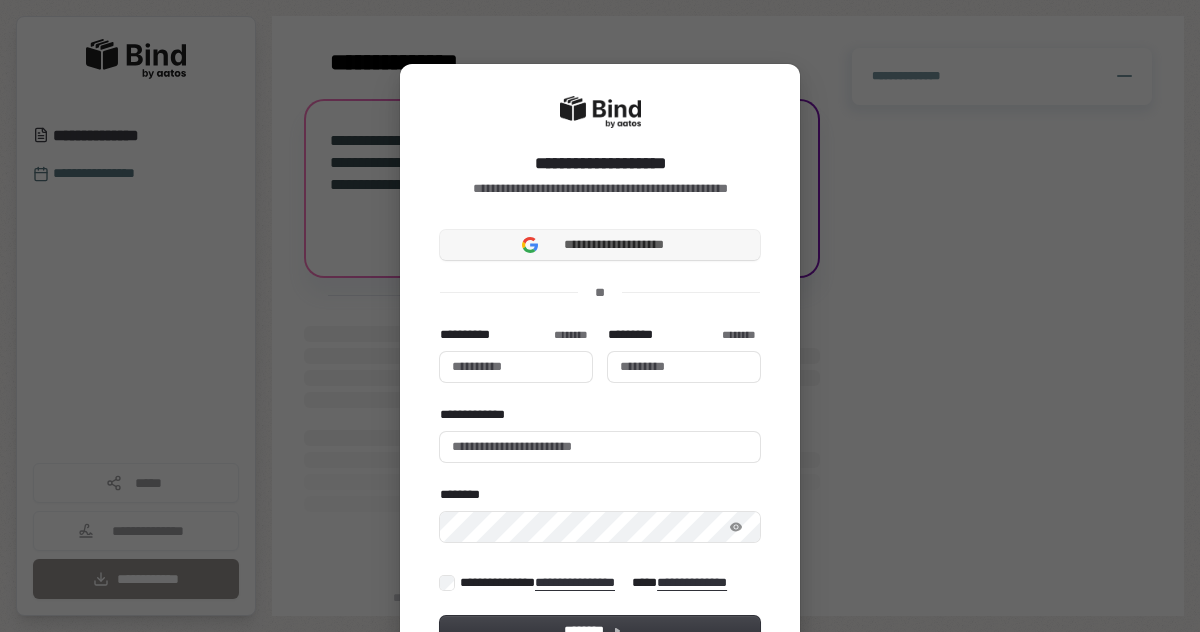 type 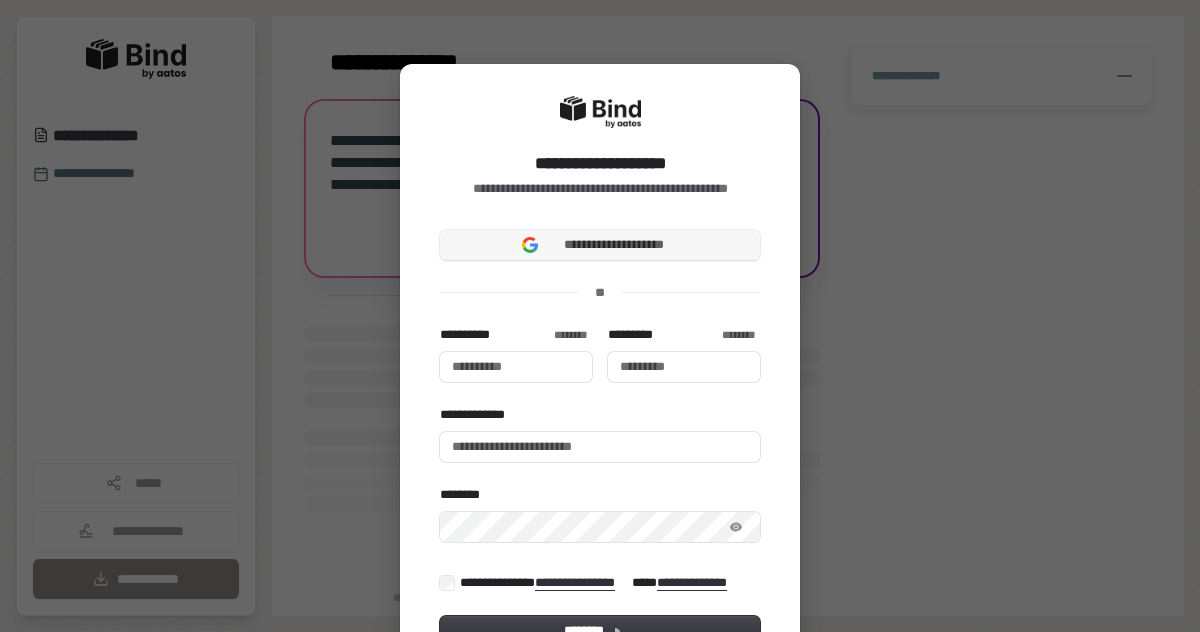 type 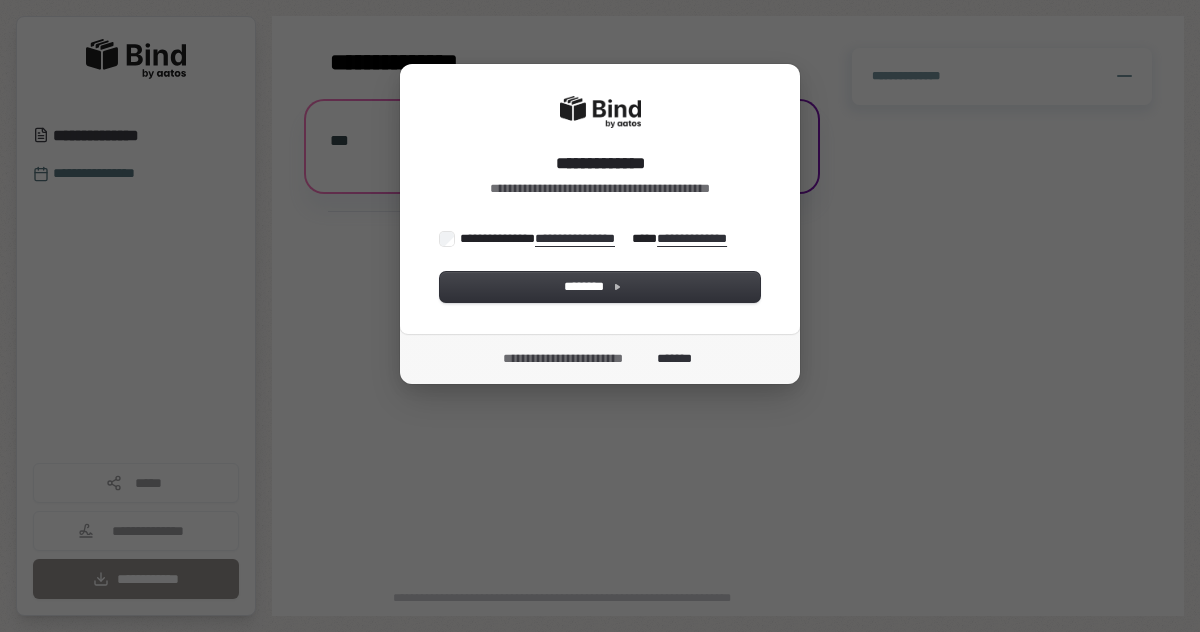 scroll, scrollTop: 0, scrollLeft: 0, axis: both 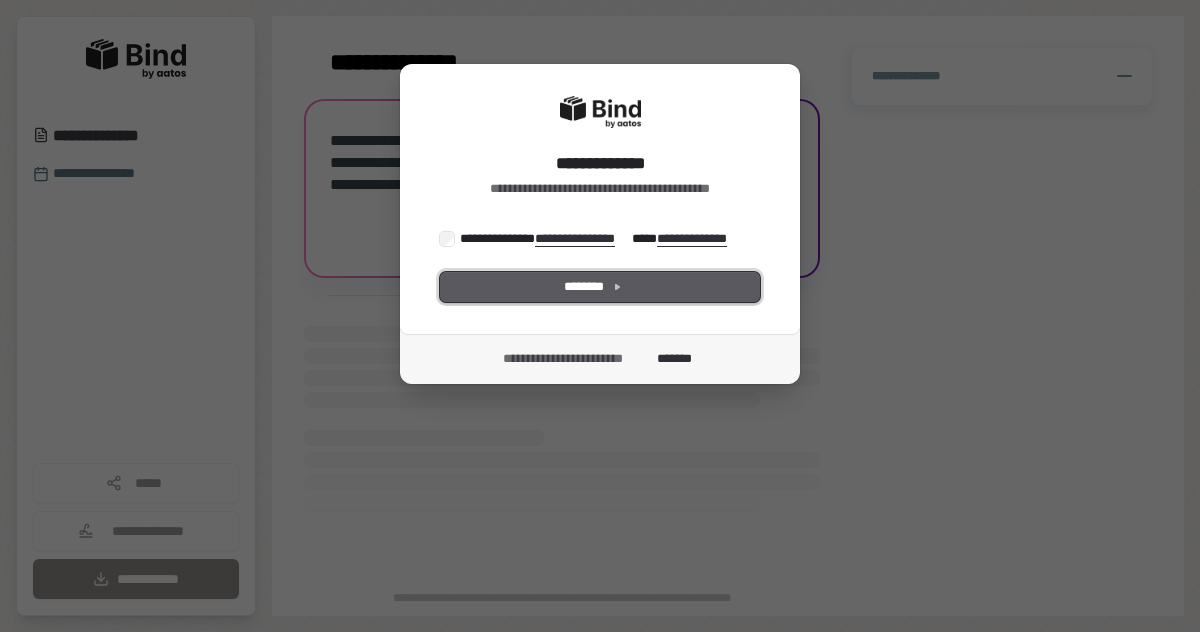 click on "********" at bounding box center (600, 287) 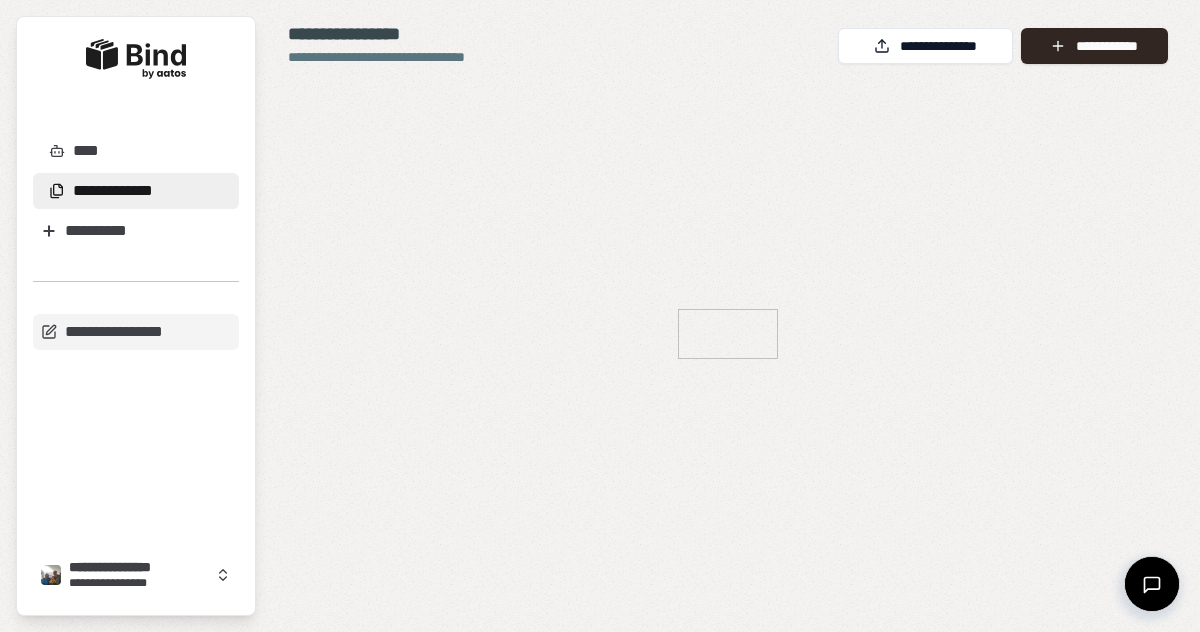 scroll, scrollTop: 0, scrollLeft: 0, axis: both 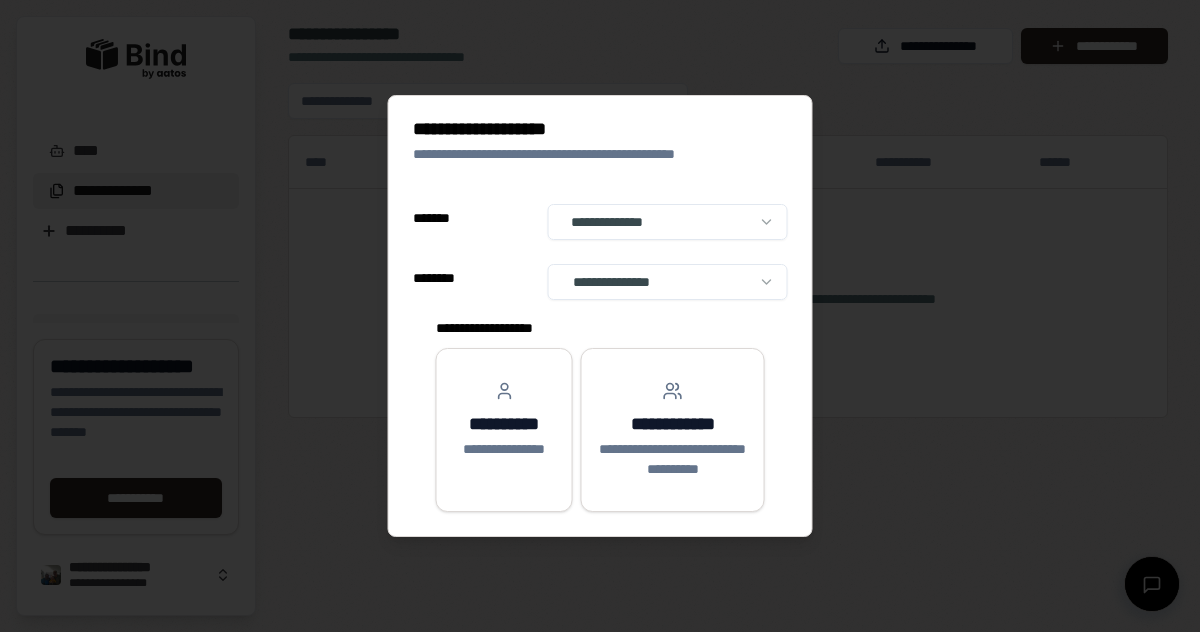 select on "**" 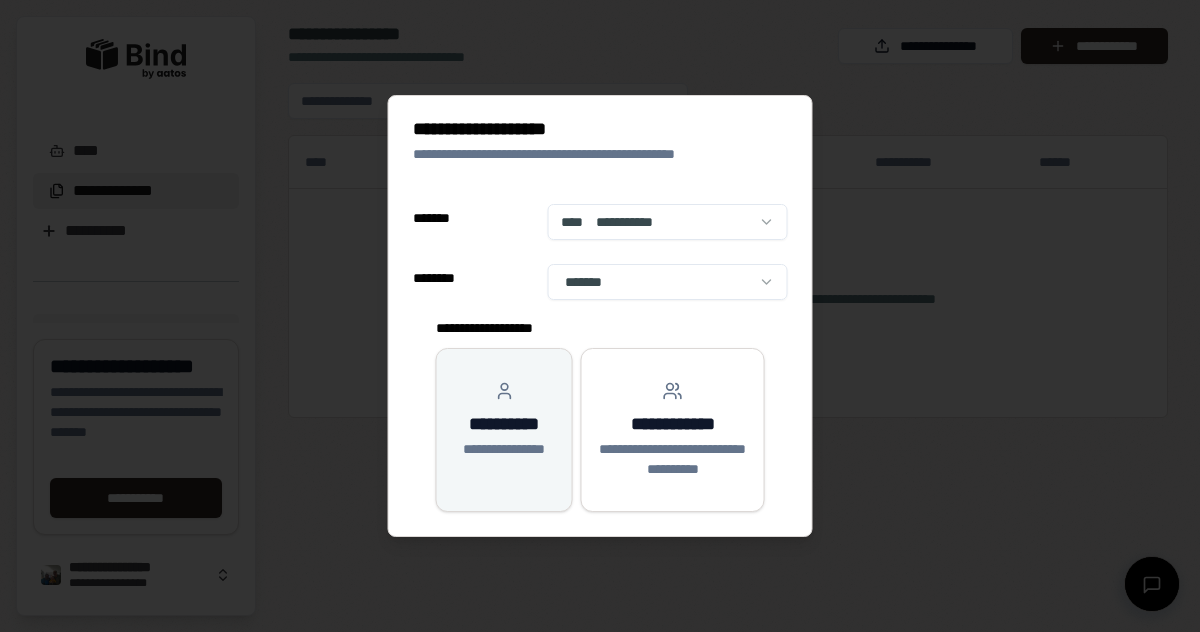 click on "**********" at bounding box center [504, 424] 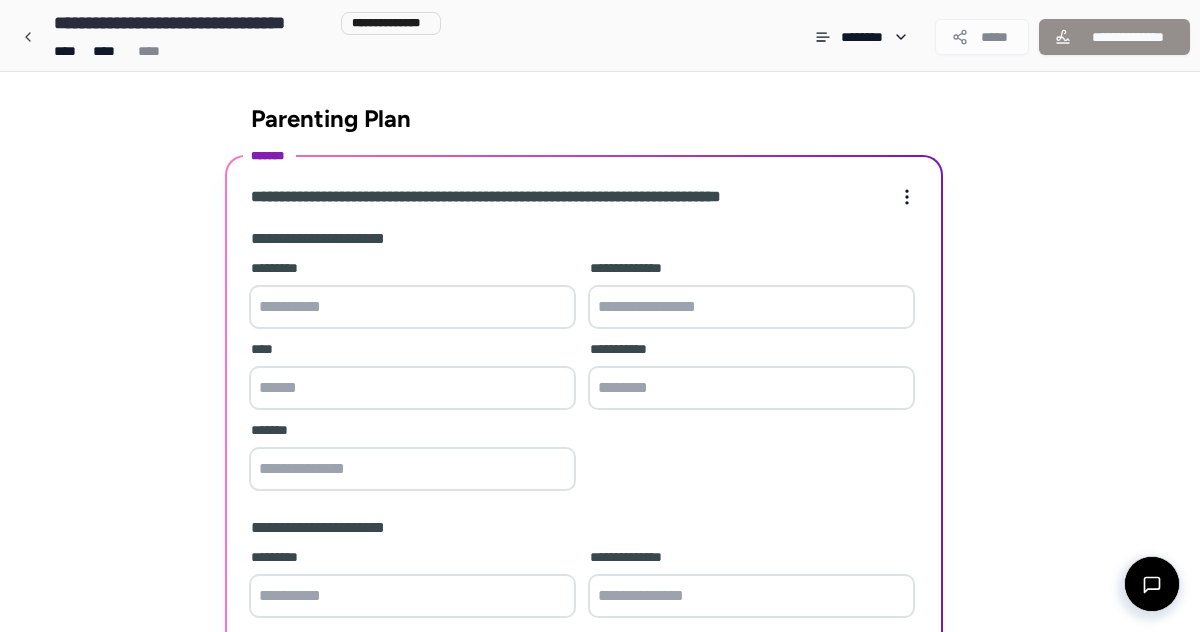 scroll, scrollTop: 314, scrollLeft: 0, axis: vertical 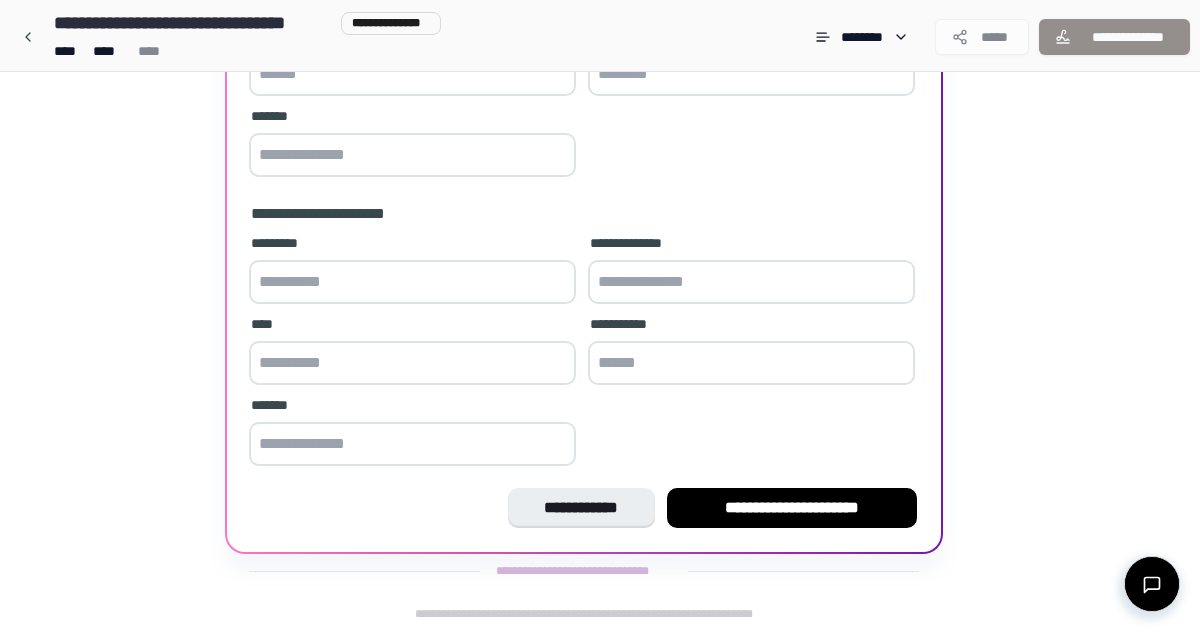click on "**********" at bounding box center (600, 195) 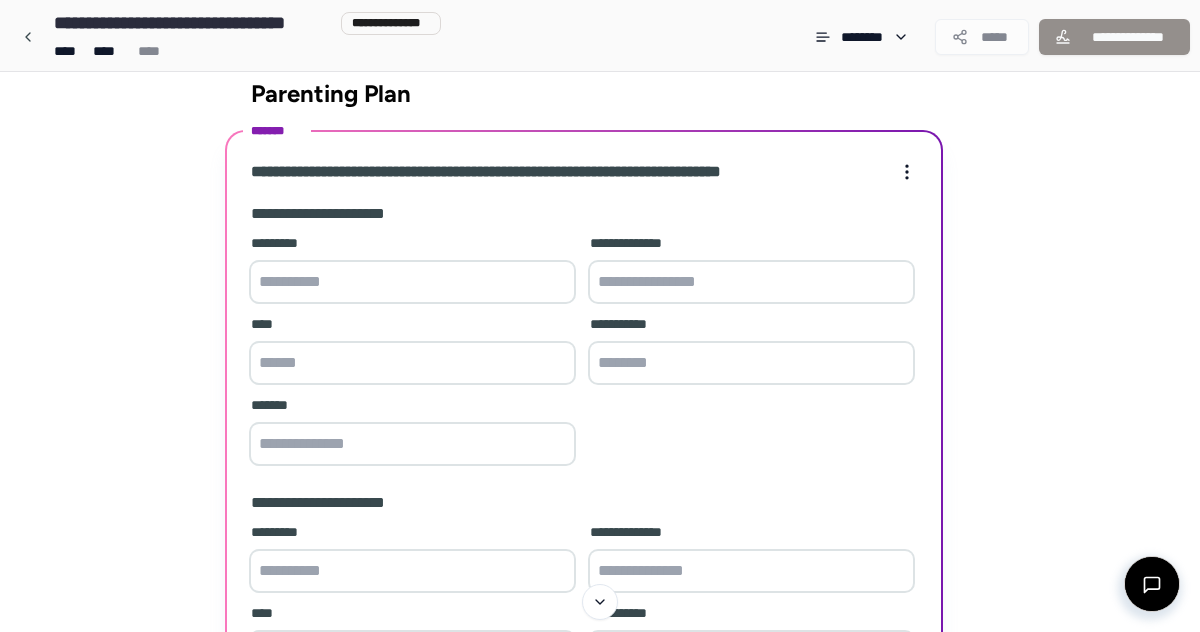 scroll, scrollTop: 0, scrollLeft: 0, axis: both 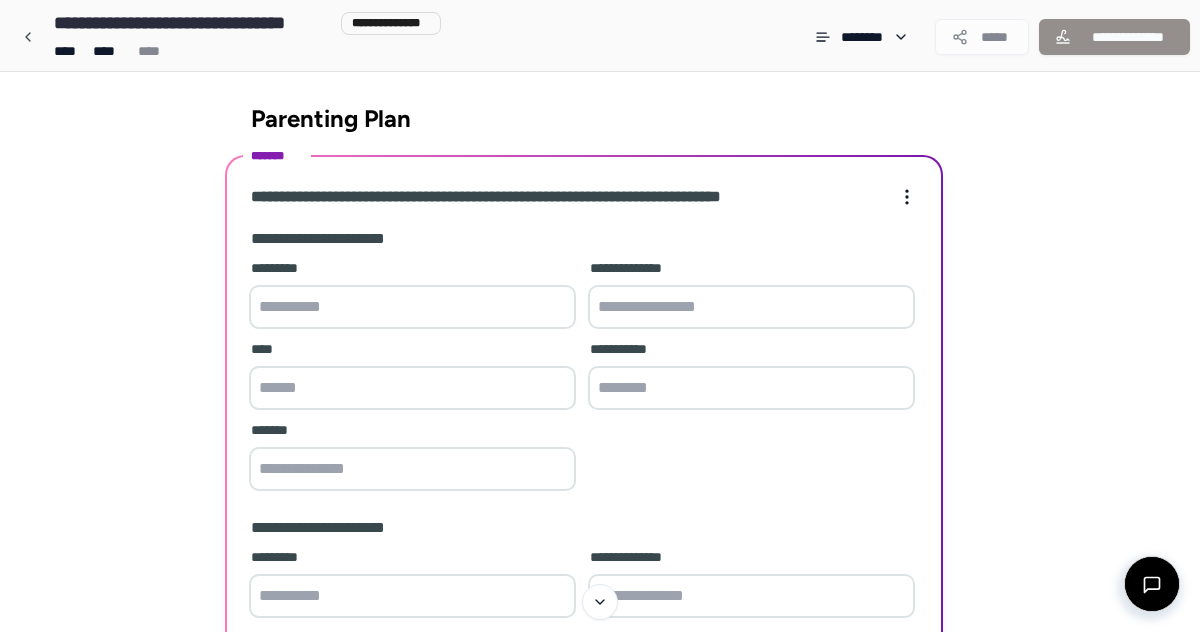 click at bounding box center (412, 307) 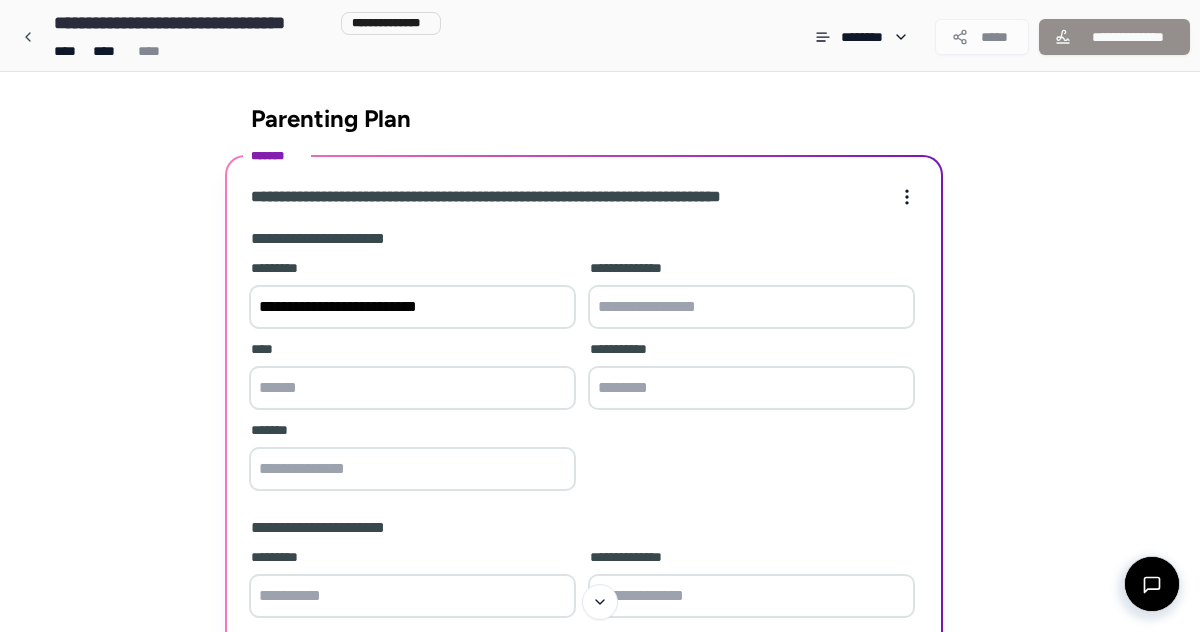 type on "**********" 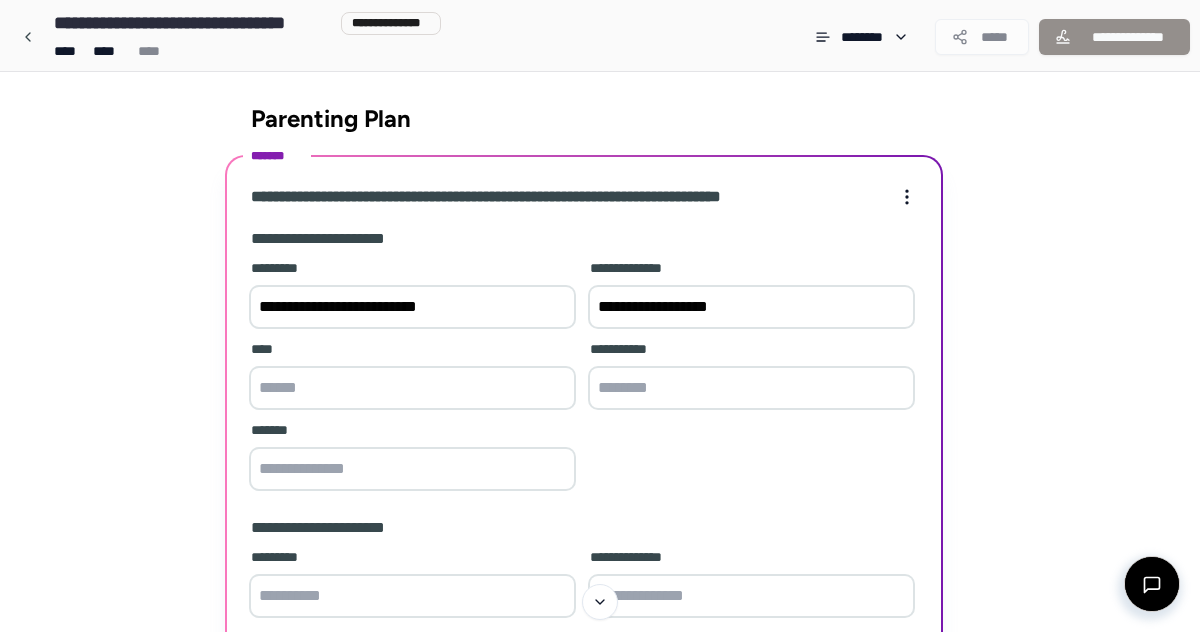 type on "**********" 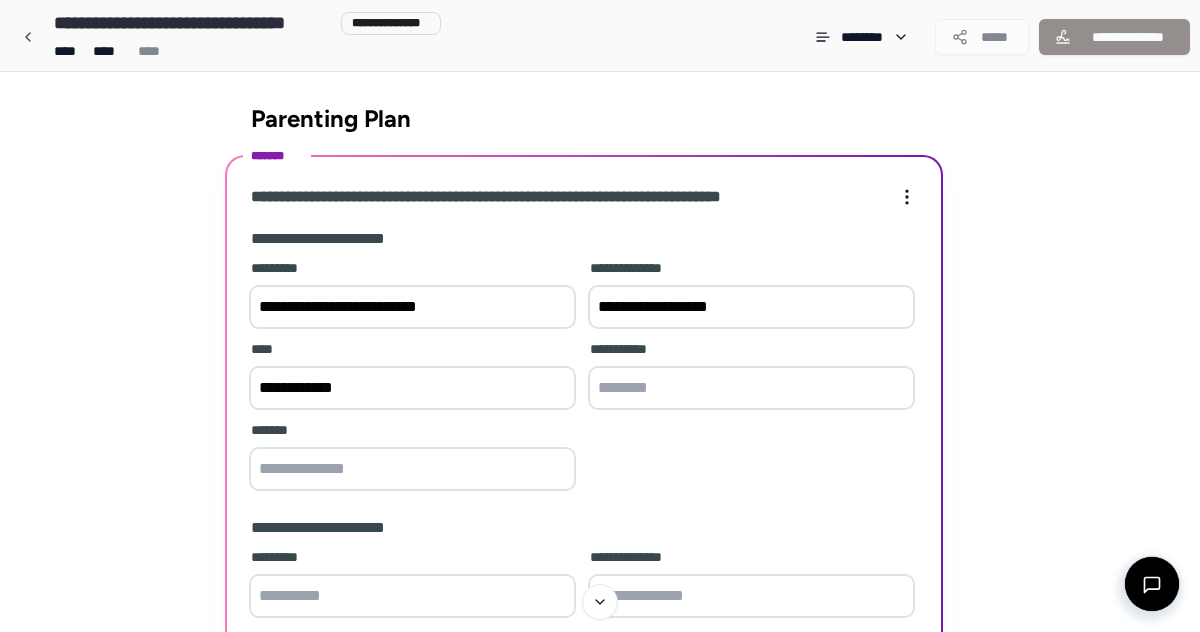 type on "**********" 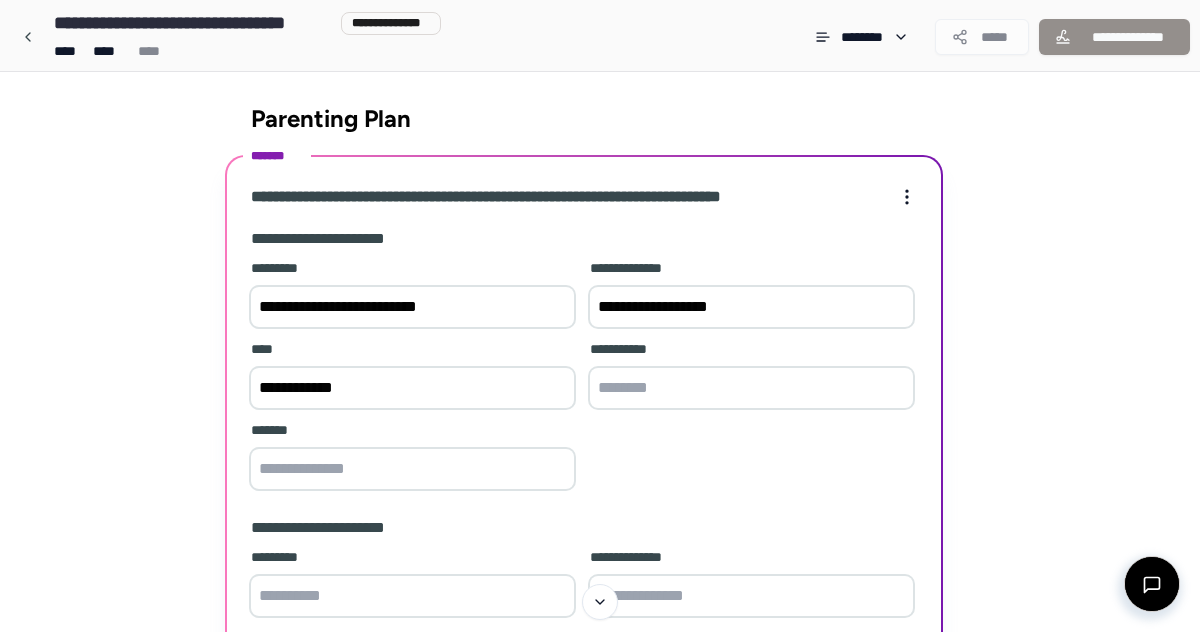 click at bounding box center (751, 388) 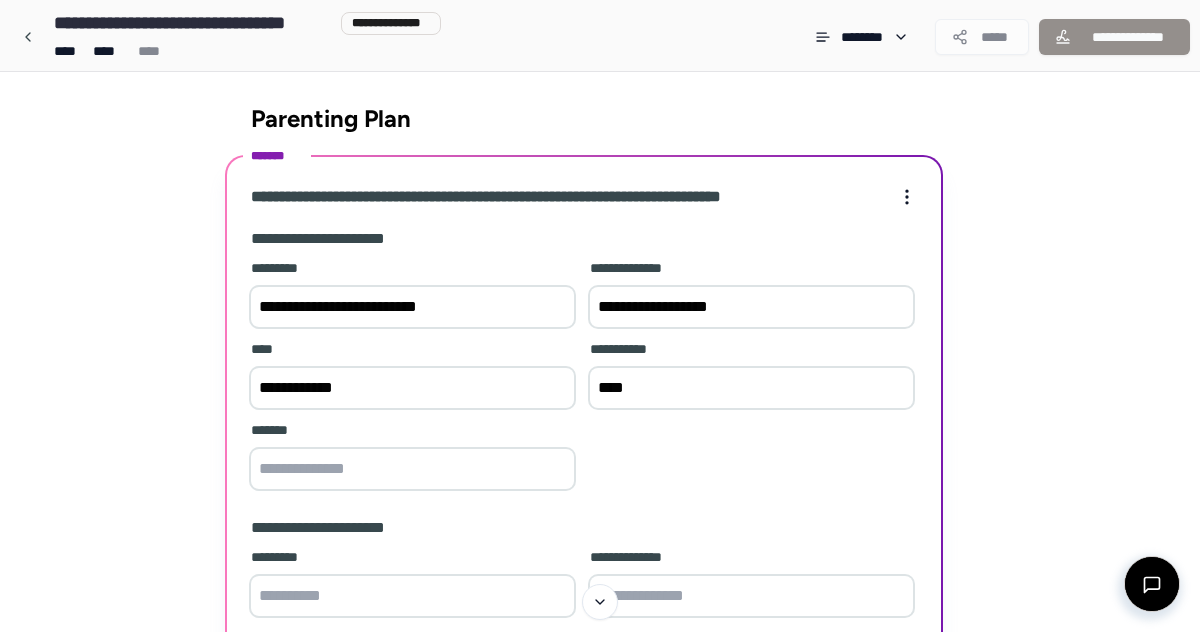 type on "****" 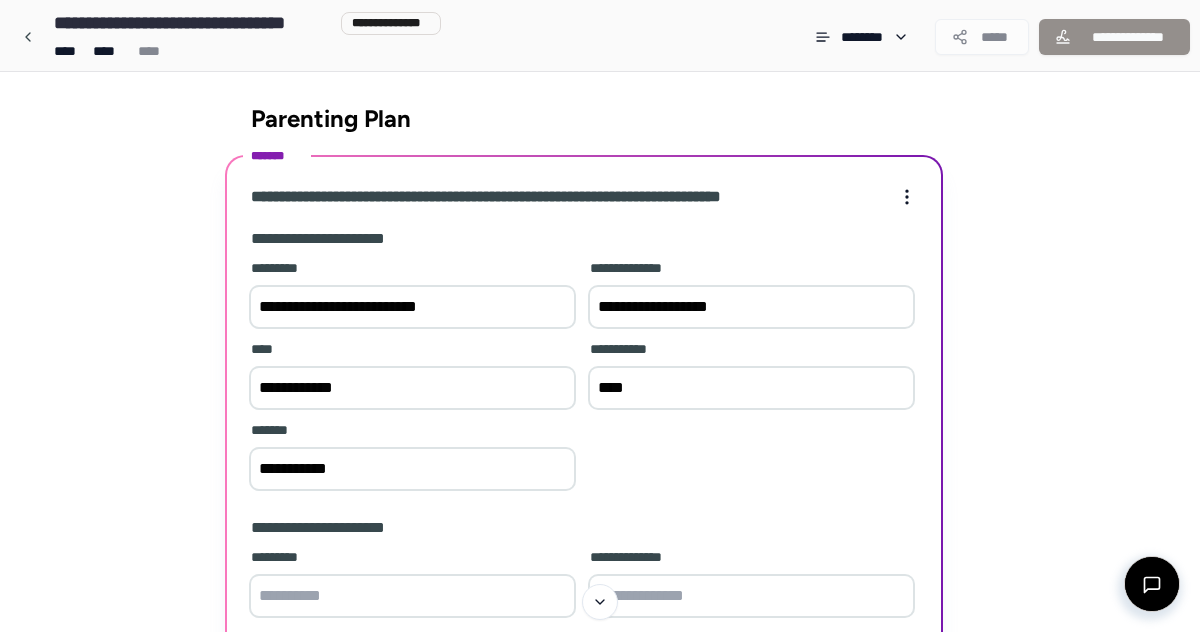 click on "**********" at bounding box center (600, 509) 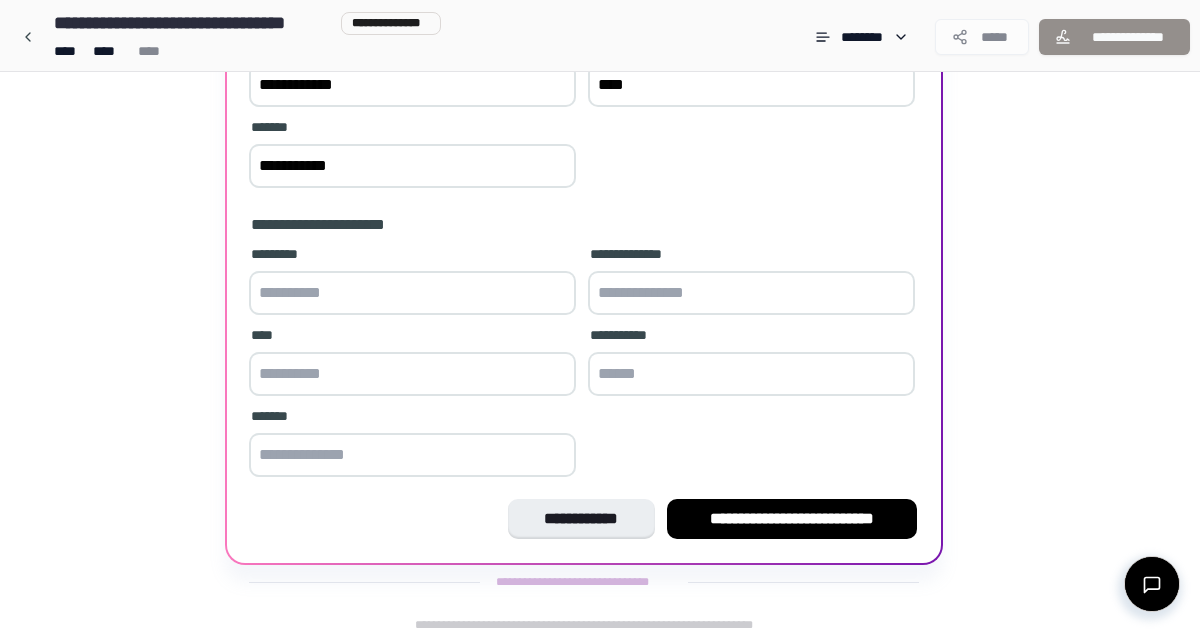 scroll, scrollTop: 314, scrollLeft: 0, axis: vertical 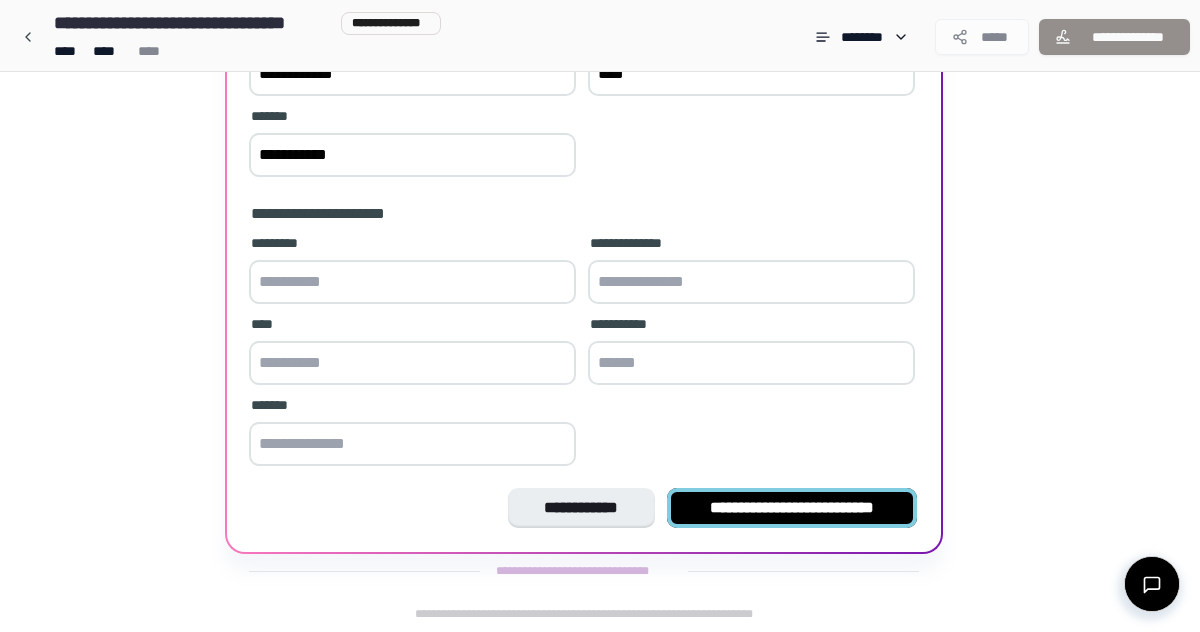 click on "**********" at bounding box center (792, 508) 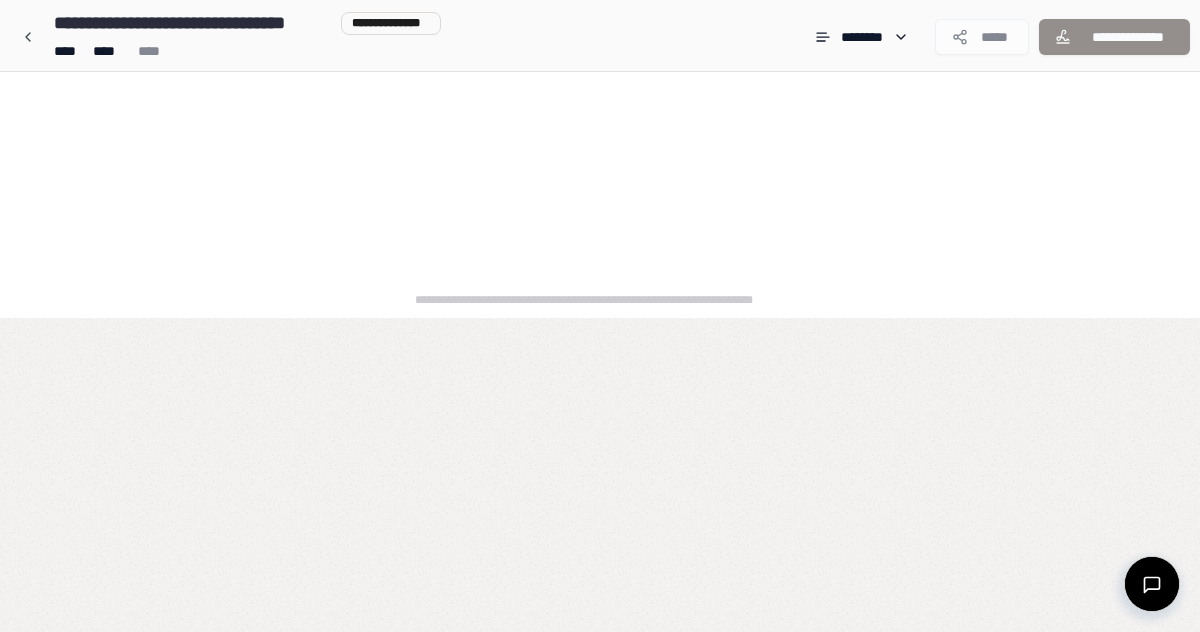 scroll, scrollTop: 0, scrollLeft: 0, axis: both 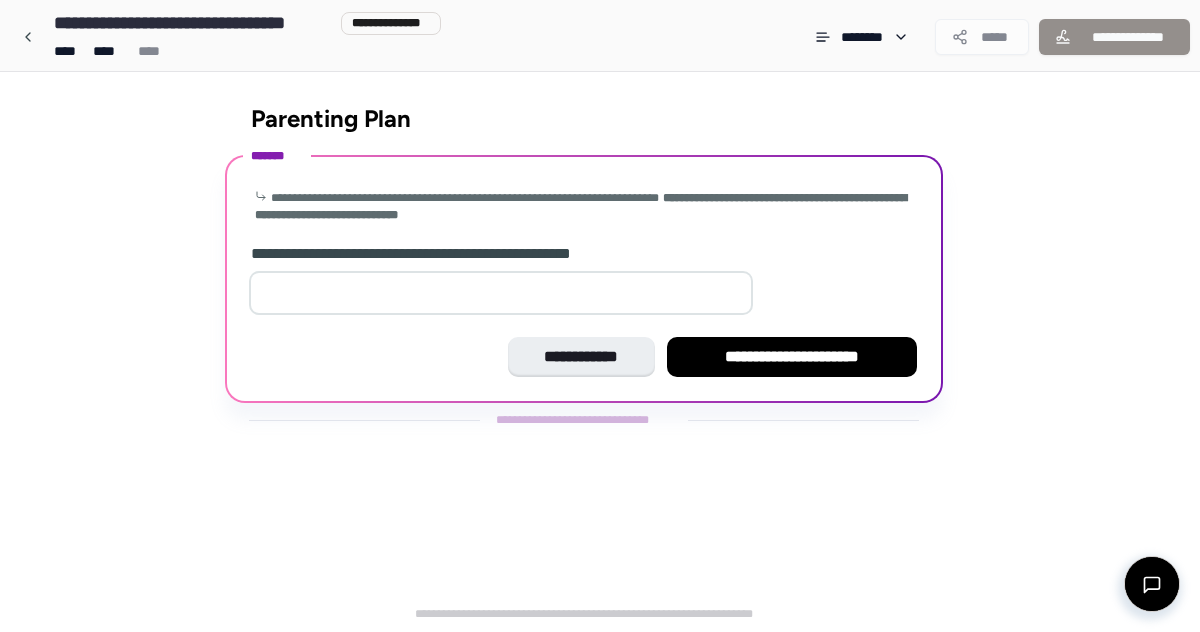 click at bounding box center (501, 293) 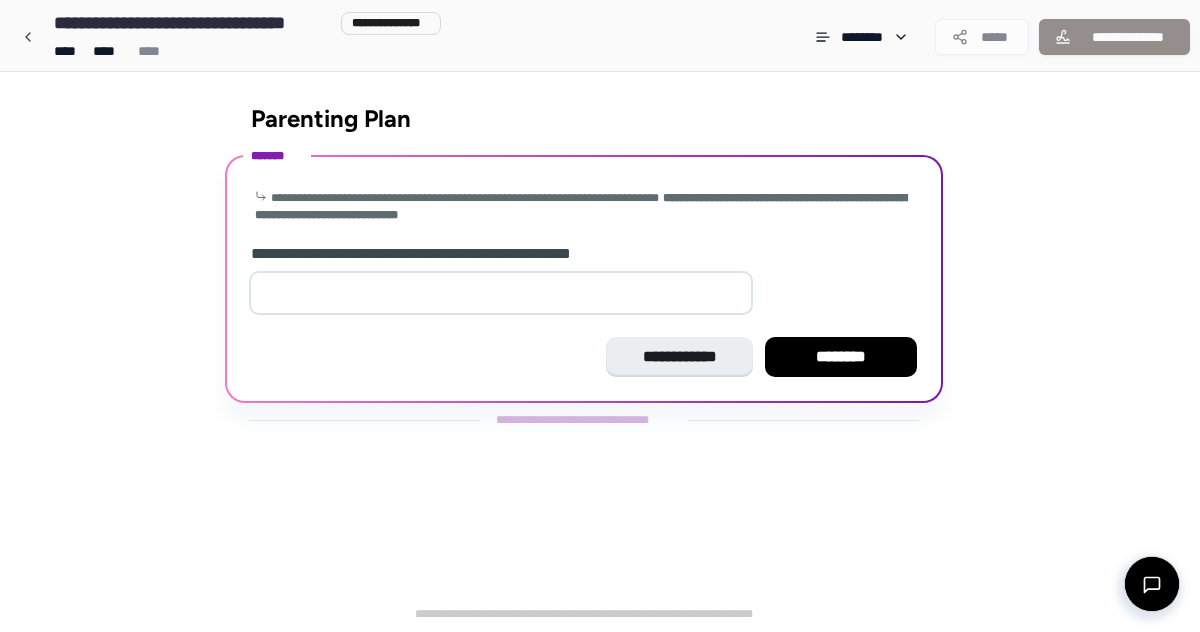 type on "*" 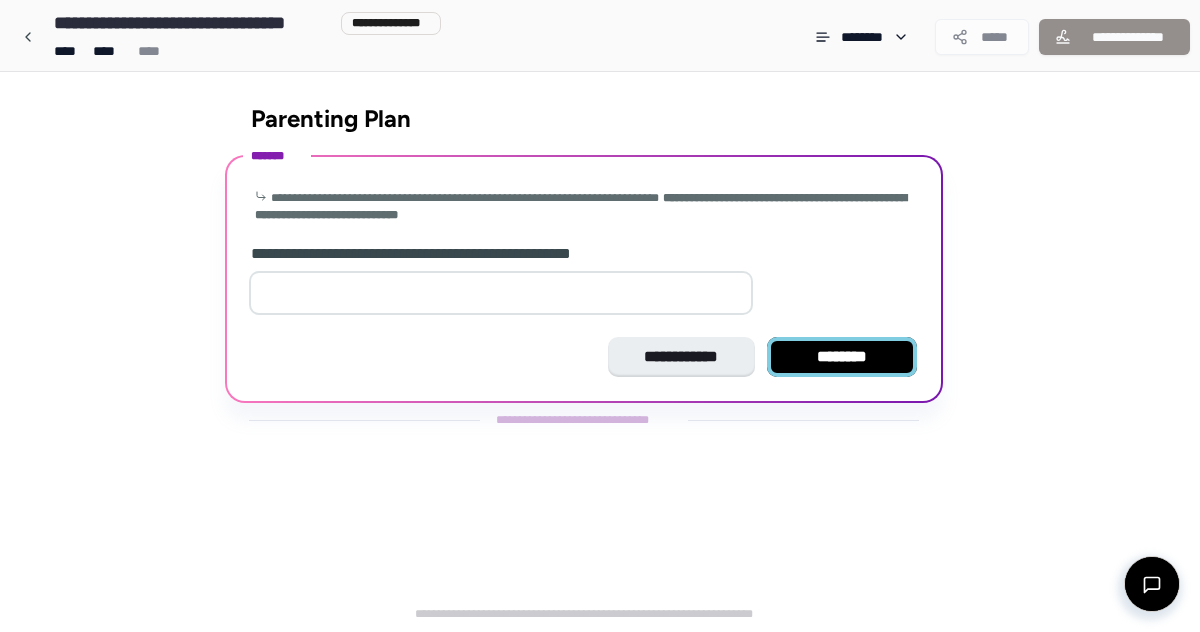 click on "********" at bounding box center [842, 357] 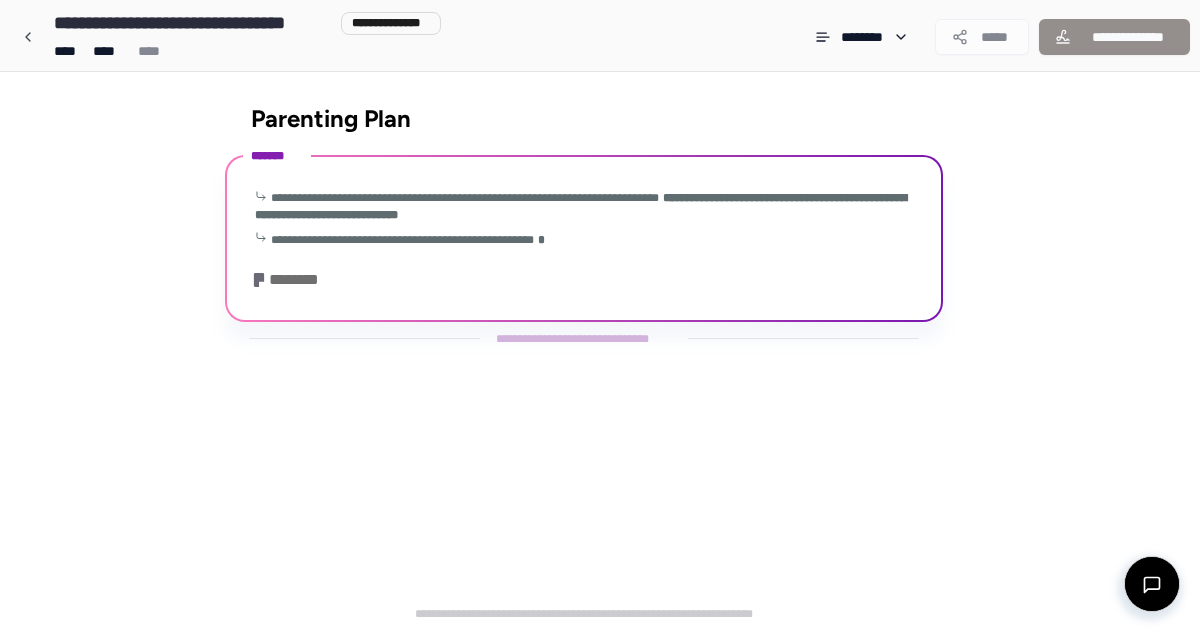 scroll, scrollTop: 99, scrollLeft: 0, axis: vertical 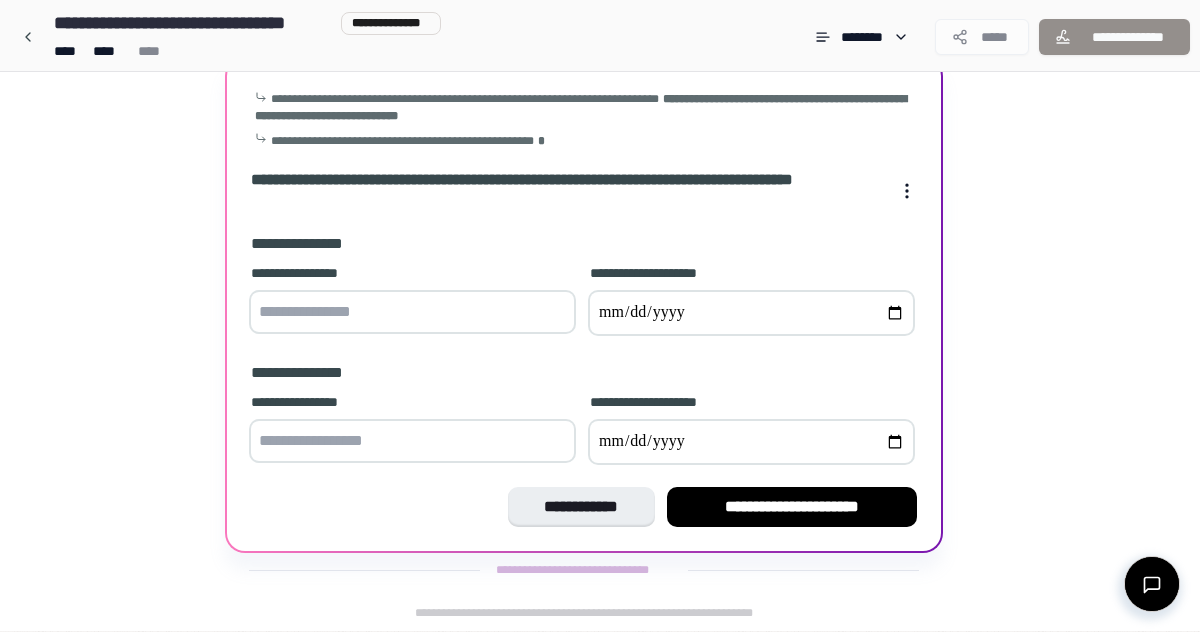 click at bounding box center [412, 312] 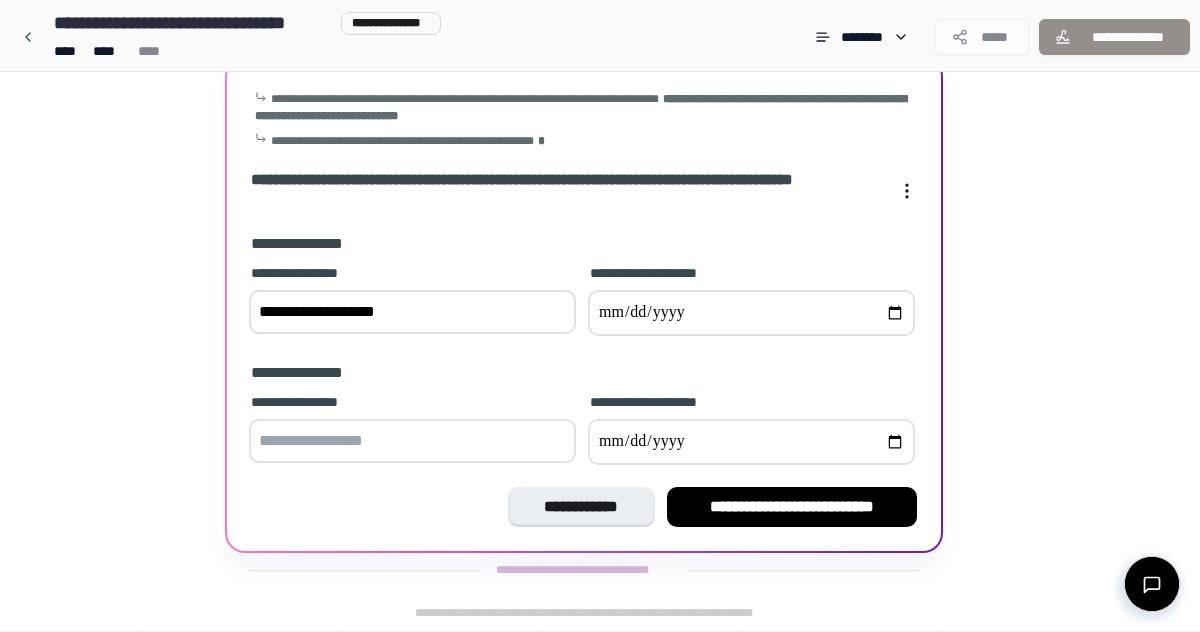 type on "**********" 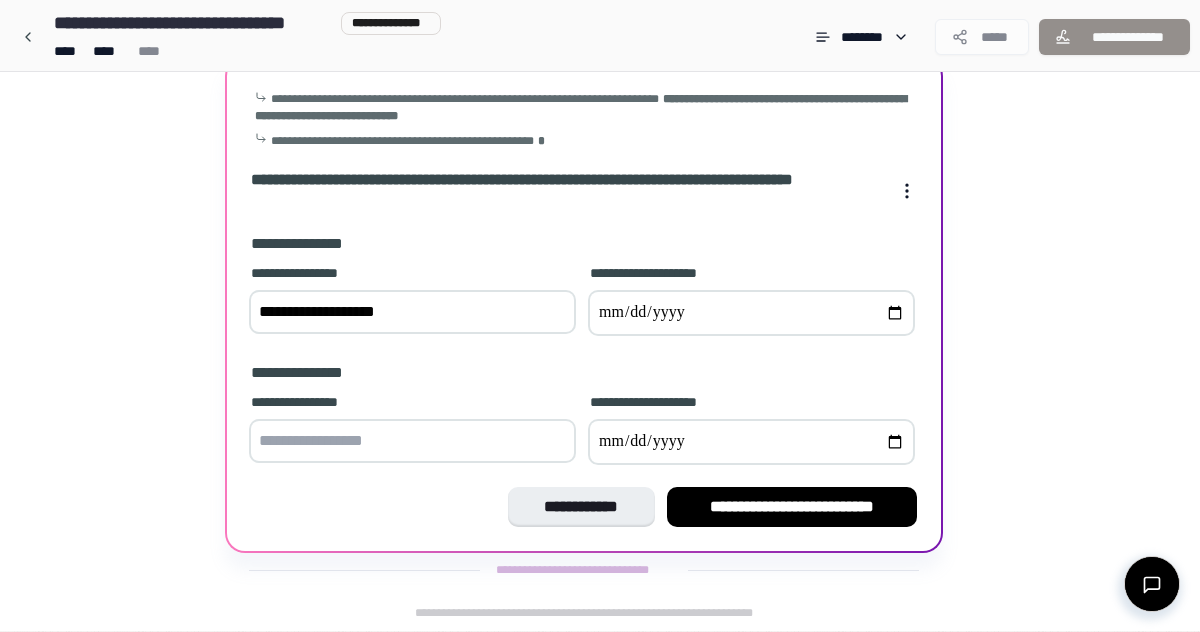 click at bounding box center [751, 313] 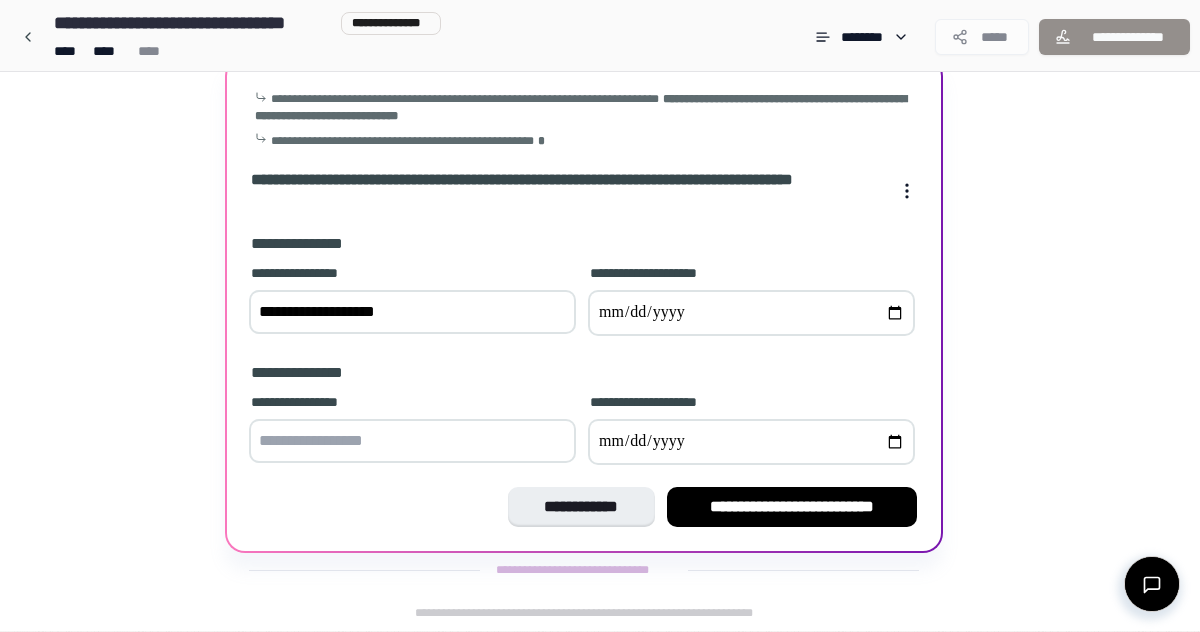type on "**********" 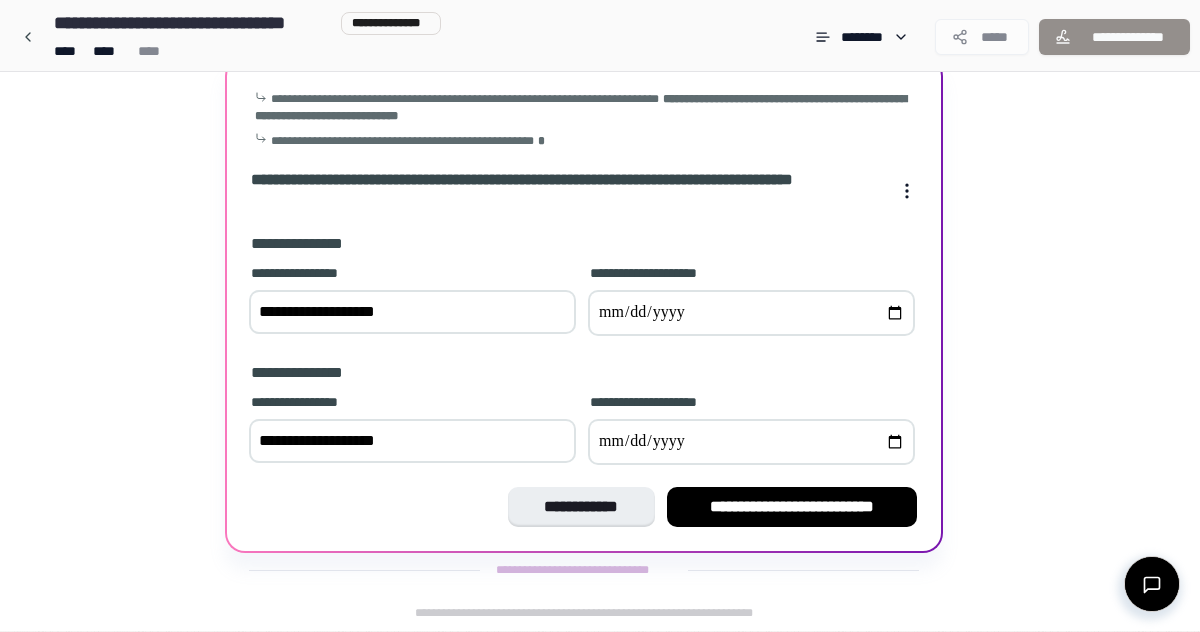 type on "**********" 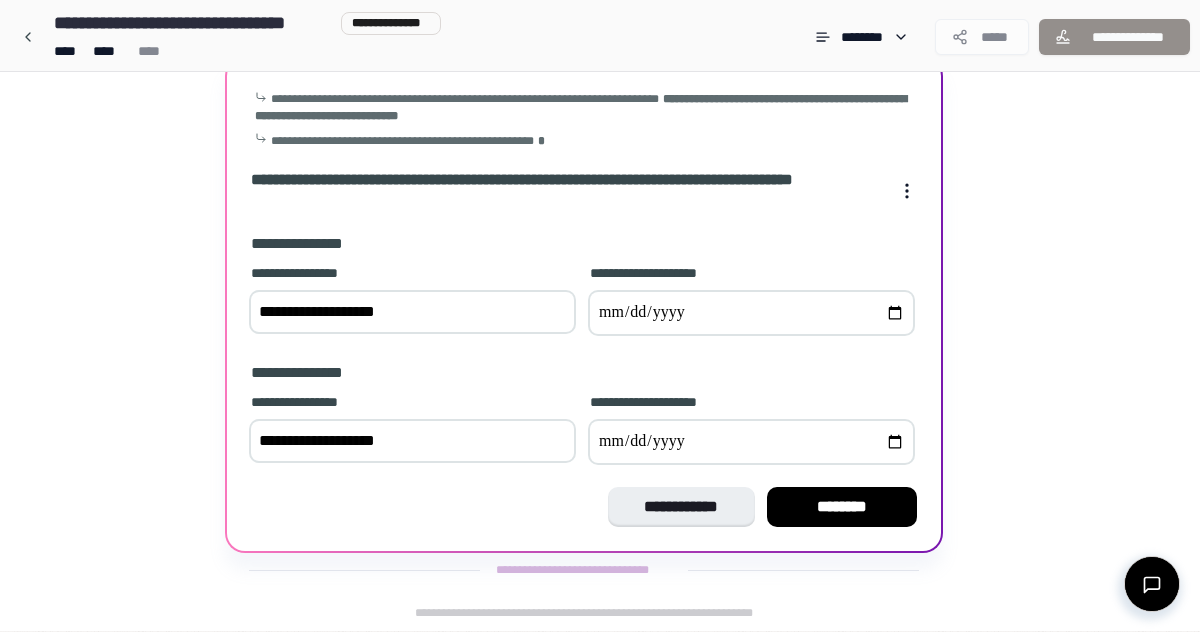 type on "**********" 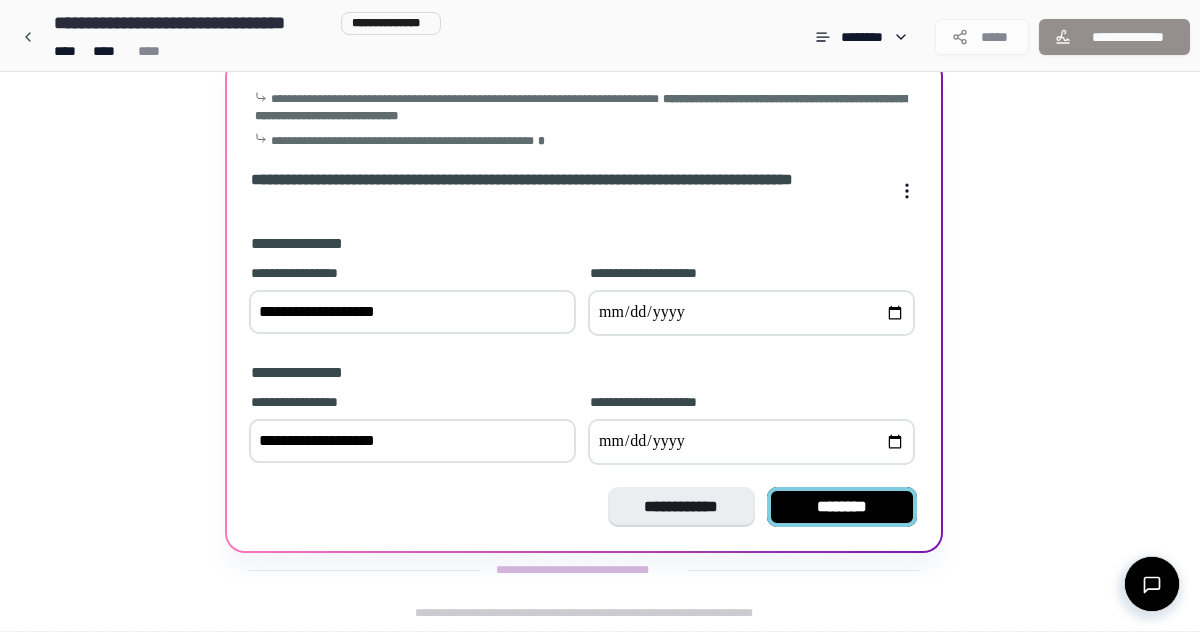 click on "********" at bounding box center [842, 507] 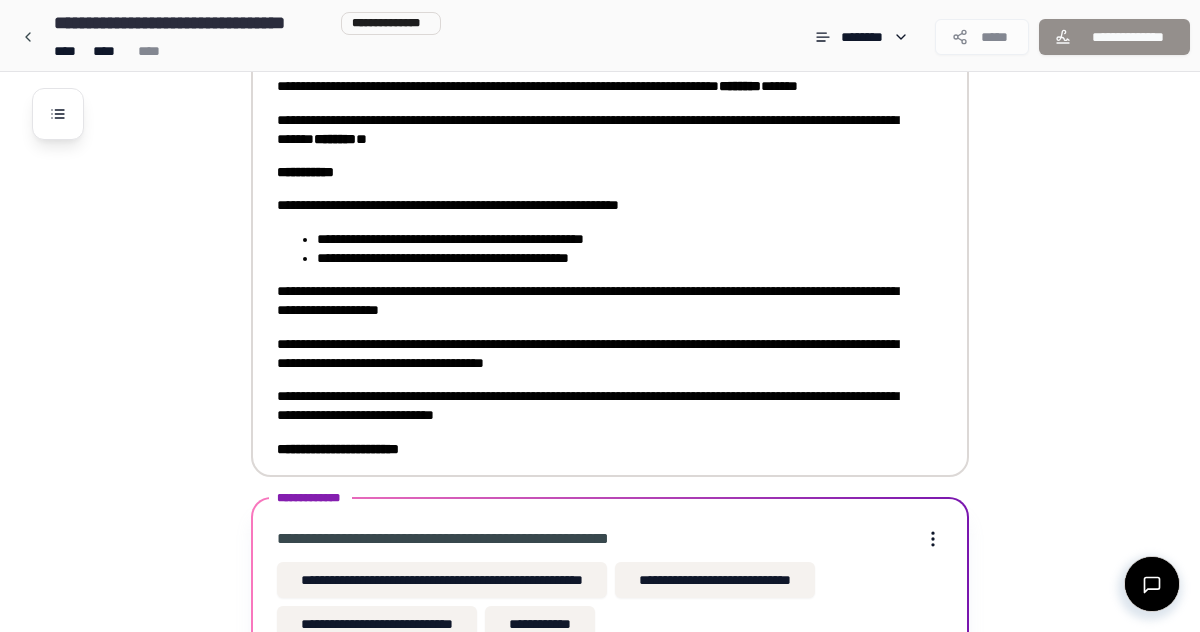 scroll, scrollTop: 223, scrollLeft: 0, axis: vertical 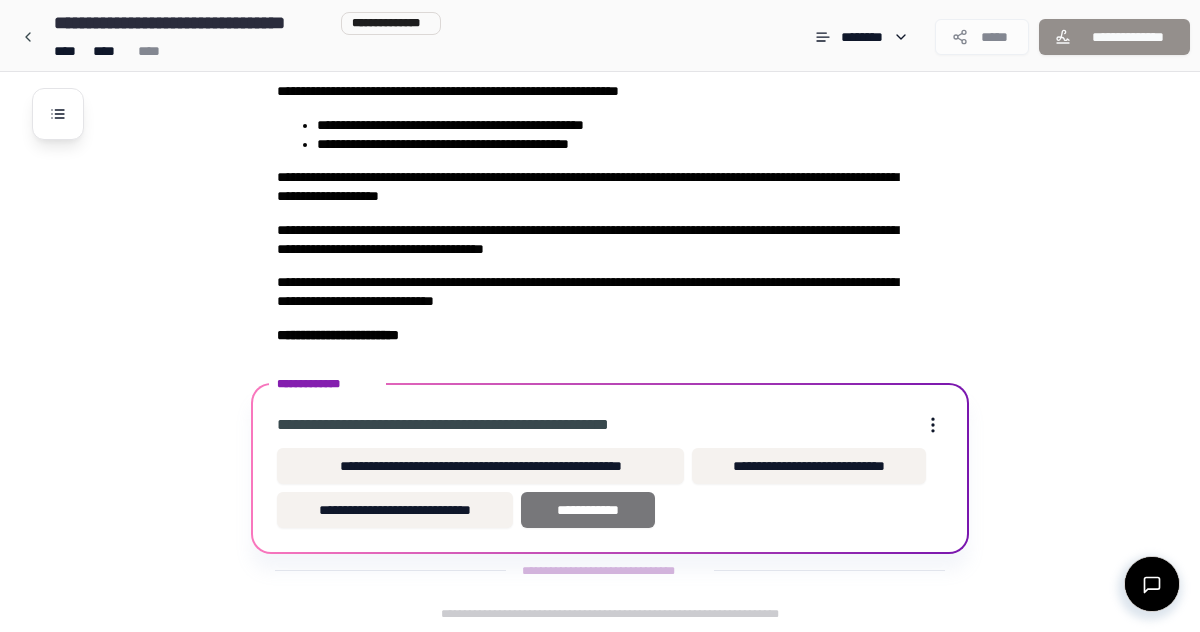 click on "**********" at bounding box center [588, 510] 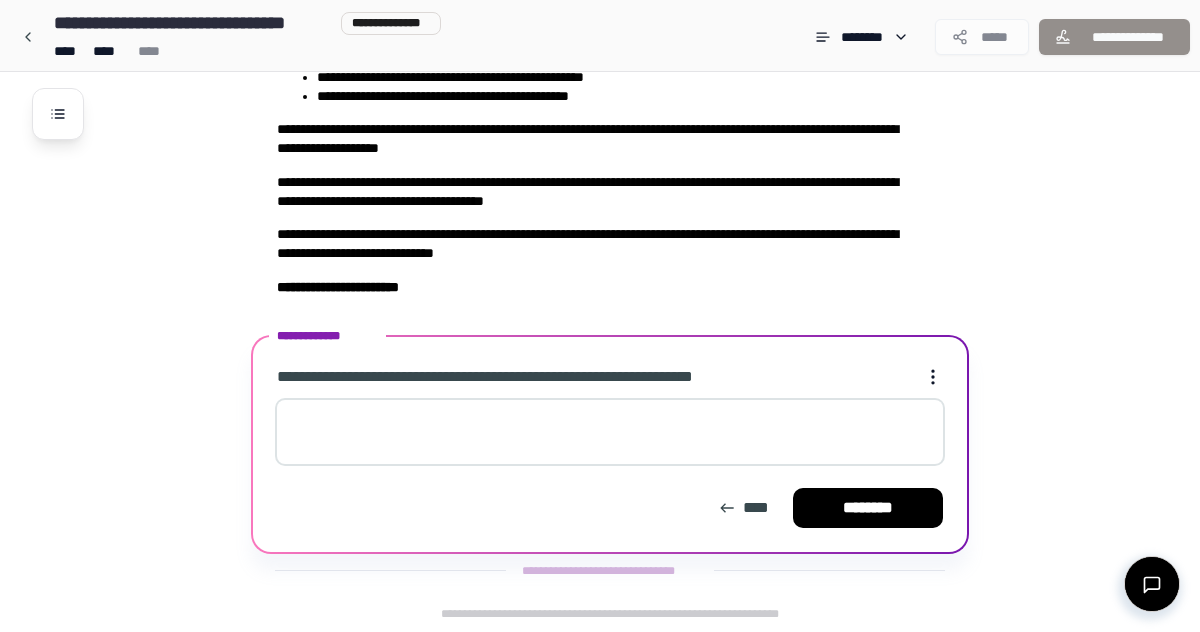 click at bounding box center (610, 432) 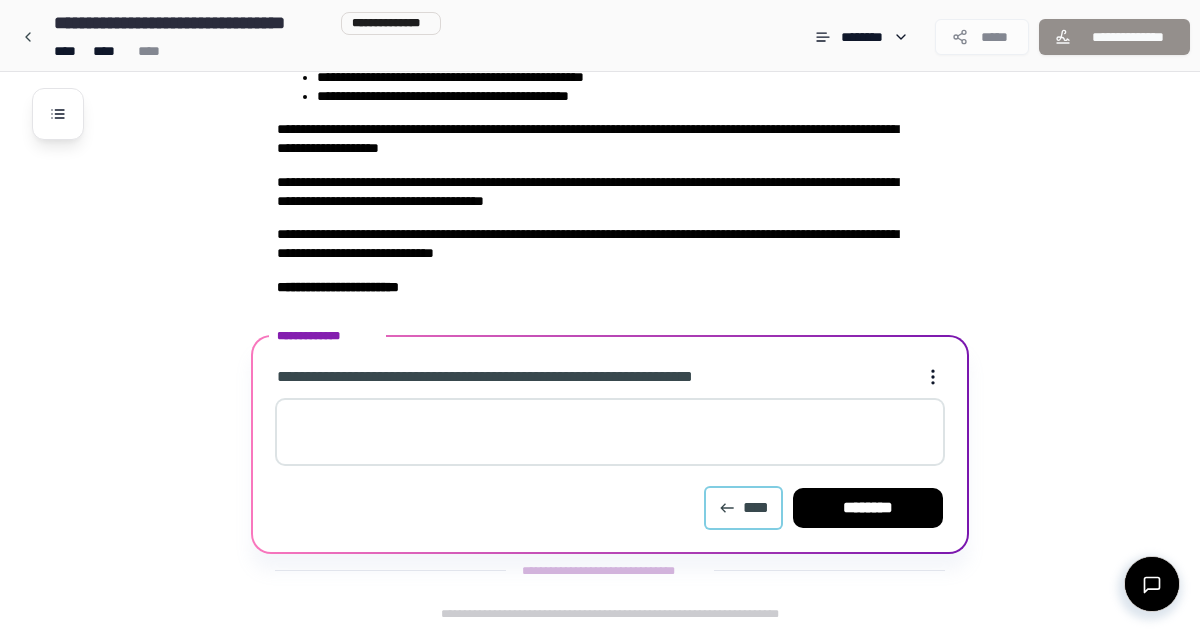 click on "****" at bounding box center (743, 508) 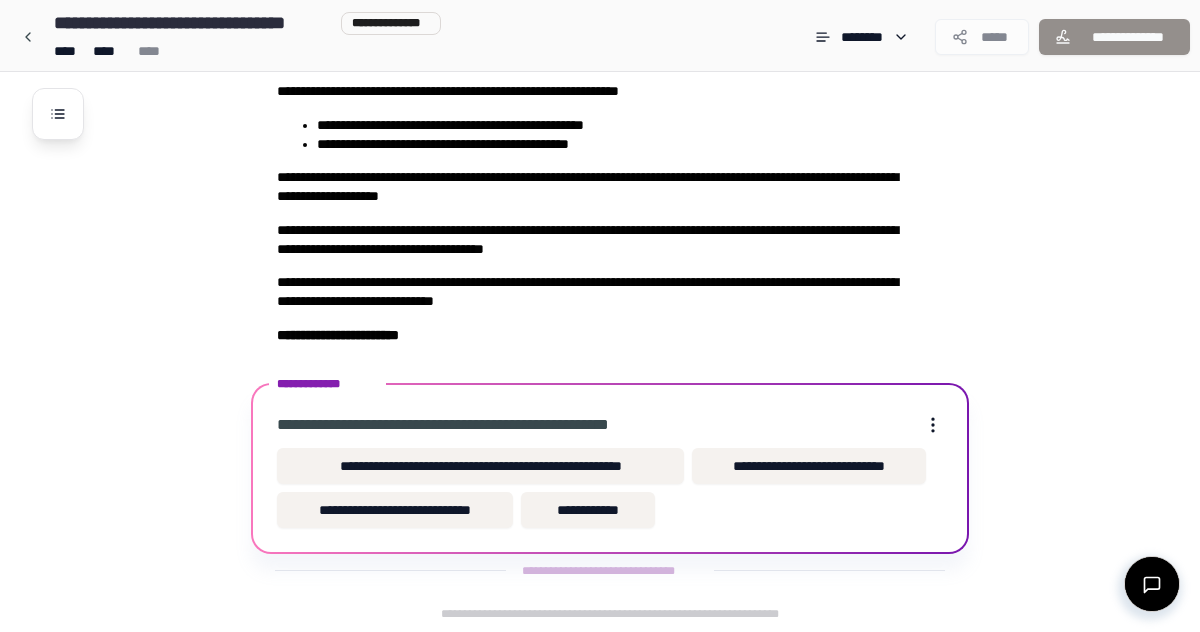 click on "**********" at bounding box center [626, 240] 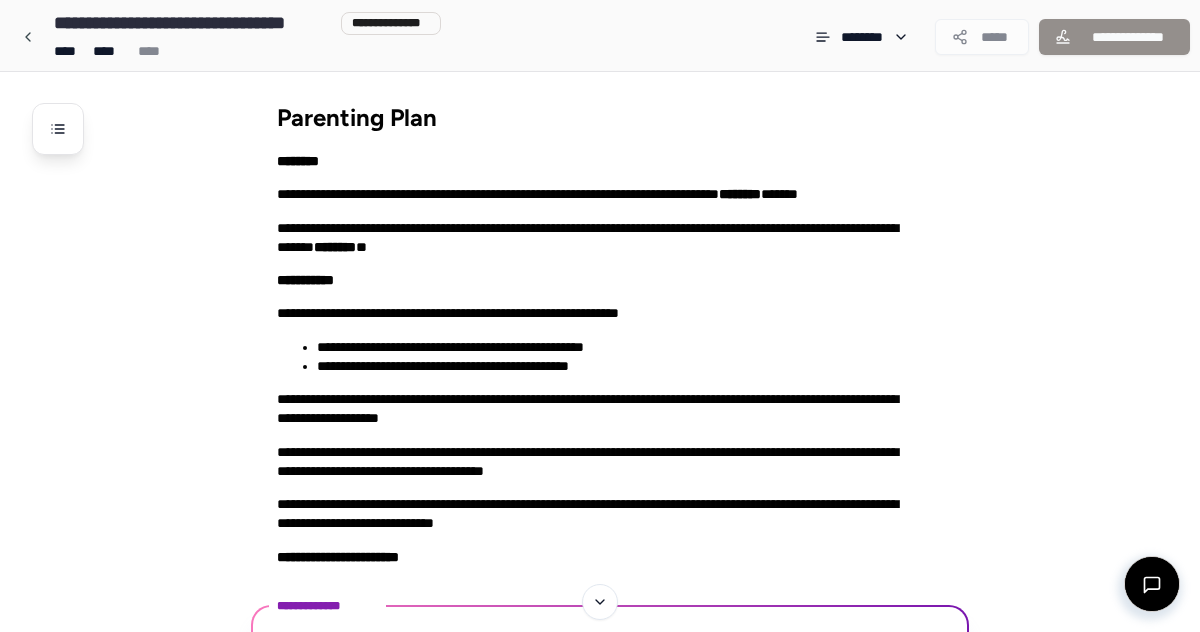 scroll, scrollTop: 0, scrollLeft: 0, axis: both 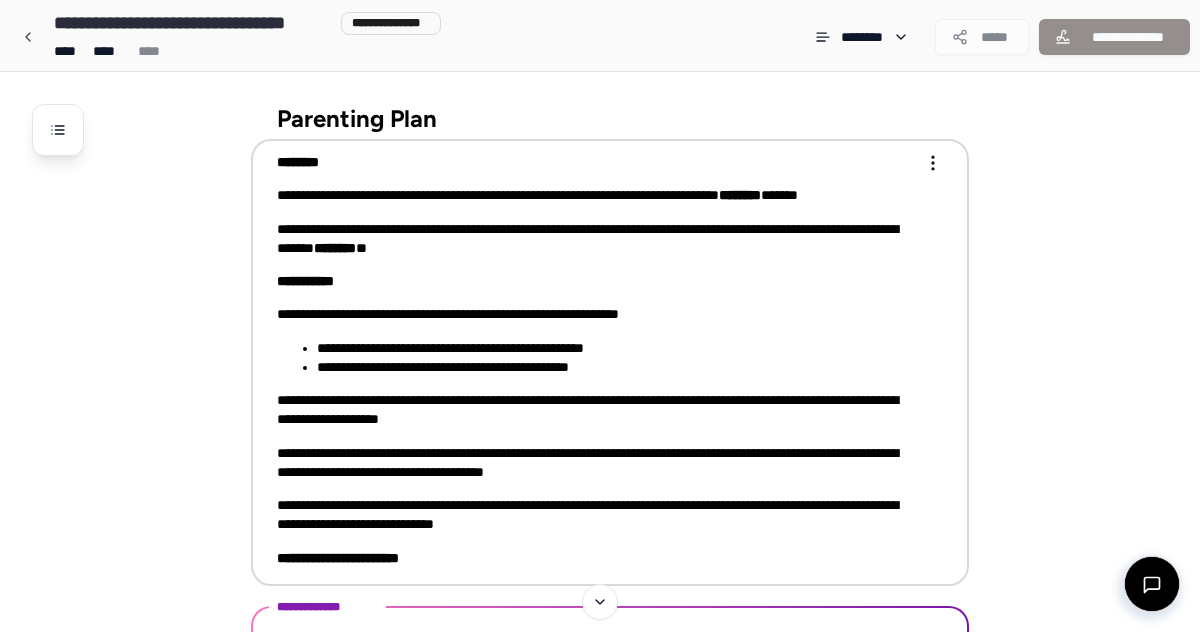 click on "**********" at bounding box center (596, 239) 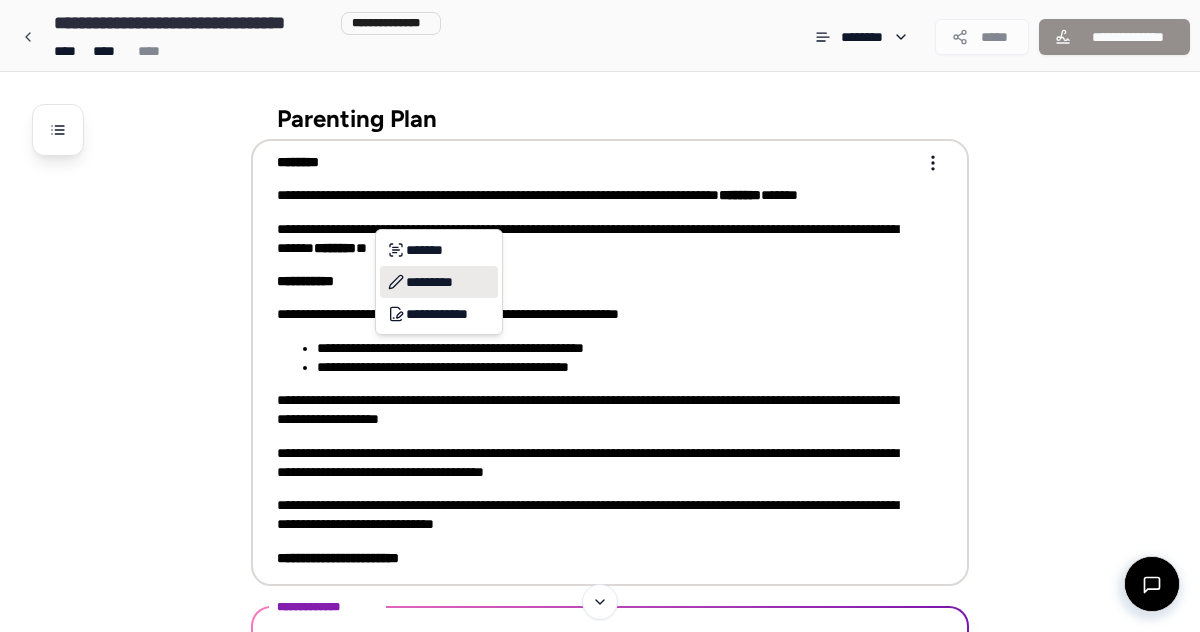 click on "*********" at bounding box center [439, 282] 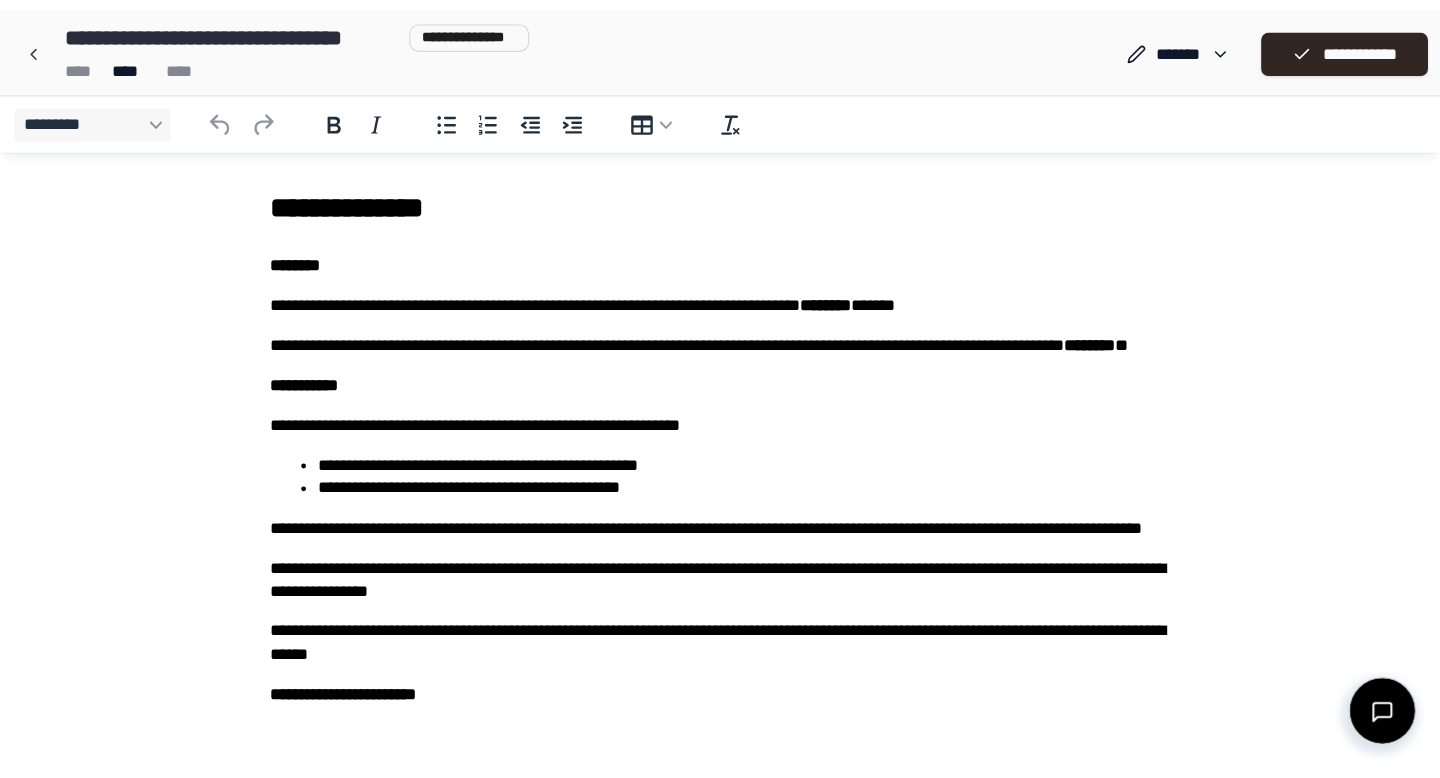 scroll, scrollTop: 0, scrollLeft: 0, axis: both 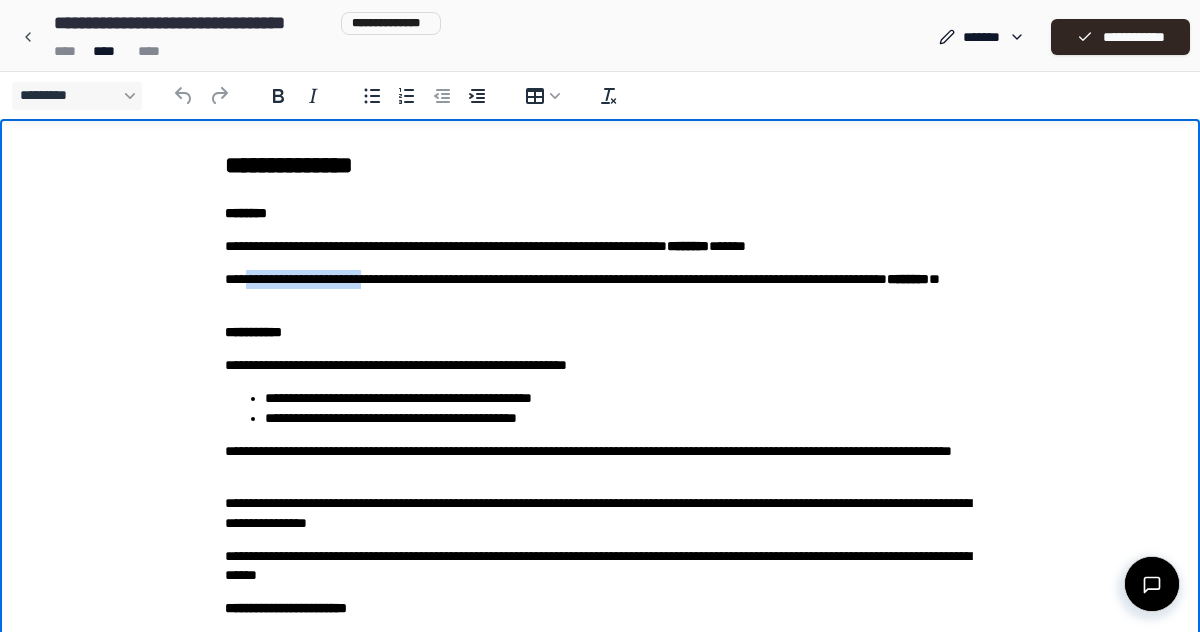 drag, startPoint x: 245, startPoint y: 278, endPoint x: 426, endPoint y: 279, distance: 181.00276 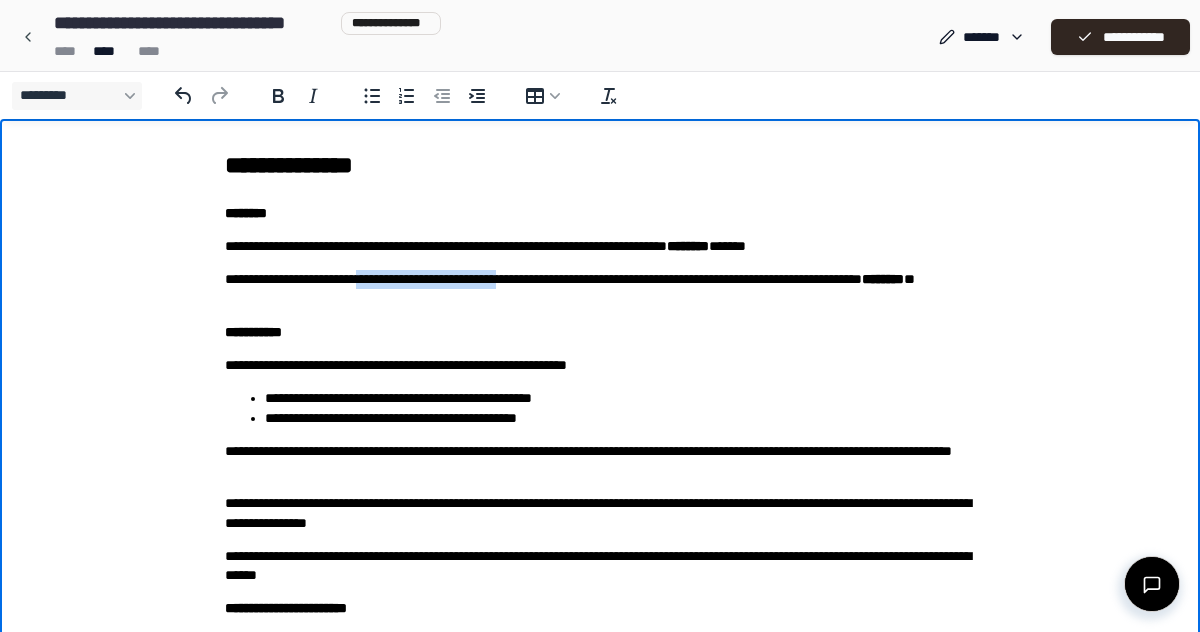 drag, startPoint x: 625, startPoint y: 282, endPoint x: 396, endPoint y: 273, distance: 229.17679 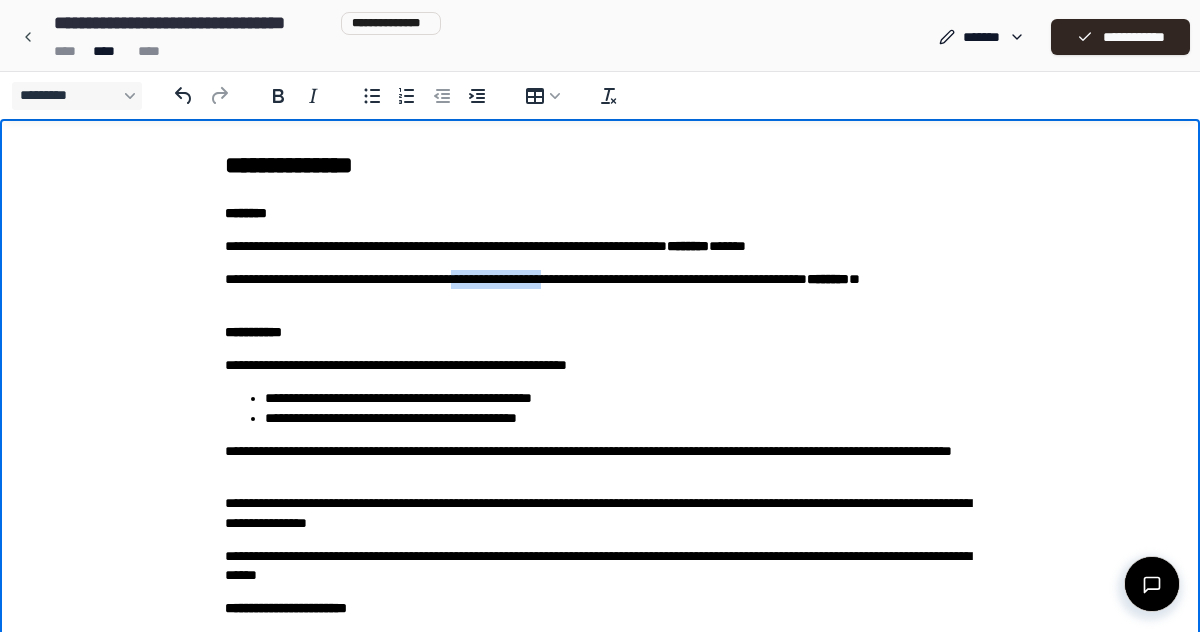 drag, startPoint x: 513, startPoint y: 282, endPoint x: 644, endPoint y: 282, distance: 131 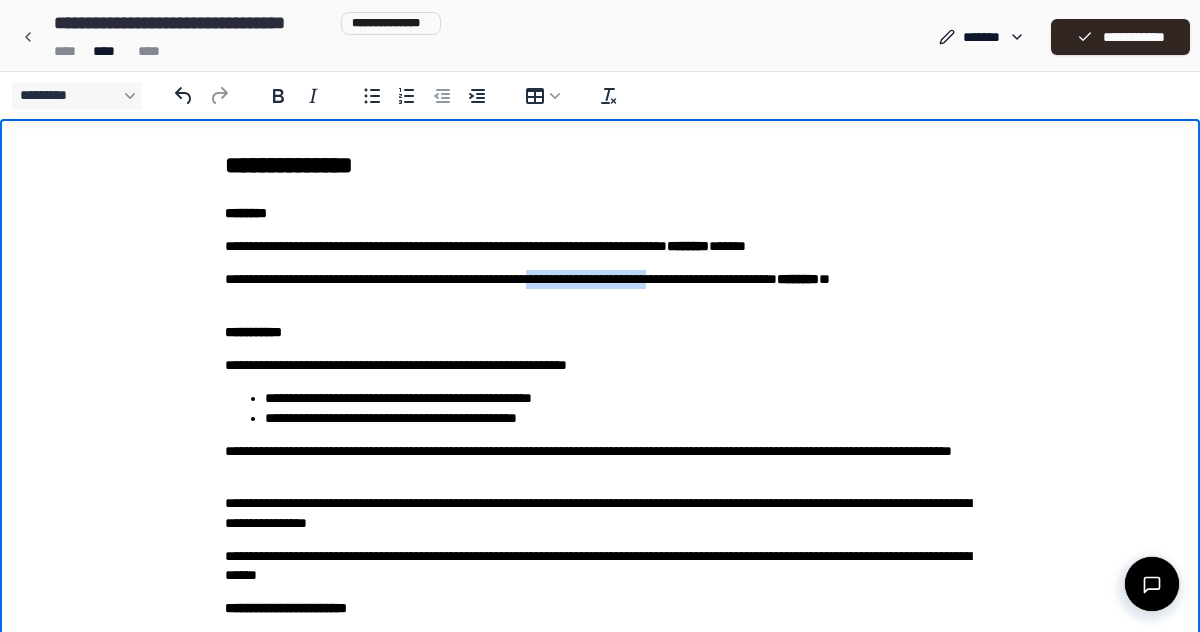 drag, startPoint x: 788, startPoint y: 281, endPoint x: 595, endPoint y: 280, distance: 193.0026 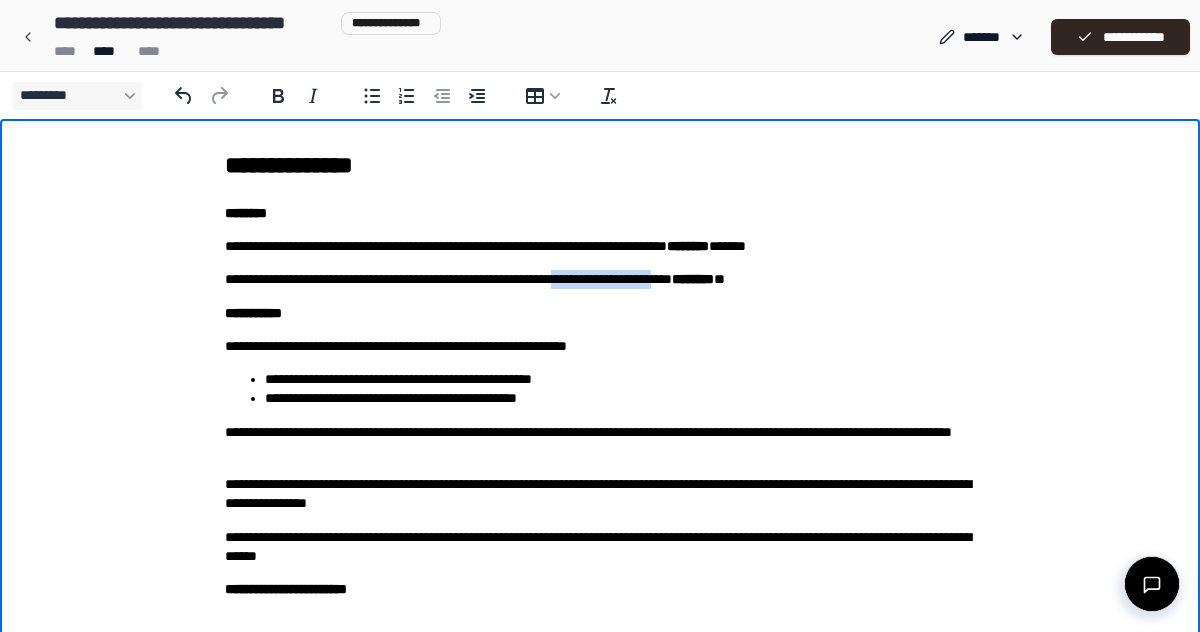 drag, startPoint x: 626, startPoint y: 282, endPoint x: 795, endPoint y: 283, distance: 169.00296 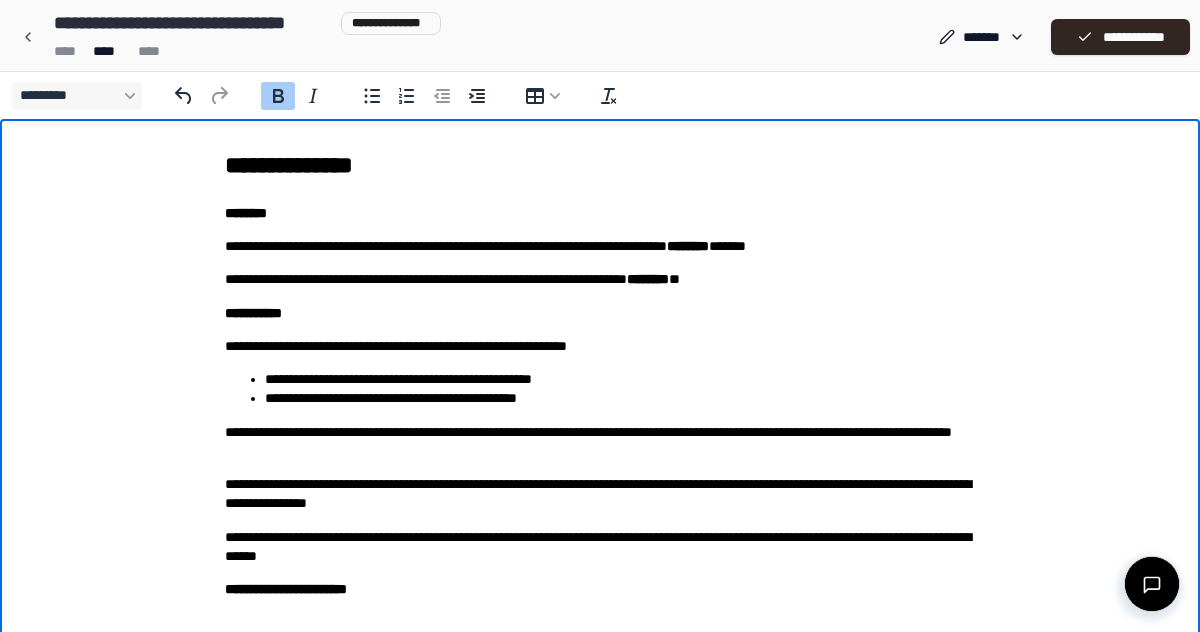click on "**********" at bounding box center (600, 279) 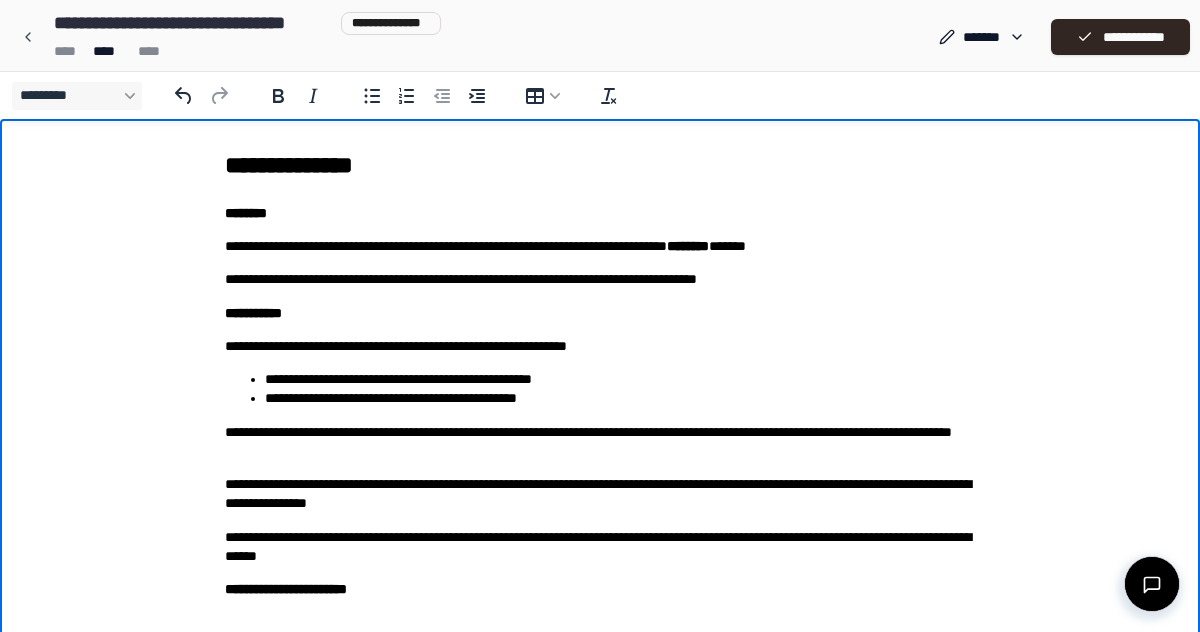 click on "**********" at bounding box center [600, 374] 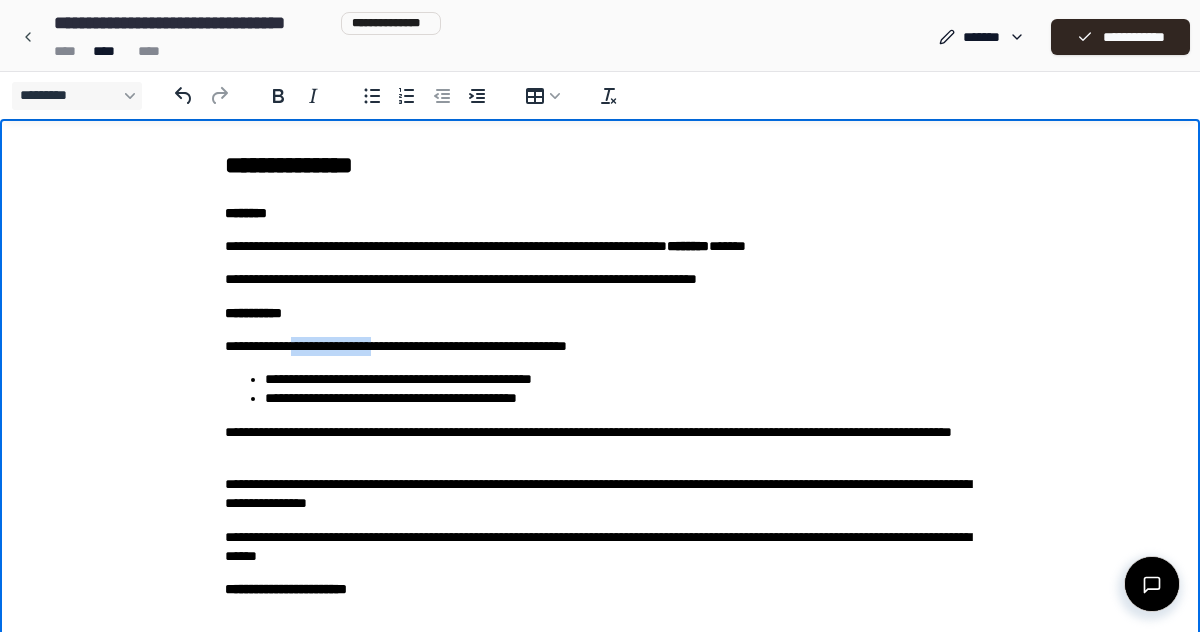drag, startPoint x: 408, startPoint y: 348, endPoint x: 303, endPoint y: 346, distance: 105.01904 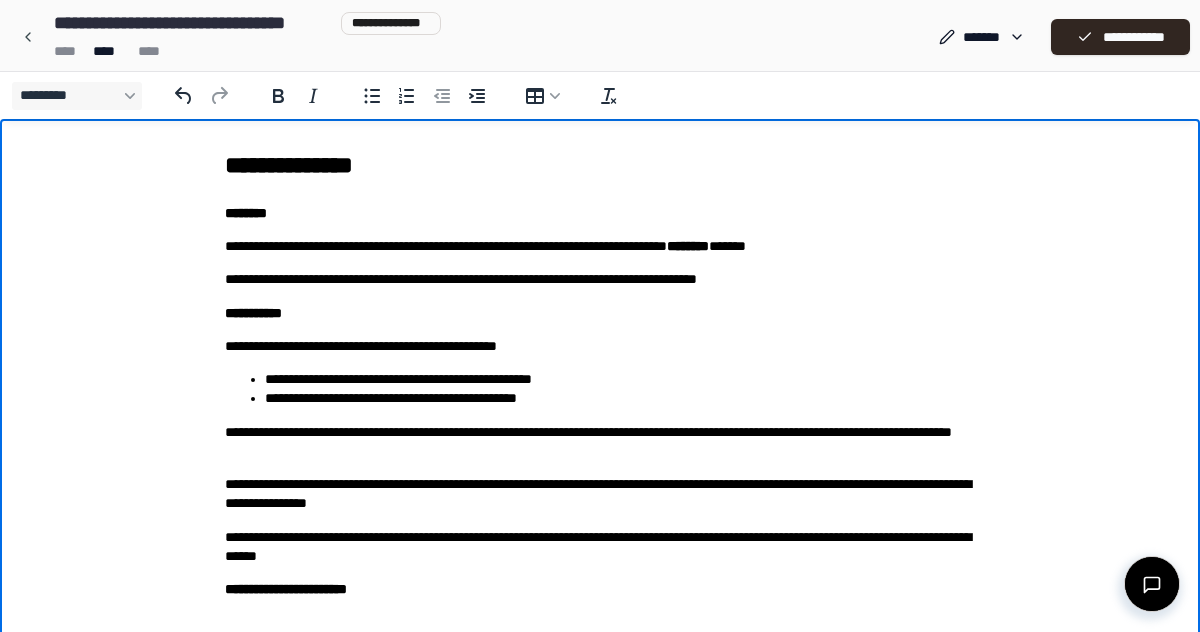 click on "**********" at bounding box center [600, 346] 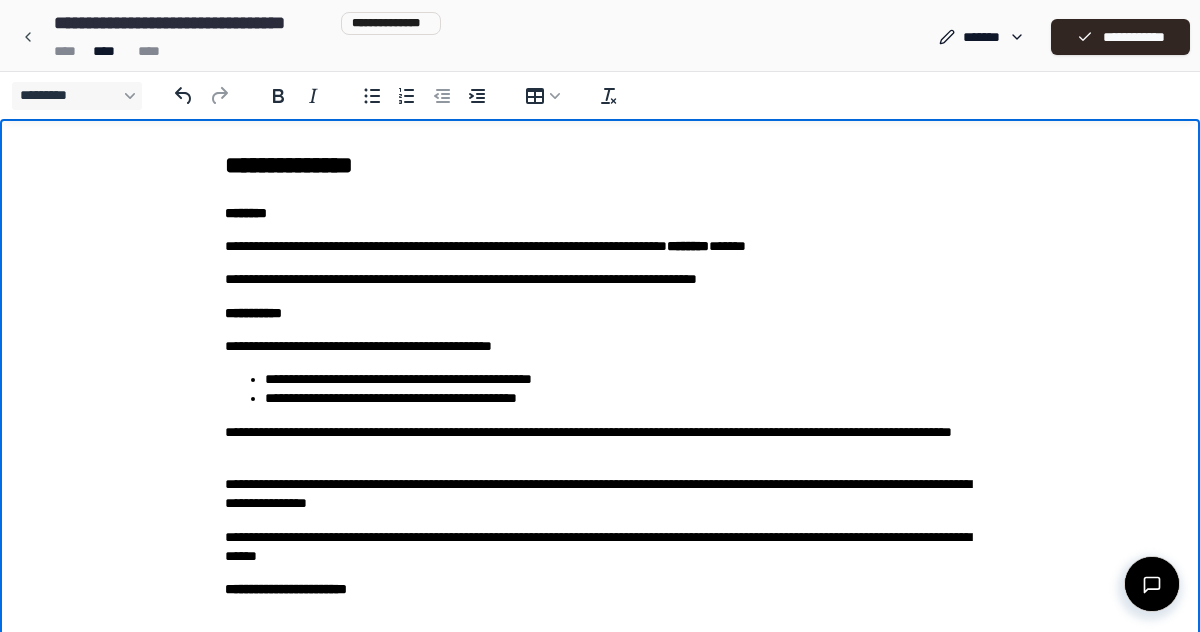 click on "**********" at bounding box center (600, 374) 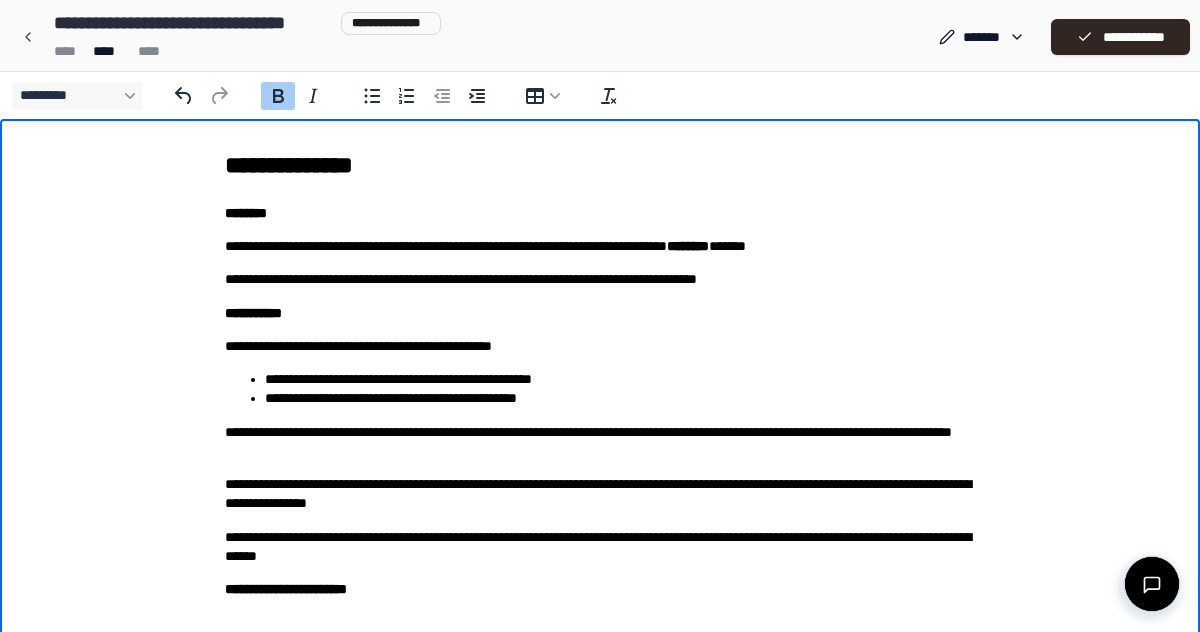 click on "**********" at bounding box center (600, 374) 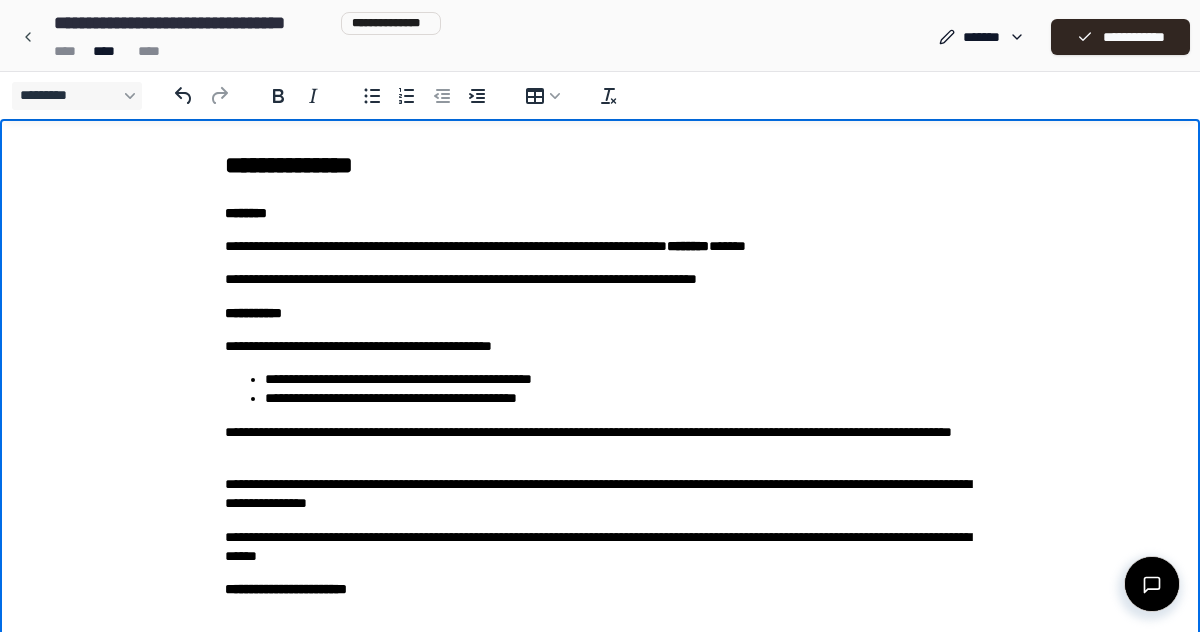 click on "**********" at bounding box center (600, 374) 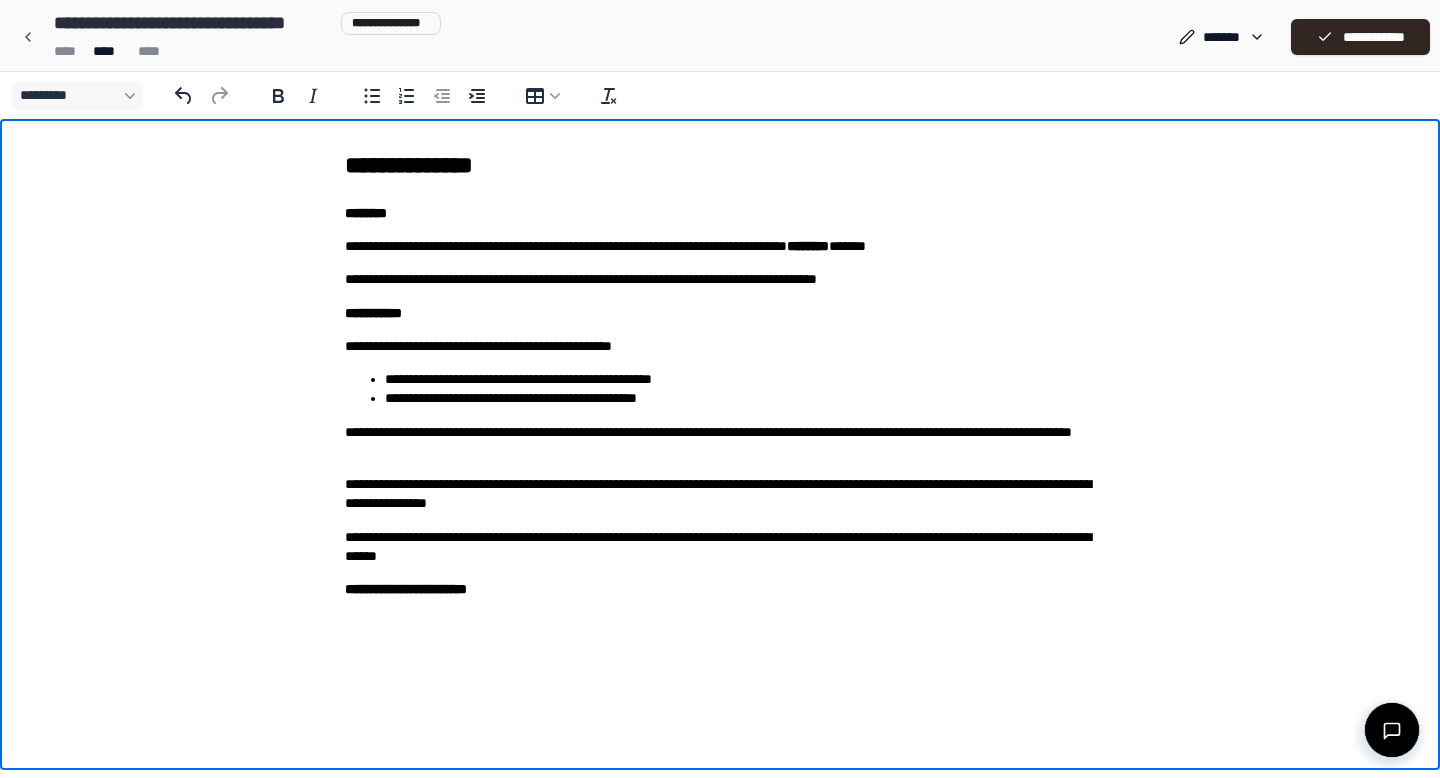 click on "**********" at bounding box center (720, 374) 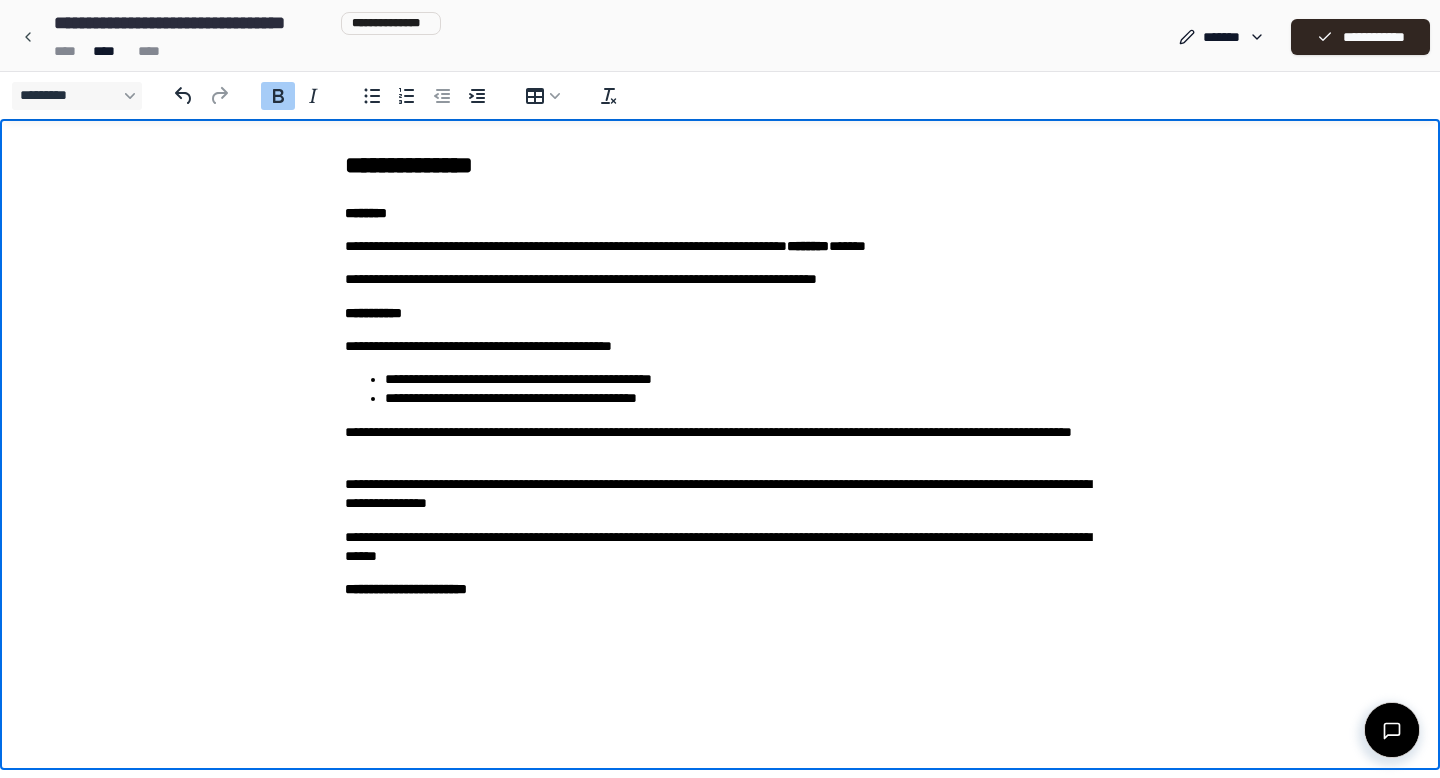 click on "**********" at bounding box center [720, 374] 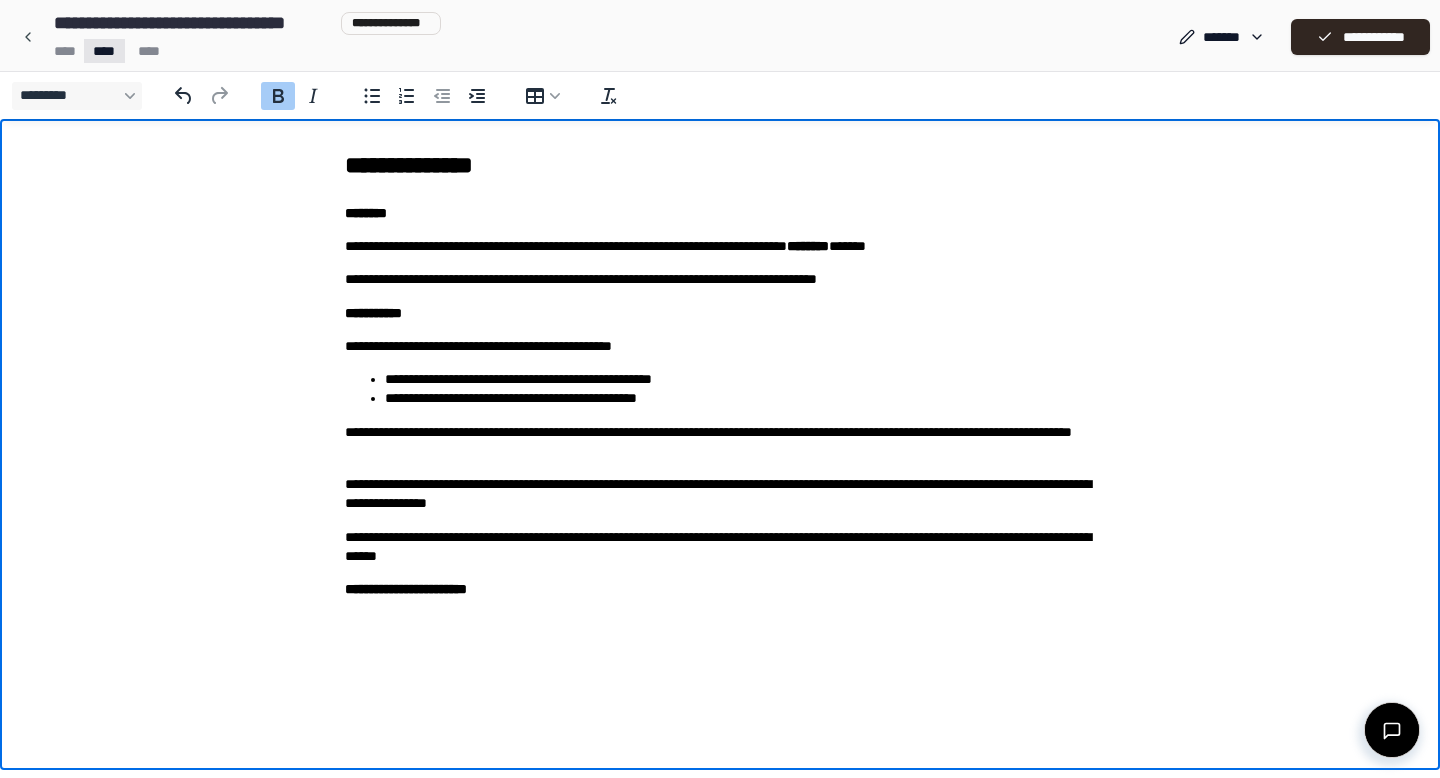 click on "**********" at bounding box center [720, 389] 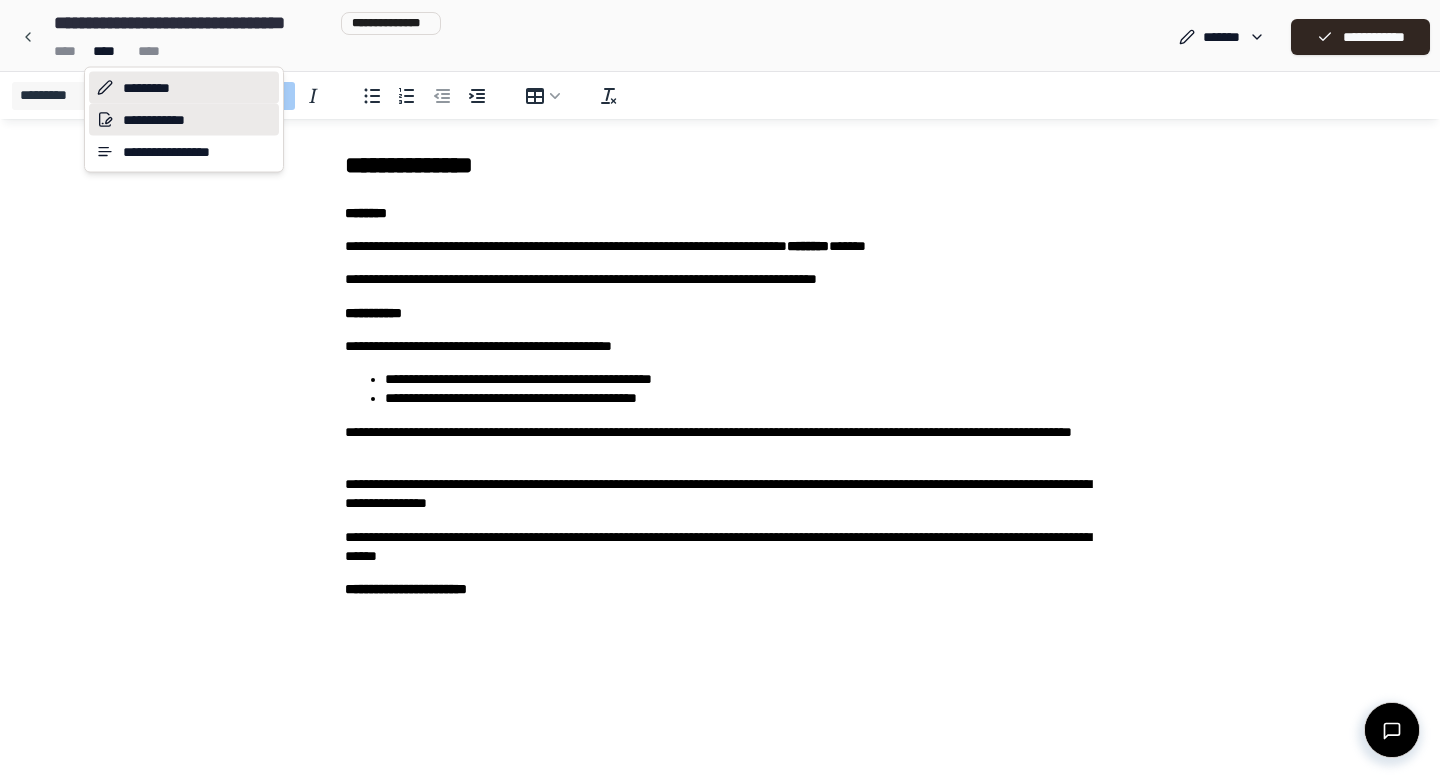 click on "**********" at bounding box center [184, 120] 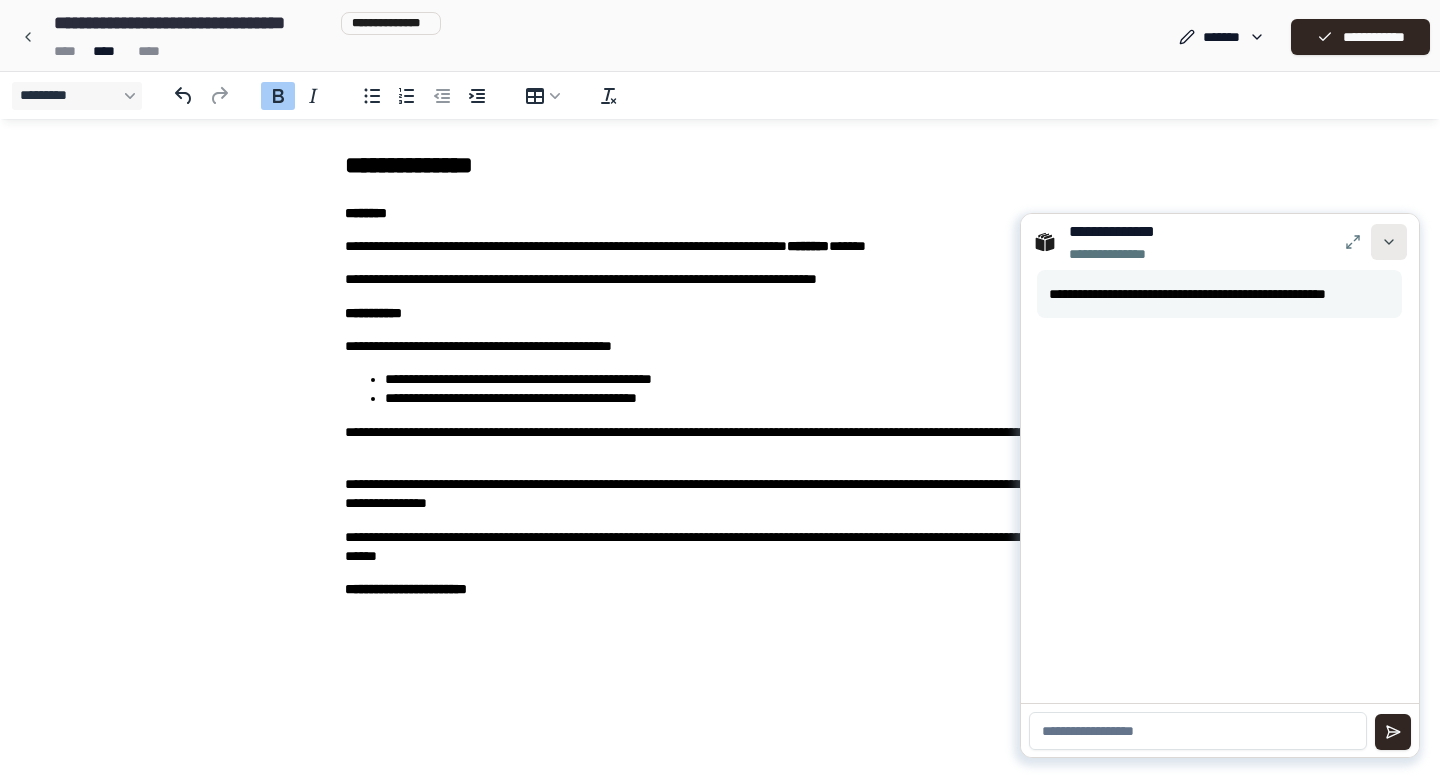 click at bounding box center (1389, 242) 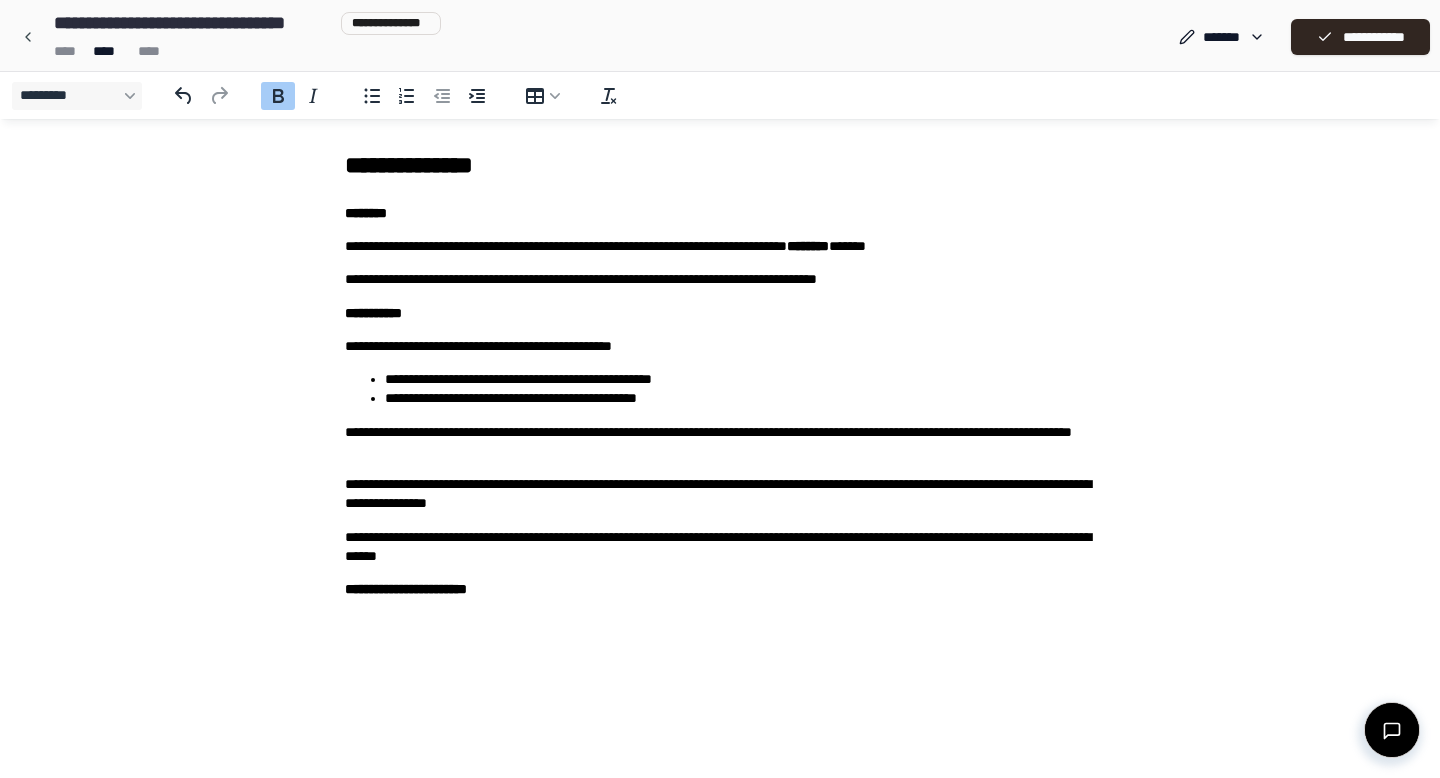click on "**********" at bounding box center (720, 374) 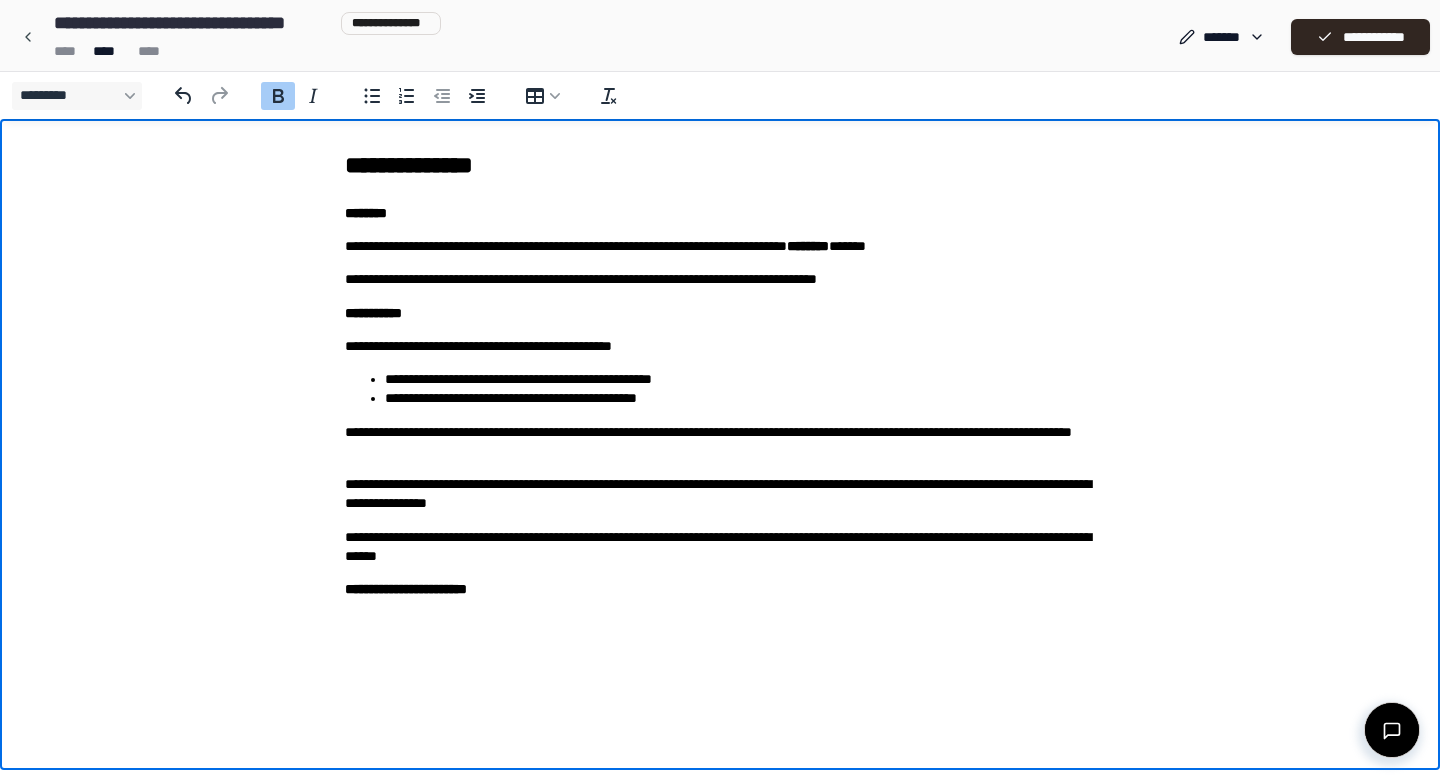 click on "**** **** ****" at bounding box center [243, 51] 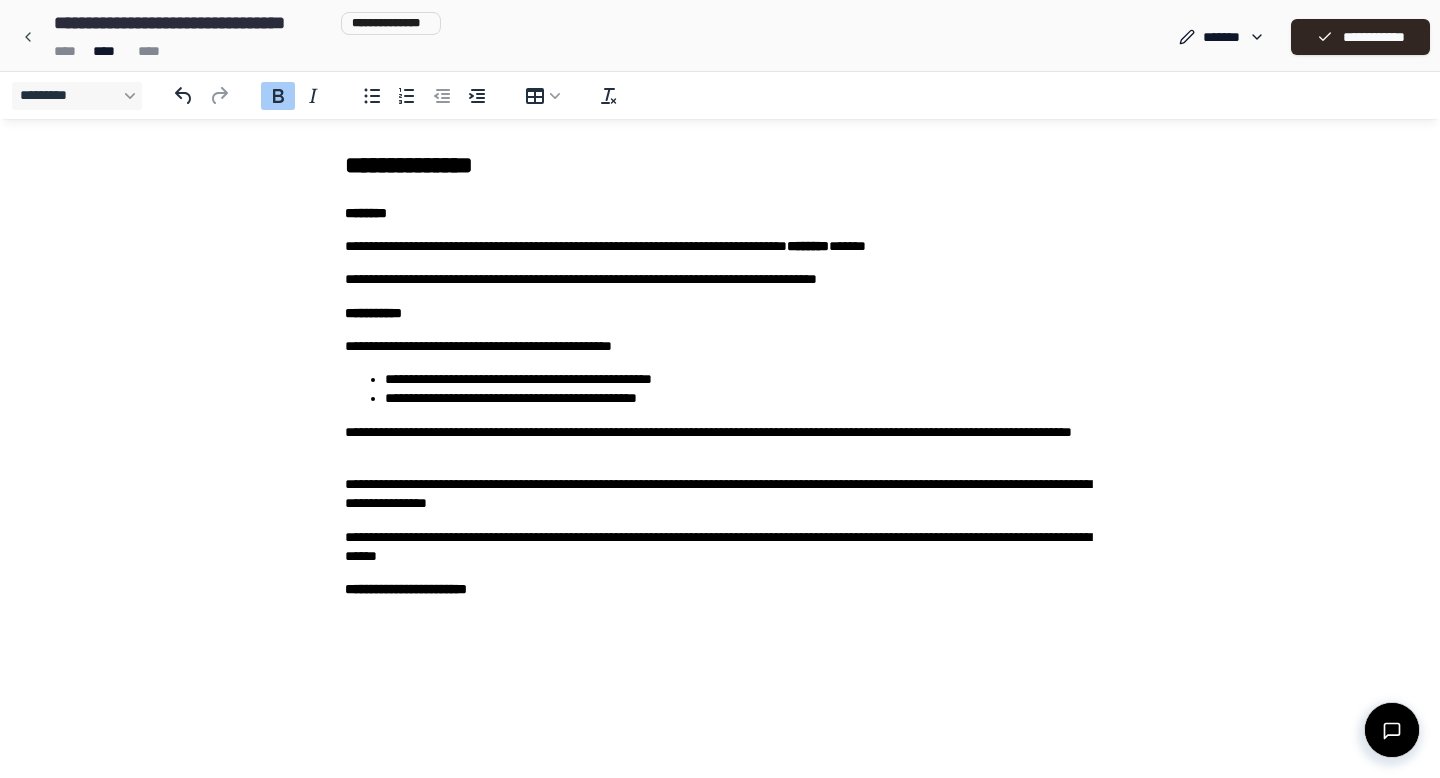 click on "**** **** ****" at bounding box center [243, 51] 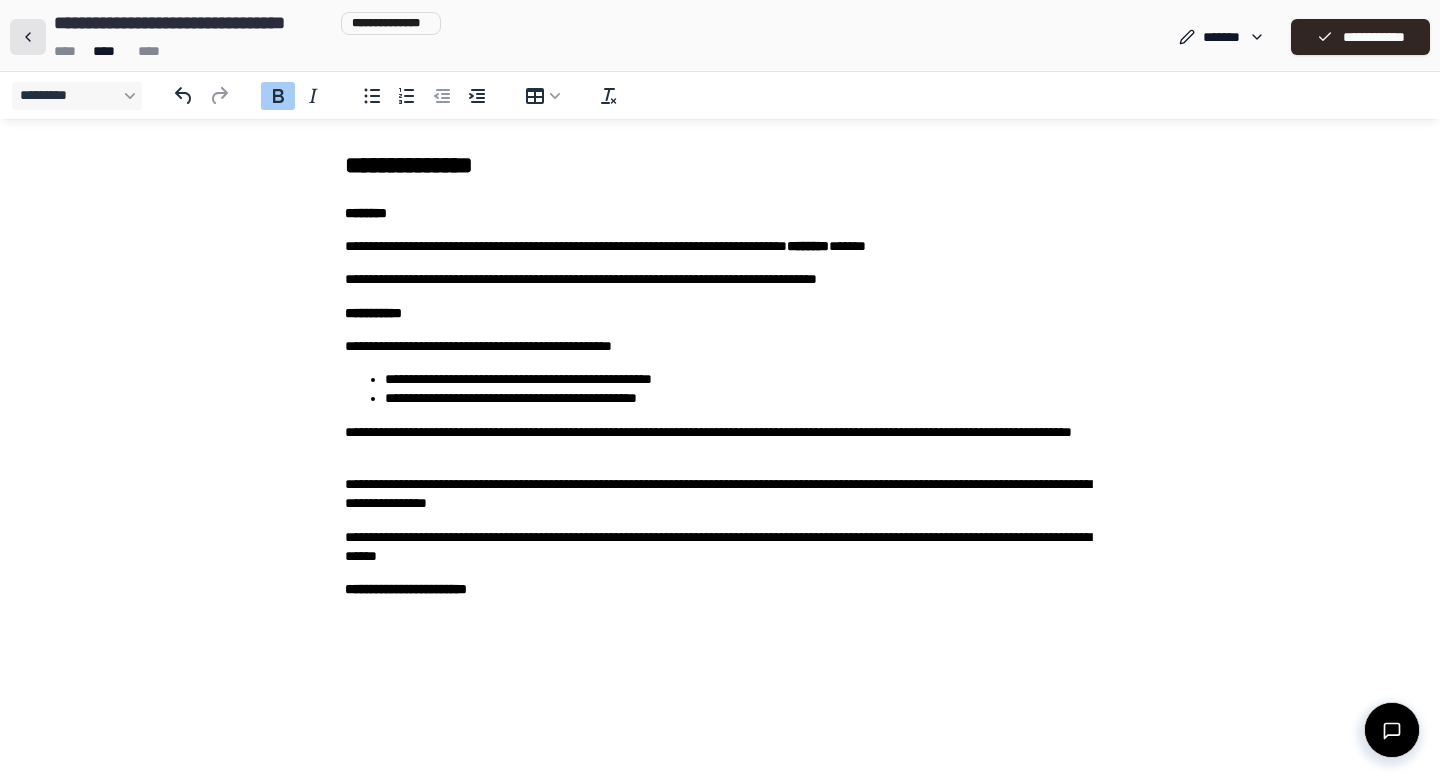 click at bounding box center [28, 37] 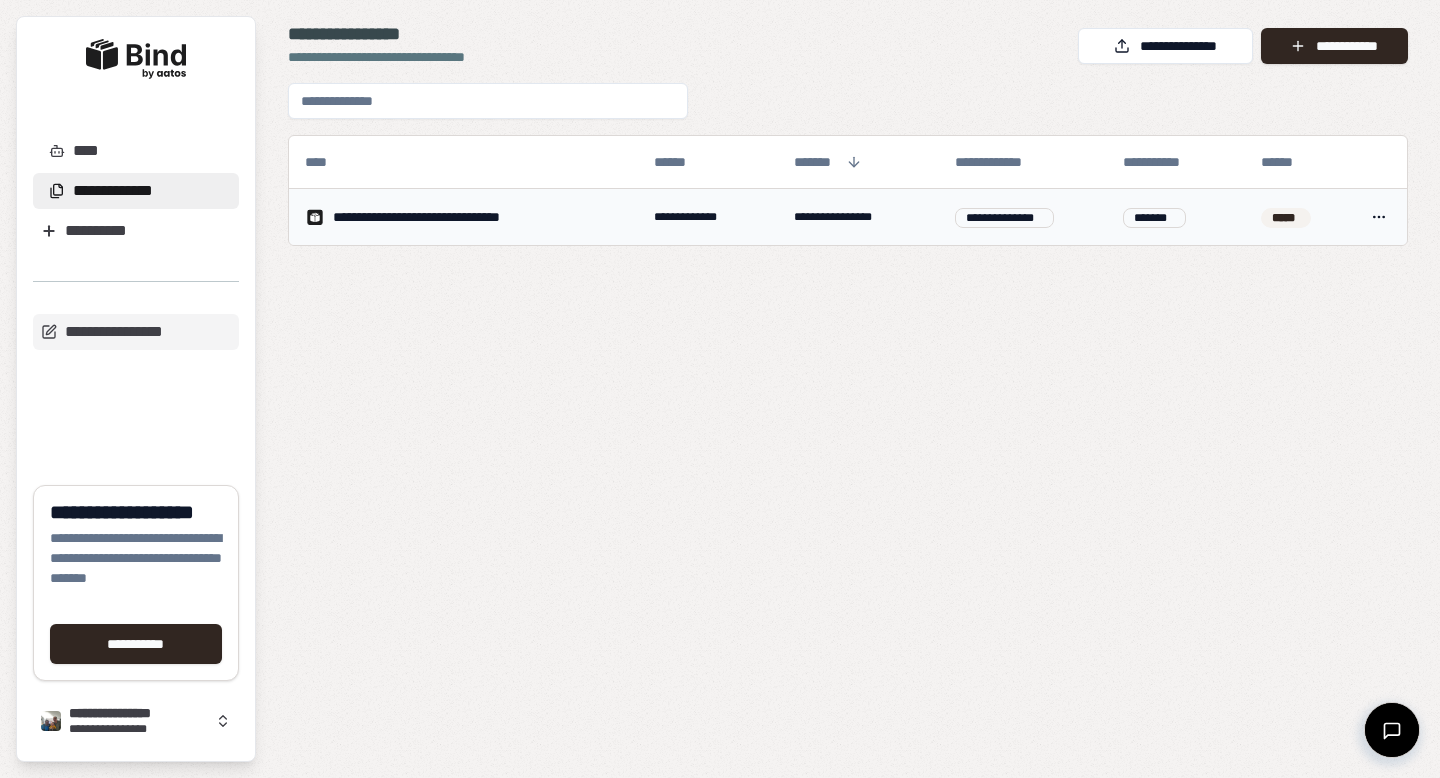 click on "*****" at bounding box center (1286, 218) 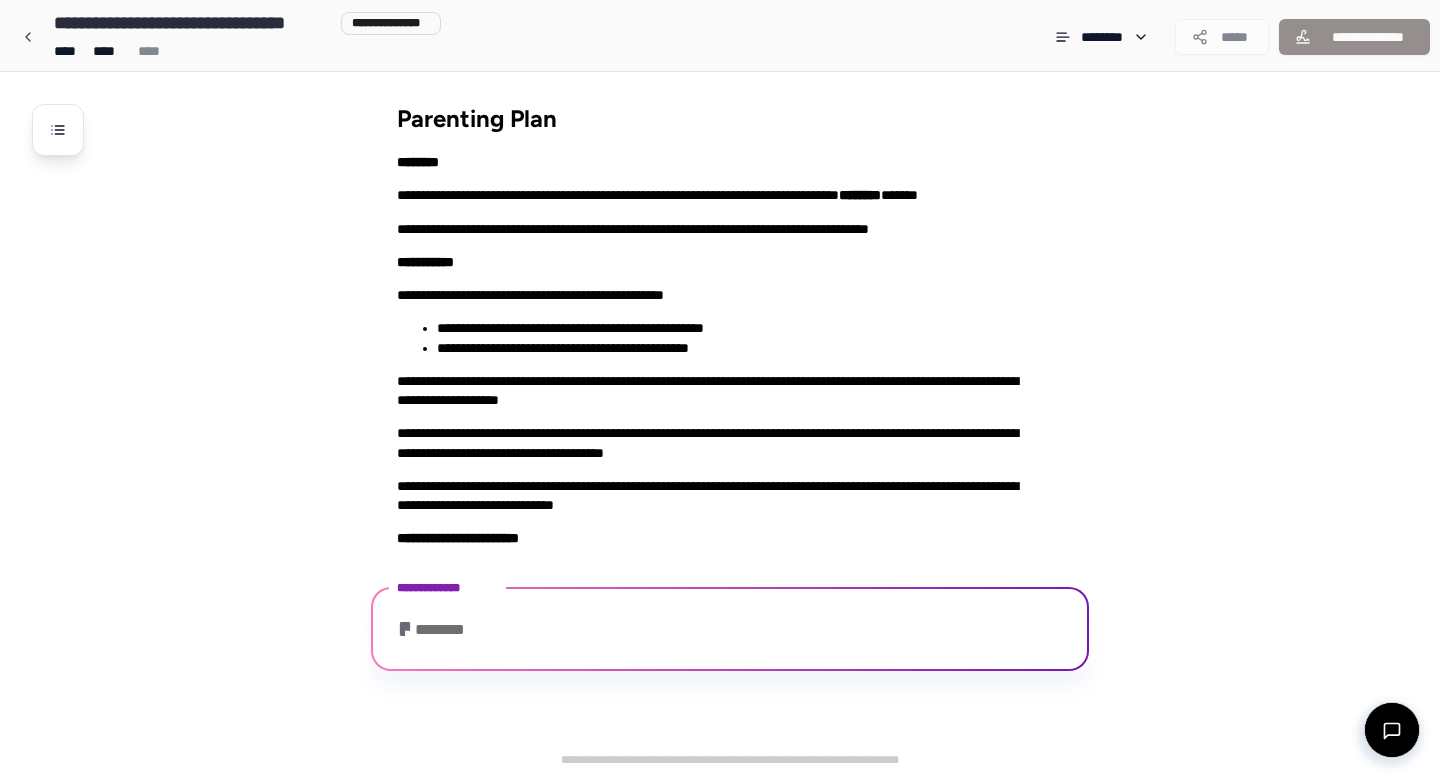 click on "********" at bounding box center (436, 630) 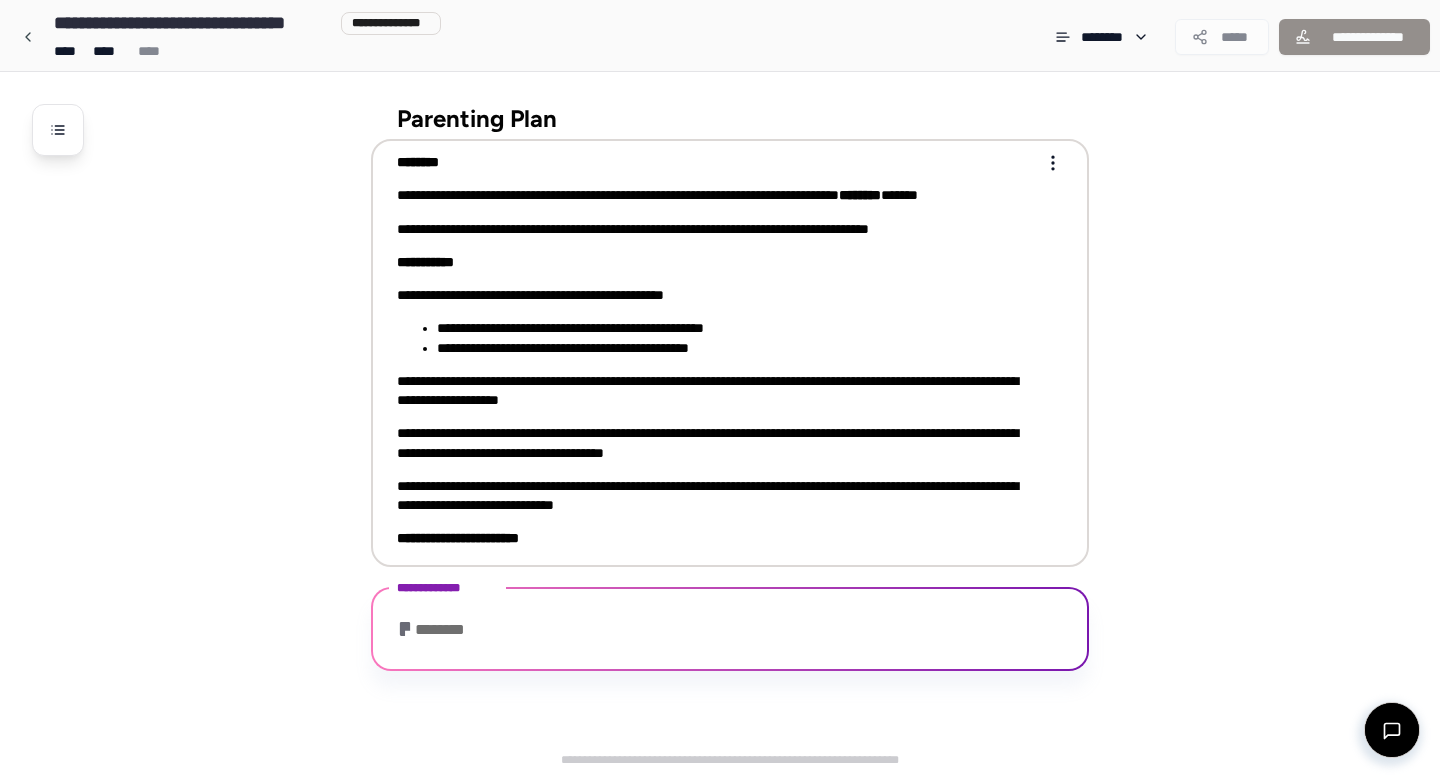 click on "**********" at bounding box center [716, 391] 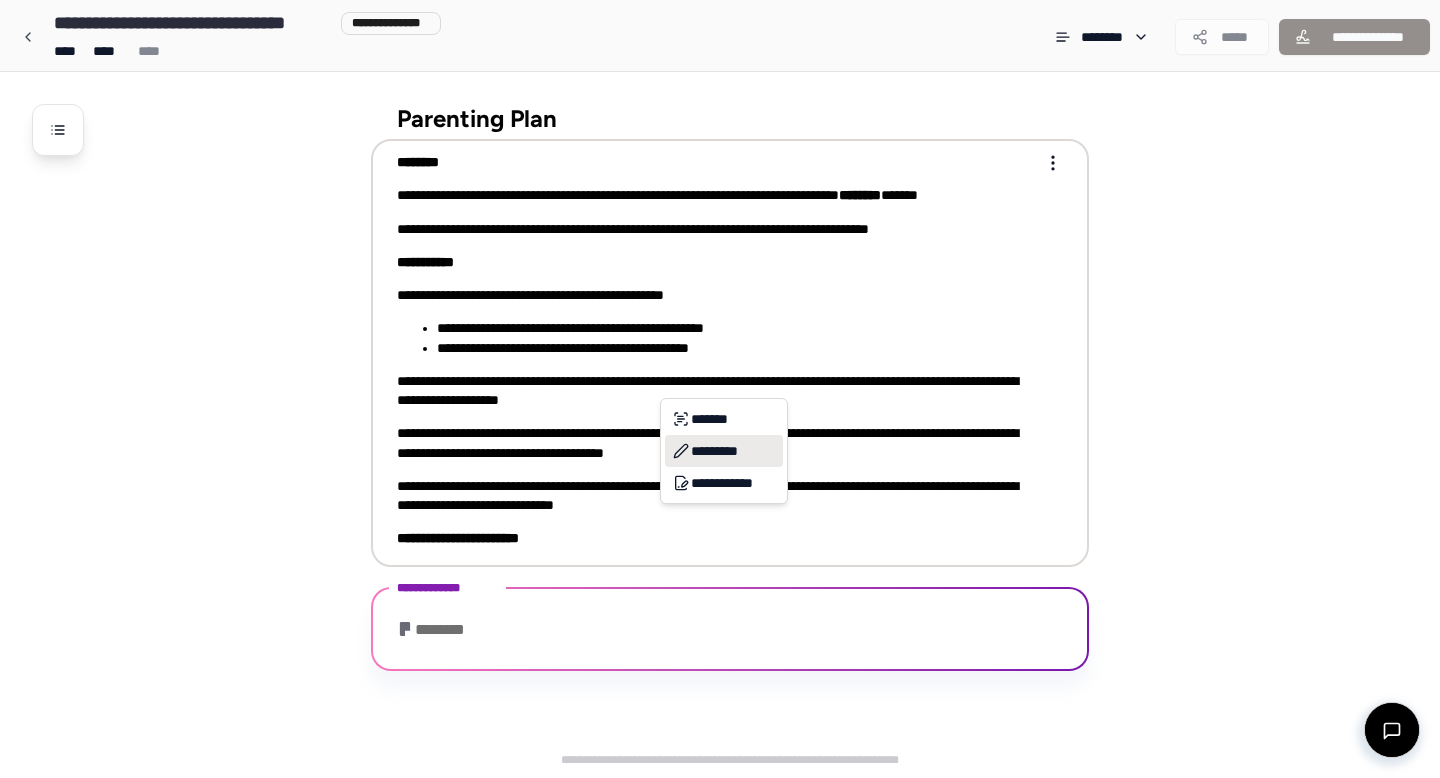 click on "*********" at bounding box center (724, 451) 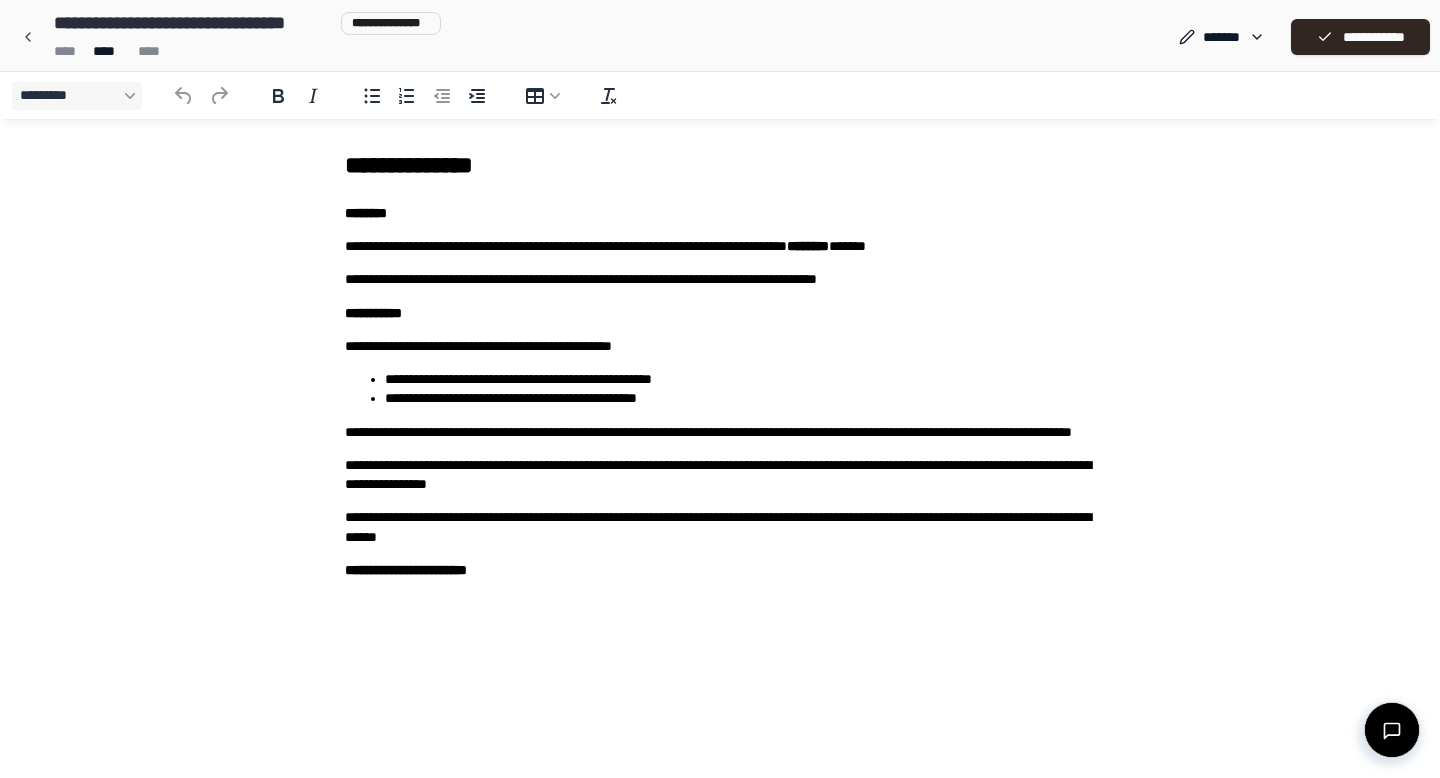 scroll, scrollTop: 0, scrollLeft: 0, axis: both 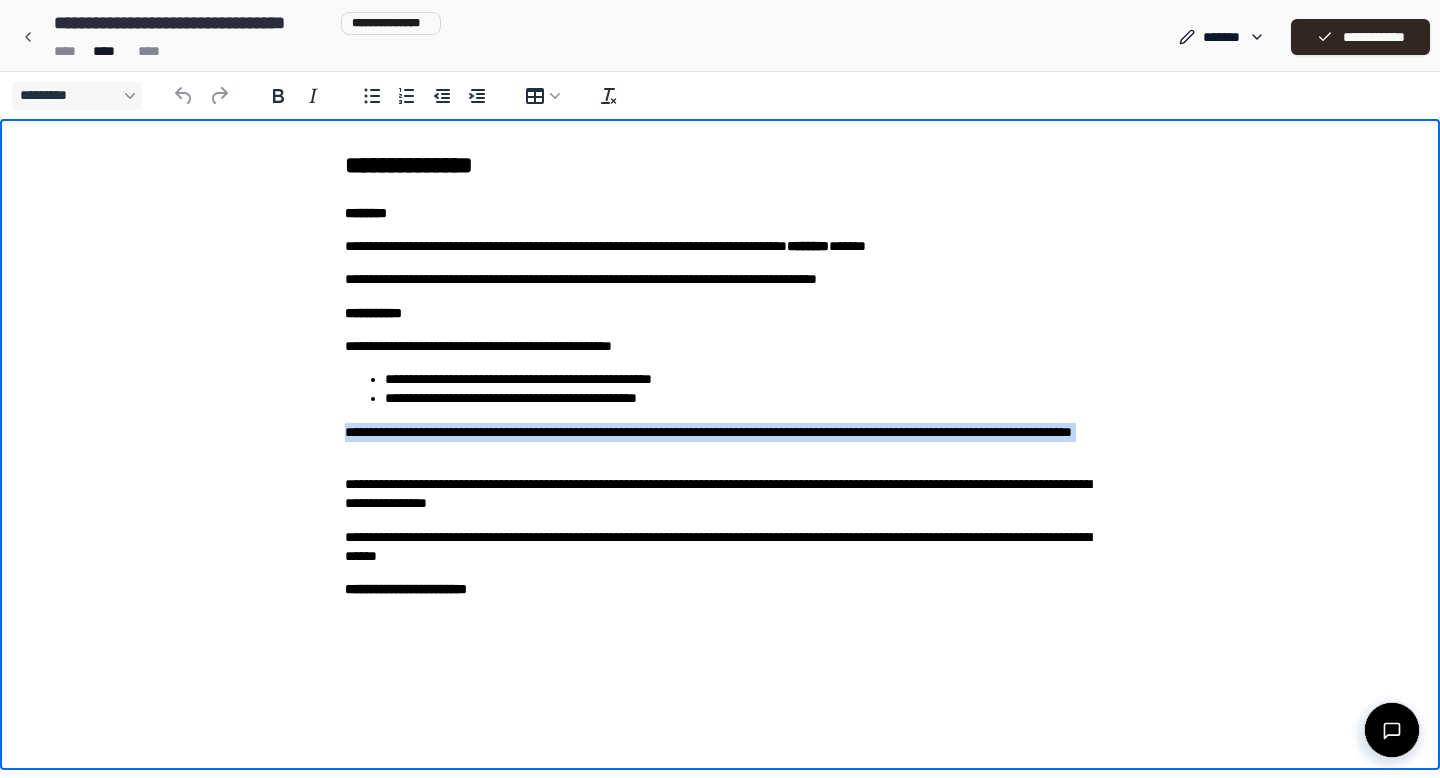 drag, startPoint x: 524, startPoint y: 463, endPoint x: 347, endPoint y: 434, distance: 179.35997 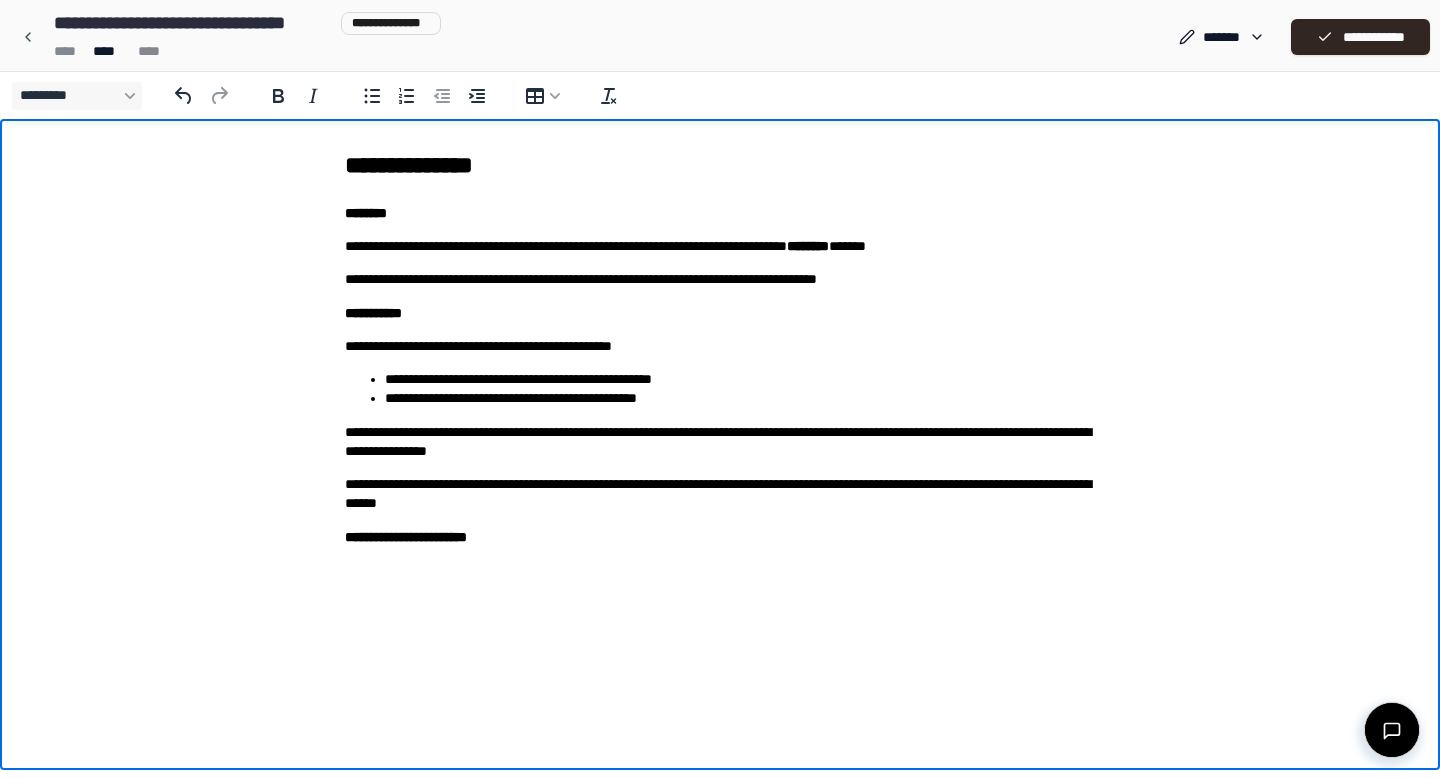 click on "**********" at bounding box center [720, 442] 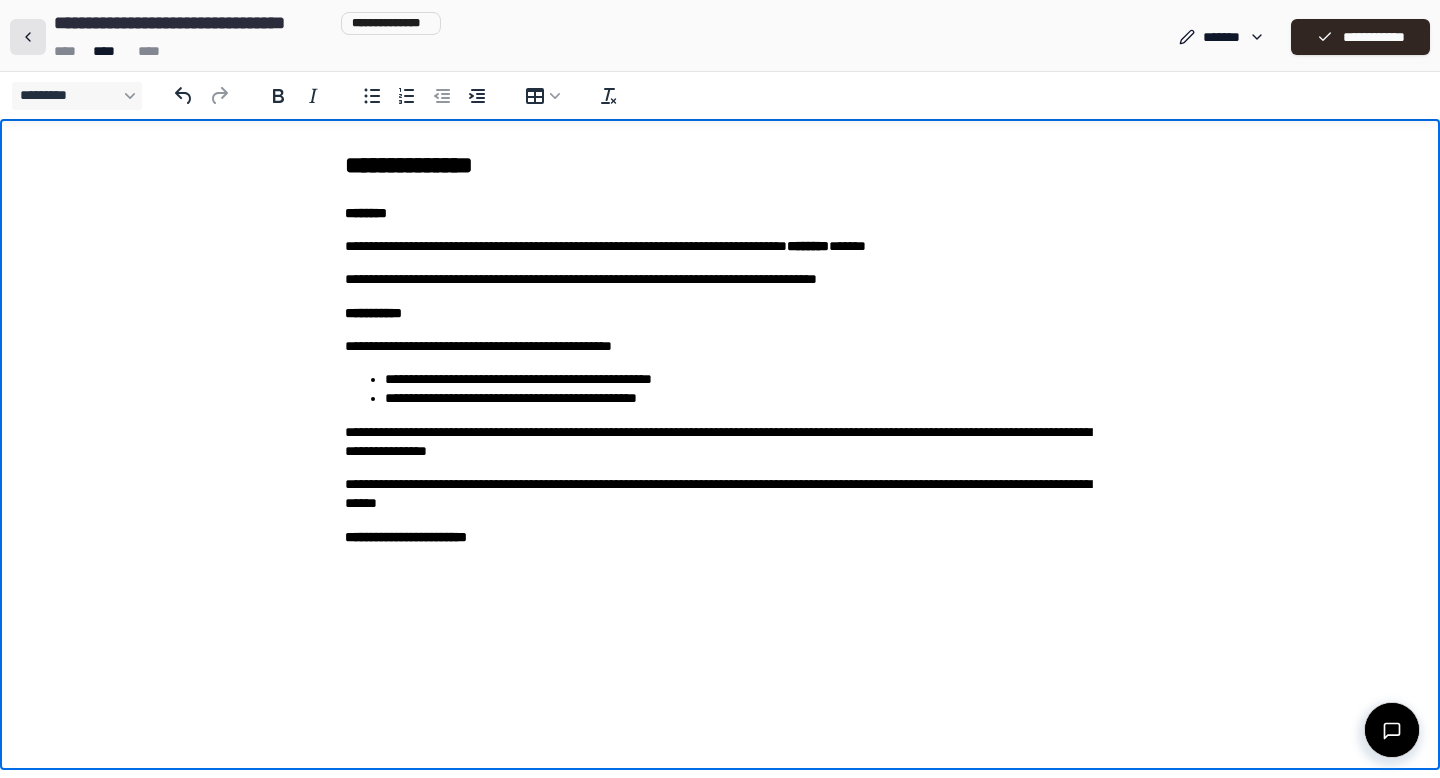 click at bounding box center [28, 37] 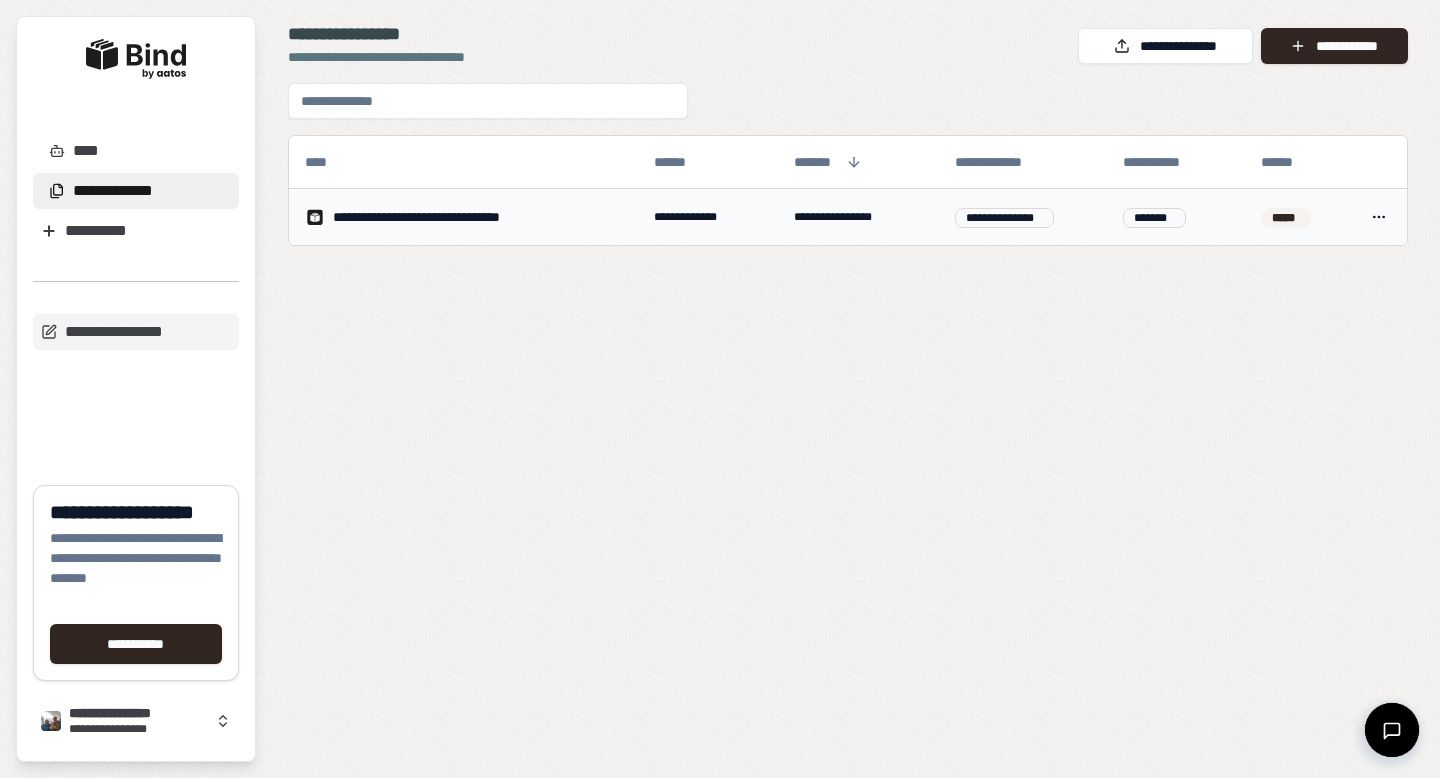 click on "**********" at bounding box center (463, 217) 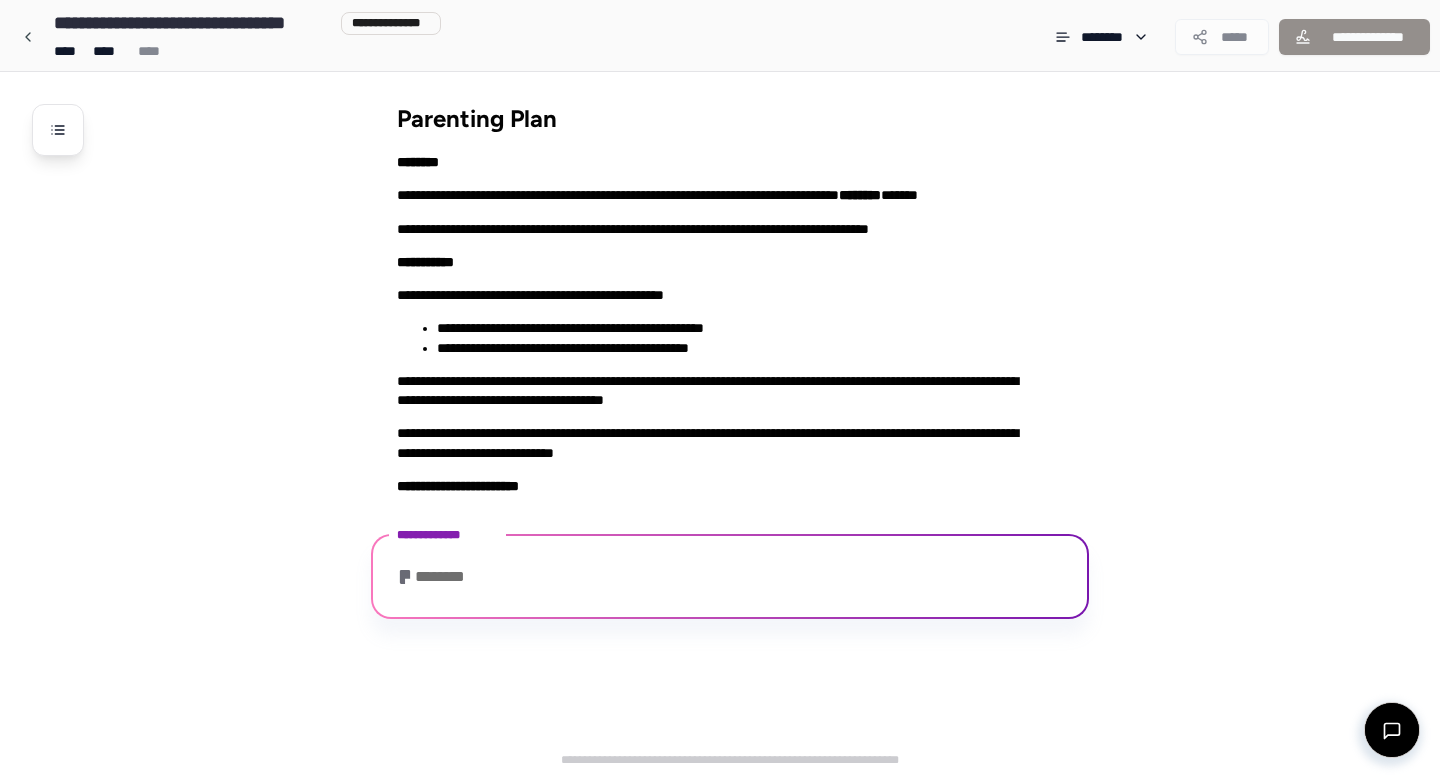 click on "********" at bounding box center [436, 577] 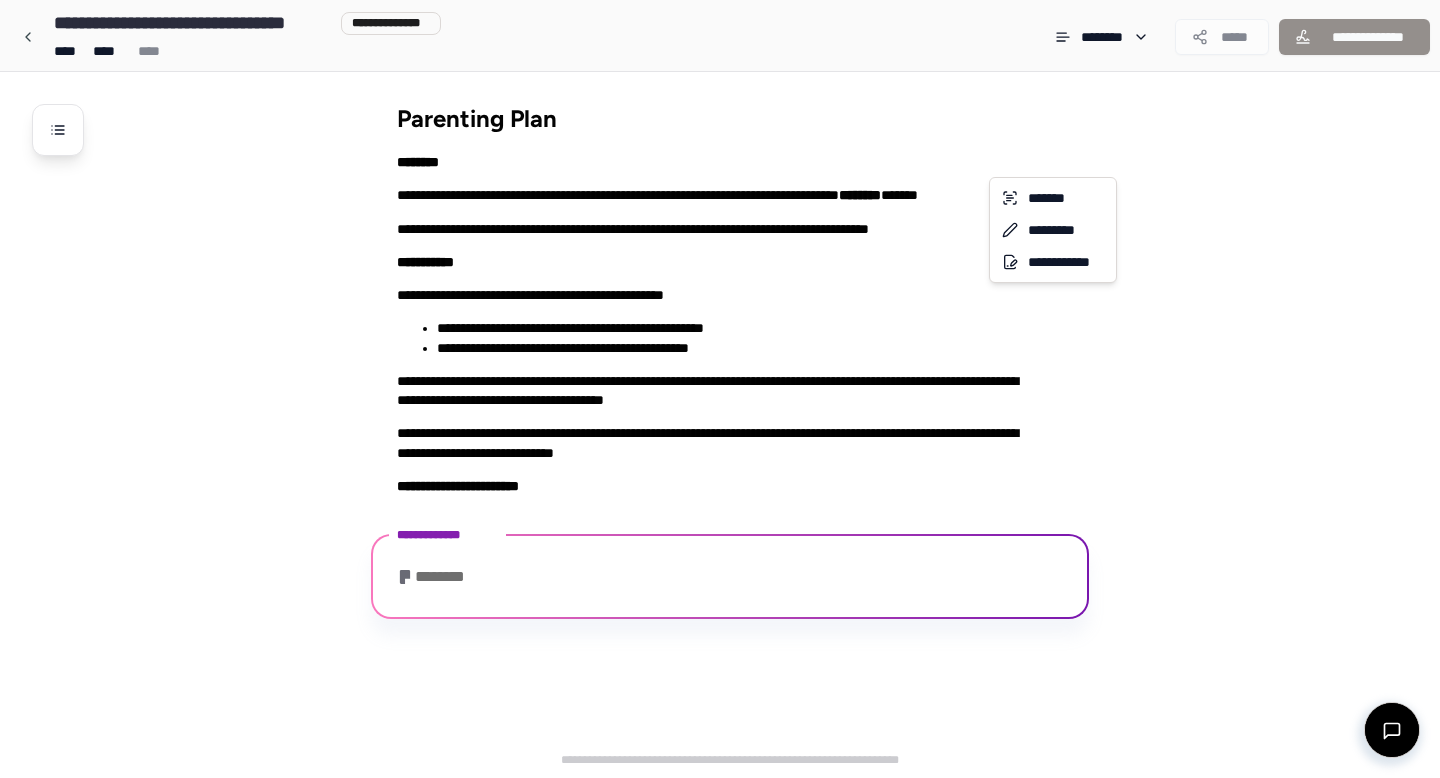 click on "**********" at bounding box center (720, 389) 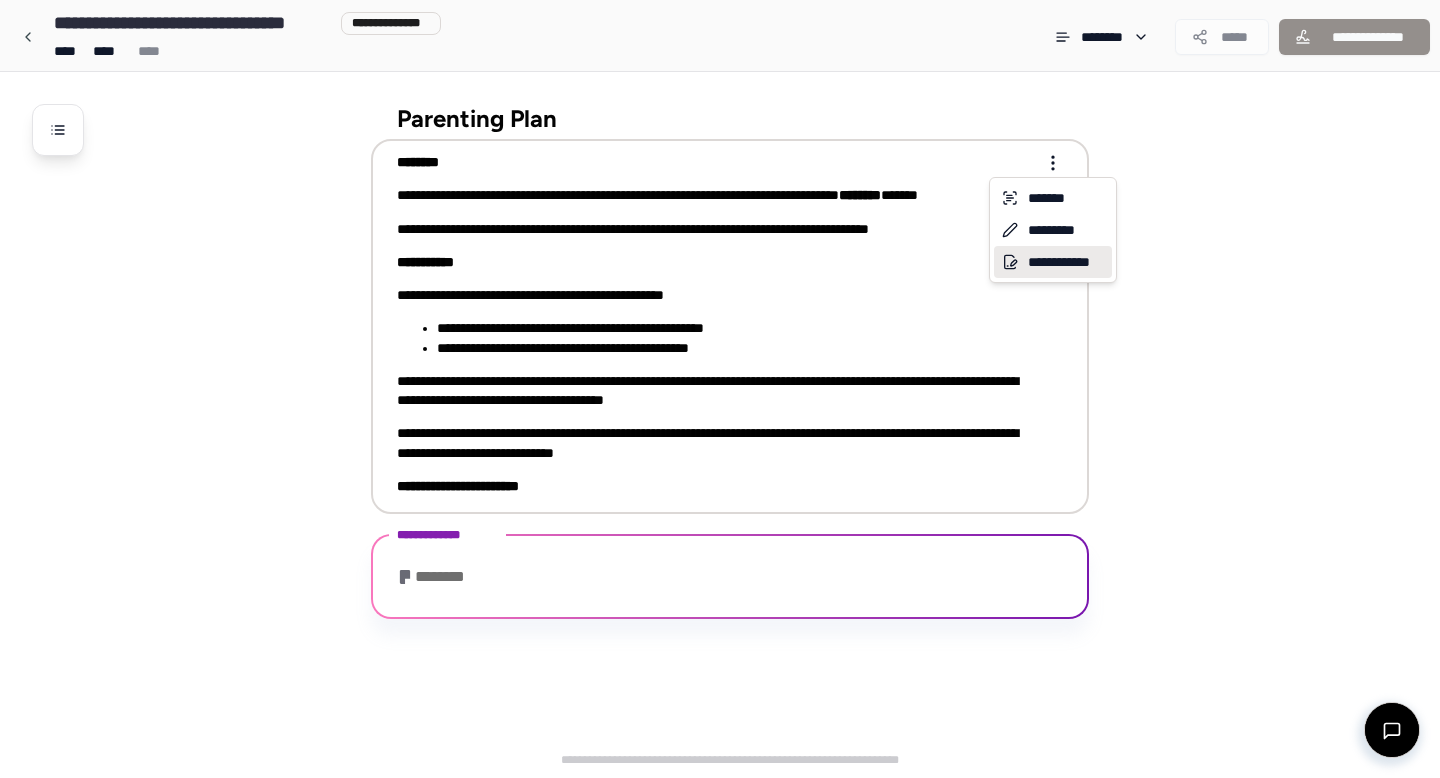 click on "**********" at bounding box center (1053, 262) 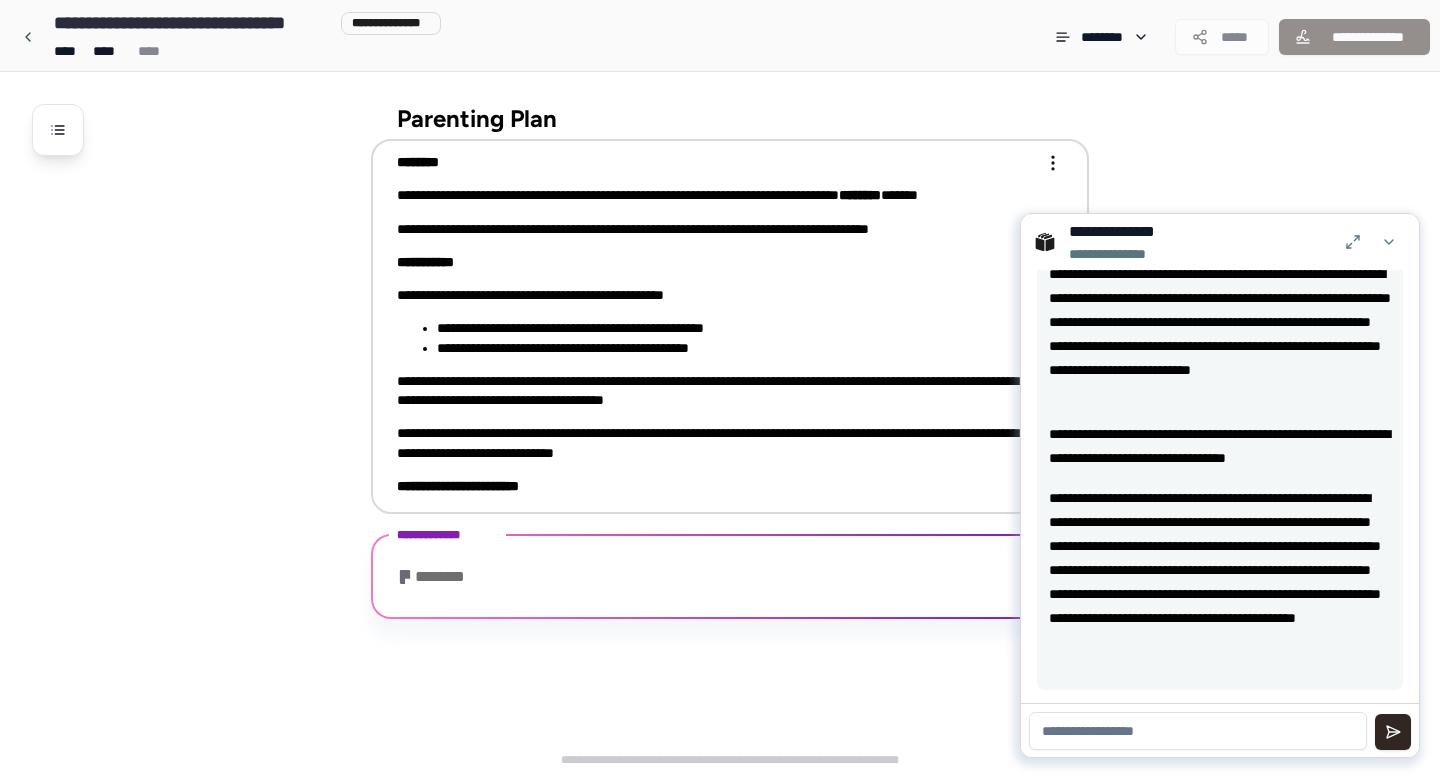 scroll, scrollTop: 22, scrollLeft: 0, axis: vertical 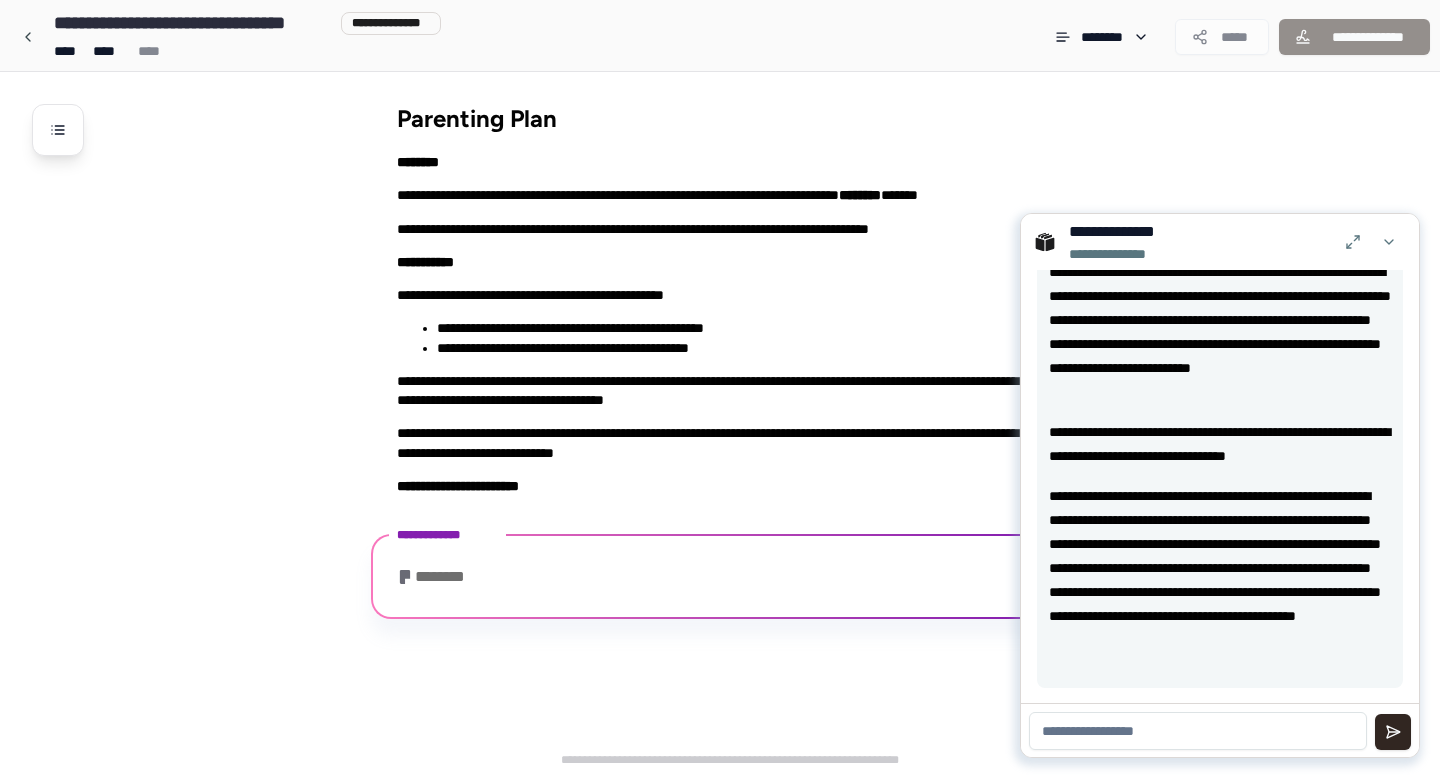 click at bounding box center (1198, 731) 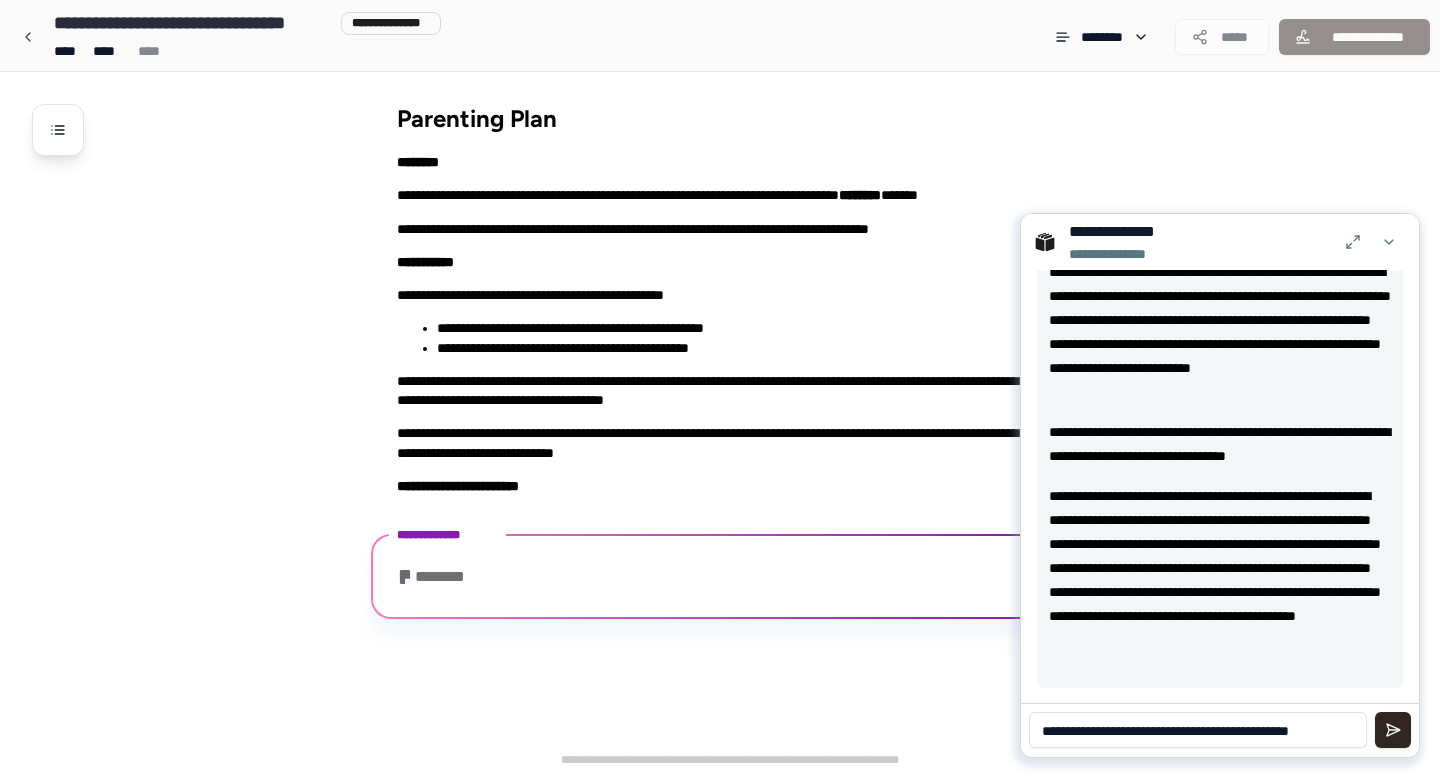 scroll, scrollTop: 0, scrollLeft: 0, axis: both 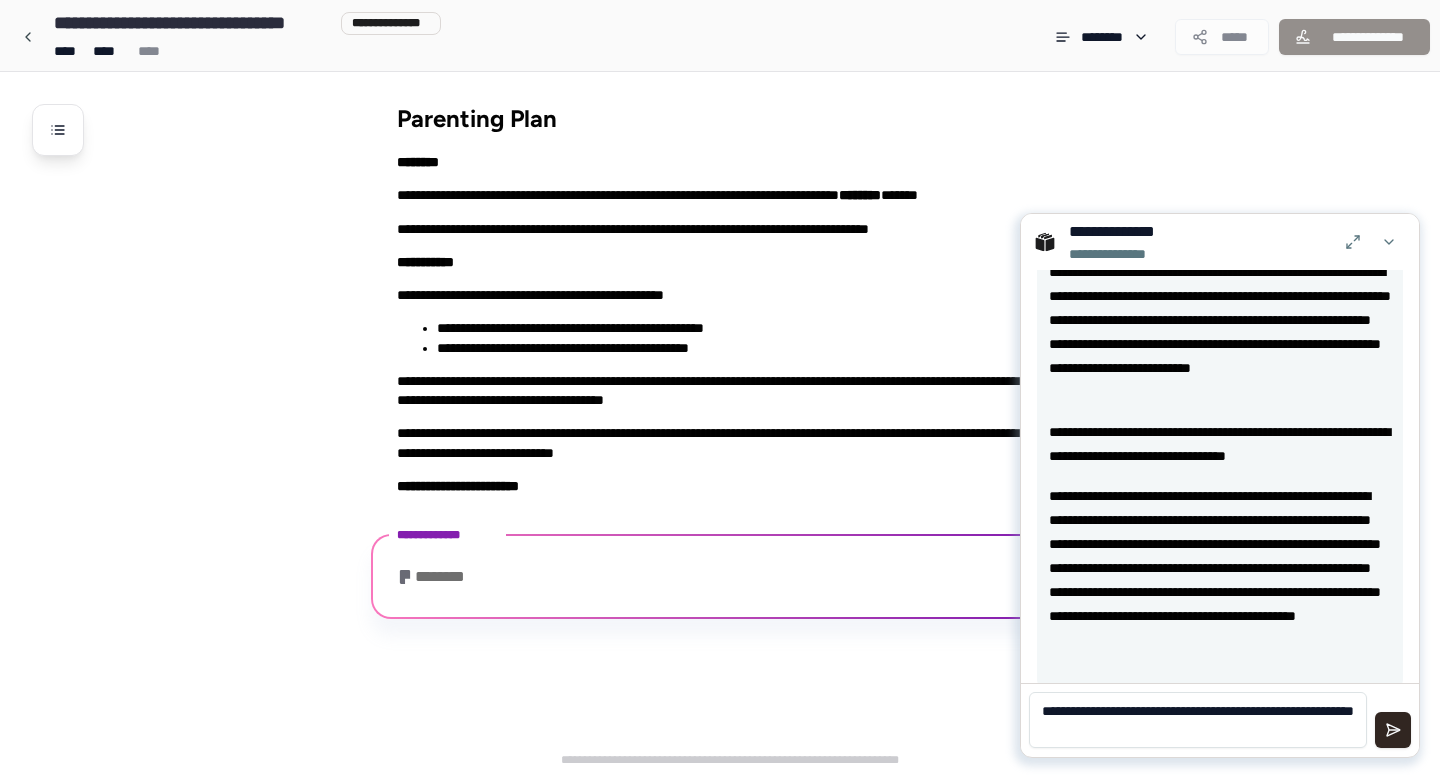 type on "**********" 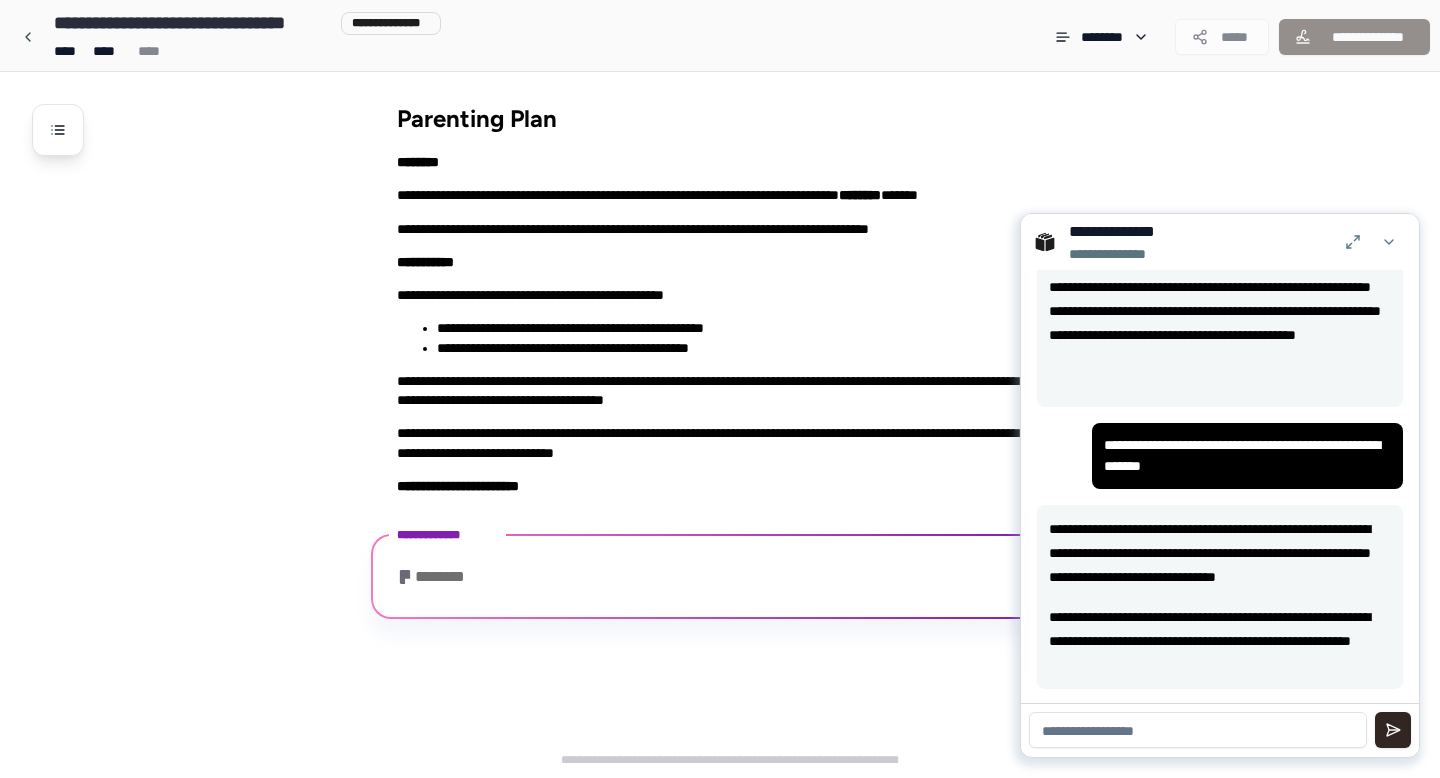 scroll, scrollTop: 304, scrollLeft: 0, axis: vertical 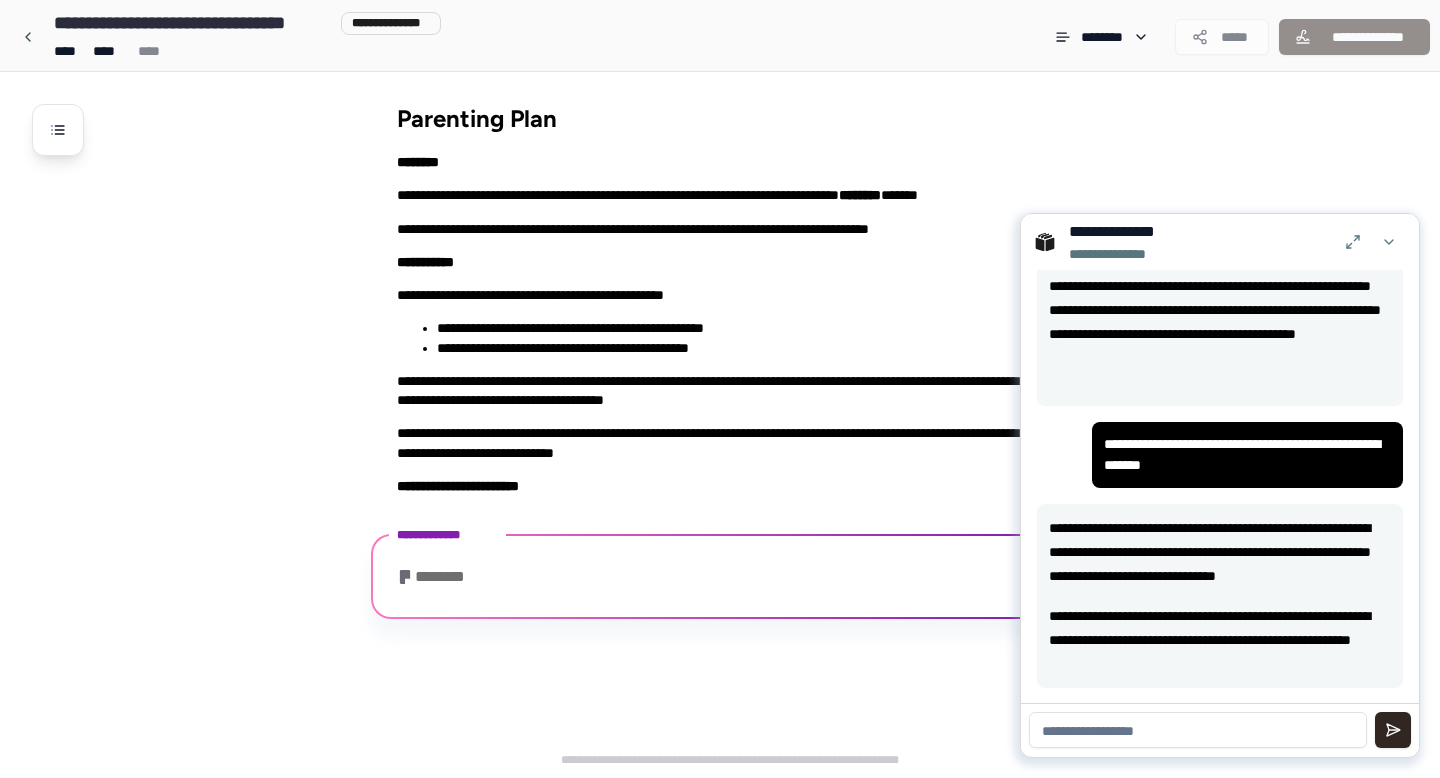 click at bounding box center (1220, 729) 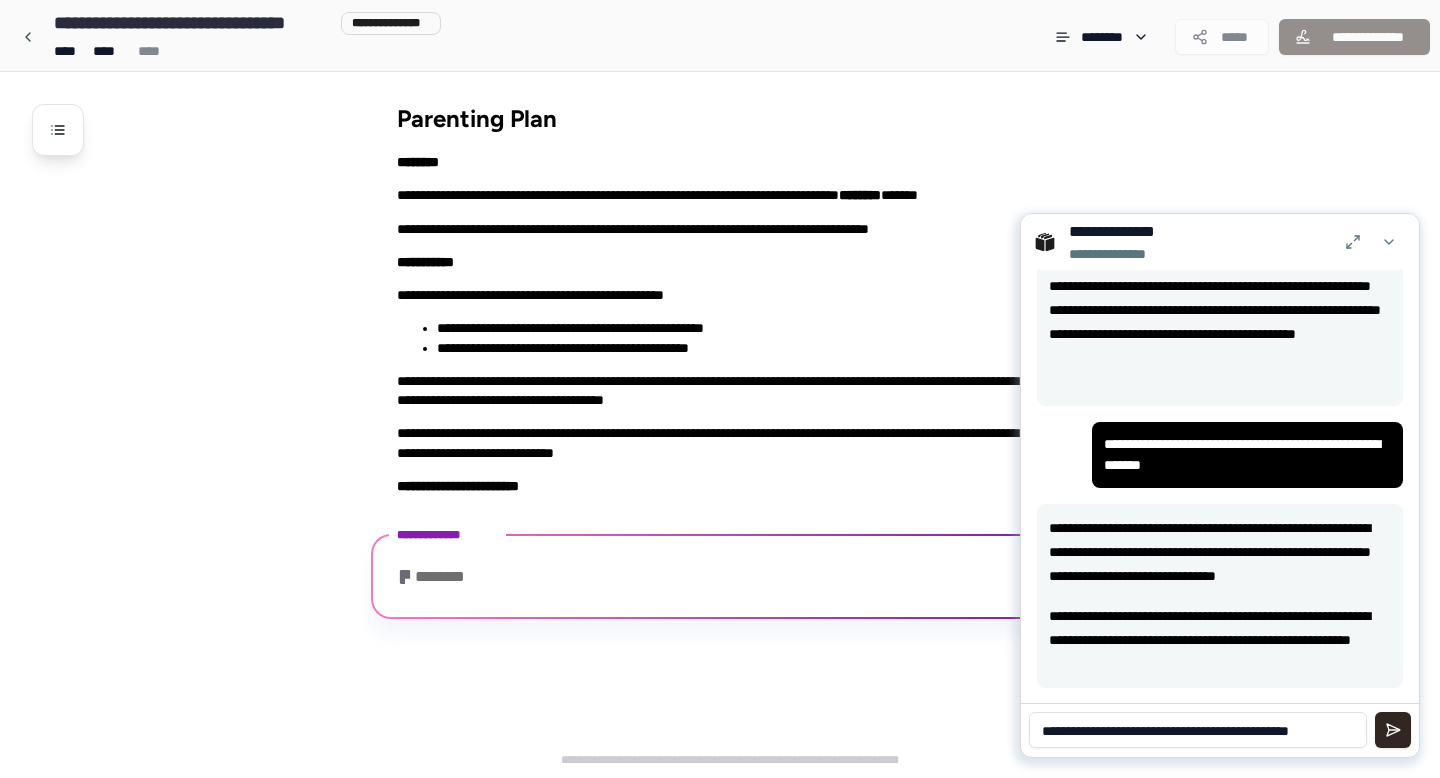 scroll, scrollTop: 0, scrollLeft: 0, axis: both 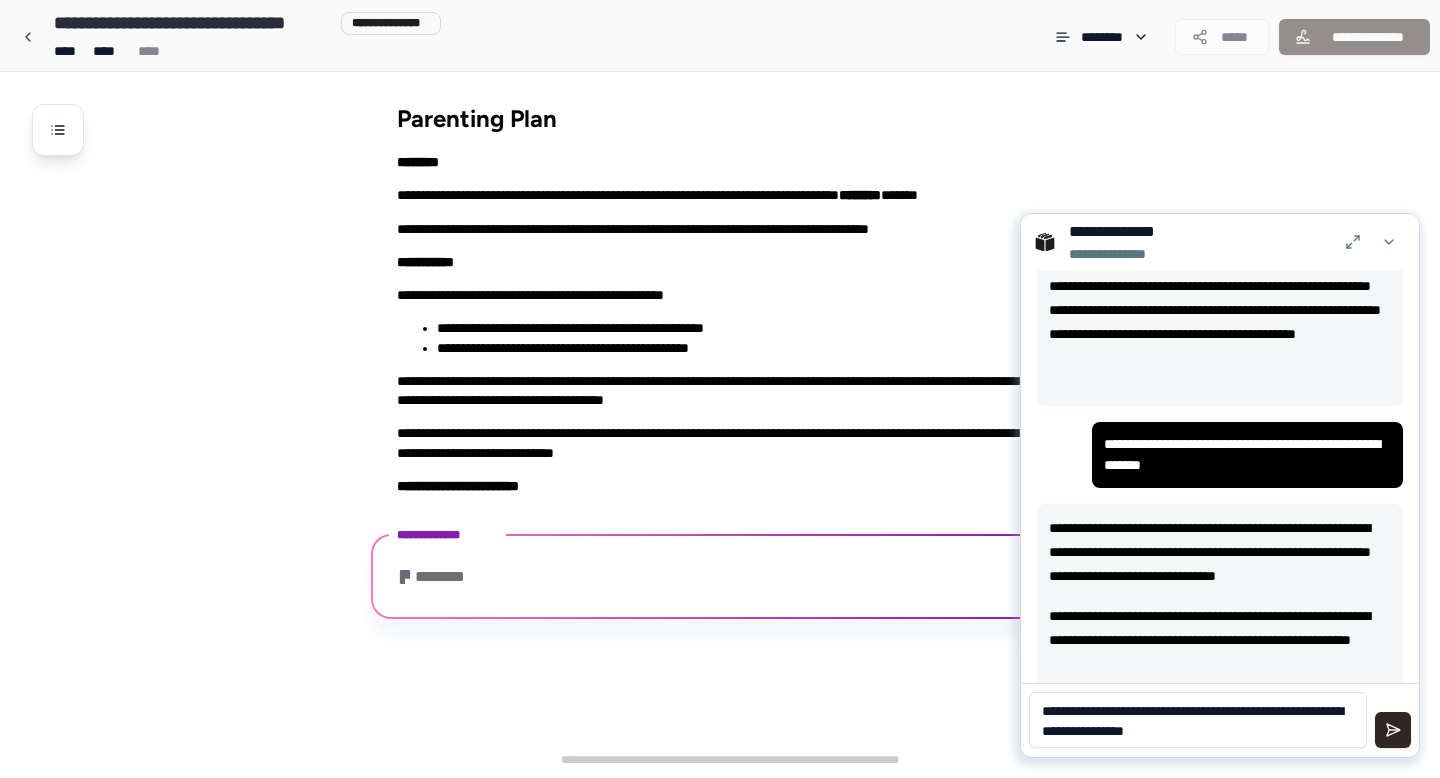 type on "**********" 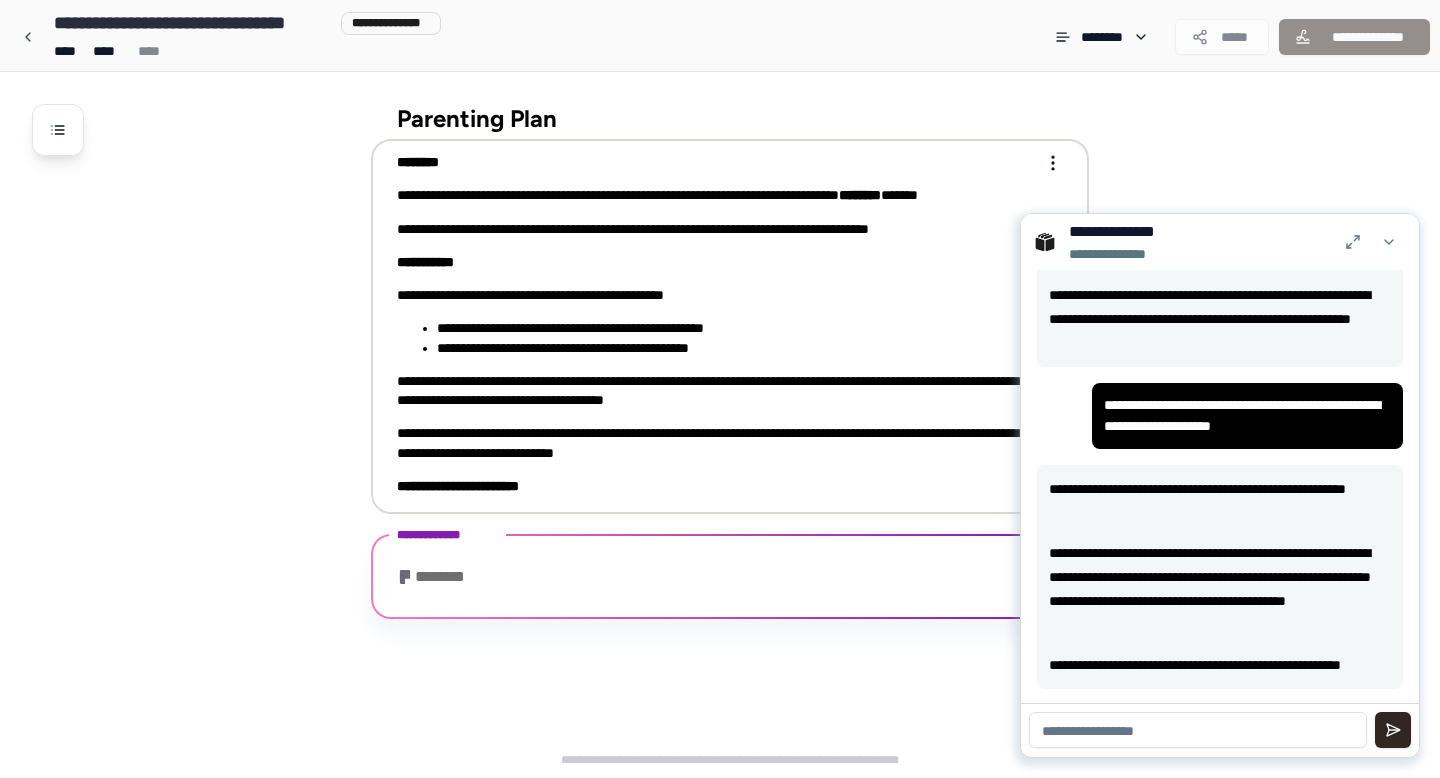 scroll, scrollTop: 626, scrollLeft: 0, axis: vertical 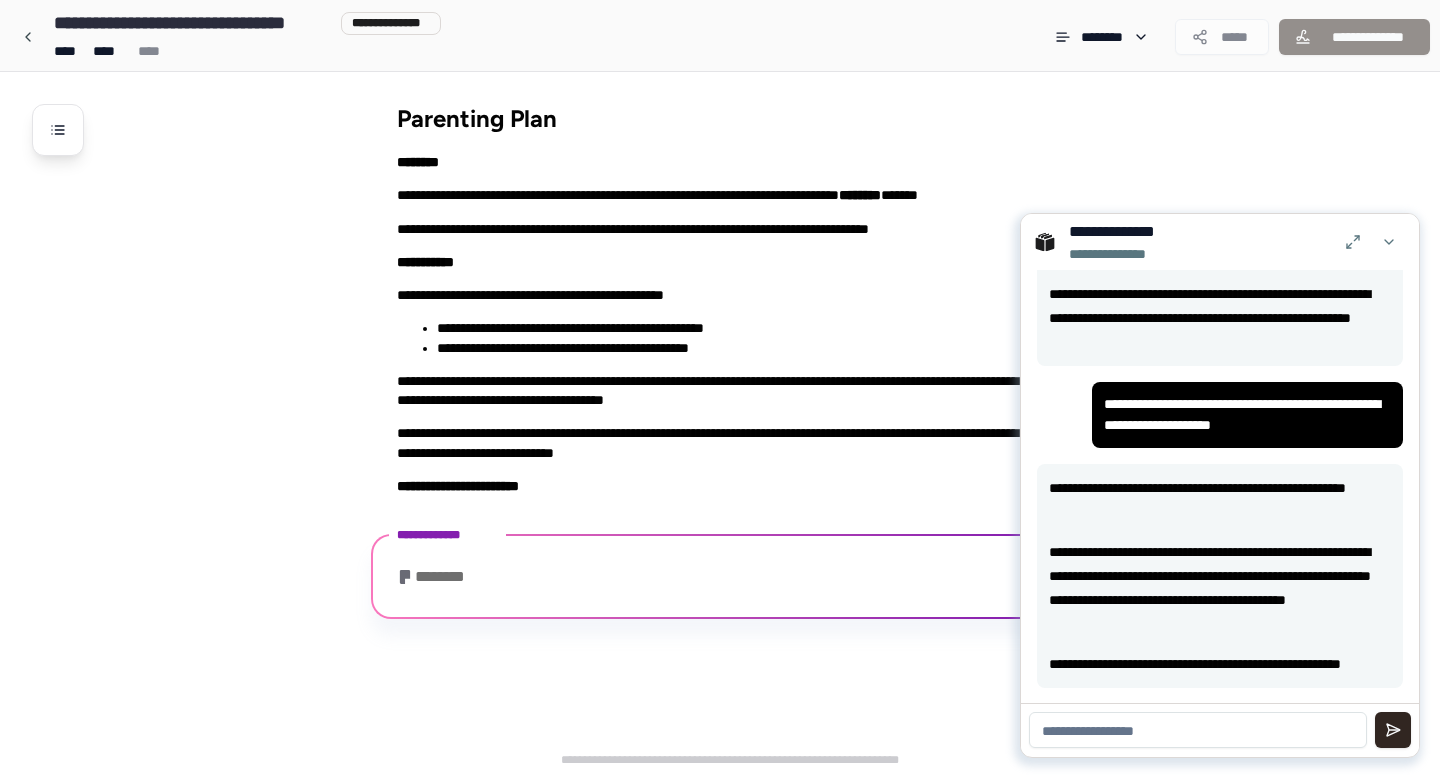 click at bounding box center [1198, 730] 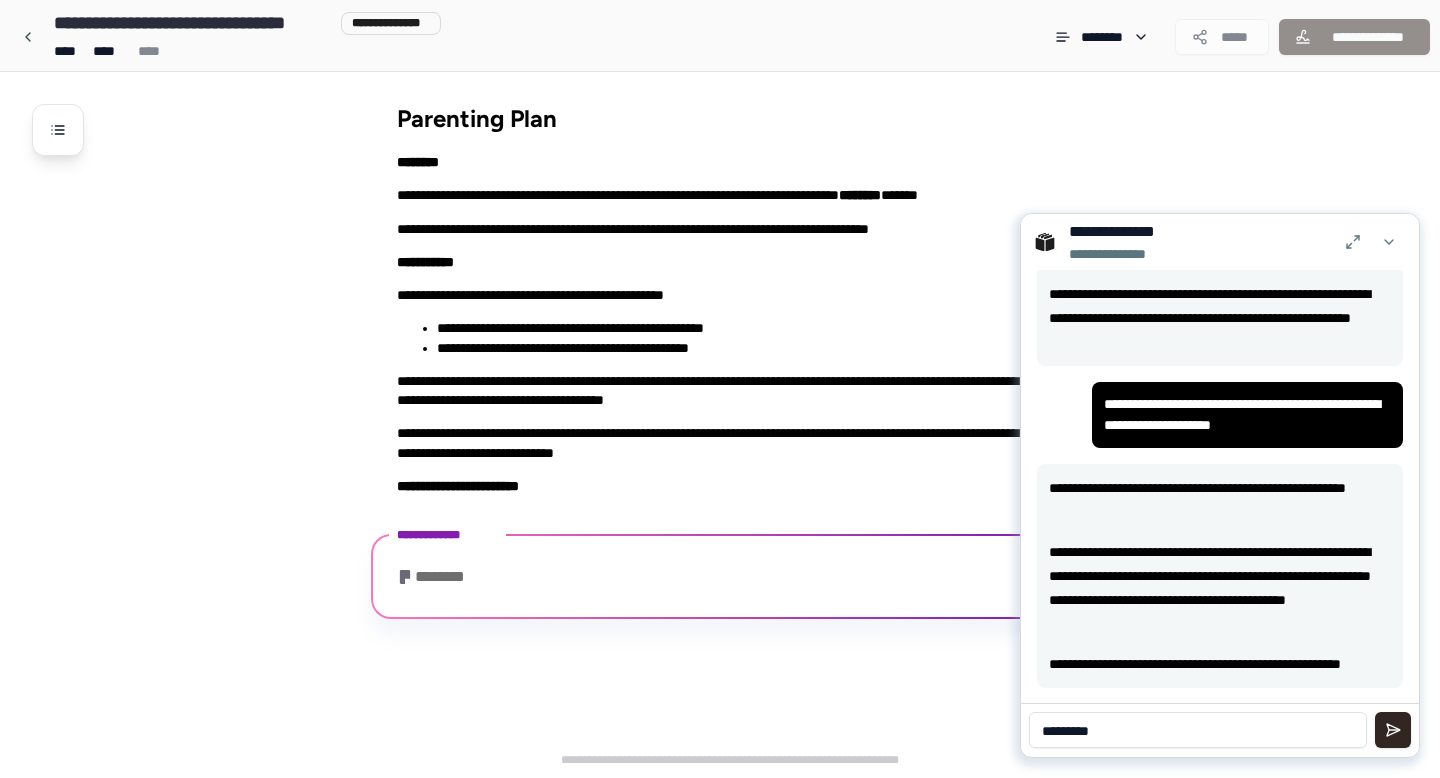 type on "*********" 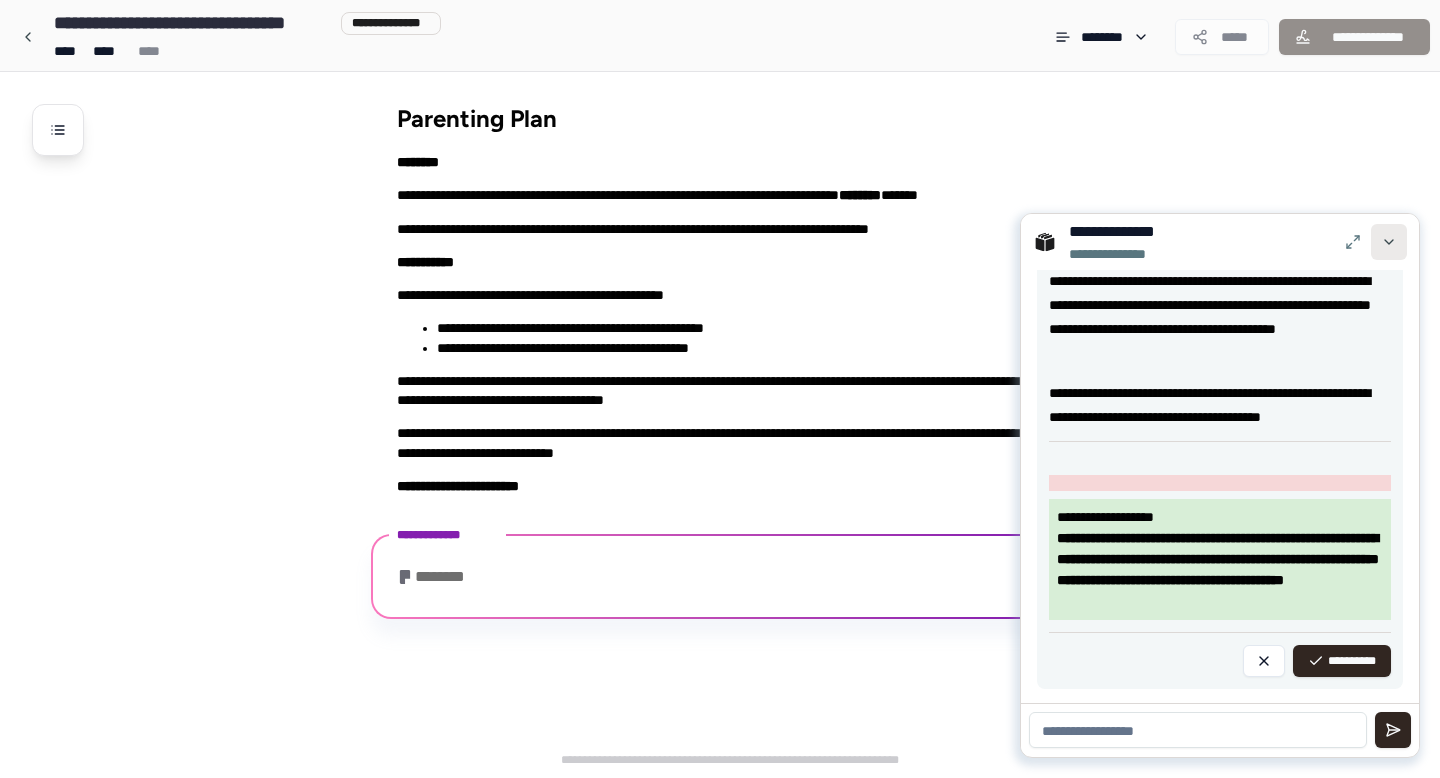 scroll, scrollTop: 1239, scrollLeft: 0, axis: vertical 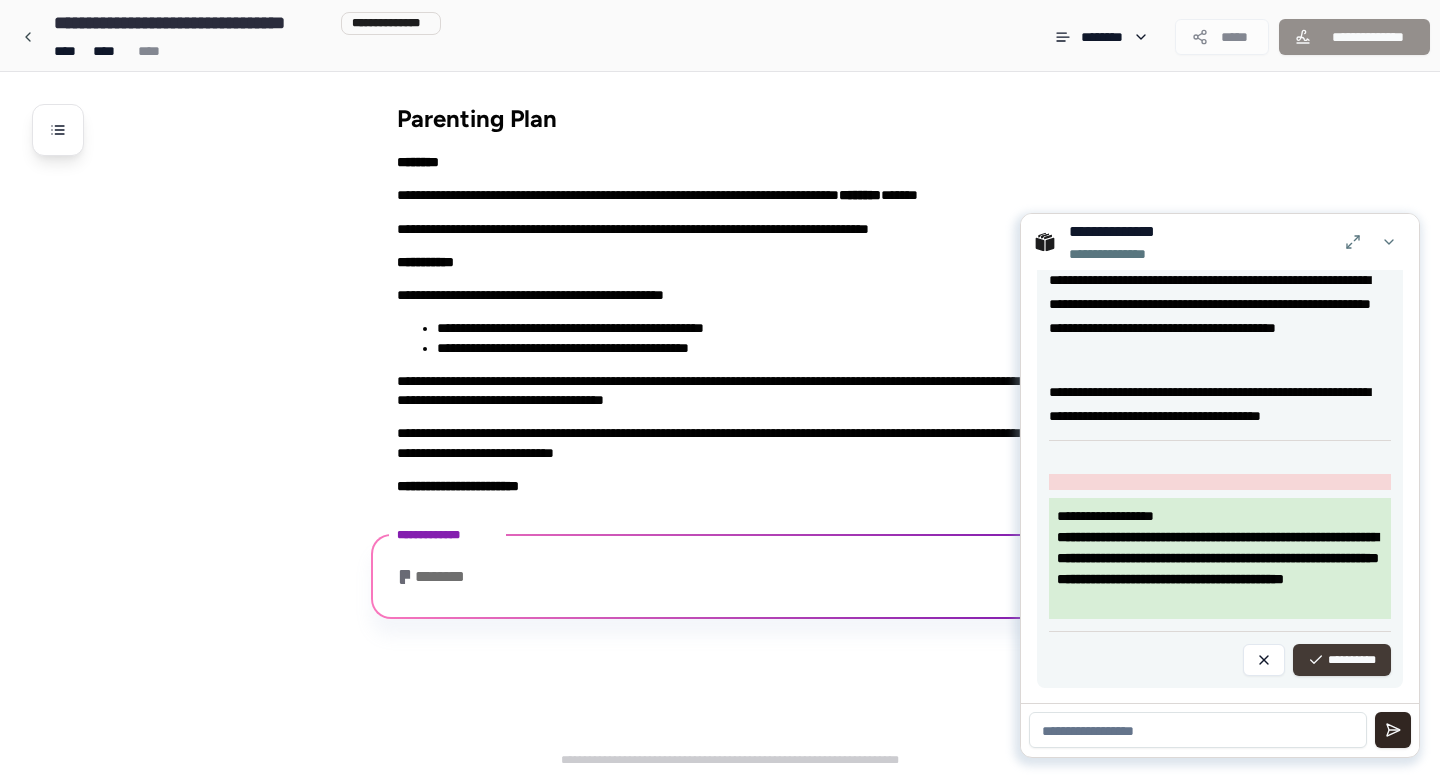 click on "**********" at bounding box center [1342, 660] 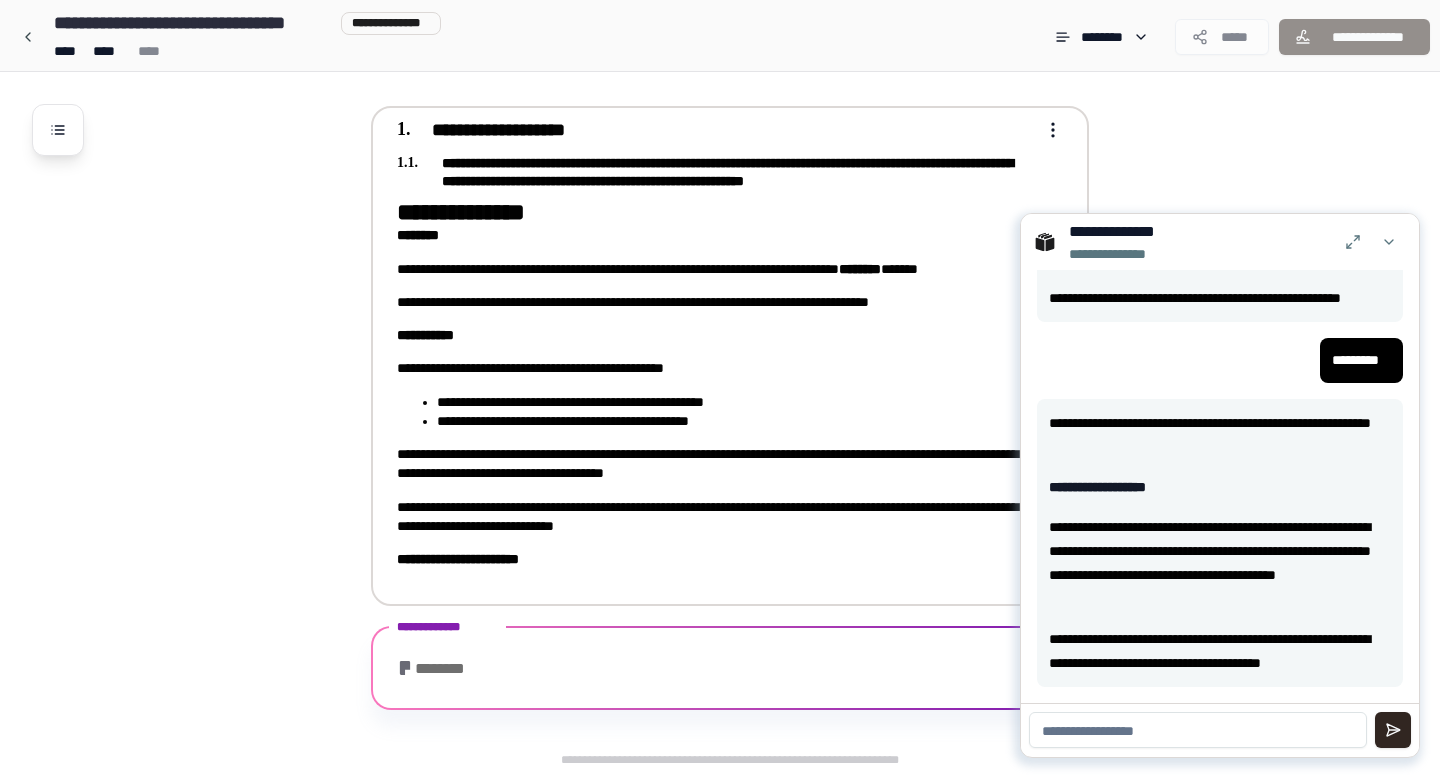 scroll, scrollTop: 991, scrollLeft: 0, axis: vertical 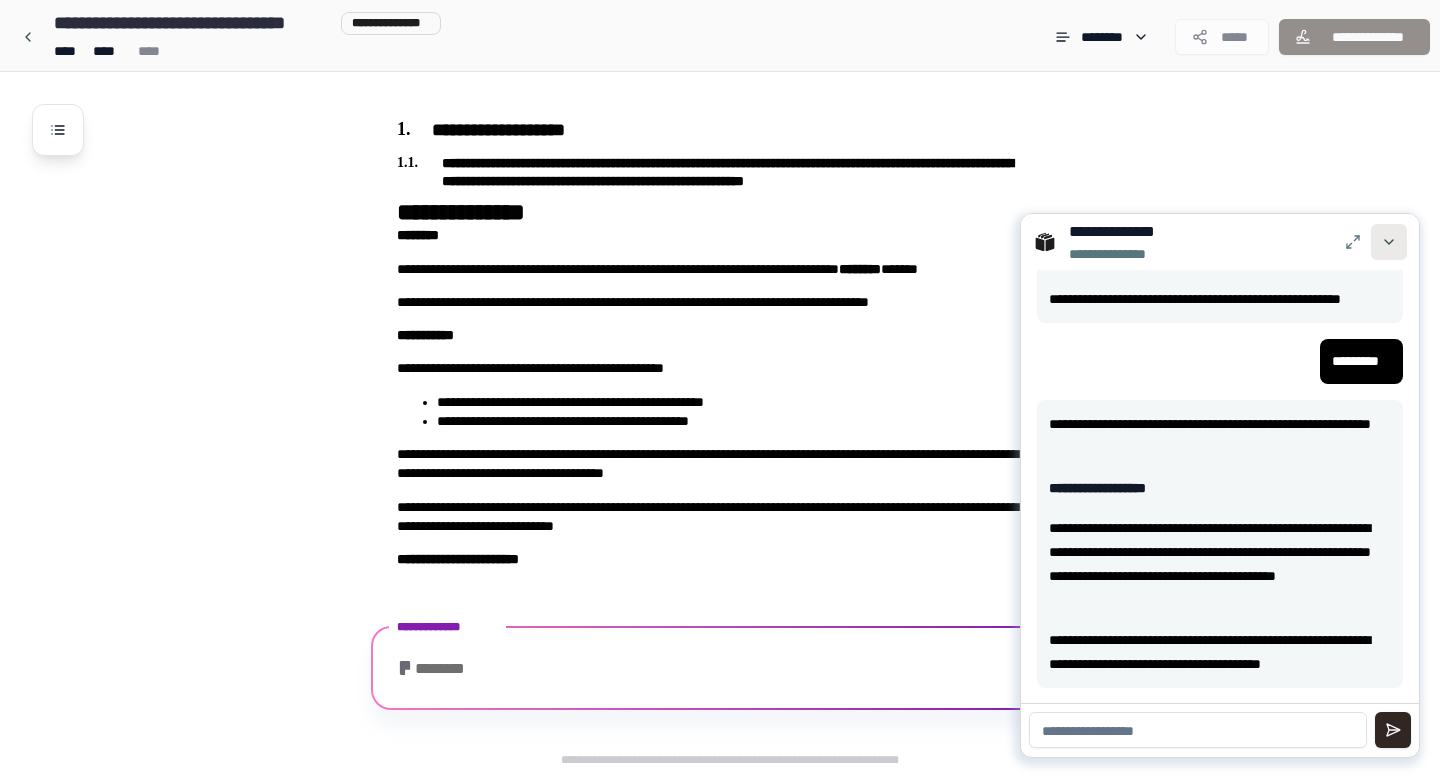 click at bounding box center (1389, 242) 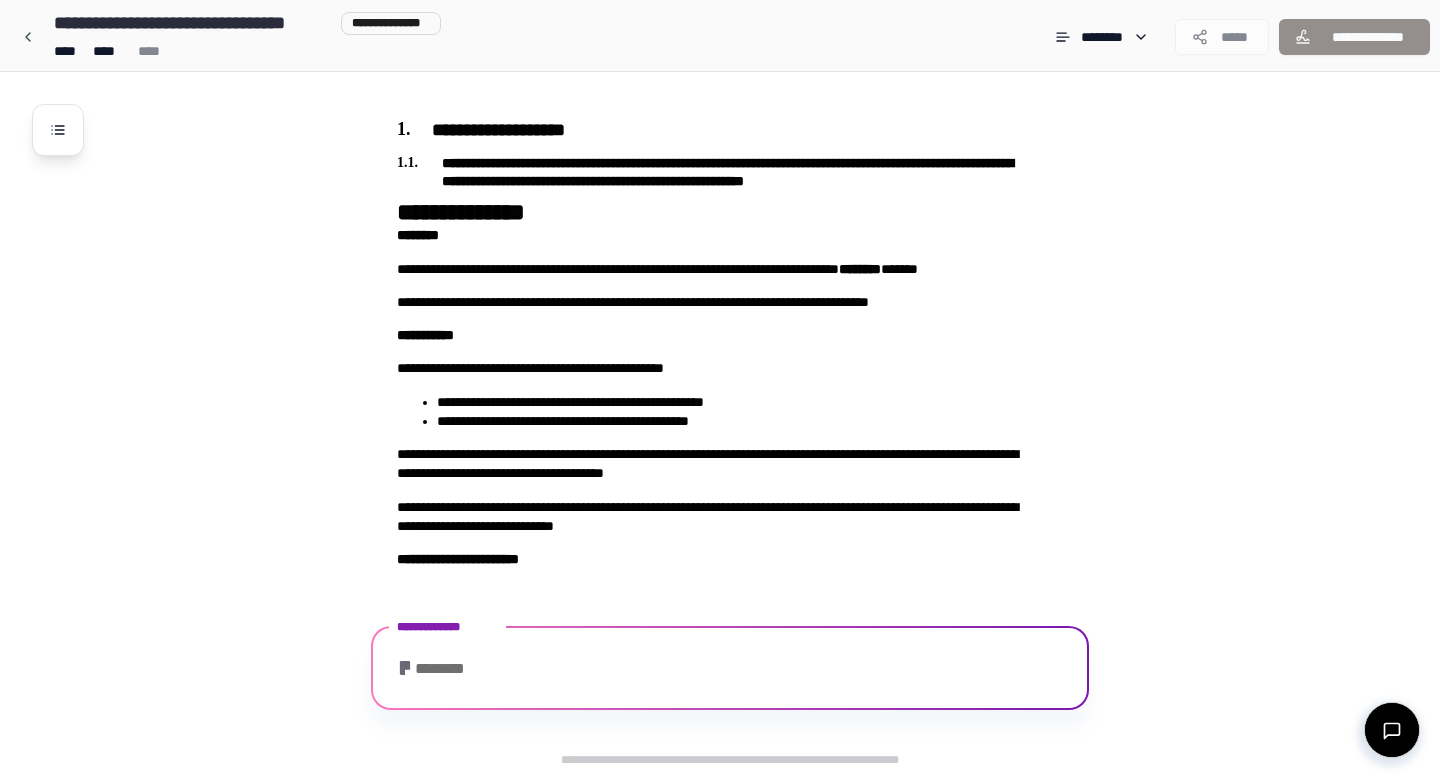 click on "**********" at bounding box center (1354, 37) 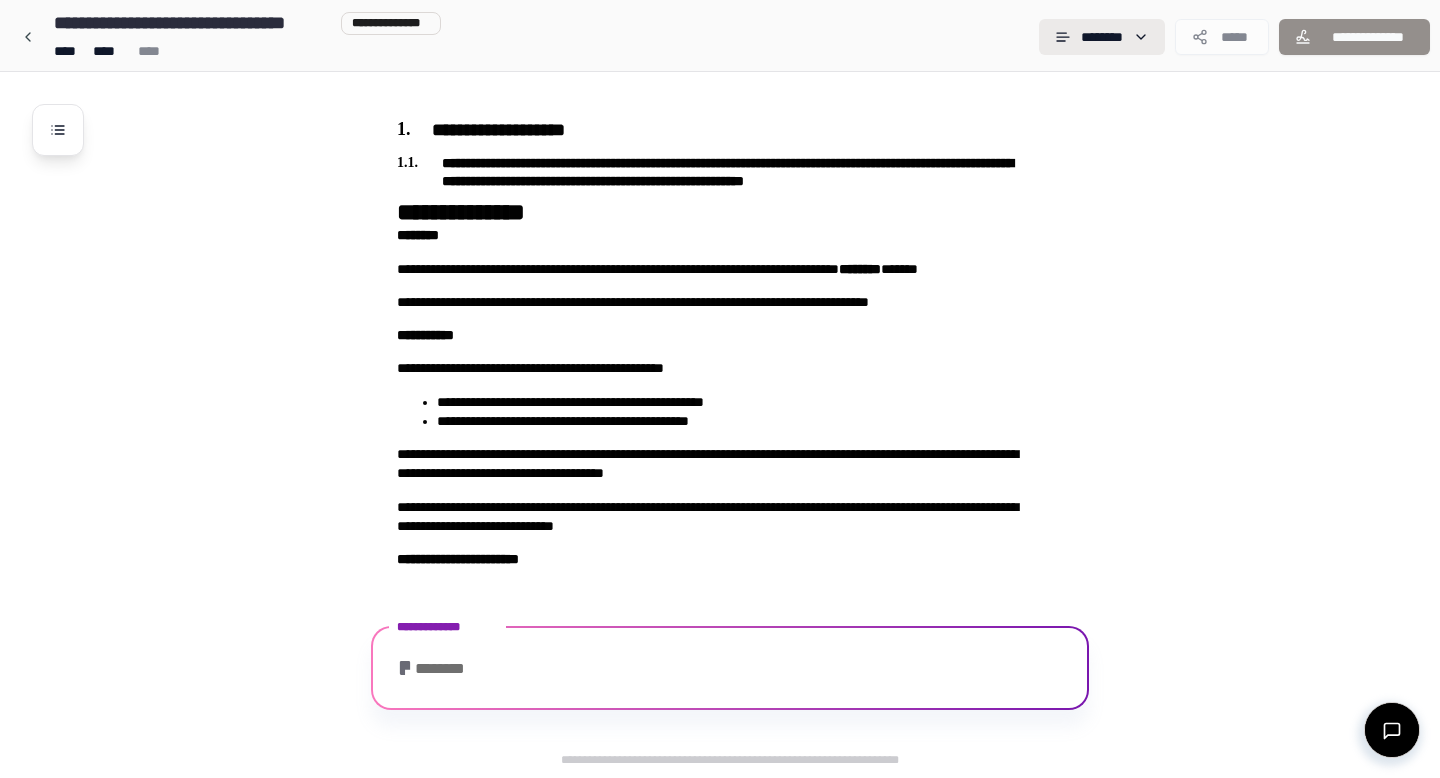 click on "**********" at bounding box center (720, 389) 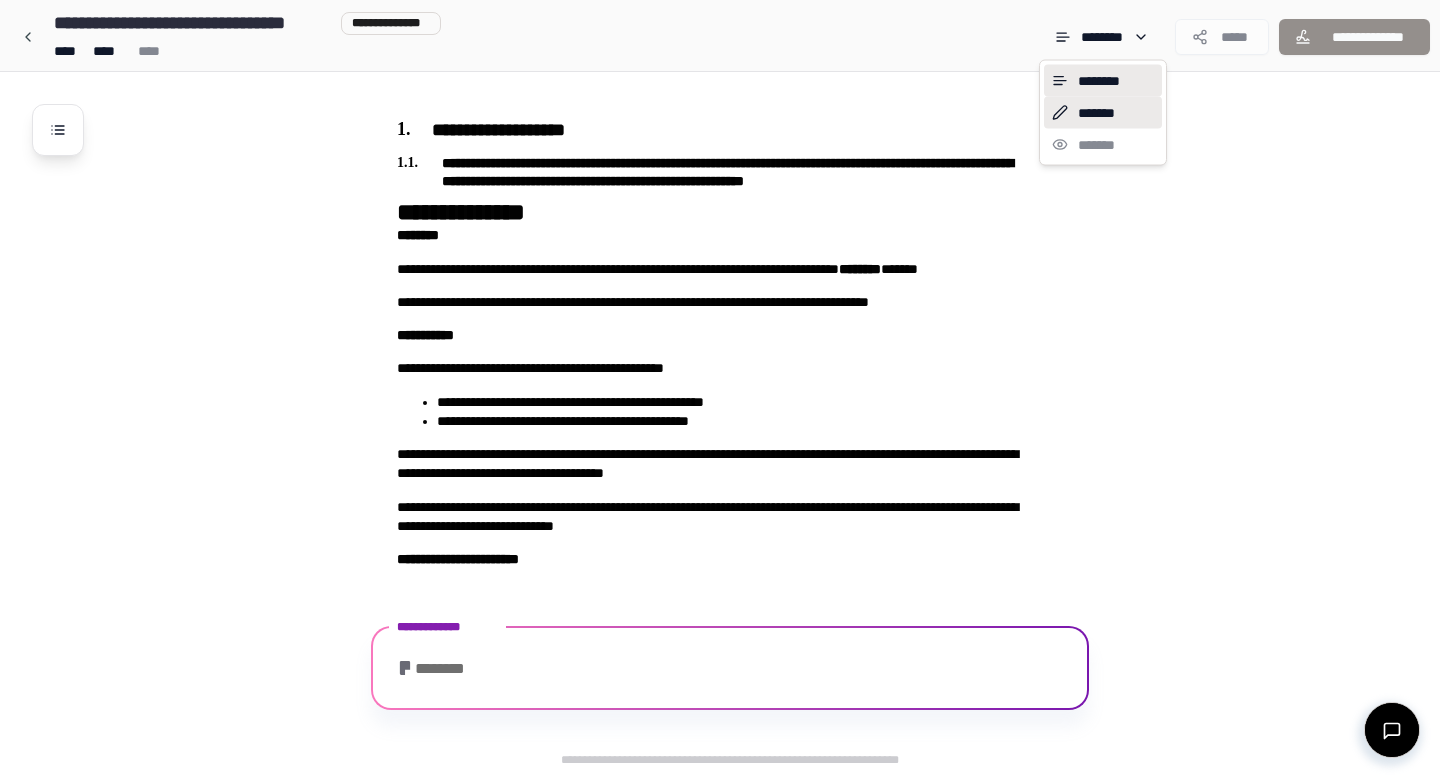 click on "*******" at bounding box center [1103, 113] 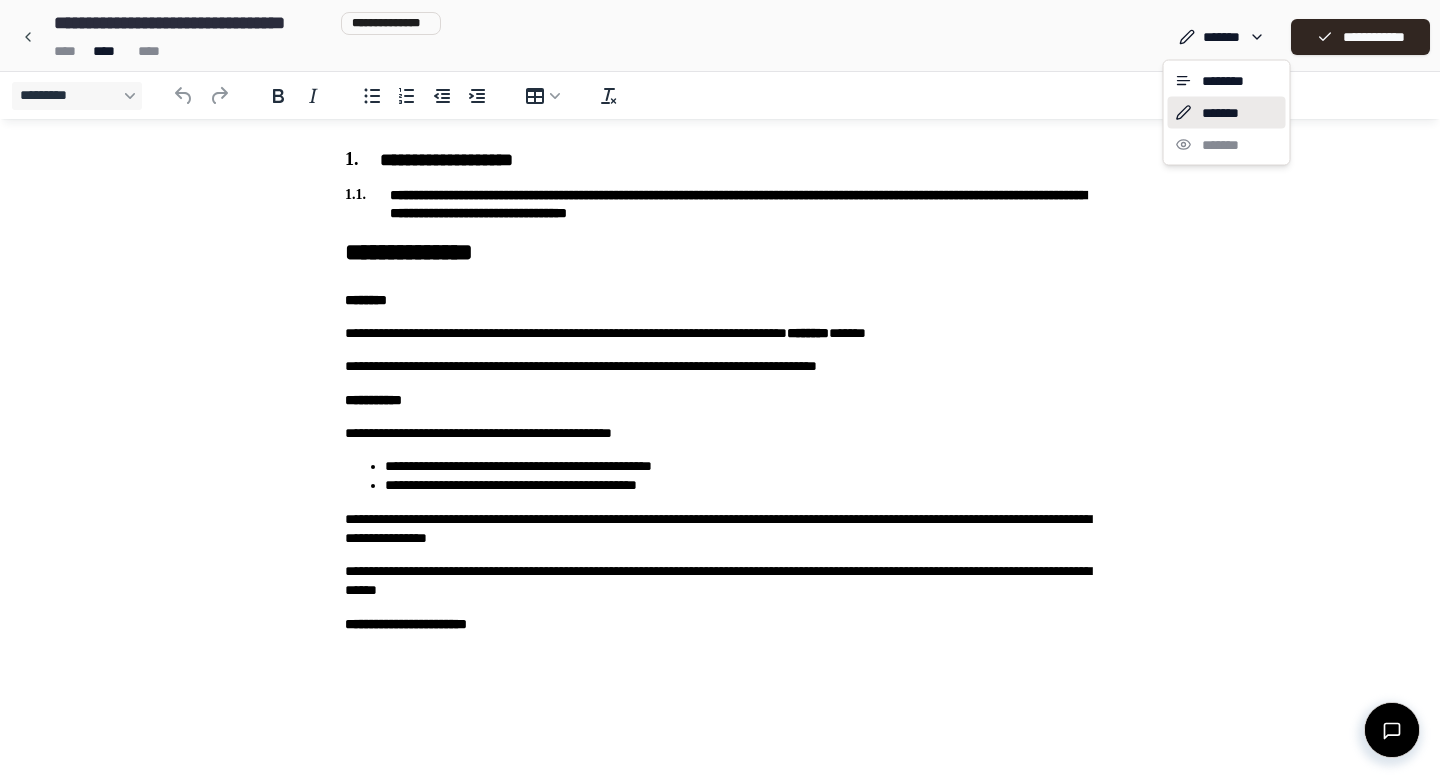 scroll, scrollTop: 0, scrollLeft: 0, axis: both 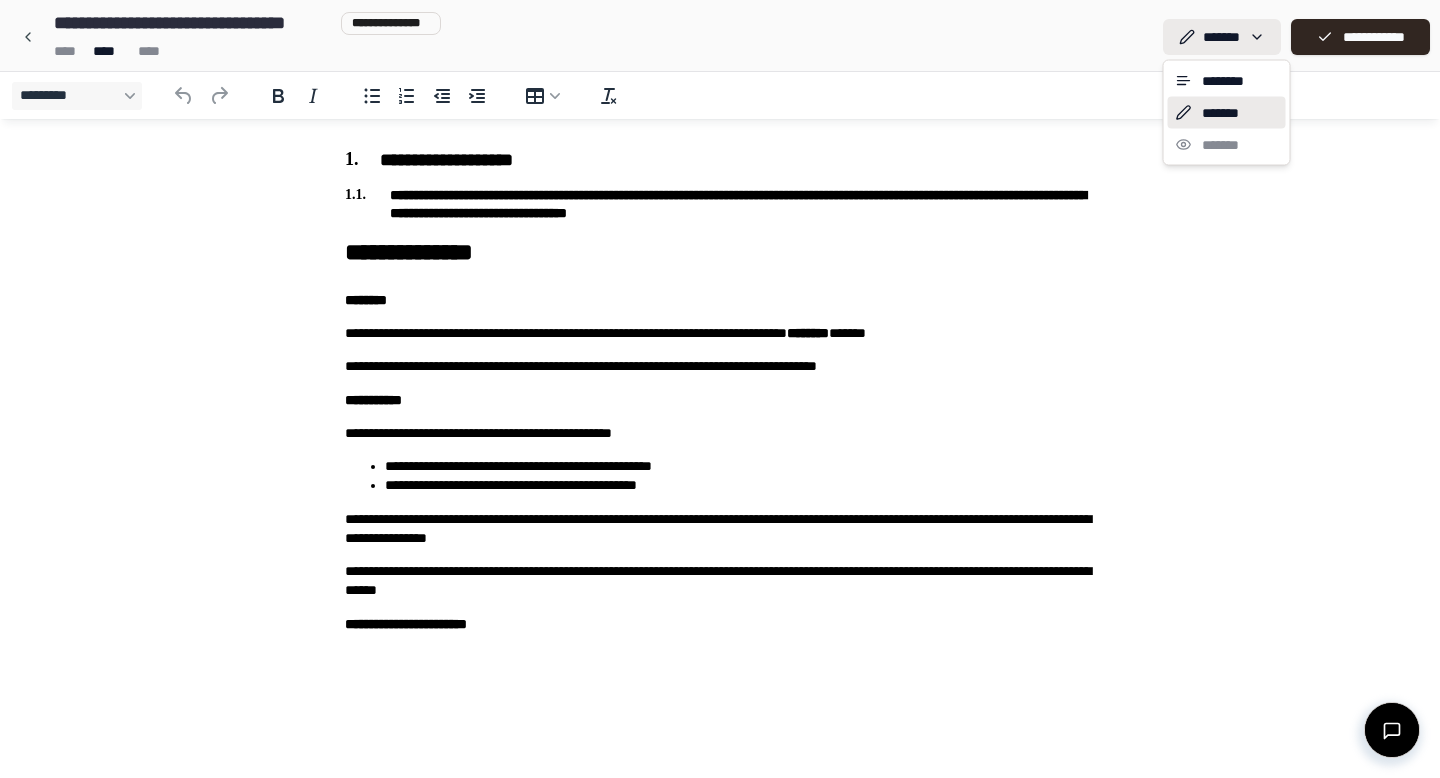 click on "**********" at bounding box center (720, 389) 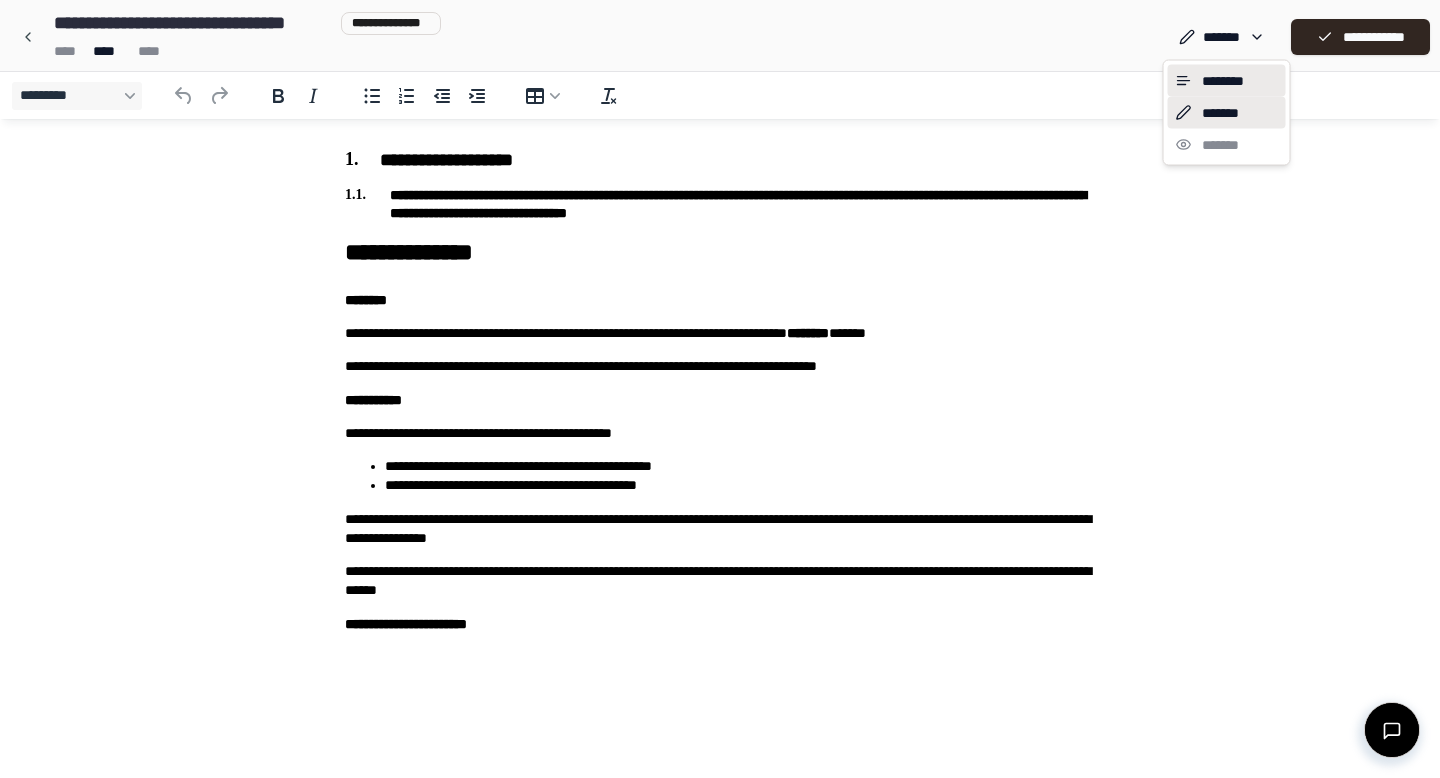 click on "********" at bounding box center [1227, 81] 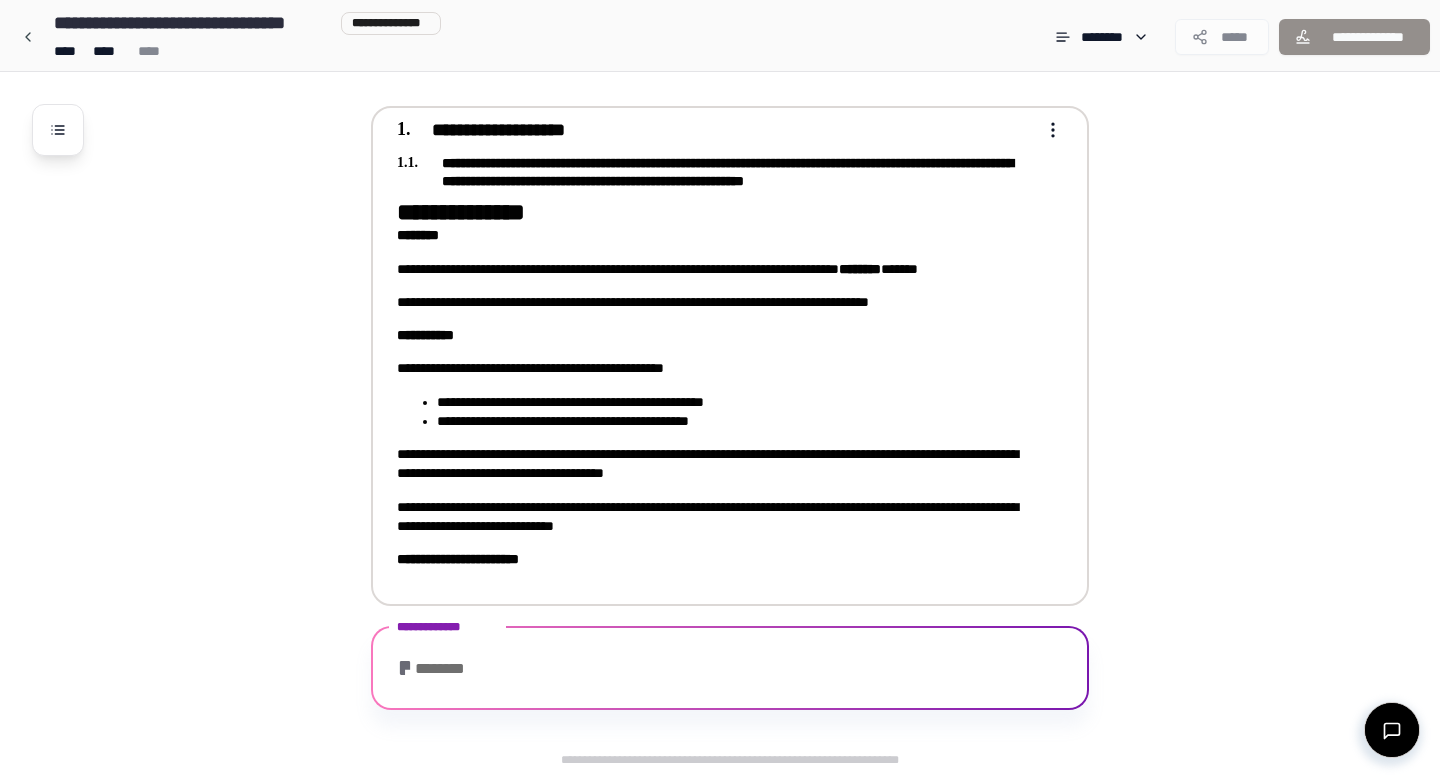 click on "**********" at bounding box center [716, 559] 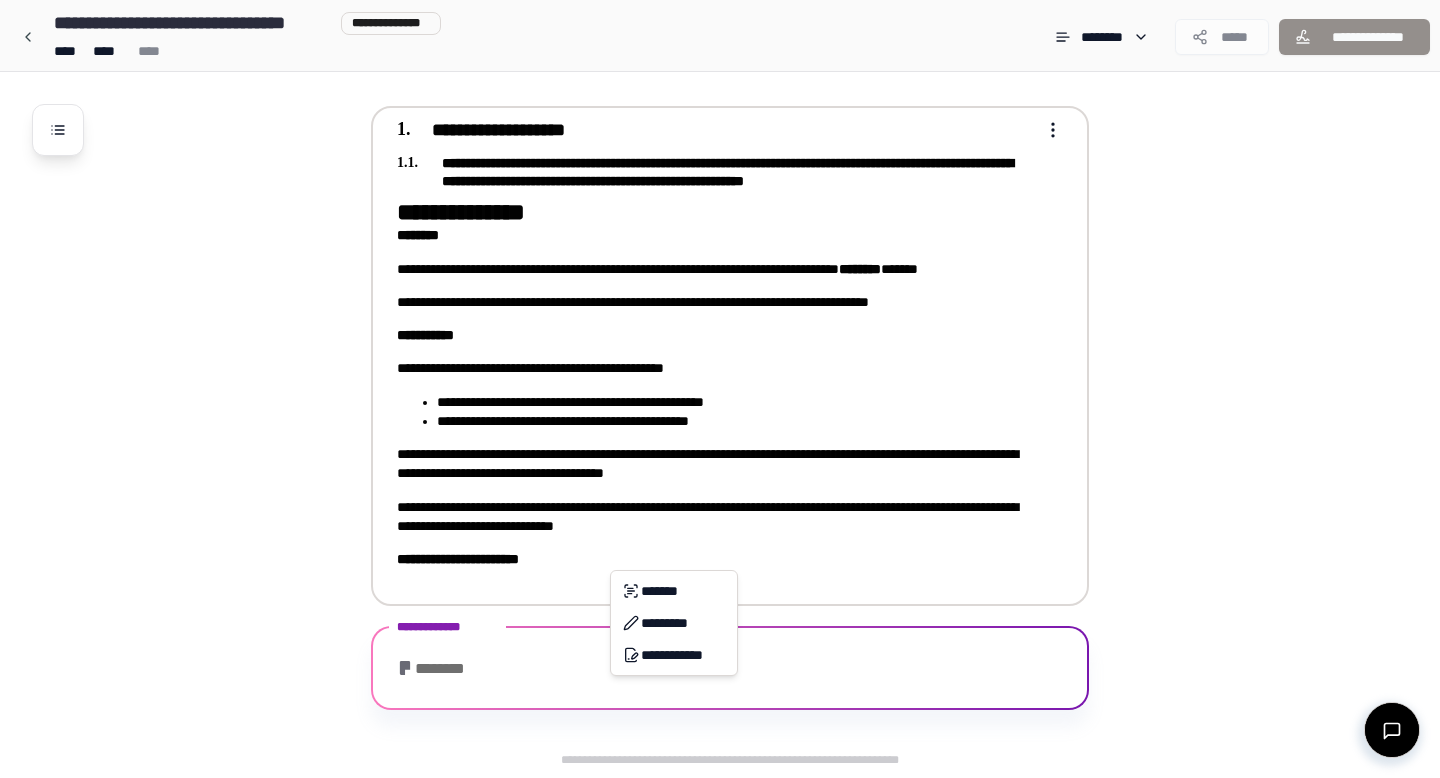 click on "**********" at bounding box center (720, 389) 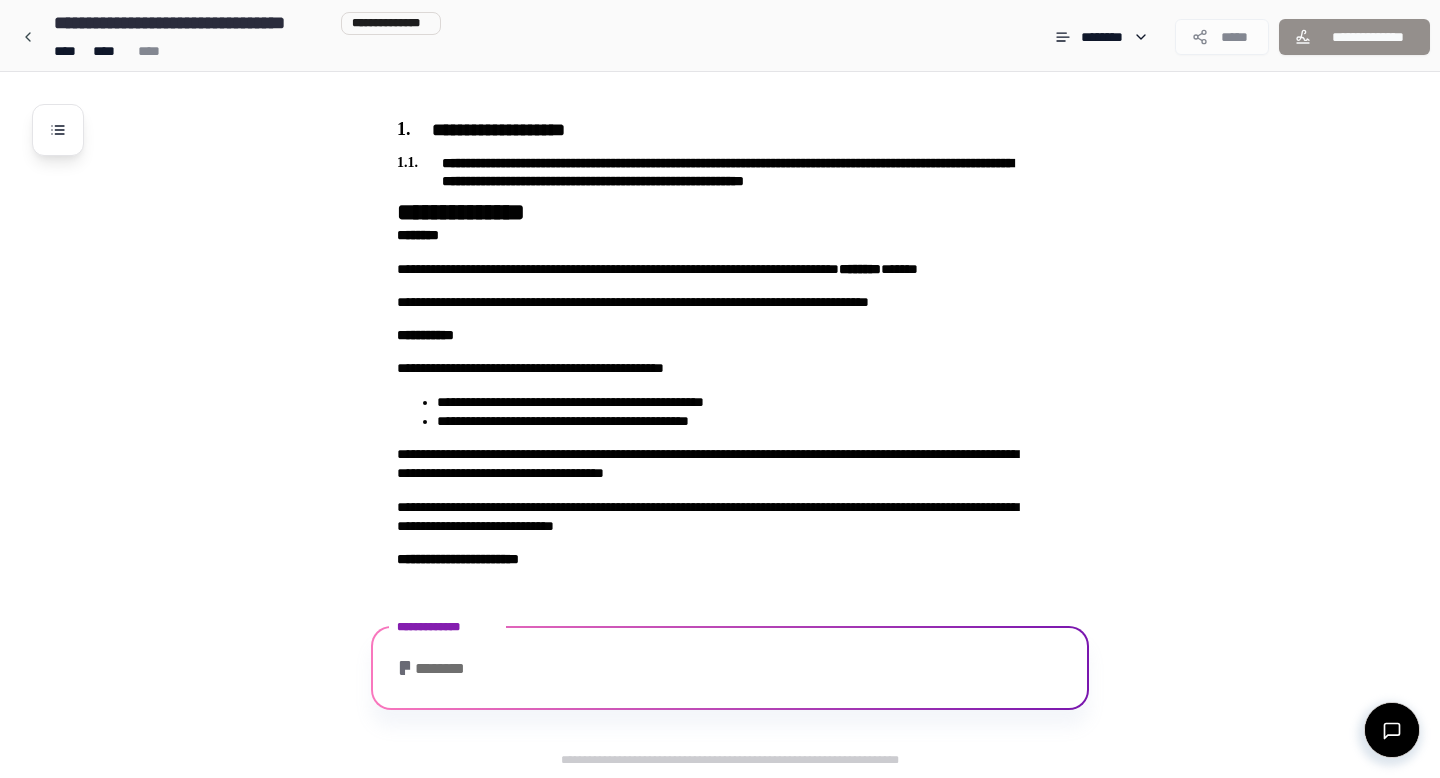 scroll, scrollTop: 96, scrollLeft: 0, axis: vertical 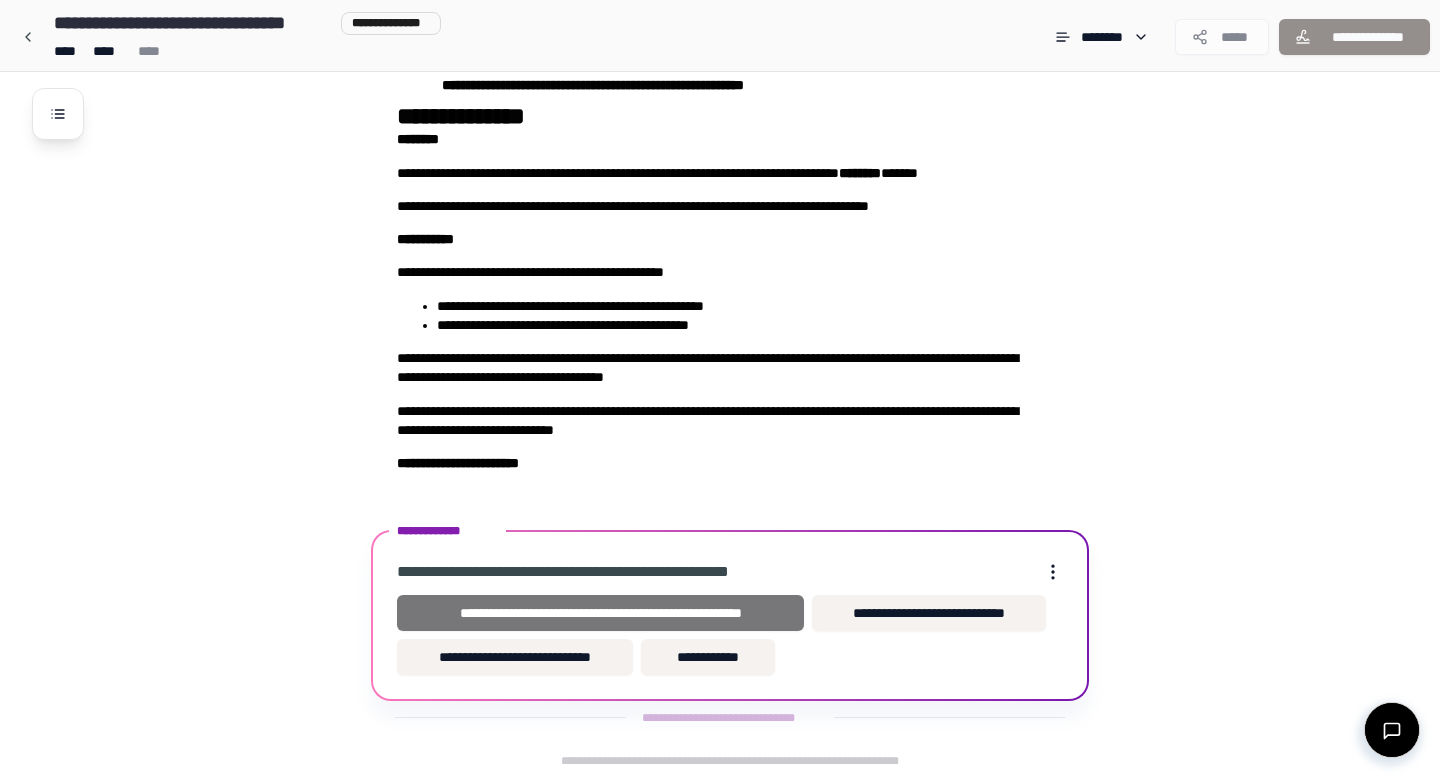 click on "**********" at bounding box center [600, 613] 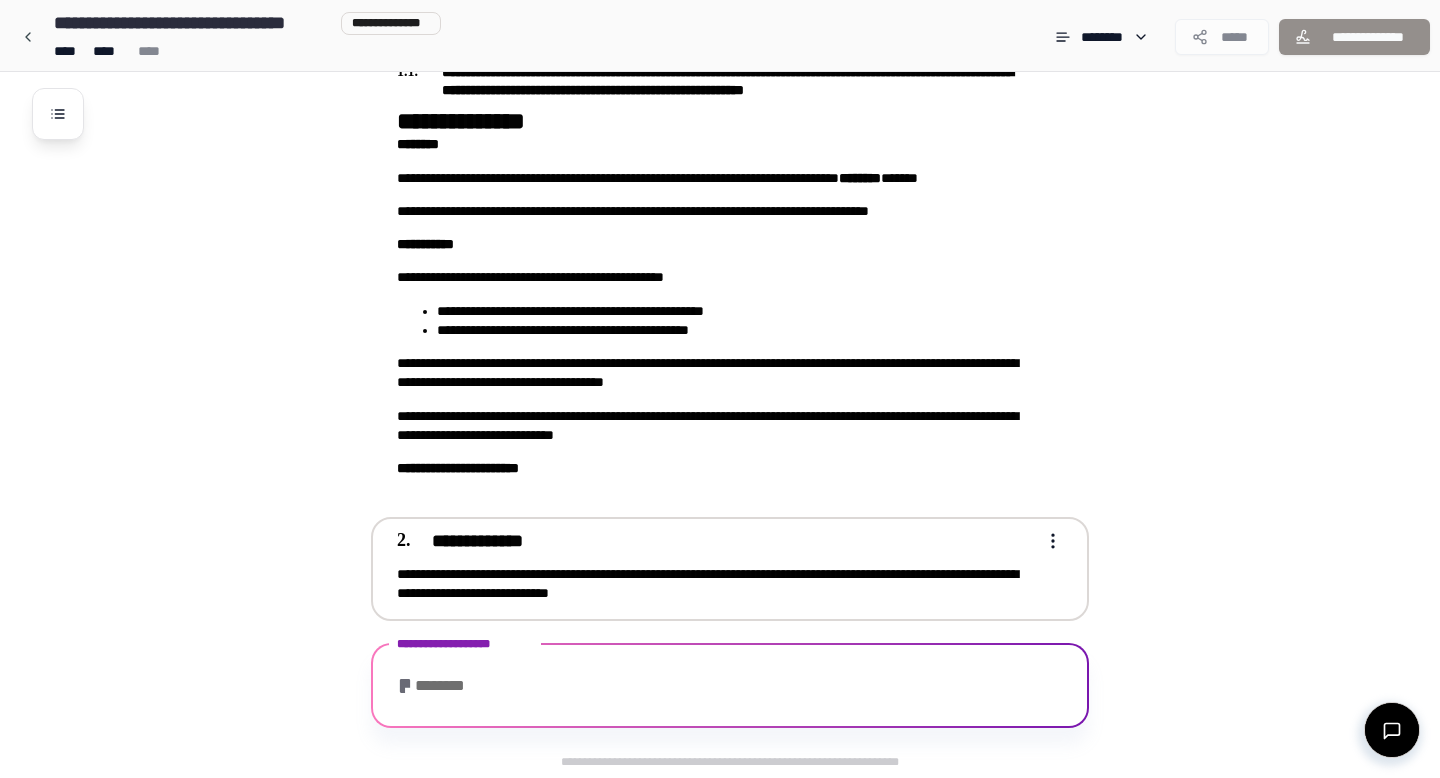 scroll, scrollTop: 477, scrollLeft: 0, axis: vertical 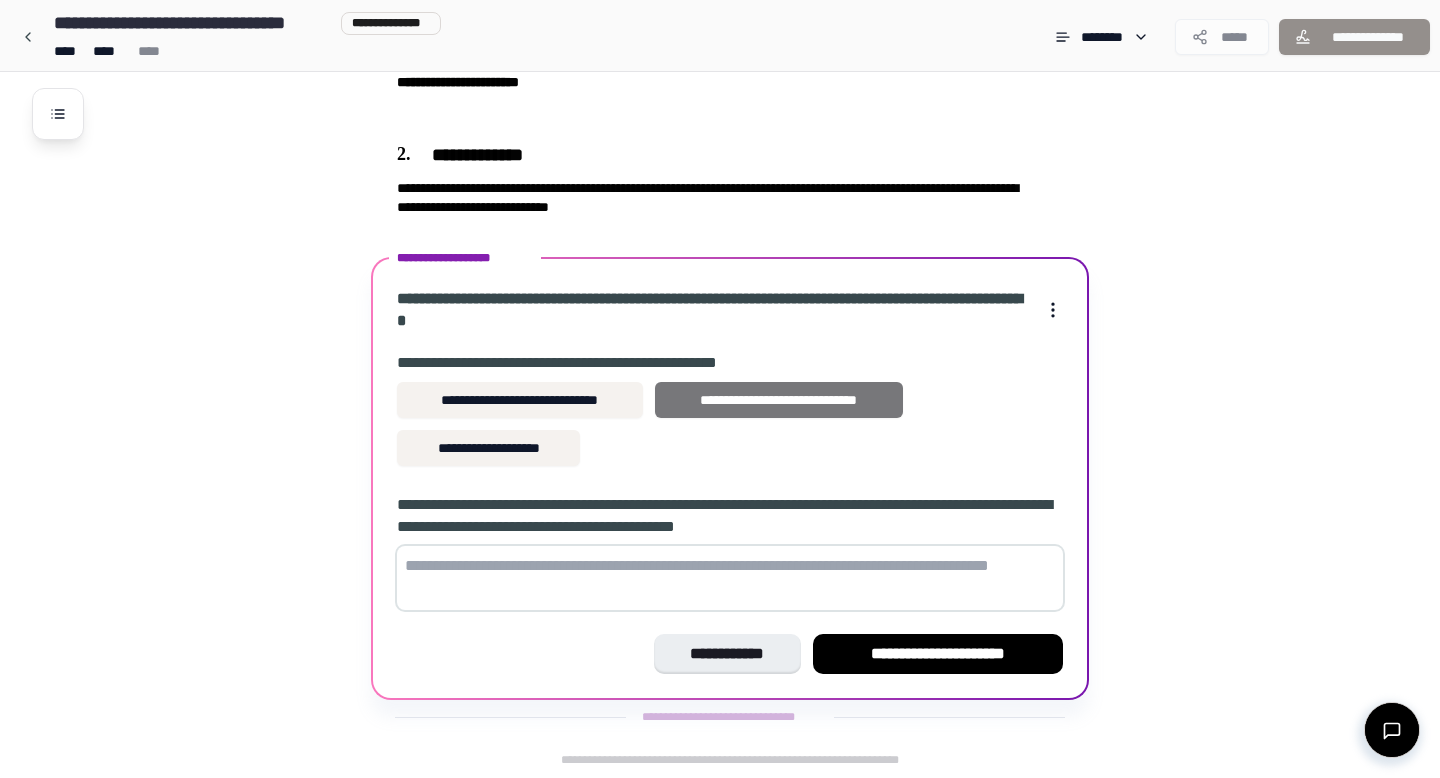 click on "**********" at bounding box center [779, 400] 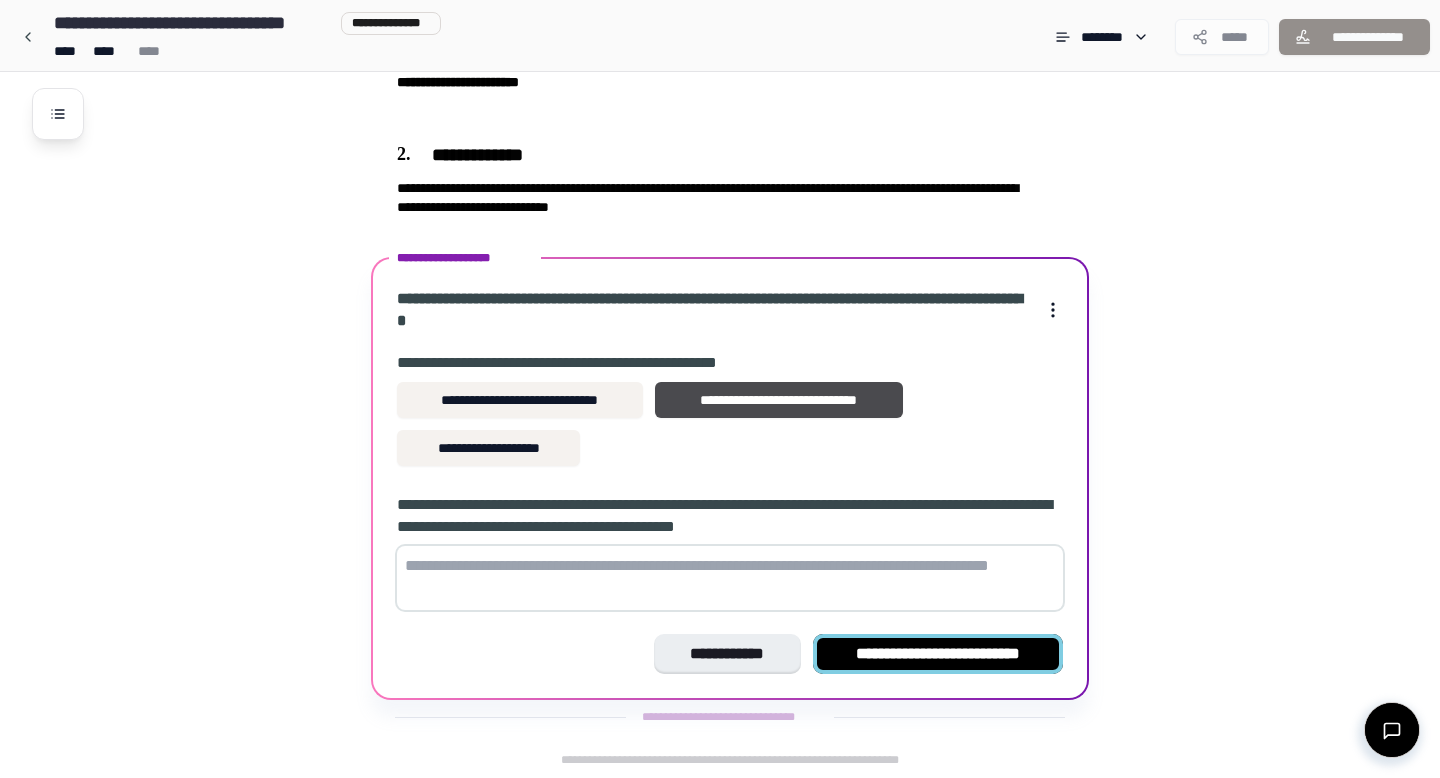 click on "**********" at bounding box center [938, 654] 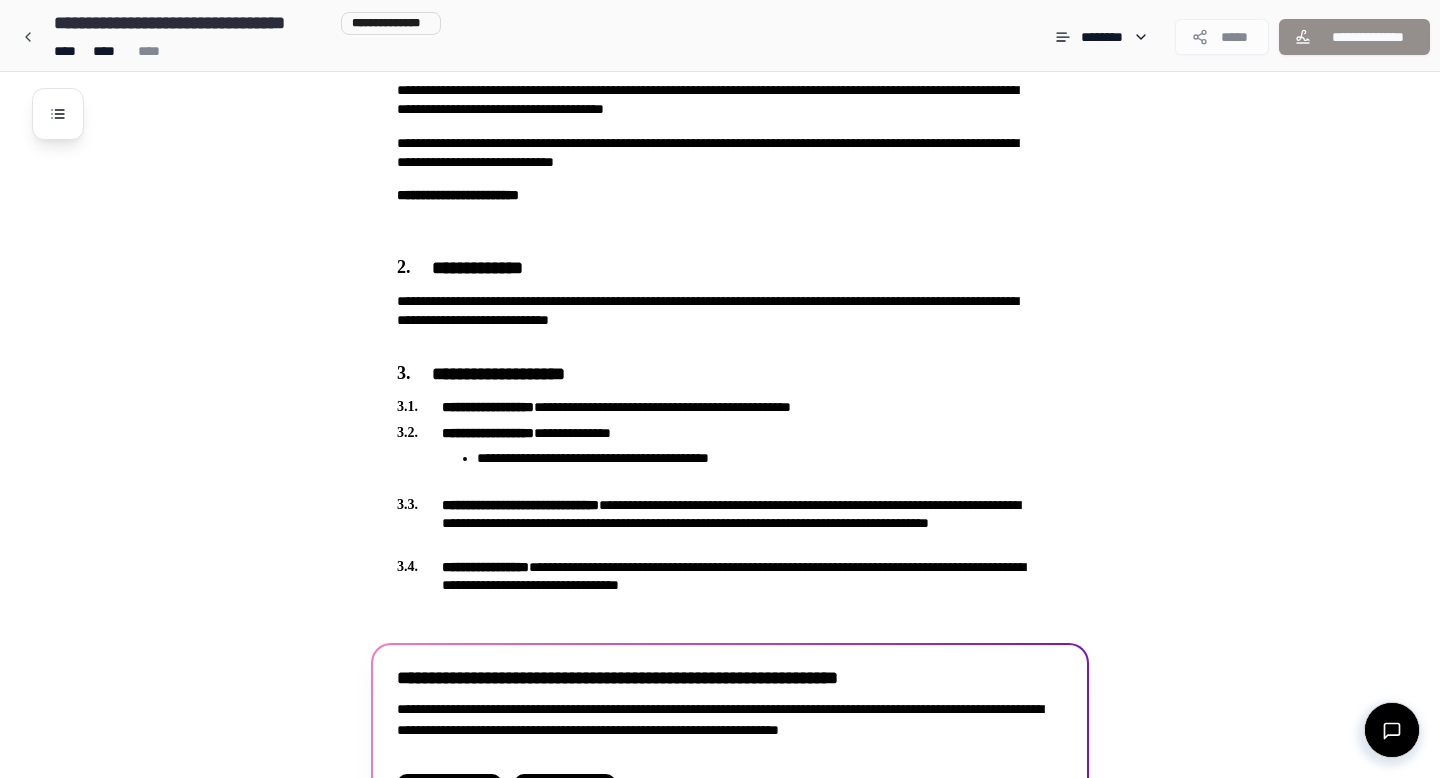 scroll, scrollTop: 504, scrollLeft: 0, axis: vertical 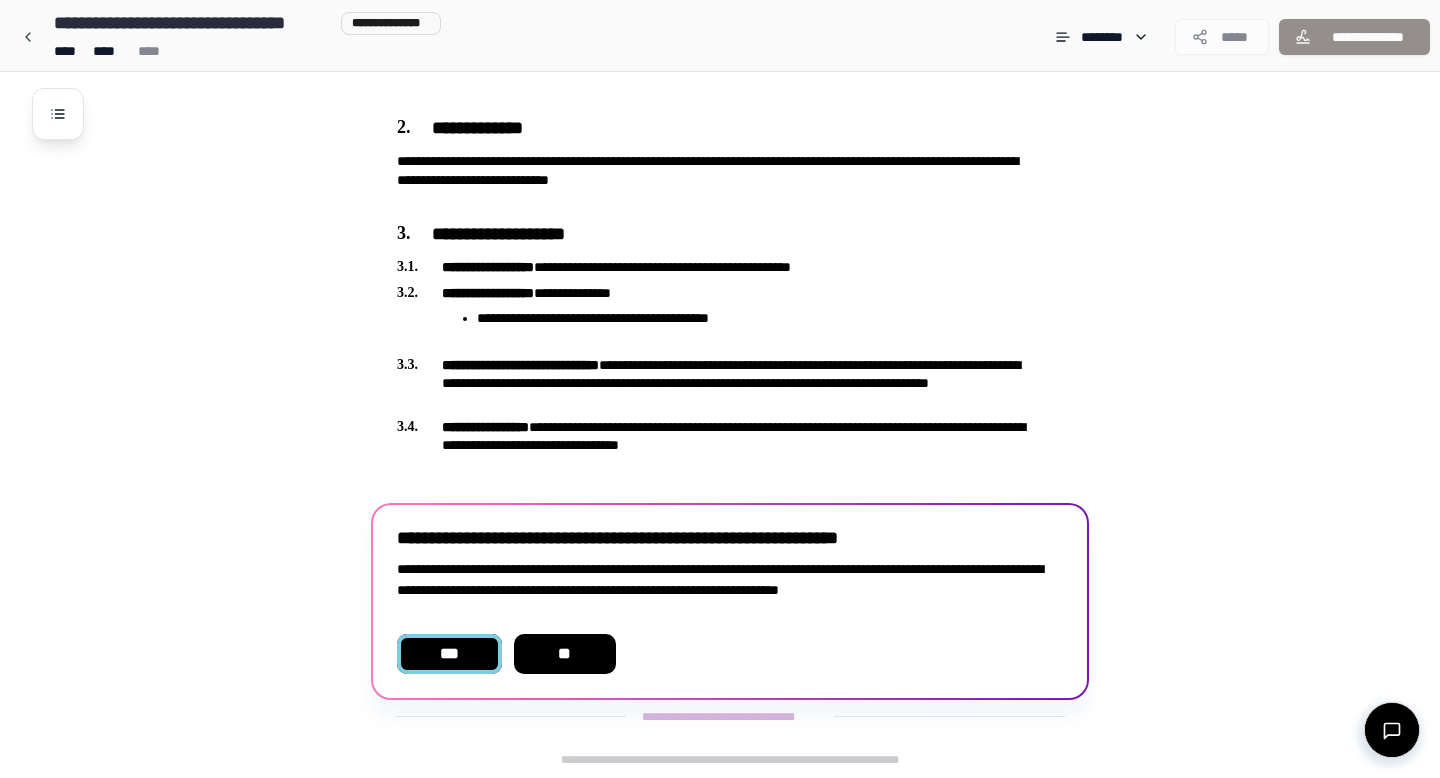 click on "***" at bounding box center [449, 654] 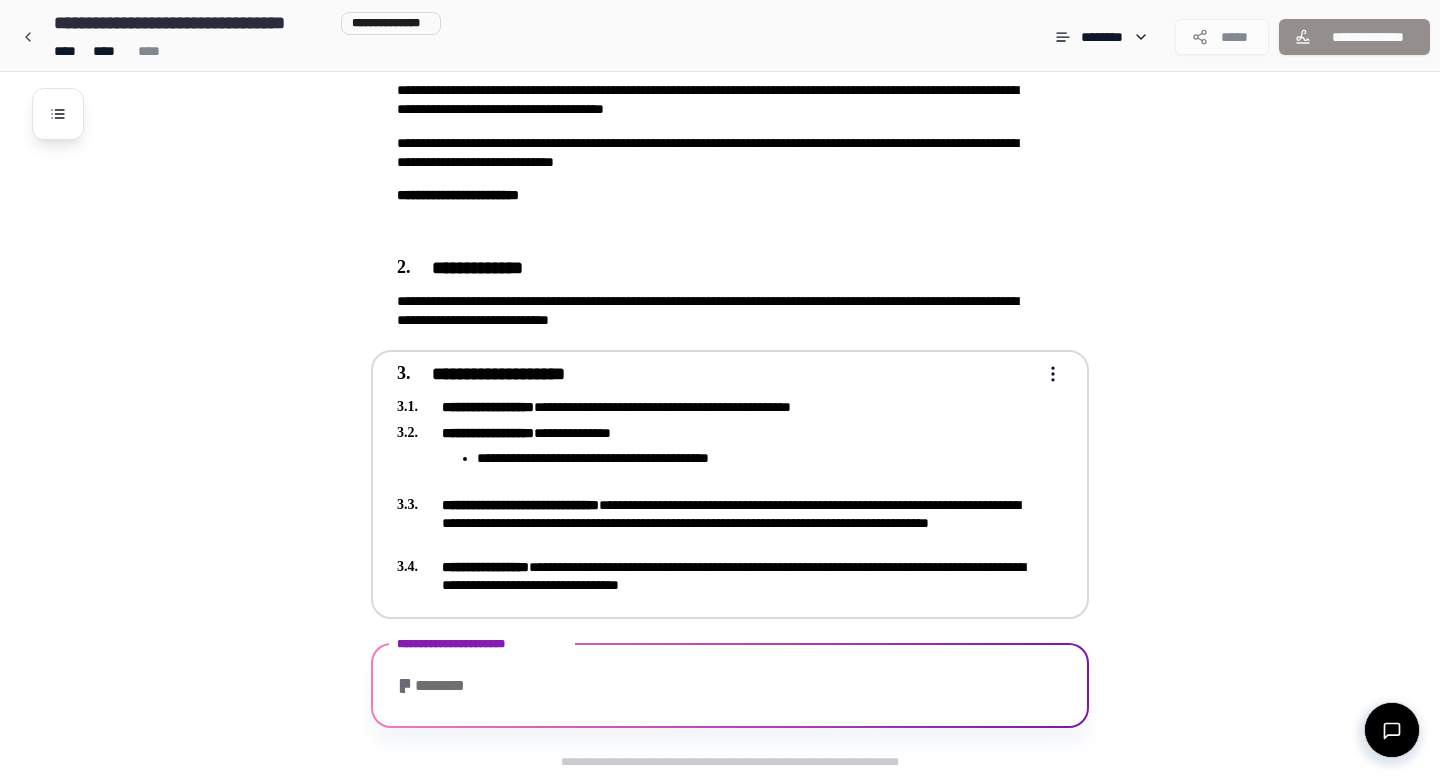 scroll, scrollTop: 876, scrollLeft: 0, axis: vertical 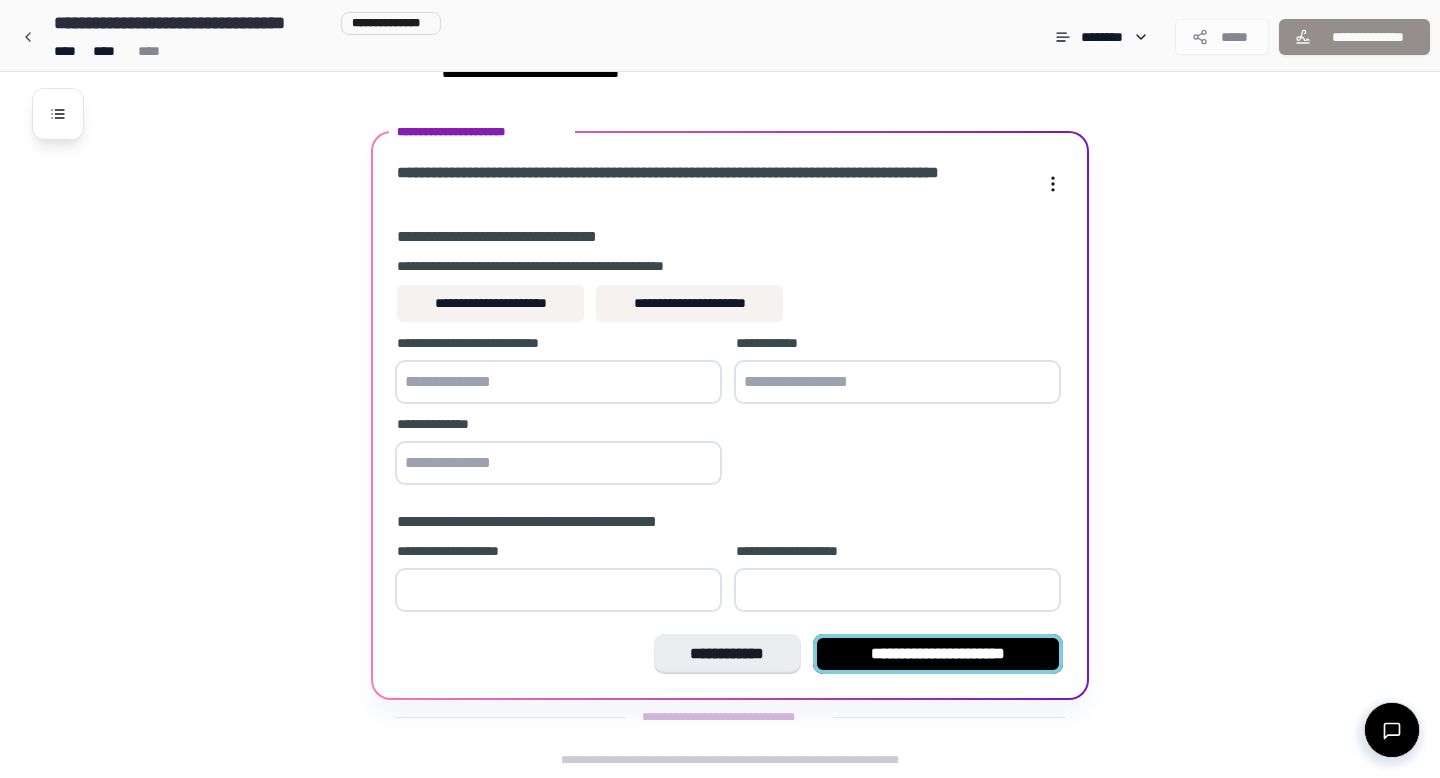 click on "**********" at bounding box center (938, 654) 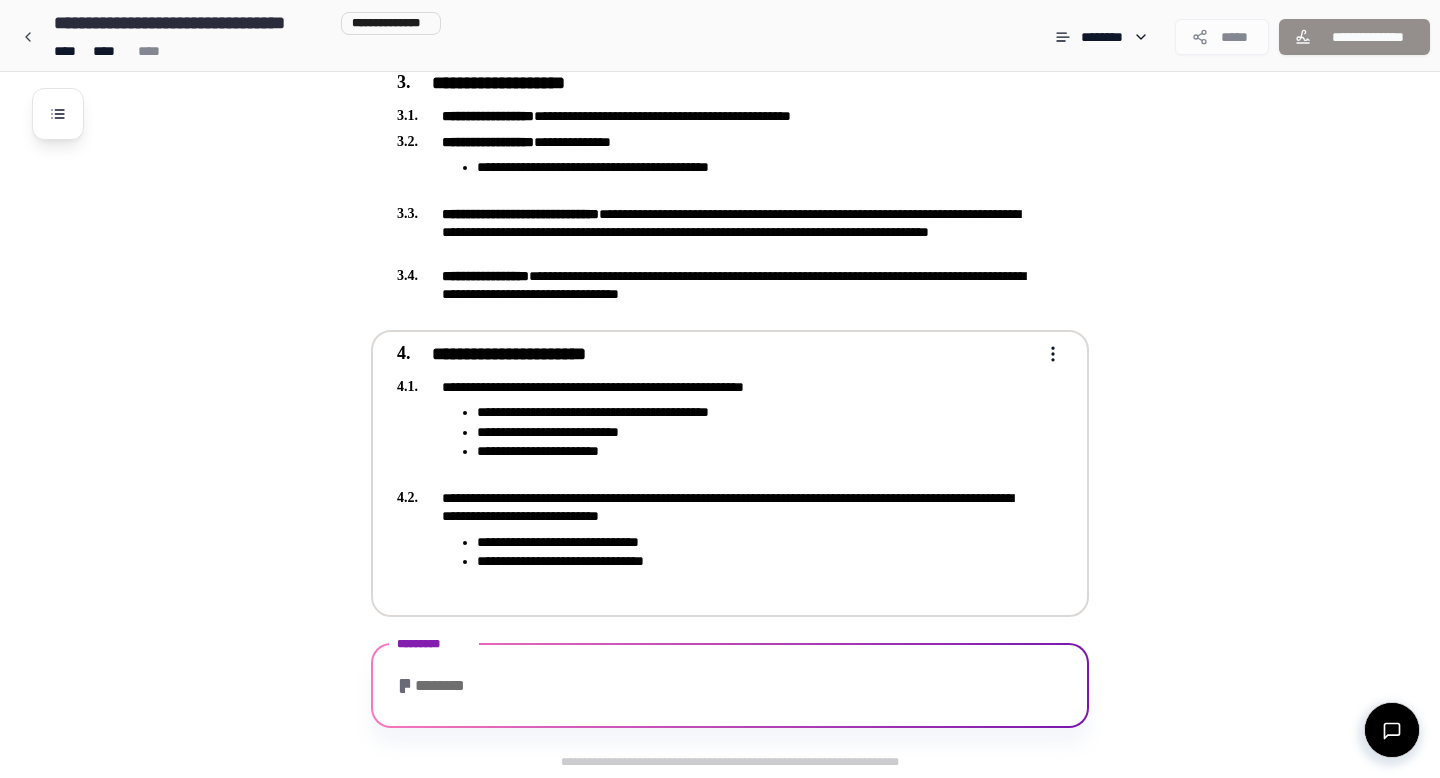 scroll, scrollTop: 1495, scrollLeft: 0, axis: vertical 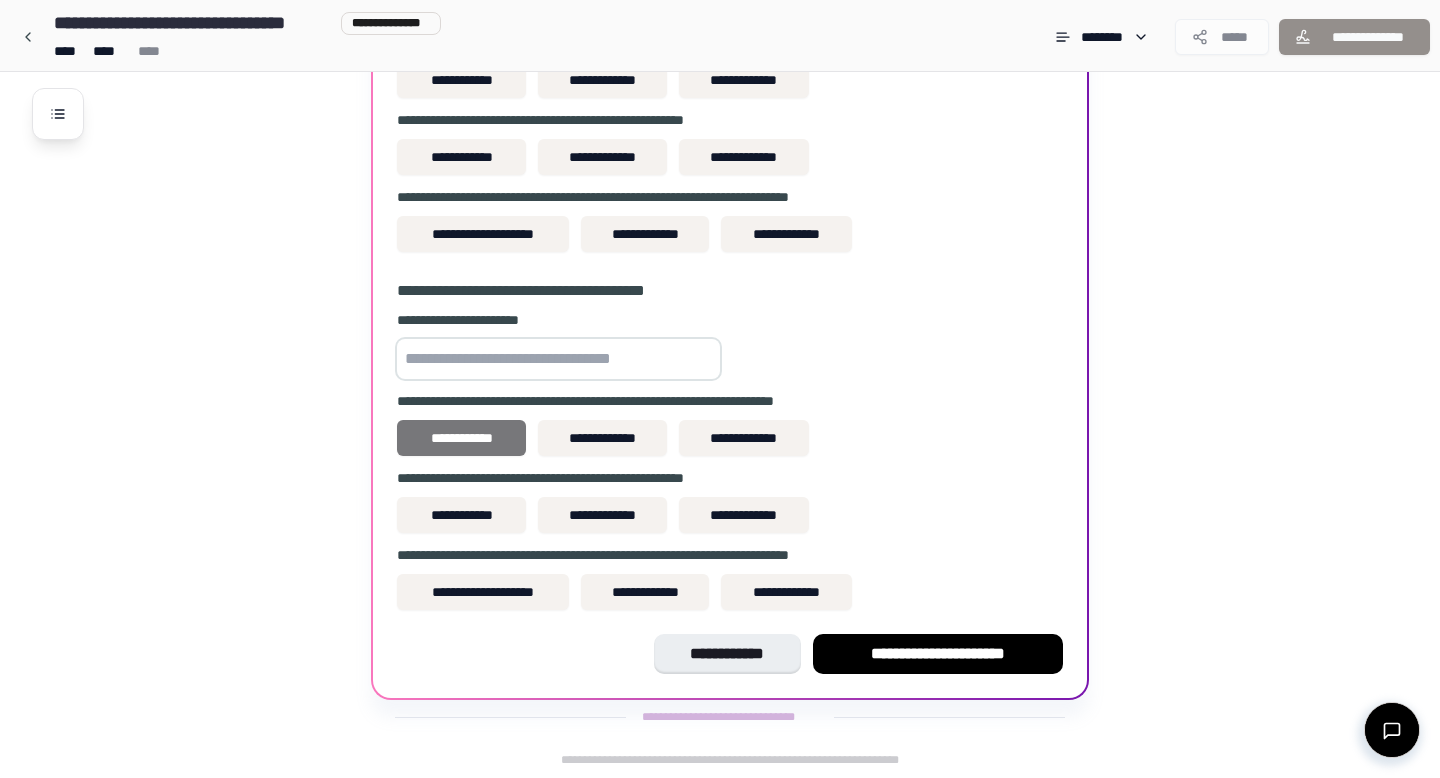 click on "**********" at bounding box center (461, 438) 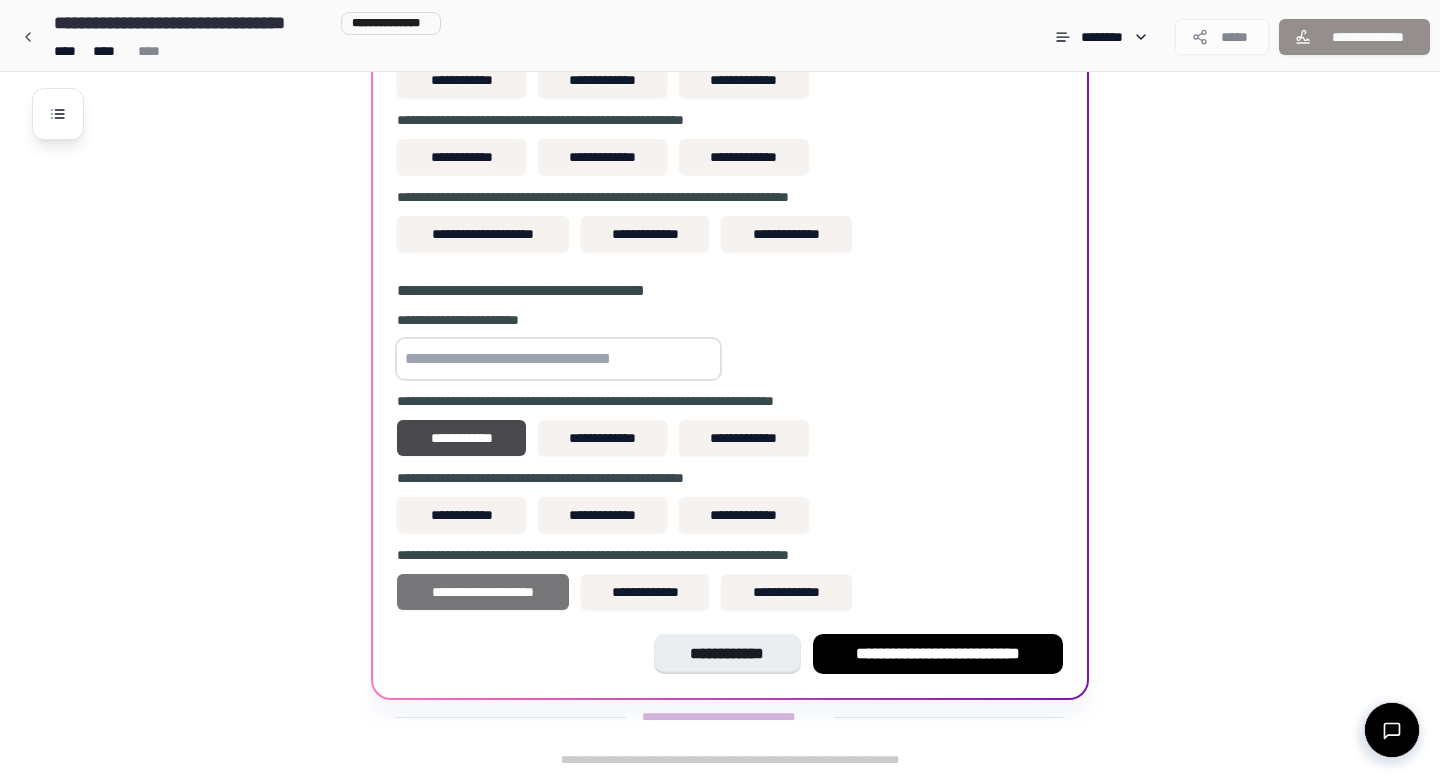 click on "**********" at bounding box center (483, 592) 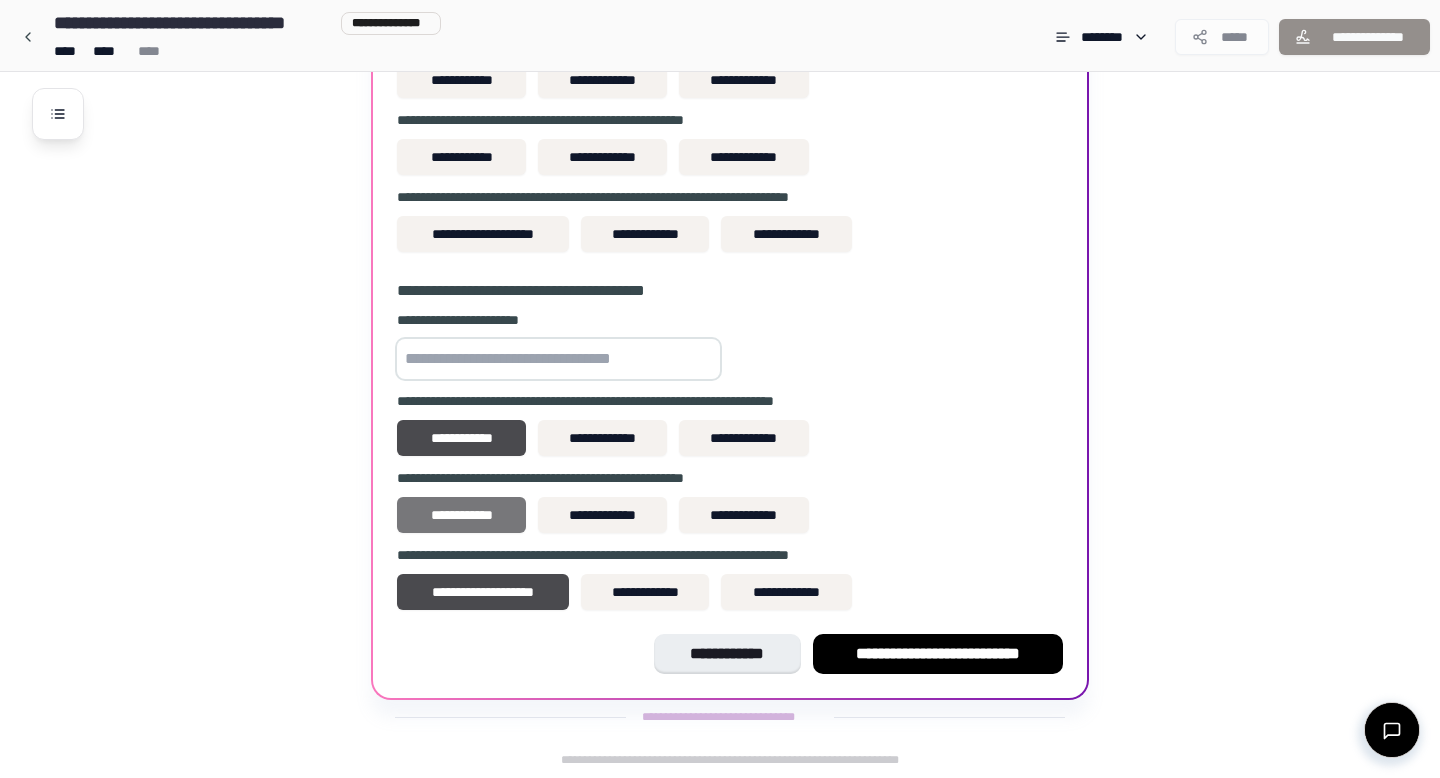 click on "**********" at bounding box center (461, 515) 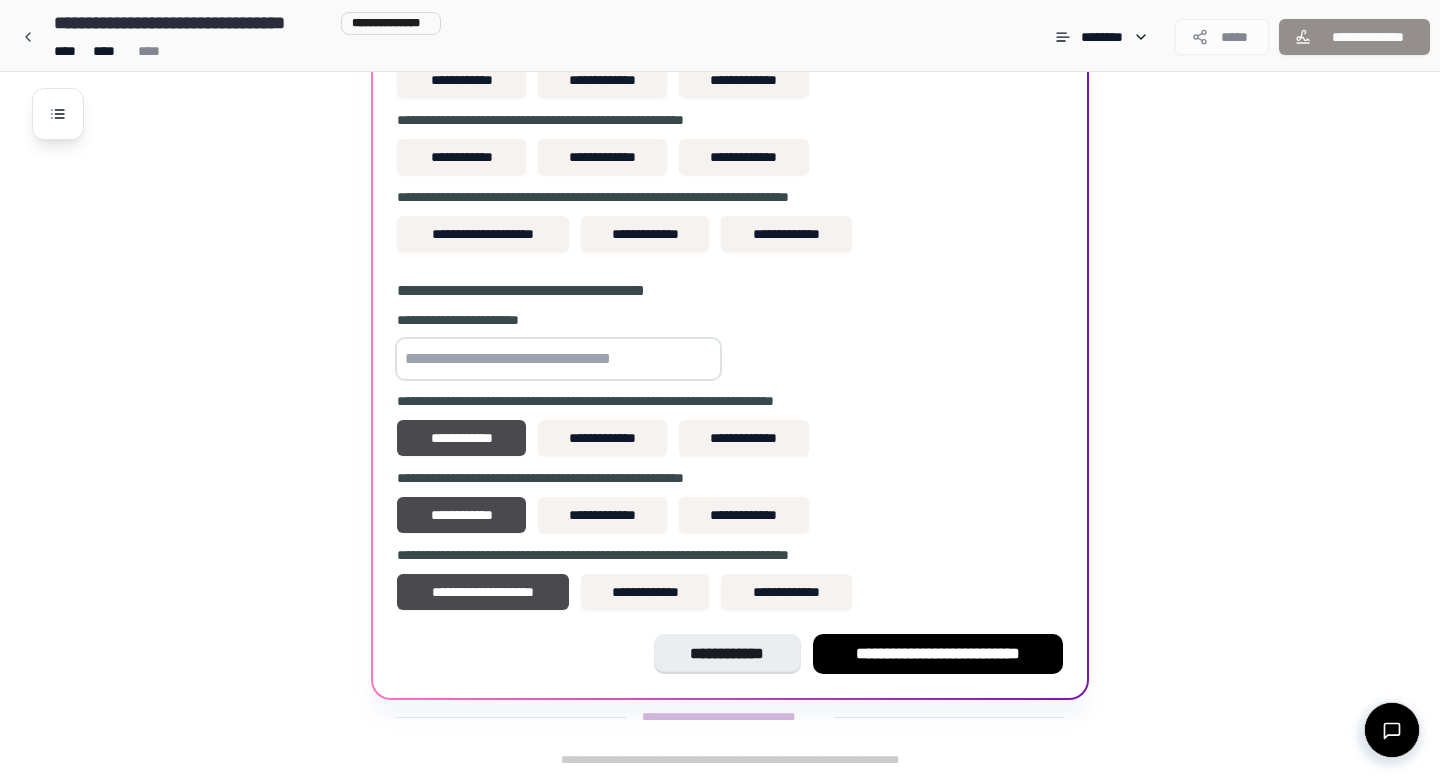 click on "**********" at bounding box center (730, 223) 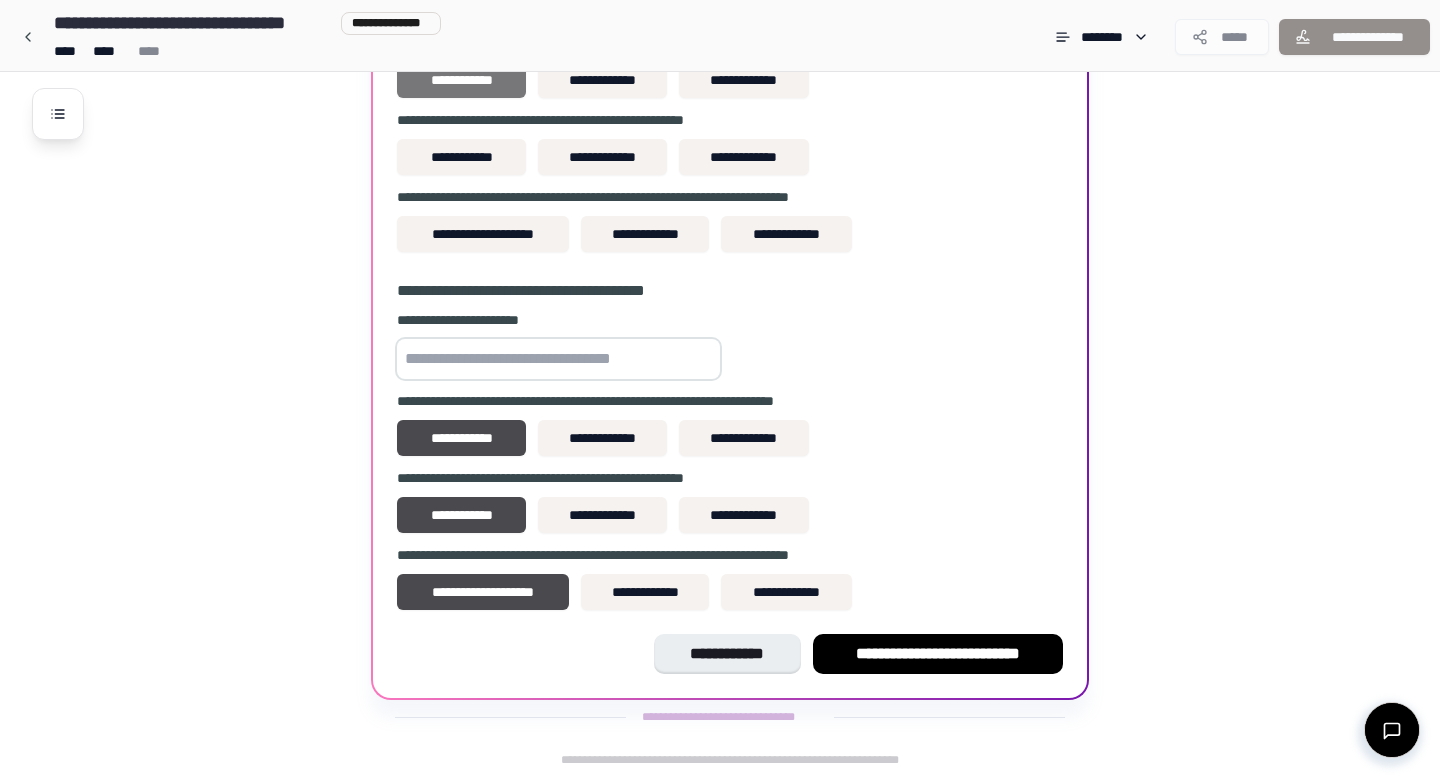 click on "**********" at bounding box center (461, 80) 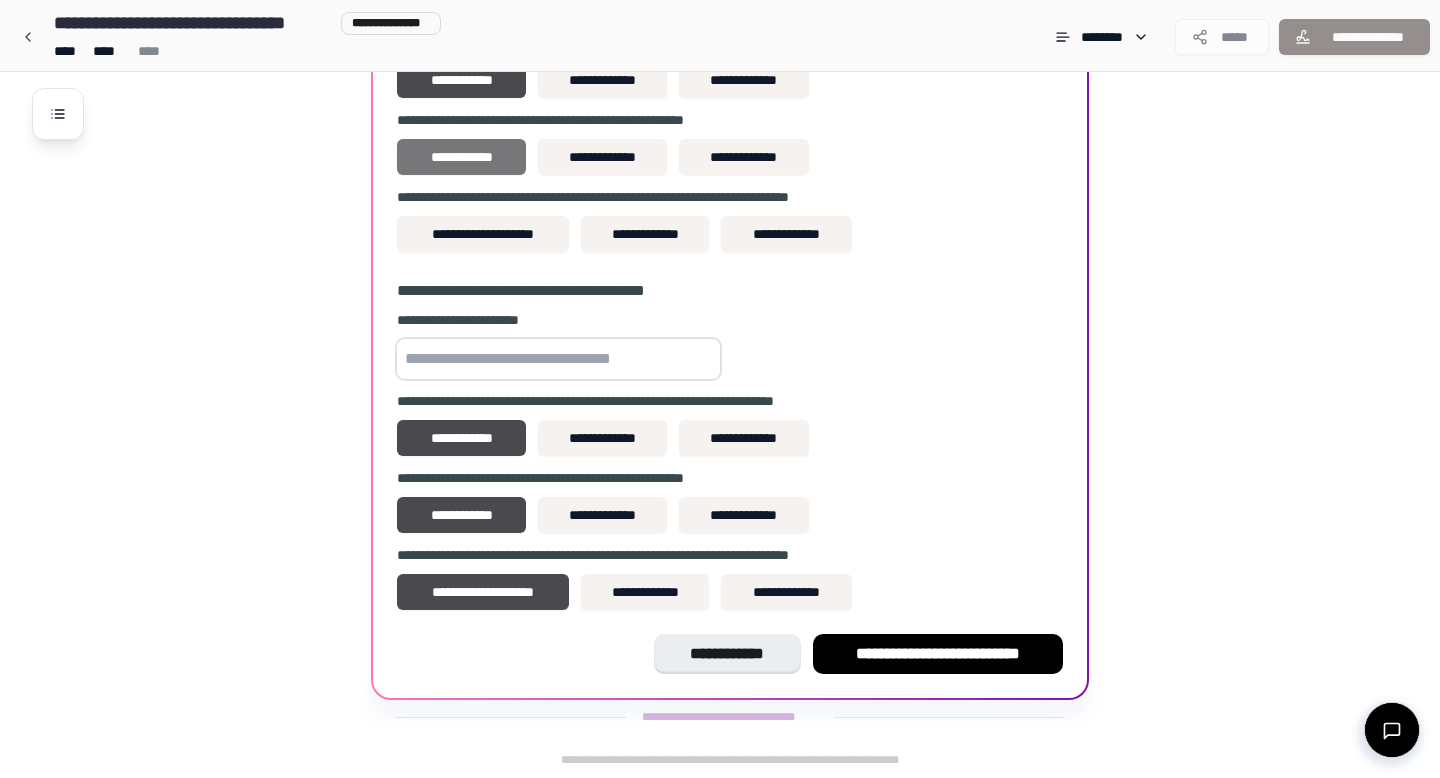 click on "**********" at bounding box center [461, 157] 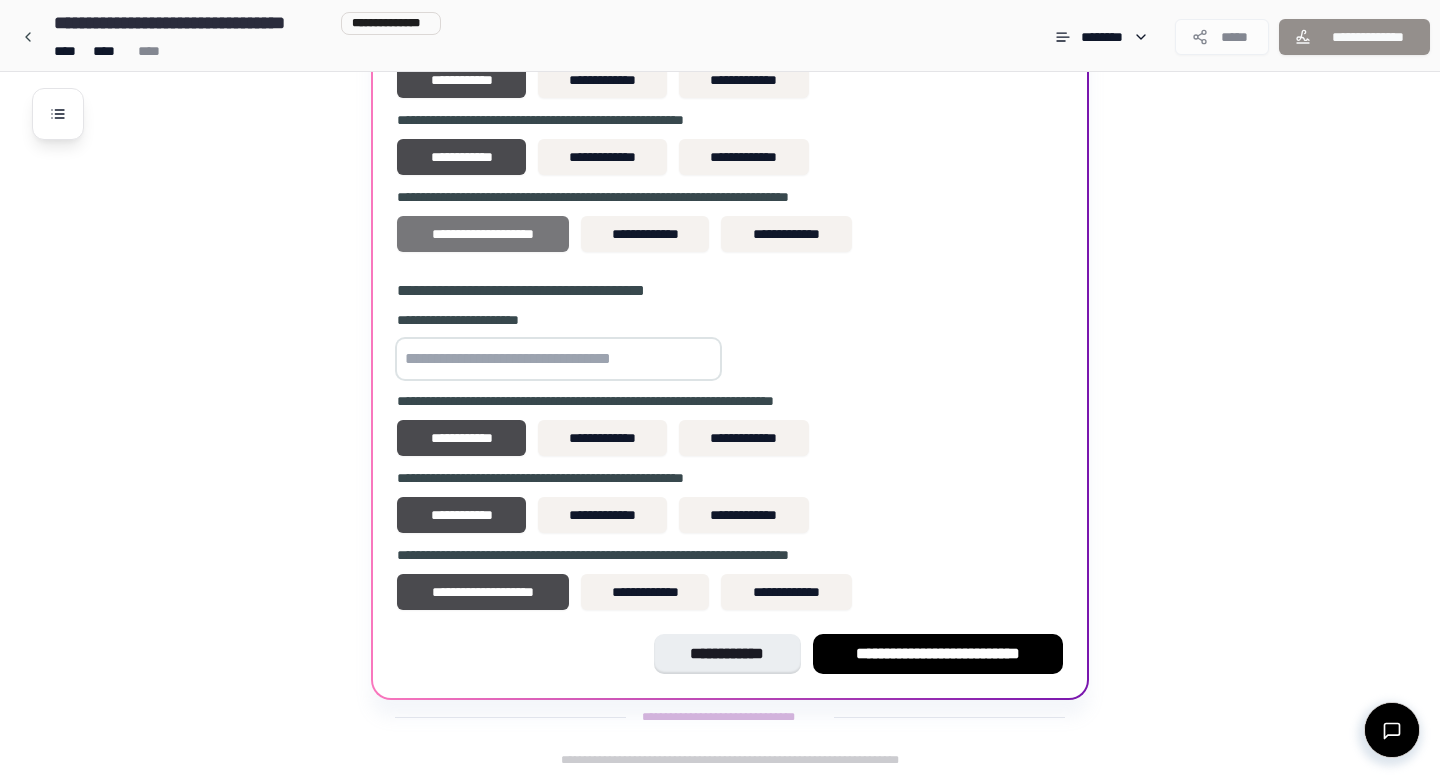 click on "**********" at bounding box center [483, 234] 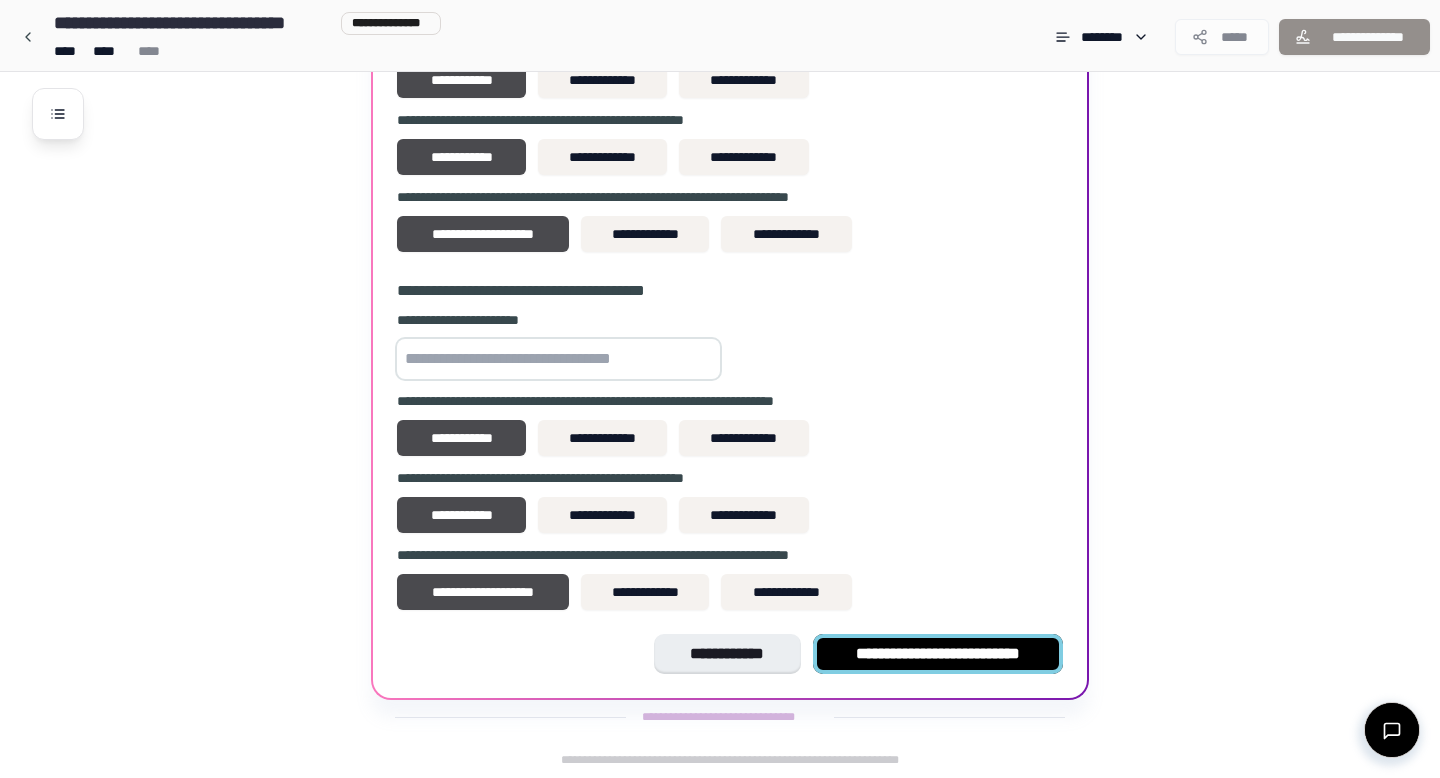 click on "**********" at bounding box center [938, 654] 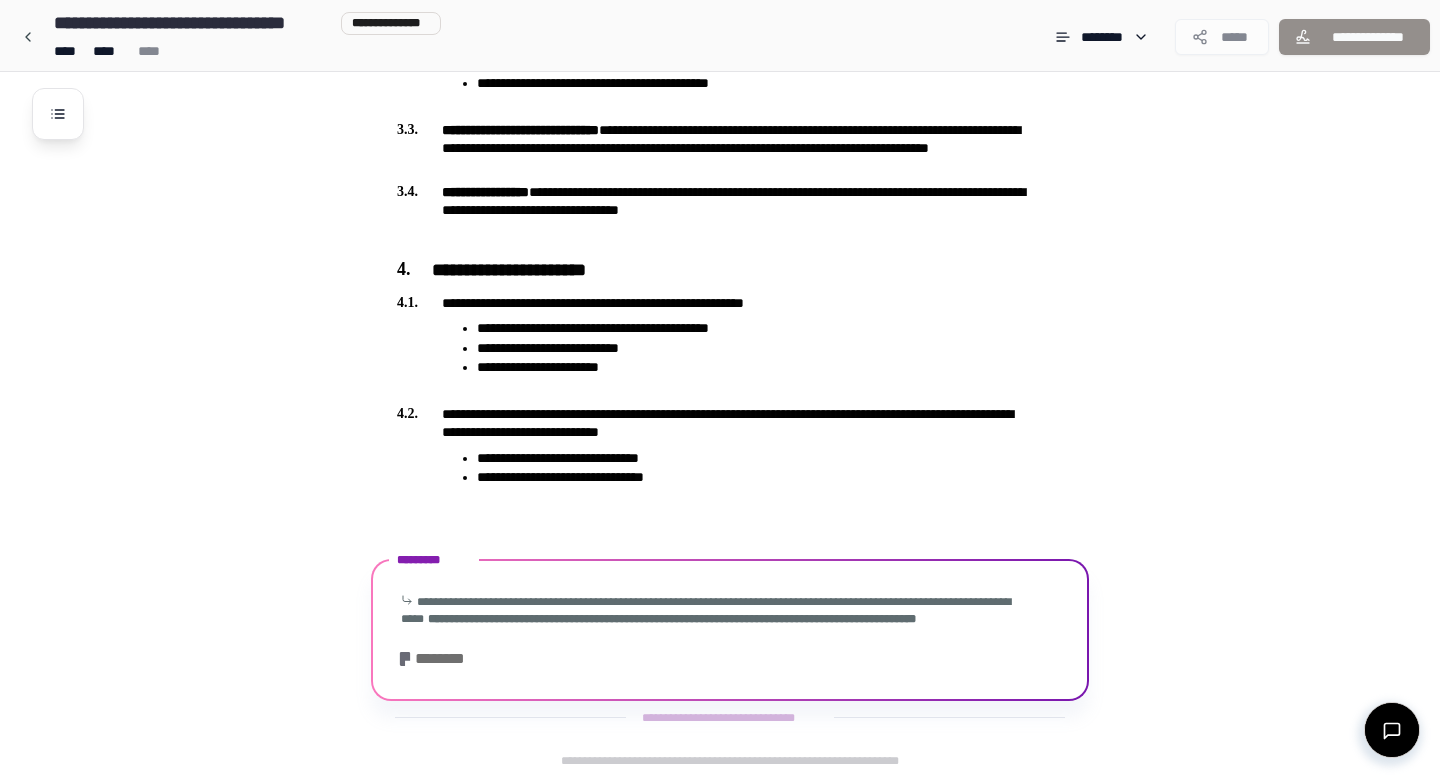 click on "**********" at bounding box center [746, 56] 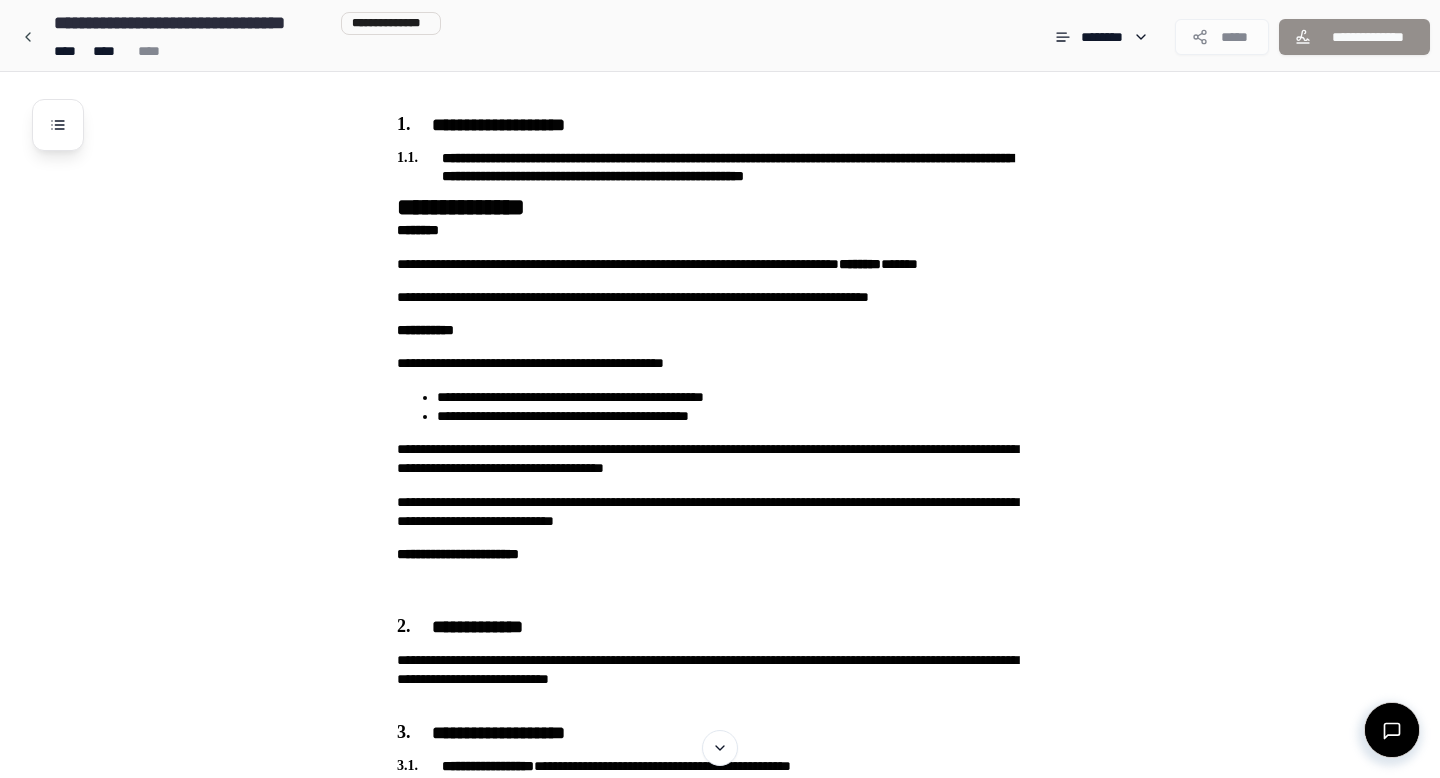 scroll, scrollTop: 0, scrollLeft: 0, axis: both 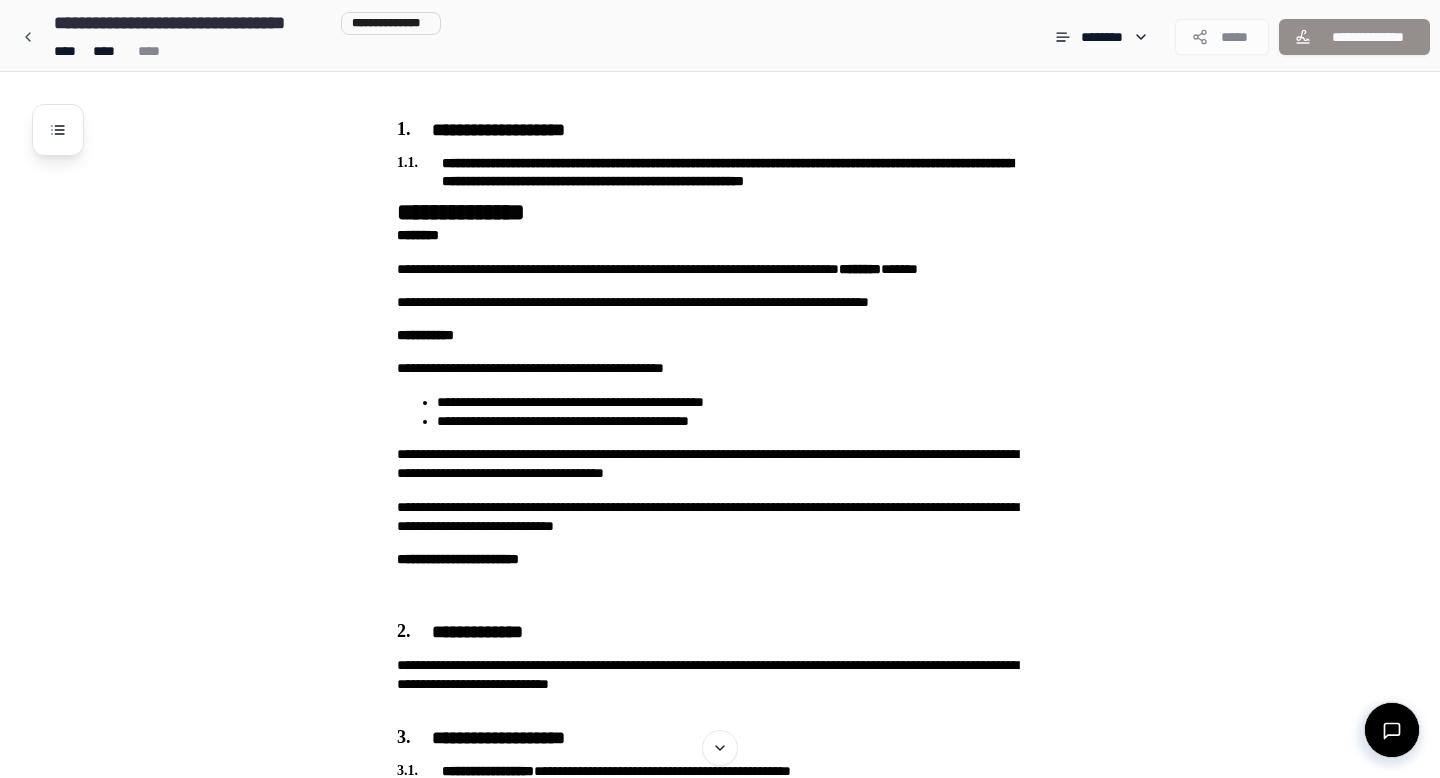 click on "**********" at bounding box center [746, 748] 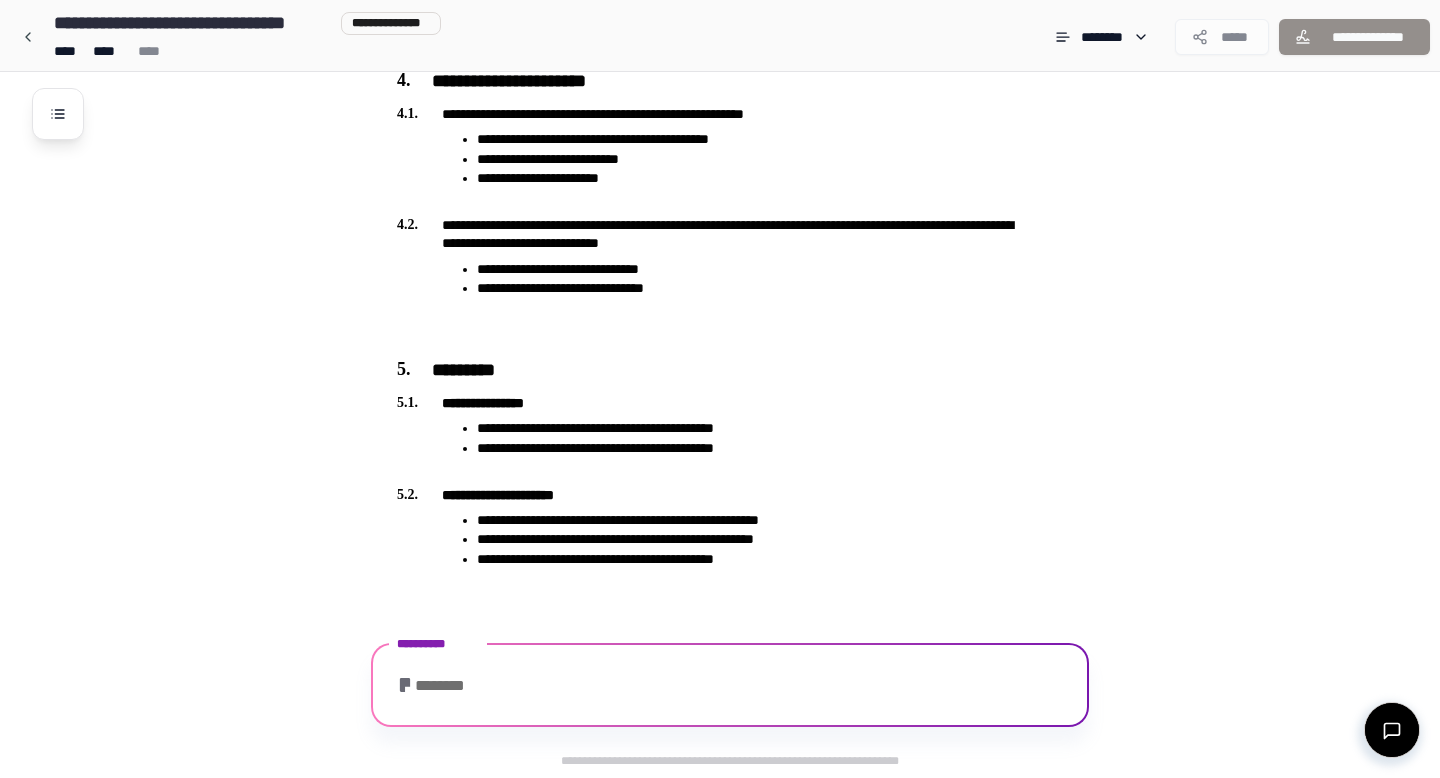 scroll, scrollTop: 1333, scrollLeft: 0, axis: vertical 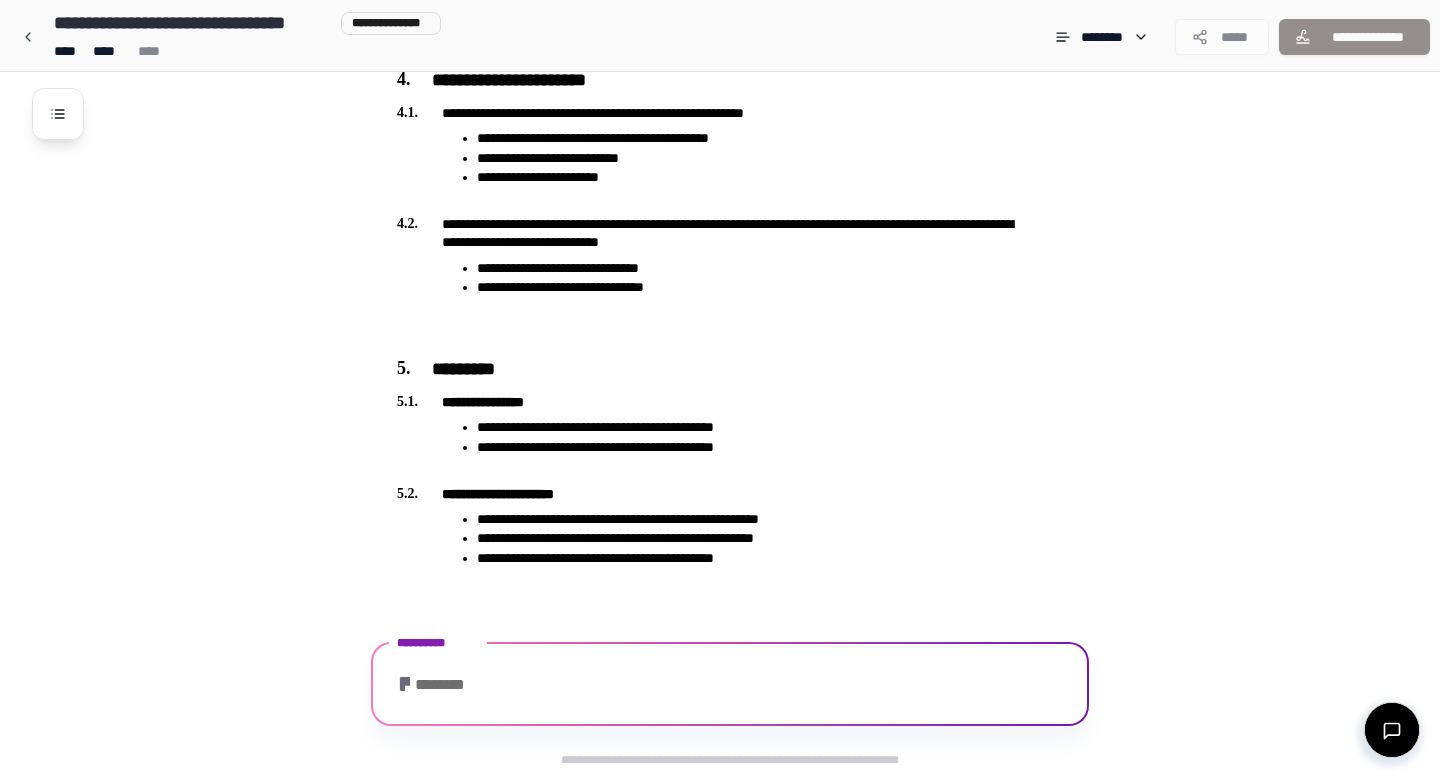 click on "**********" at bounding box center (746, -40) 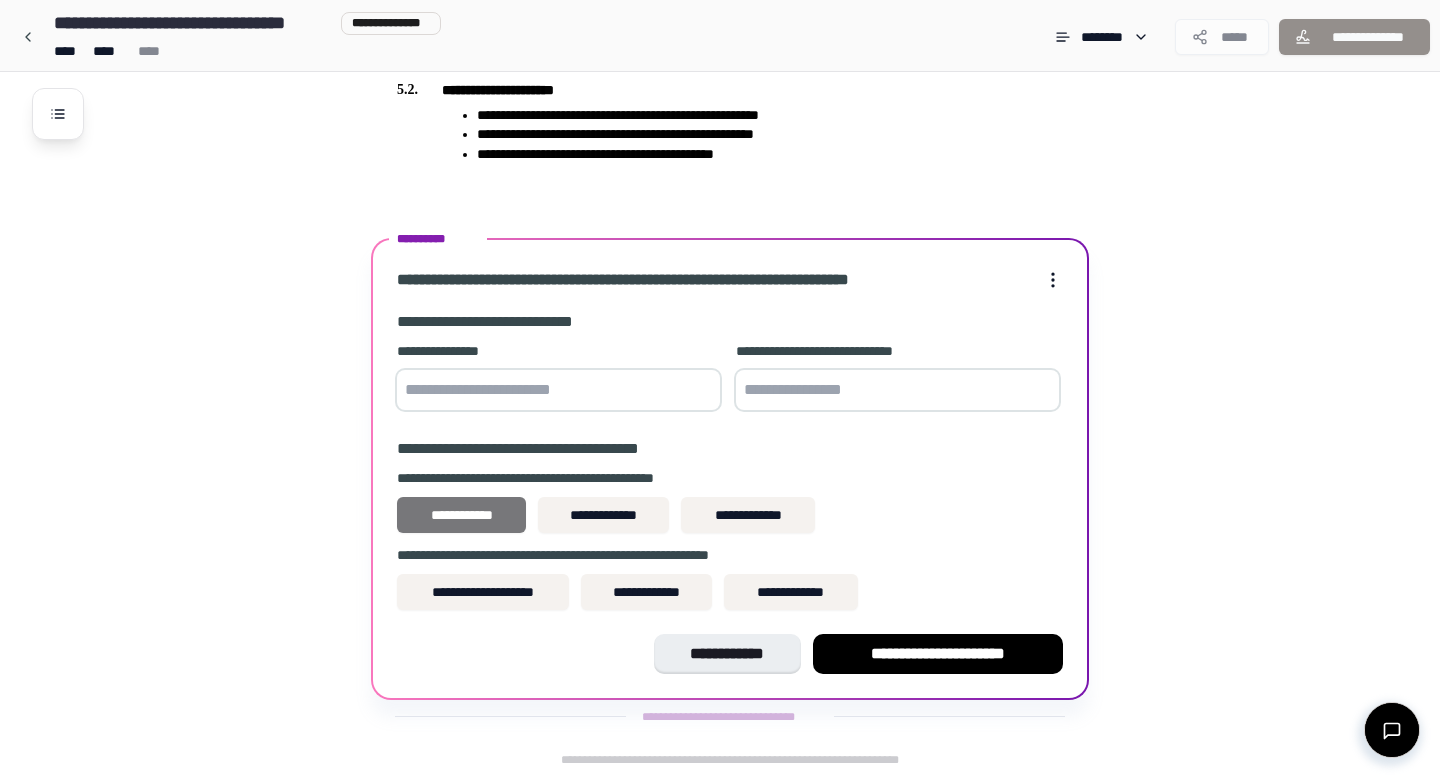 click on "**********" at bounding box center [461, 515] 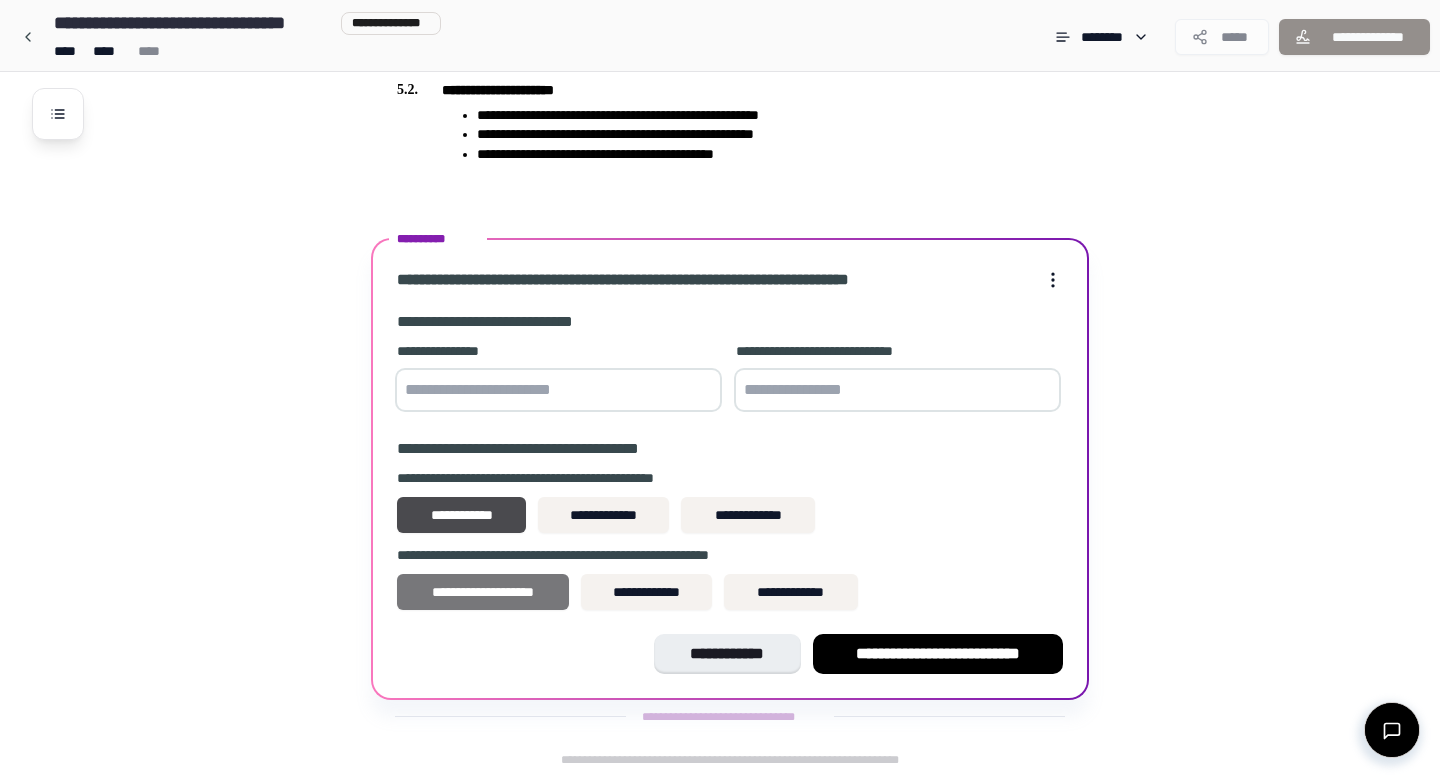 click on "**********" at bounding box center [483, 592] 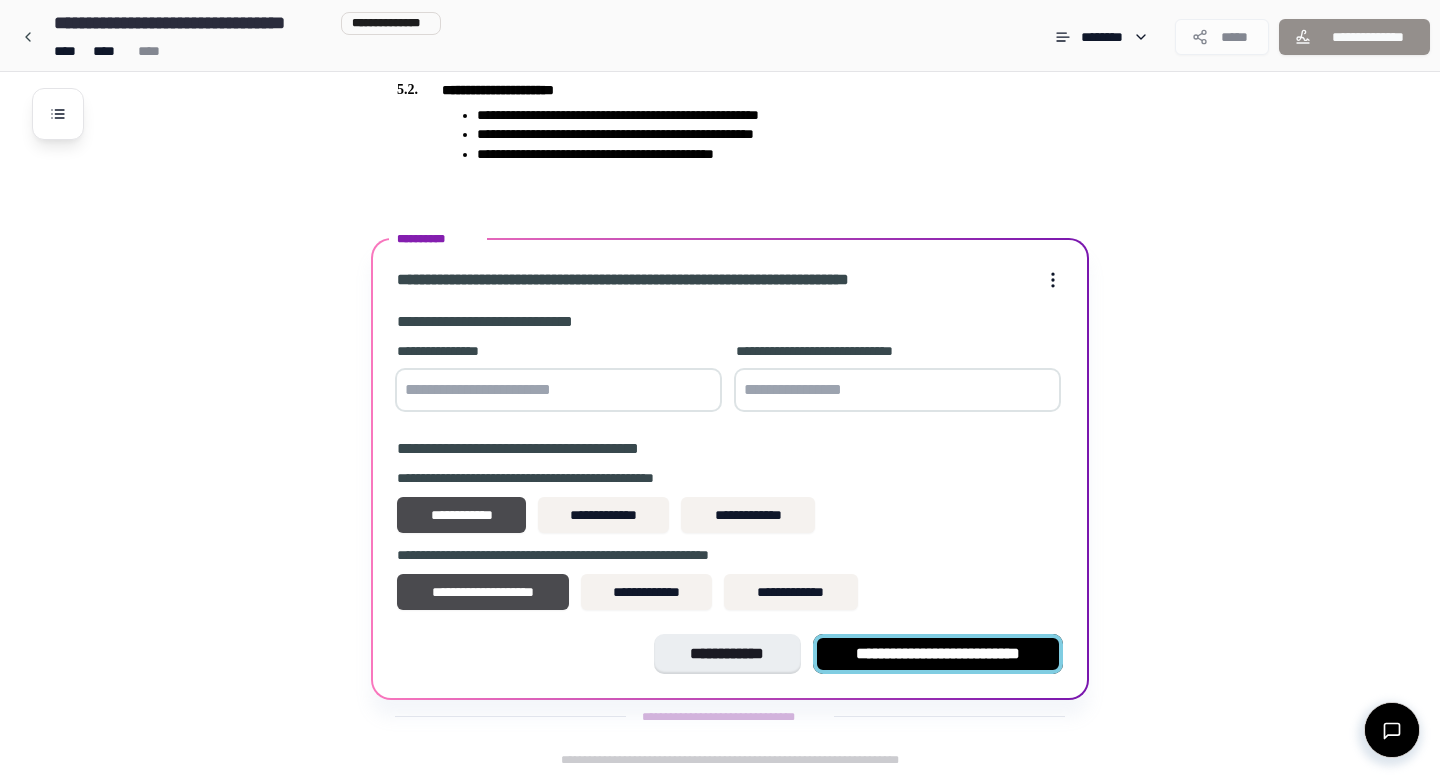 click on "**********" at bounding box center [938, 654] 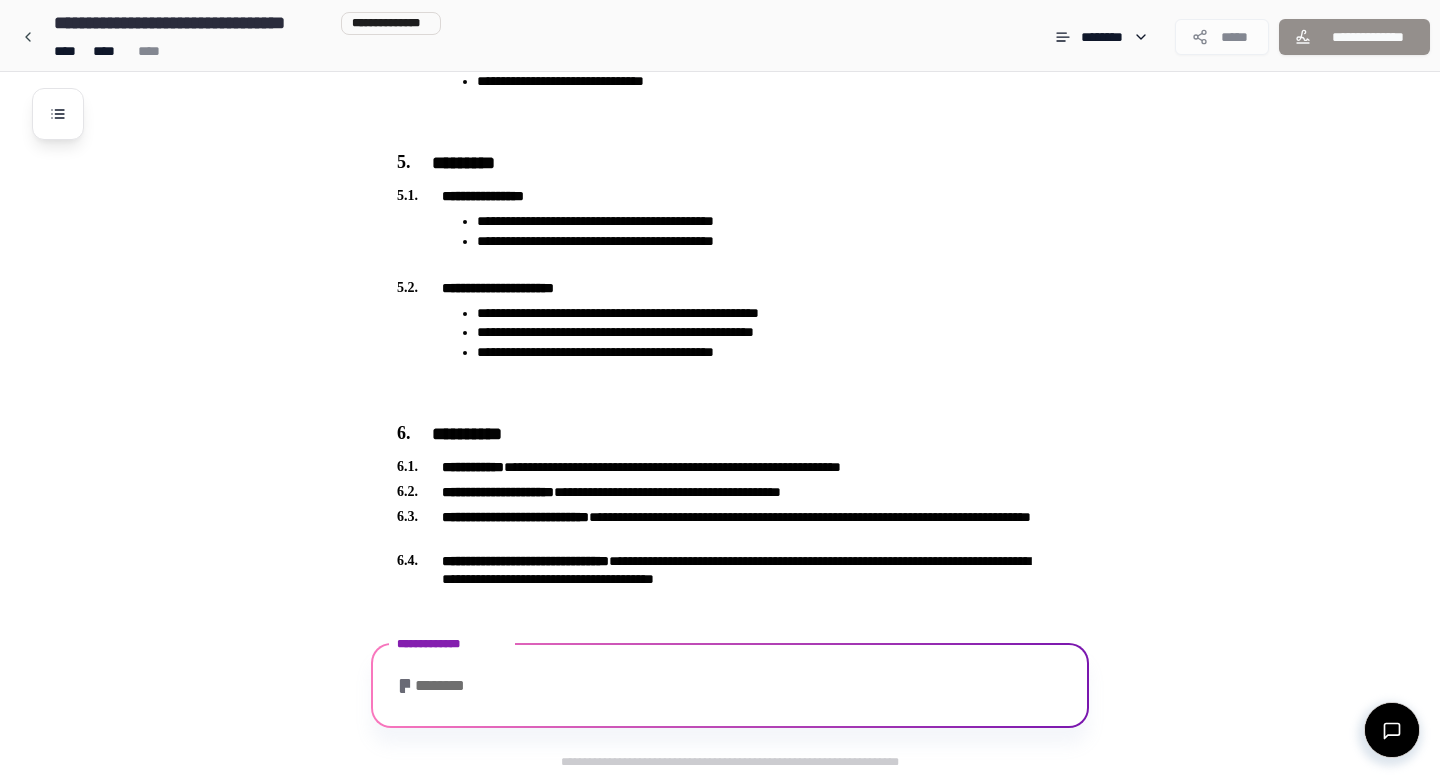 scroll, scrollTop: 1533, scrollLeft: 0, axis: vertical 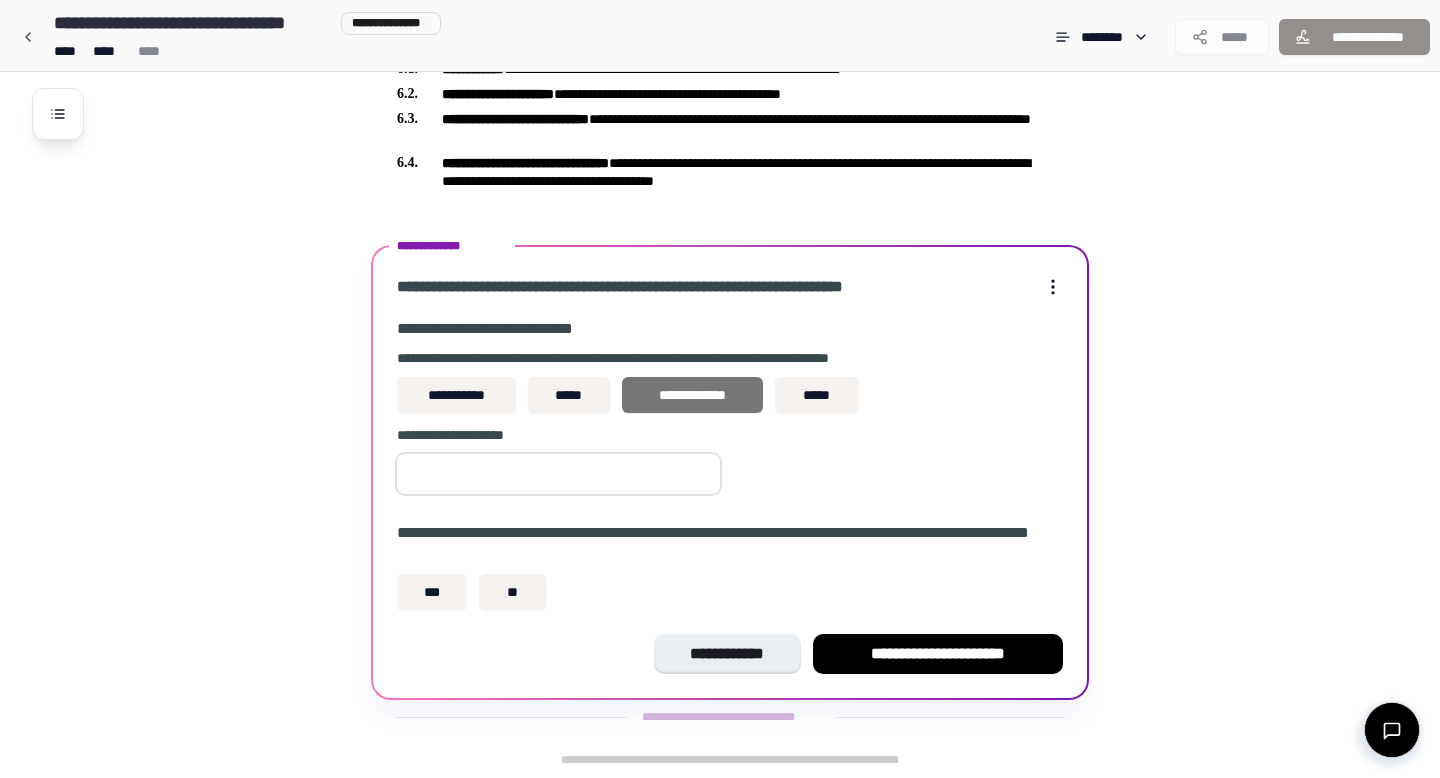 click on "**********" at bounding box center [692, 395] 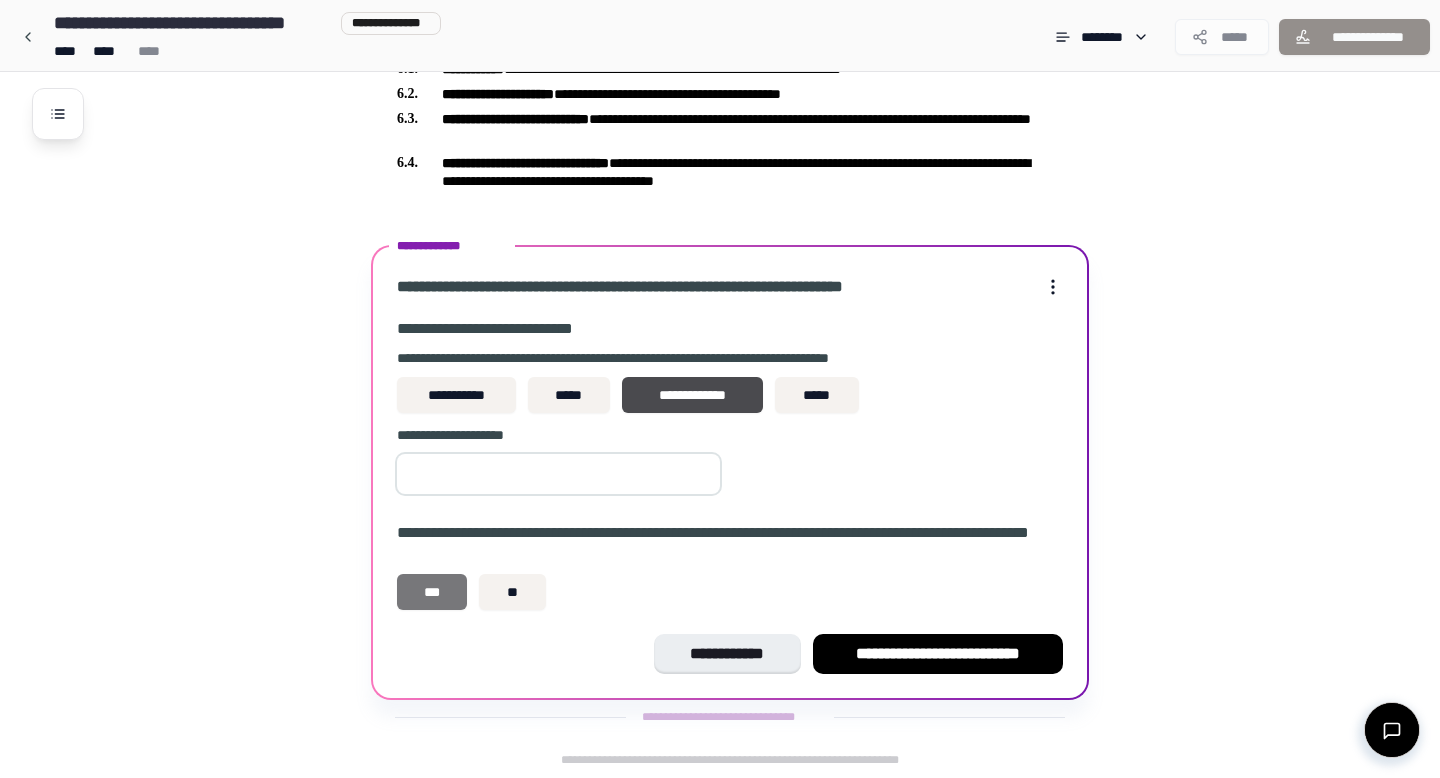 click on "***" at bounding box center (432, 592) 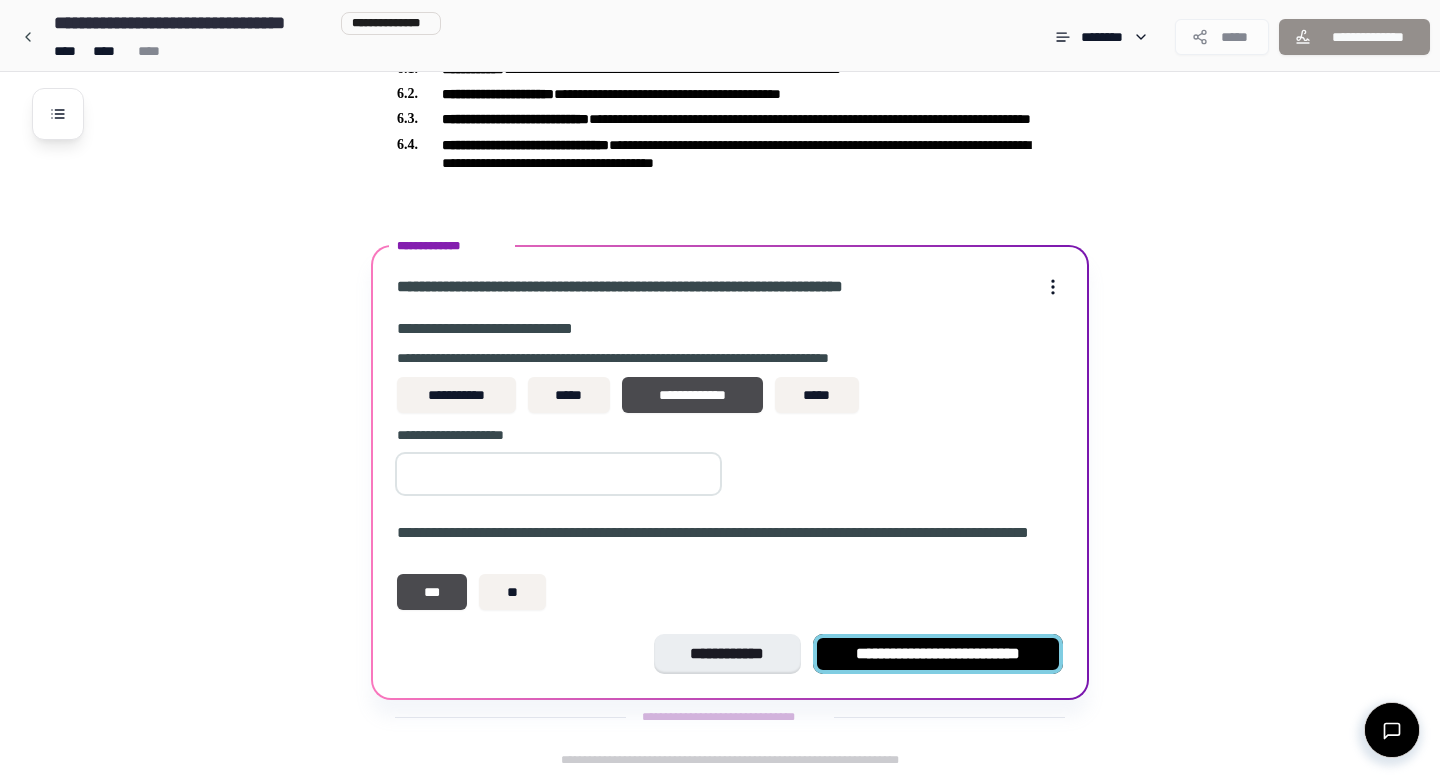 click on "**********" at bounding box center [938, 654] 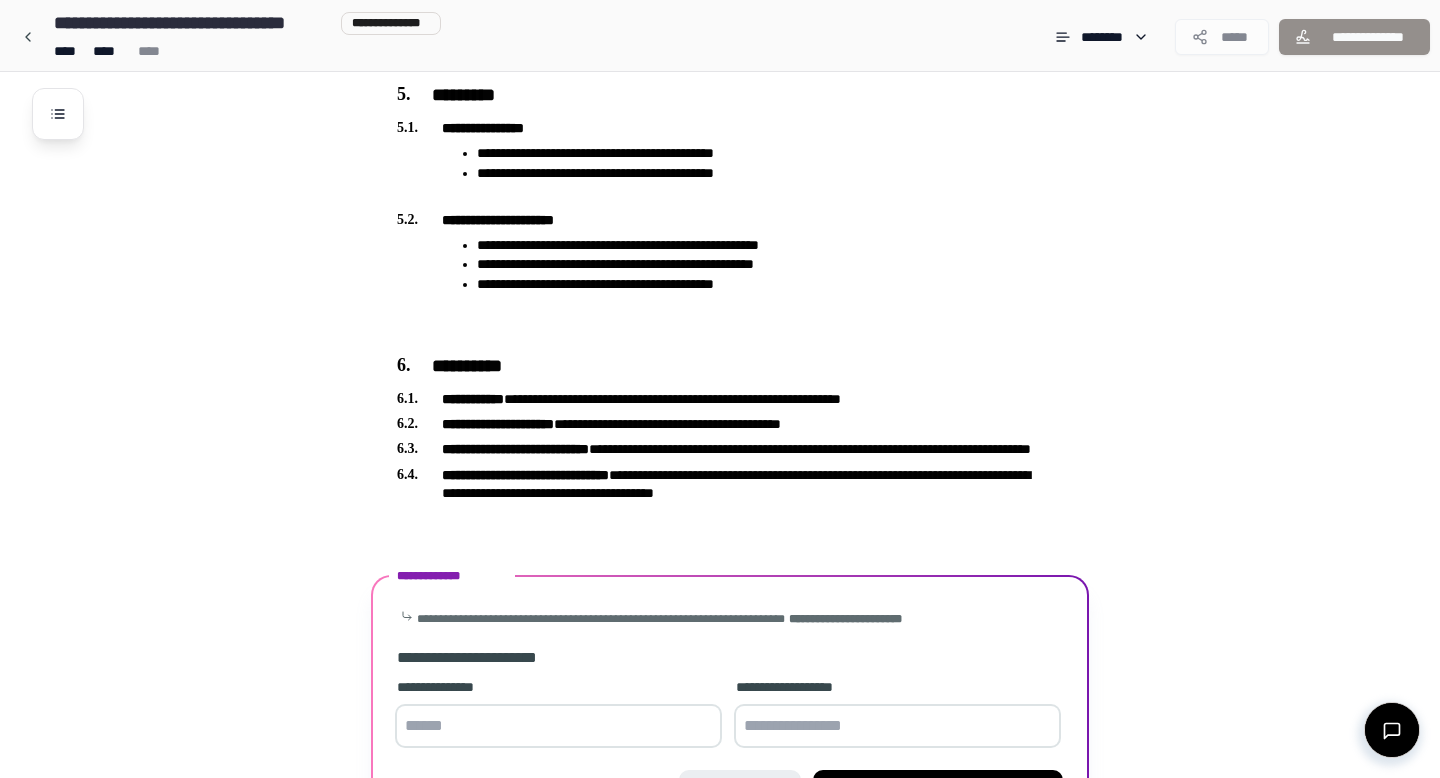 scroll, scrollTop: 1340, scrollLeft: 0, axis: vertical 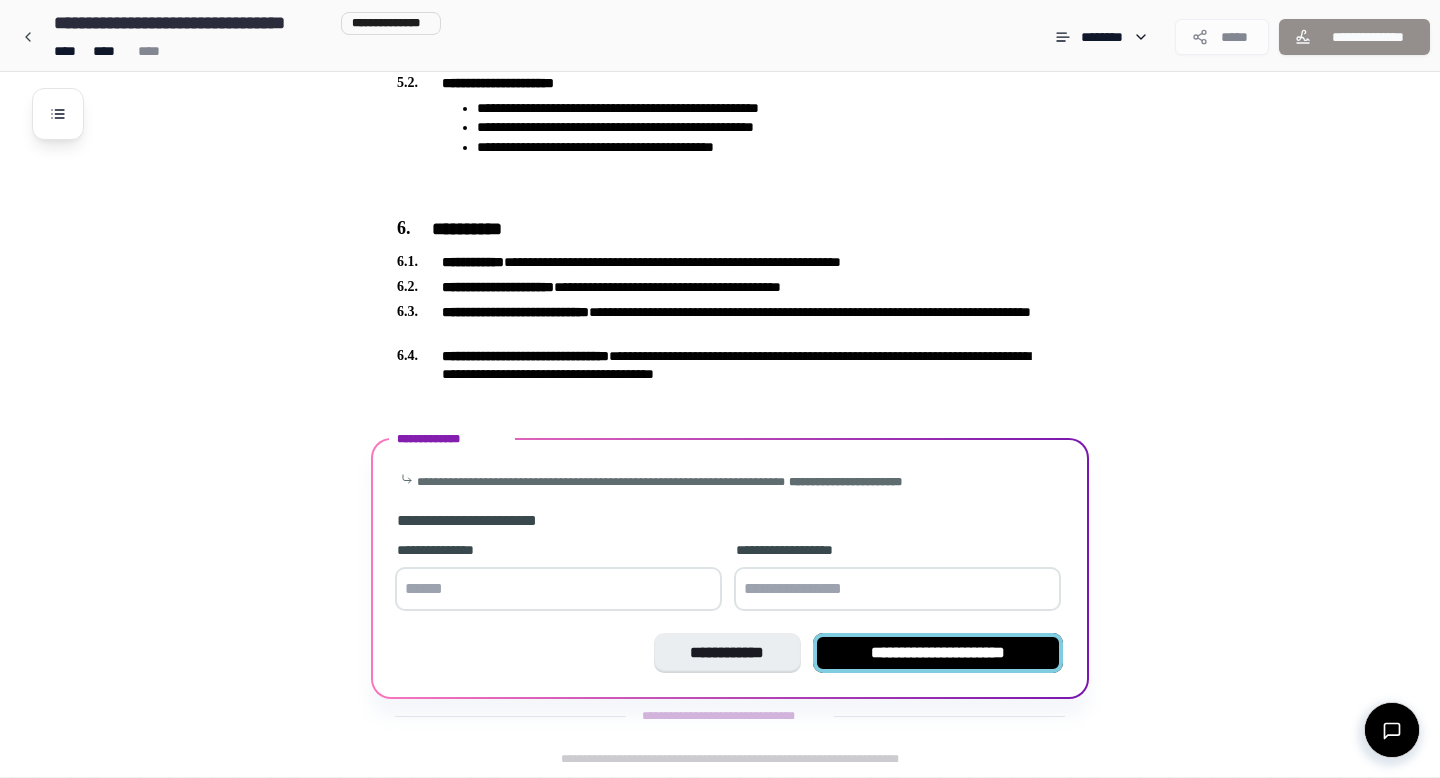 click on "**********" at bounding box center [938, 653] 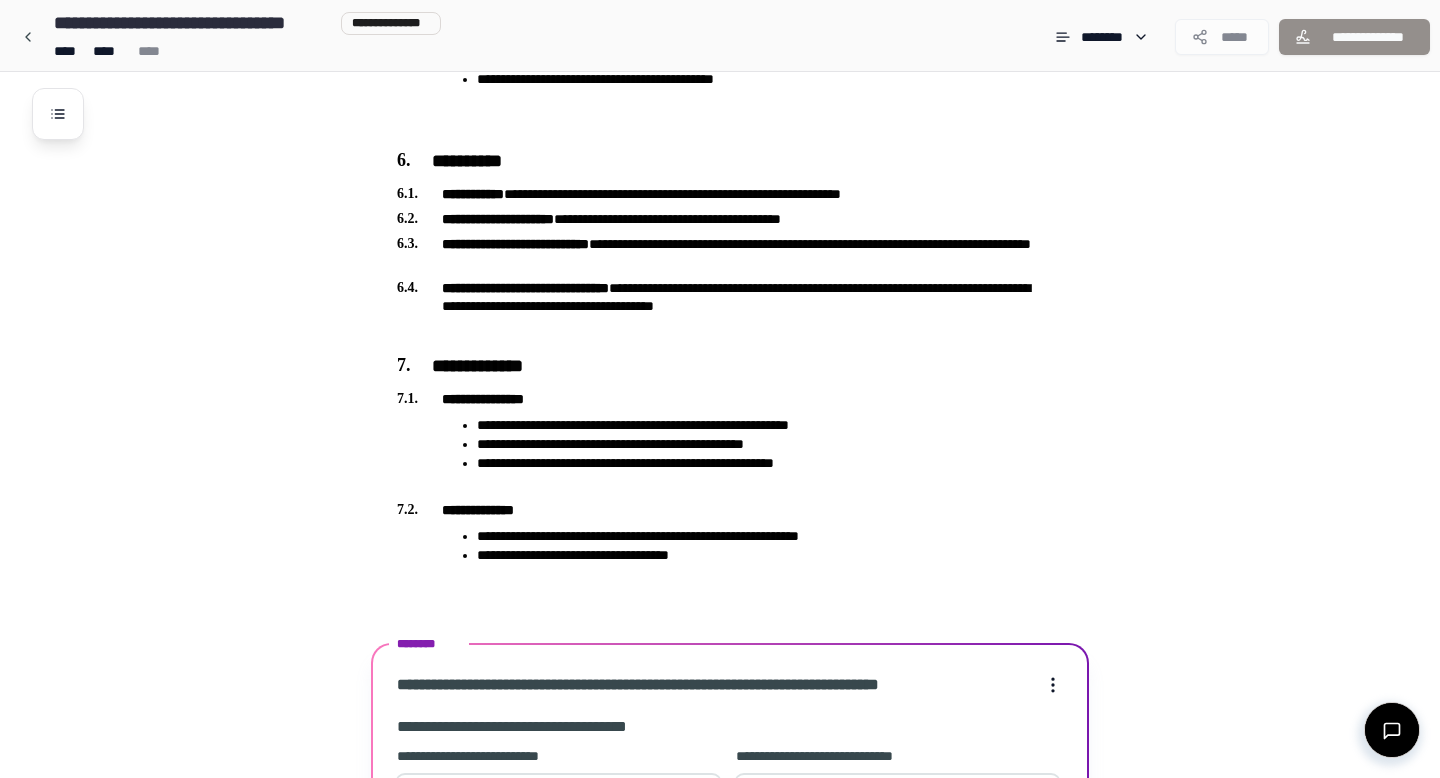 scroll, scrollTop: 1894, scrollLeft: 0, axis: vertical 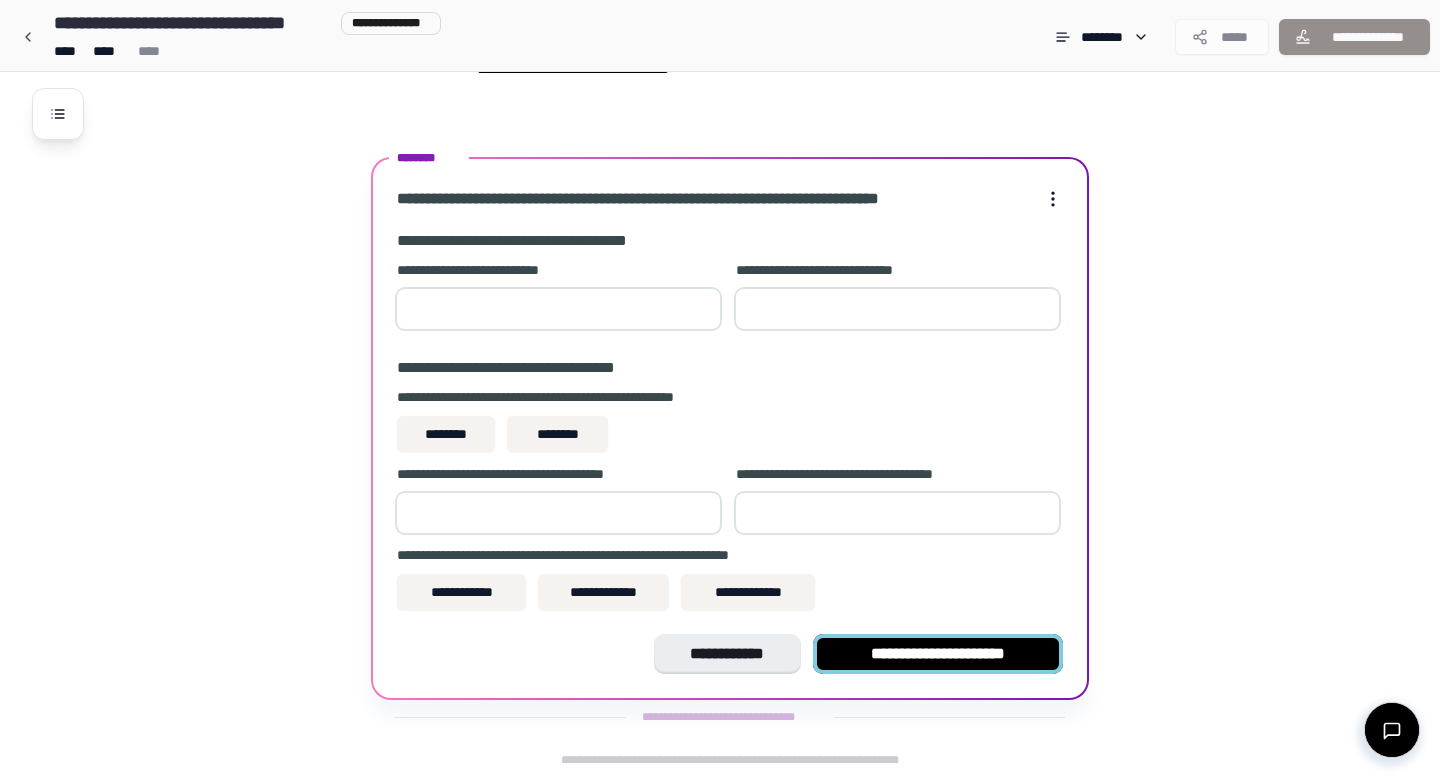 click on "**********" at bounding box center [938, 654] 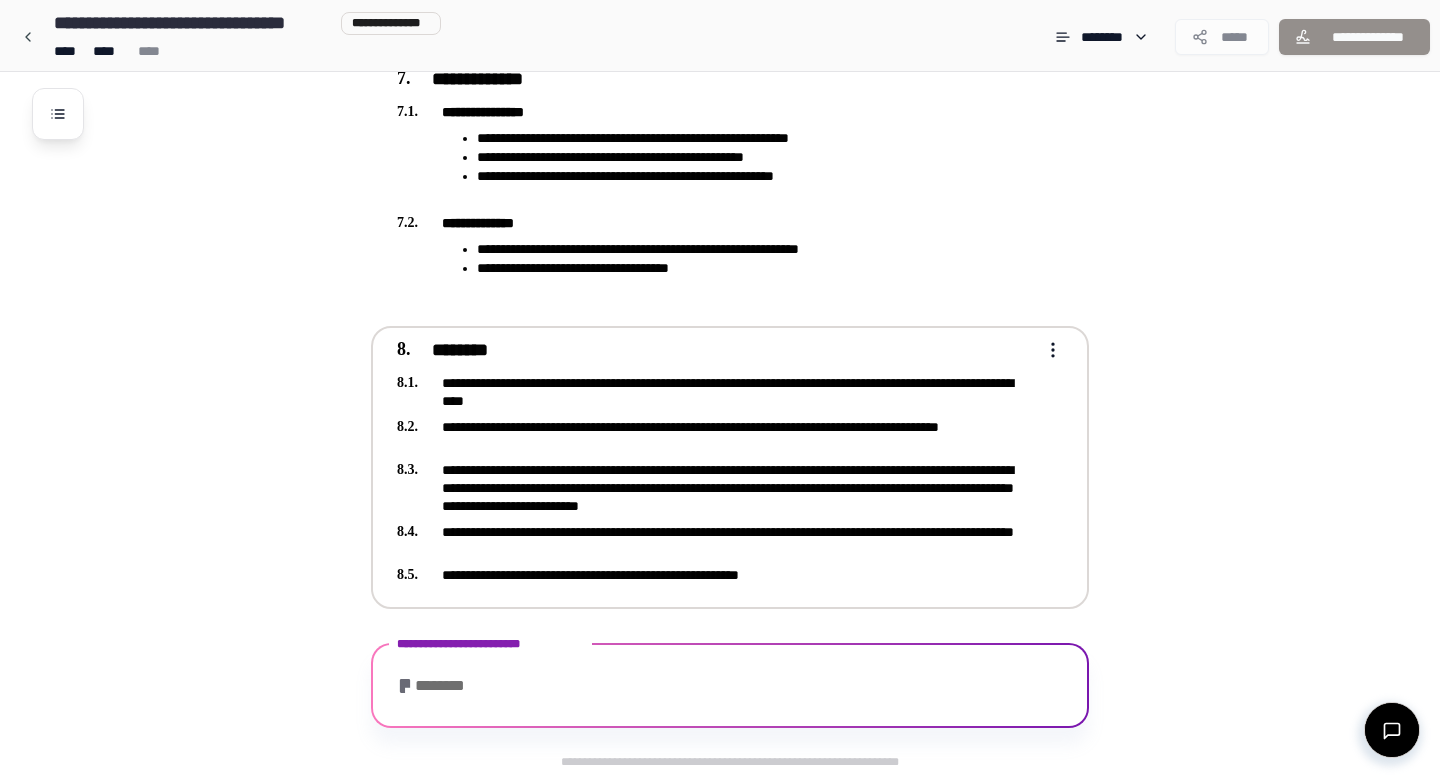 scroll, scrollTop: 1875, scrollLeft: 0, axis: vertical 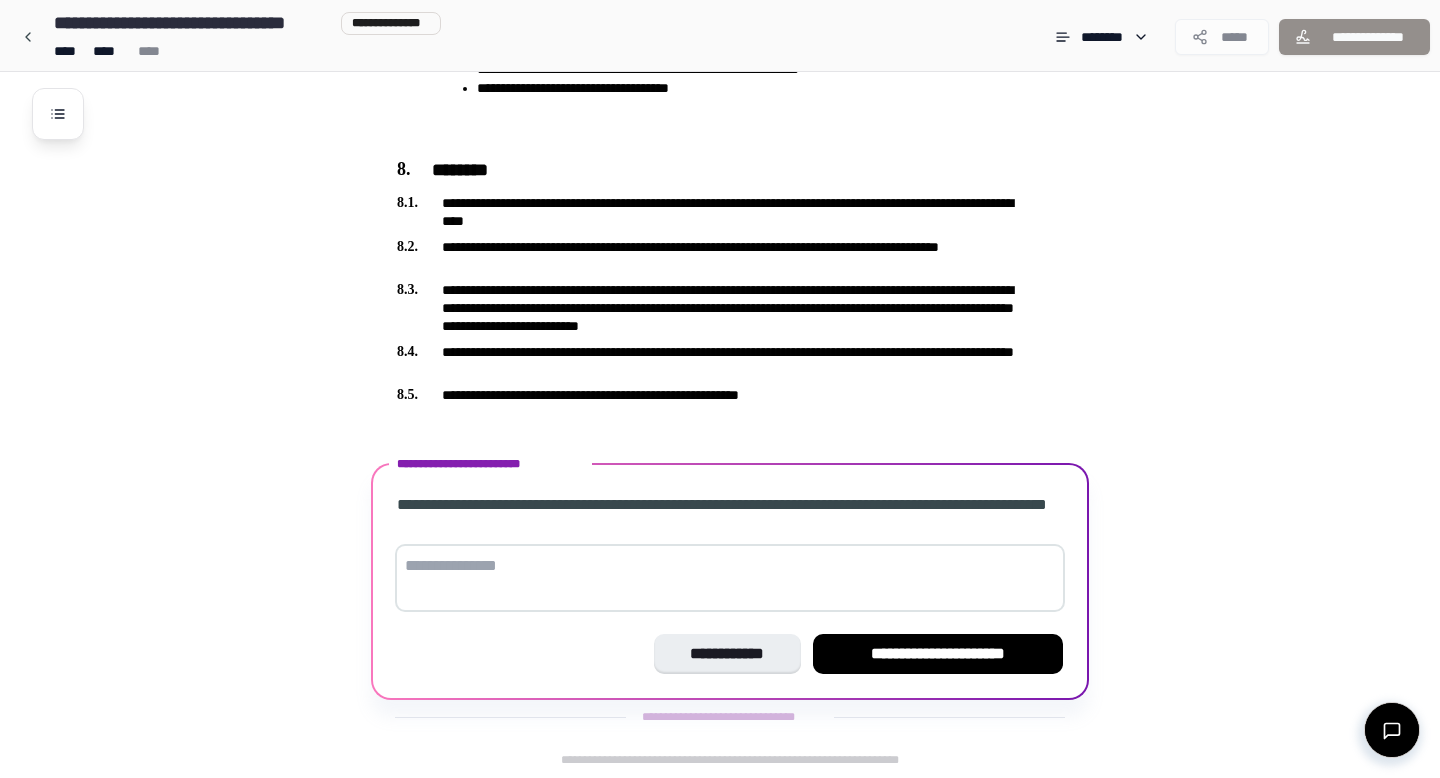 click at bounding box center [730, 578] 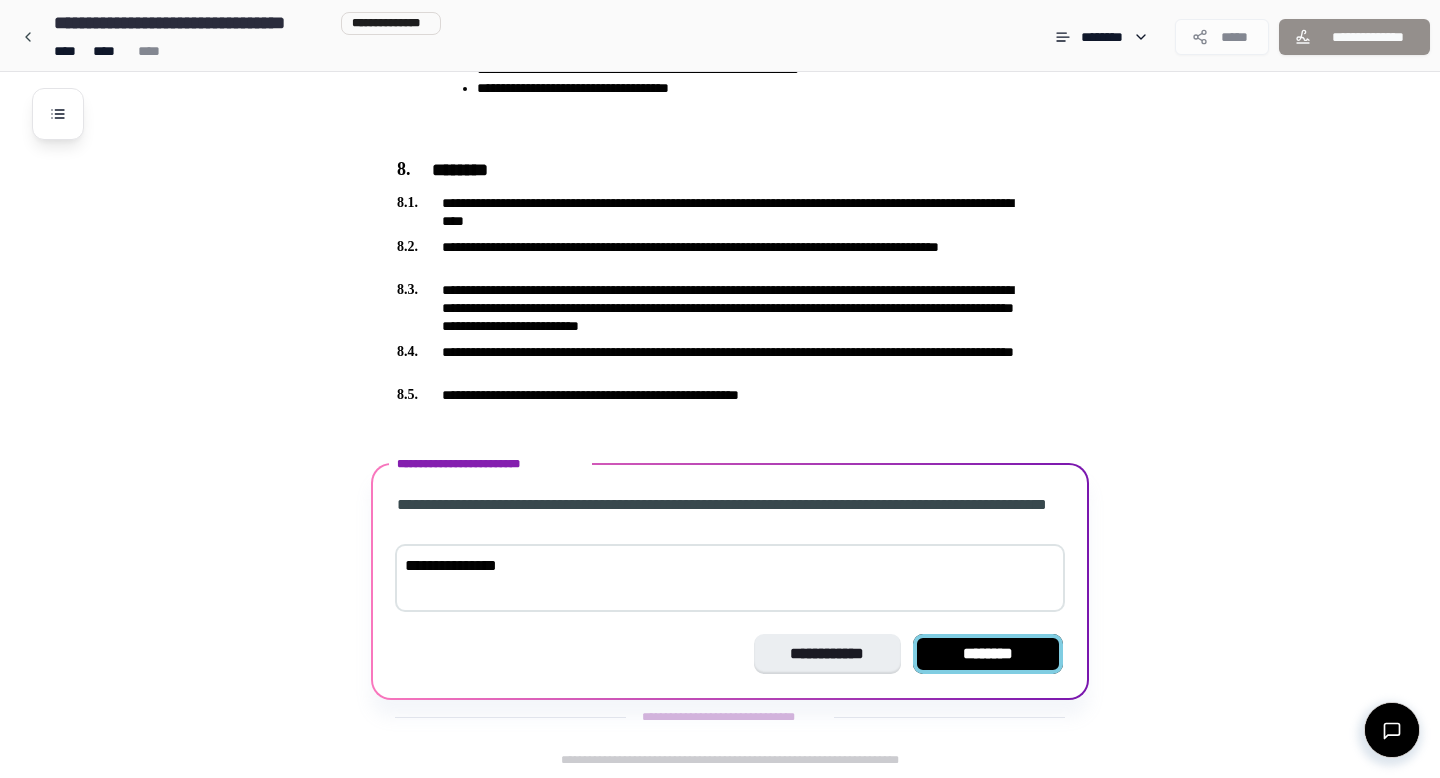 type on "**********" 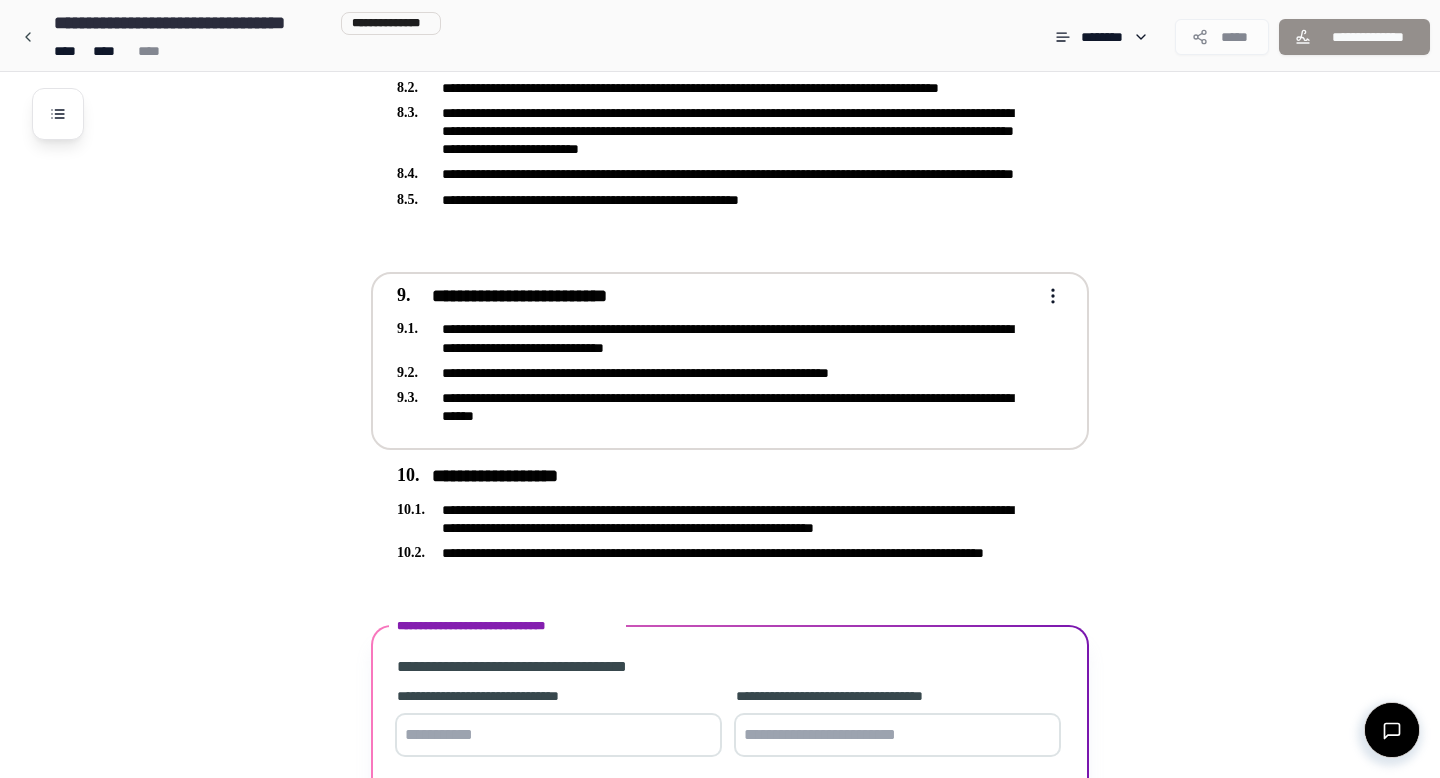 scroll, scrollTop: 2197, scrollLeft: 0, axis: vertical 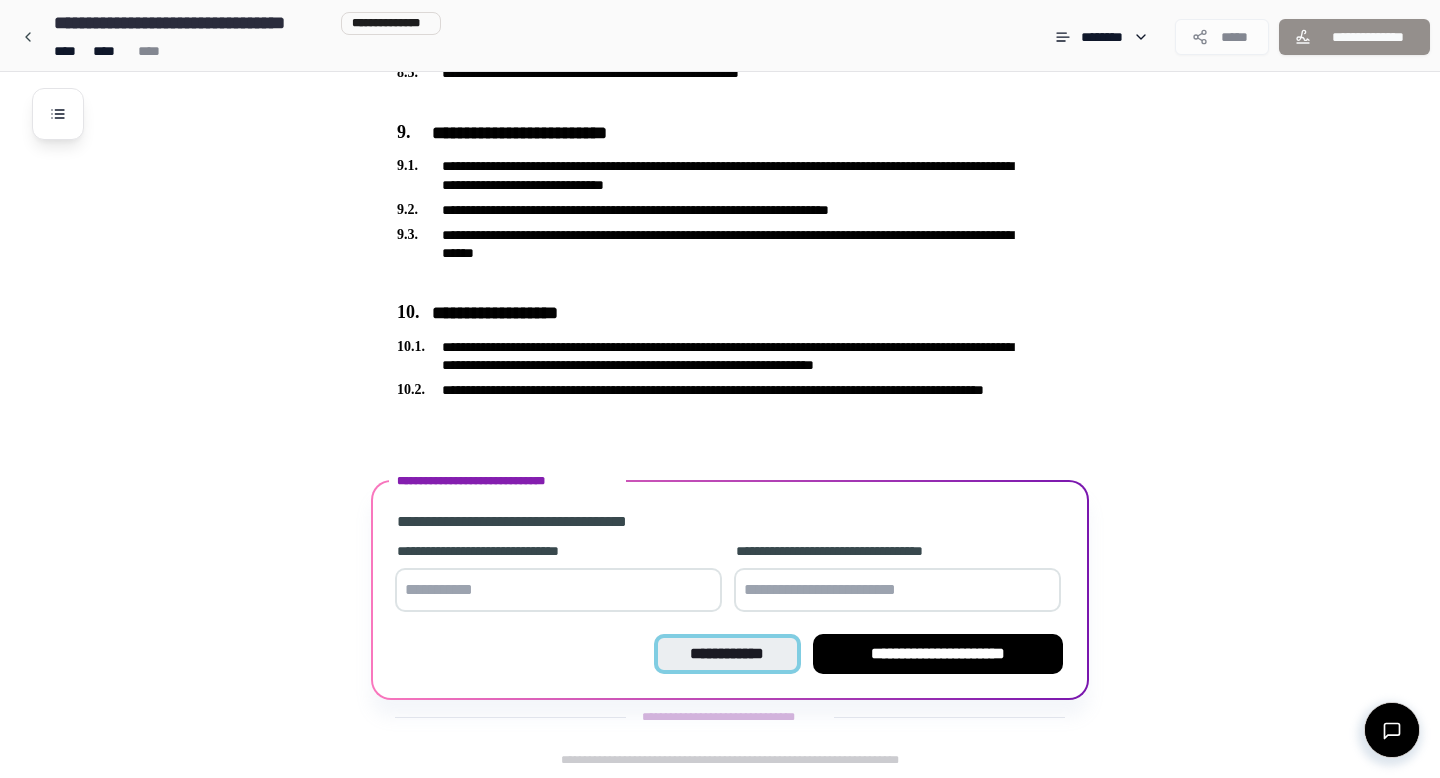 click on "**********" at bounding box center [727, 654] 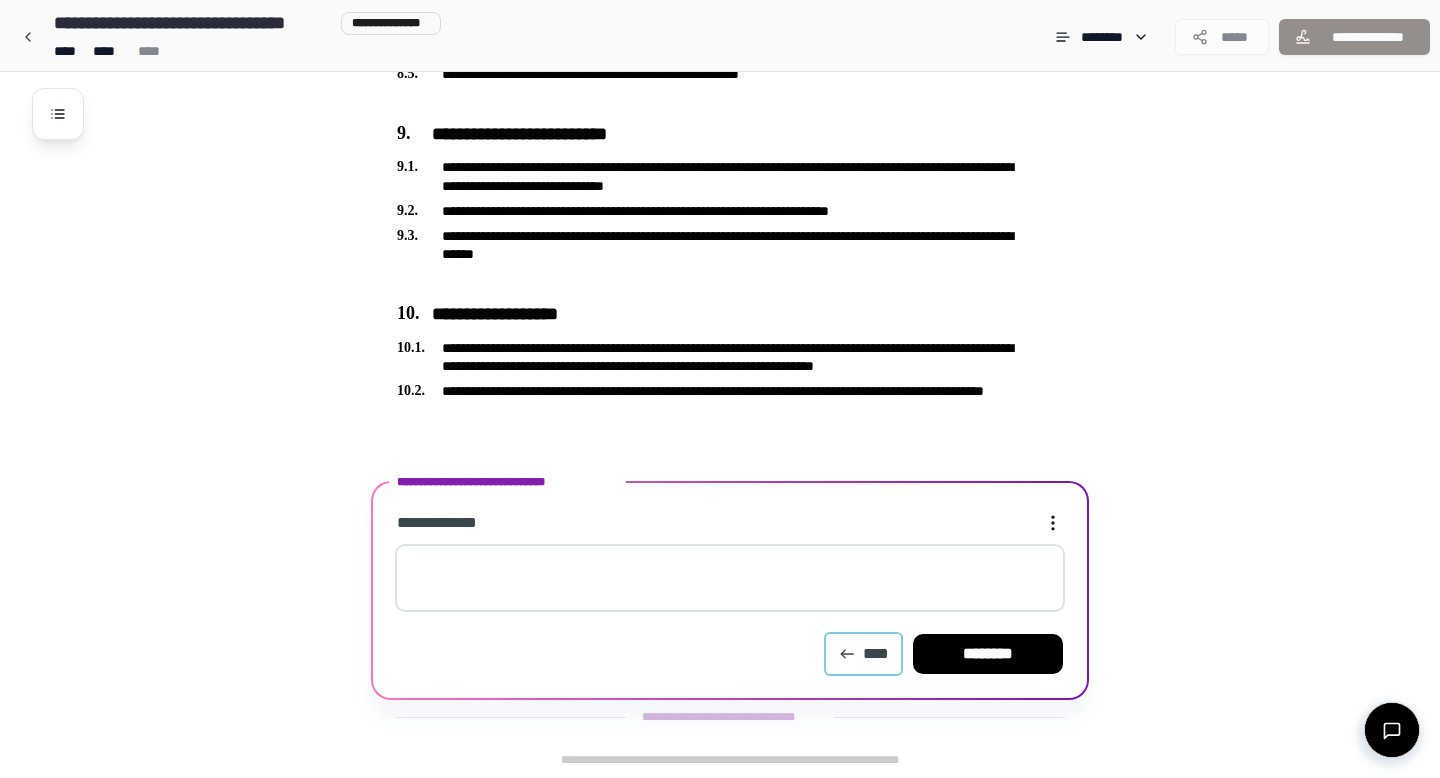 click on "****" at bounding box center (863, 654) 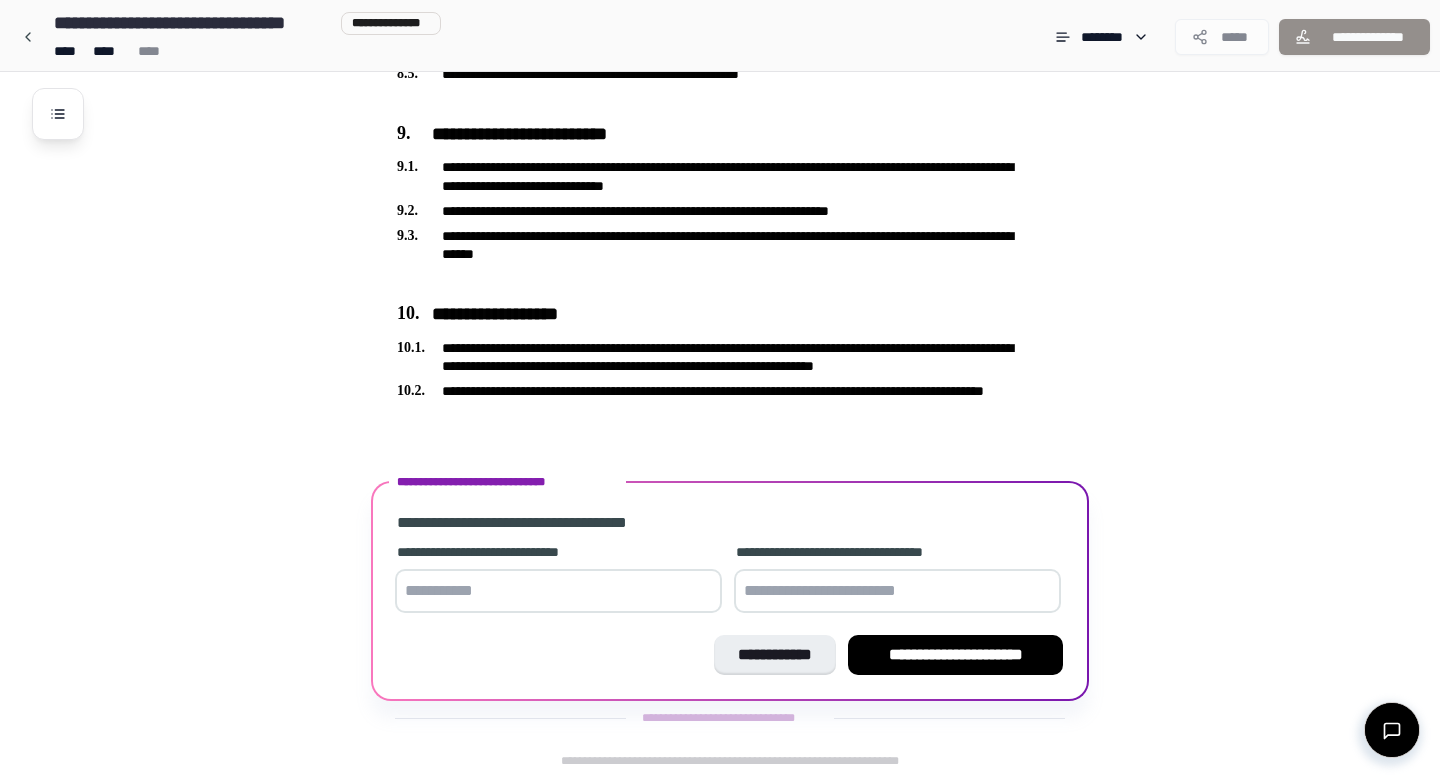 scroll, scrollTop: 2197, scrollLeft: 0, axis: vertical 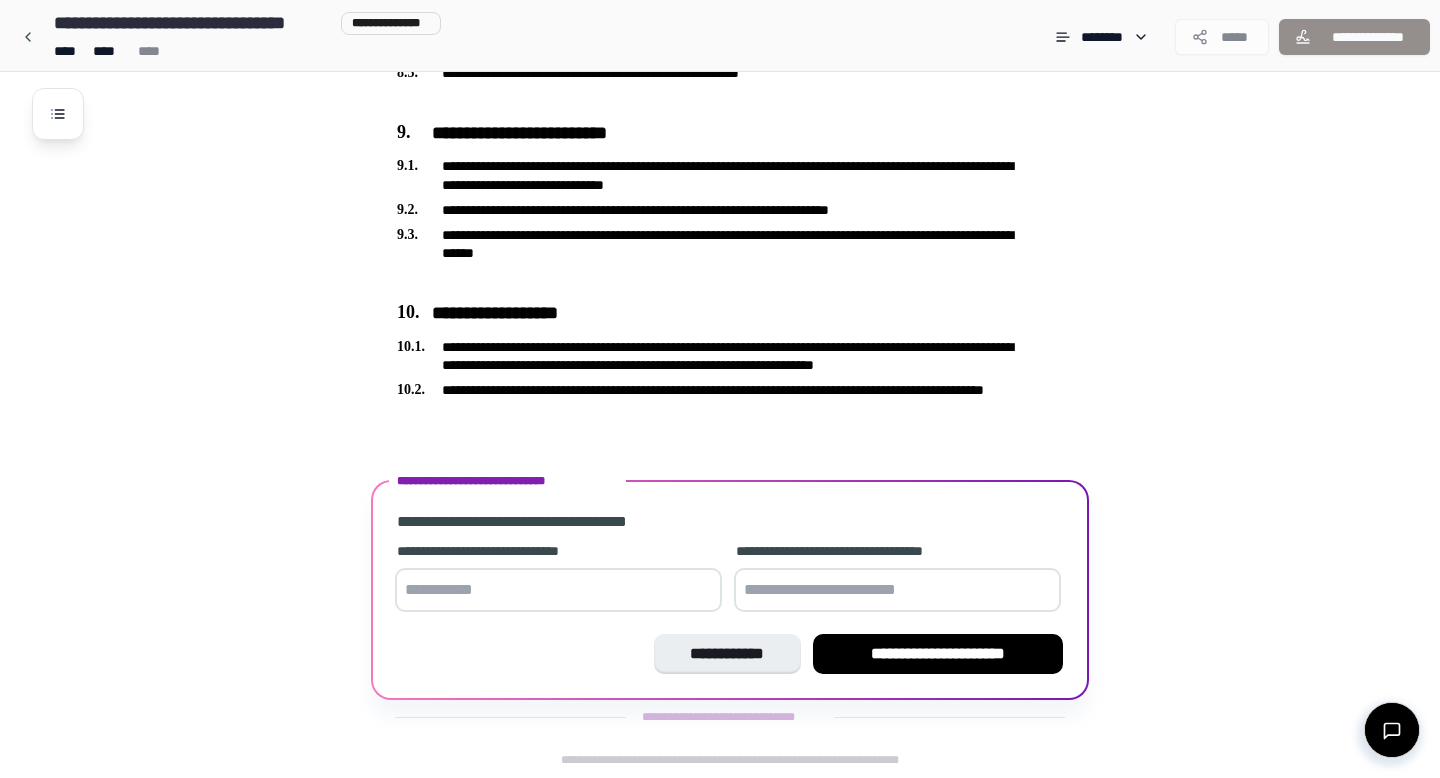 click at bounding box center [558, 590] 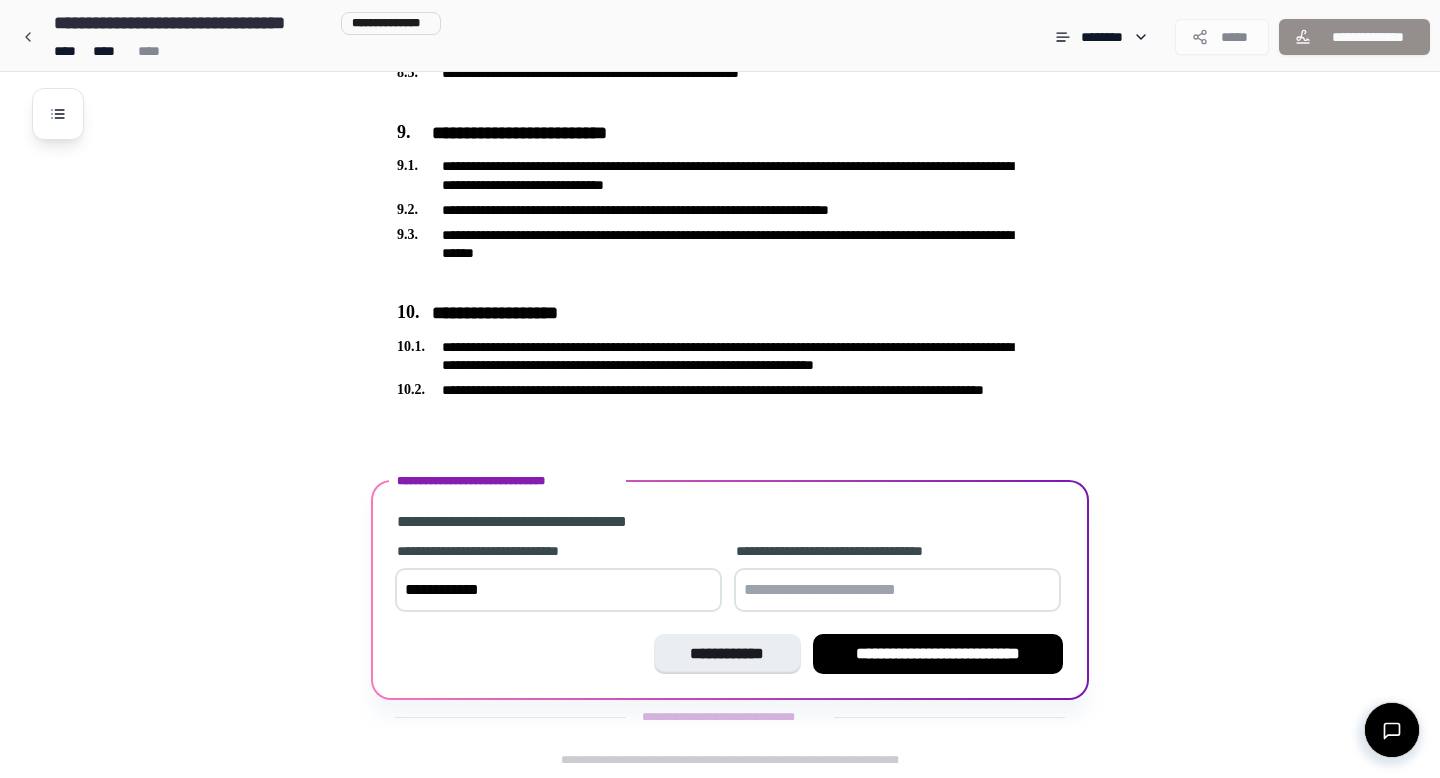 type on "**********" 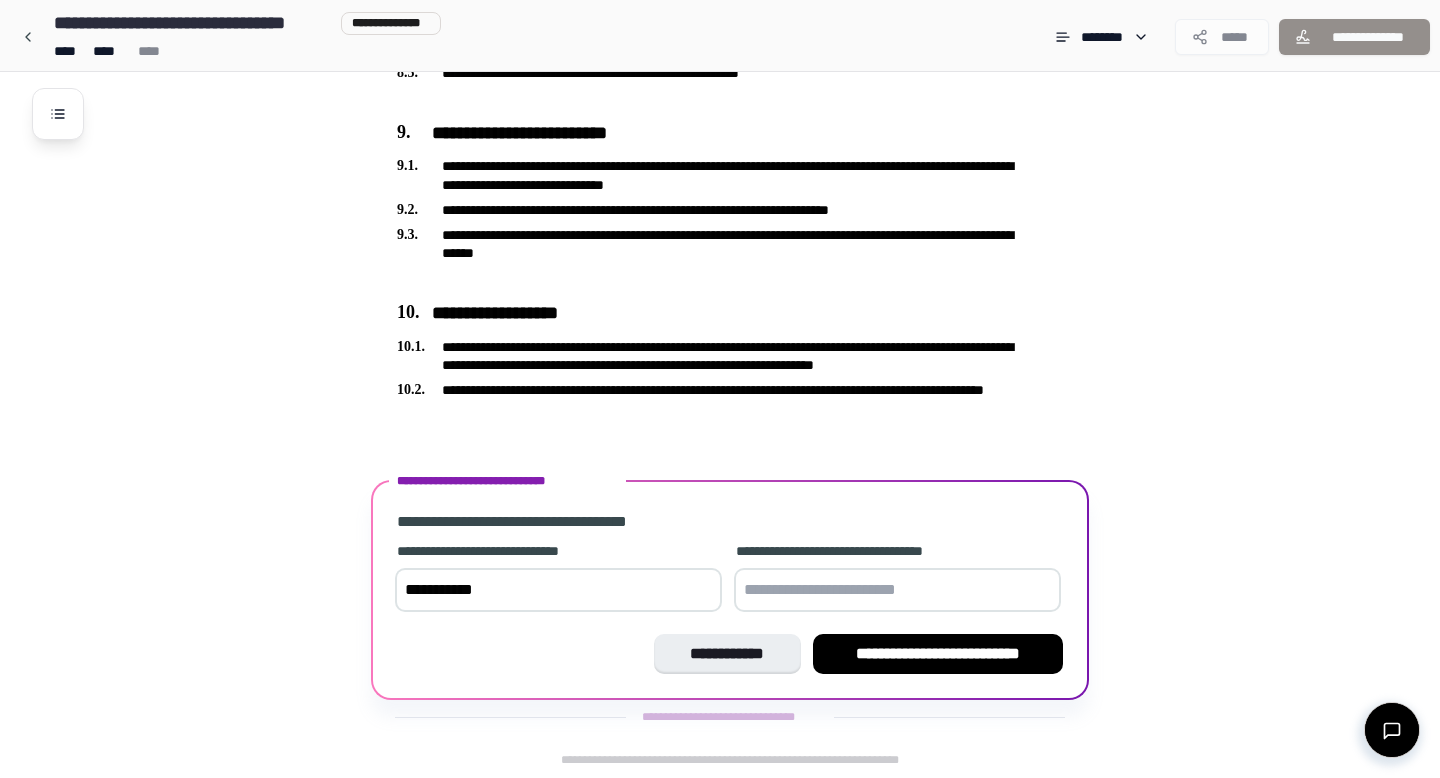 click at bounding box center (897, 590) 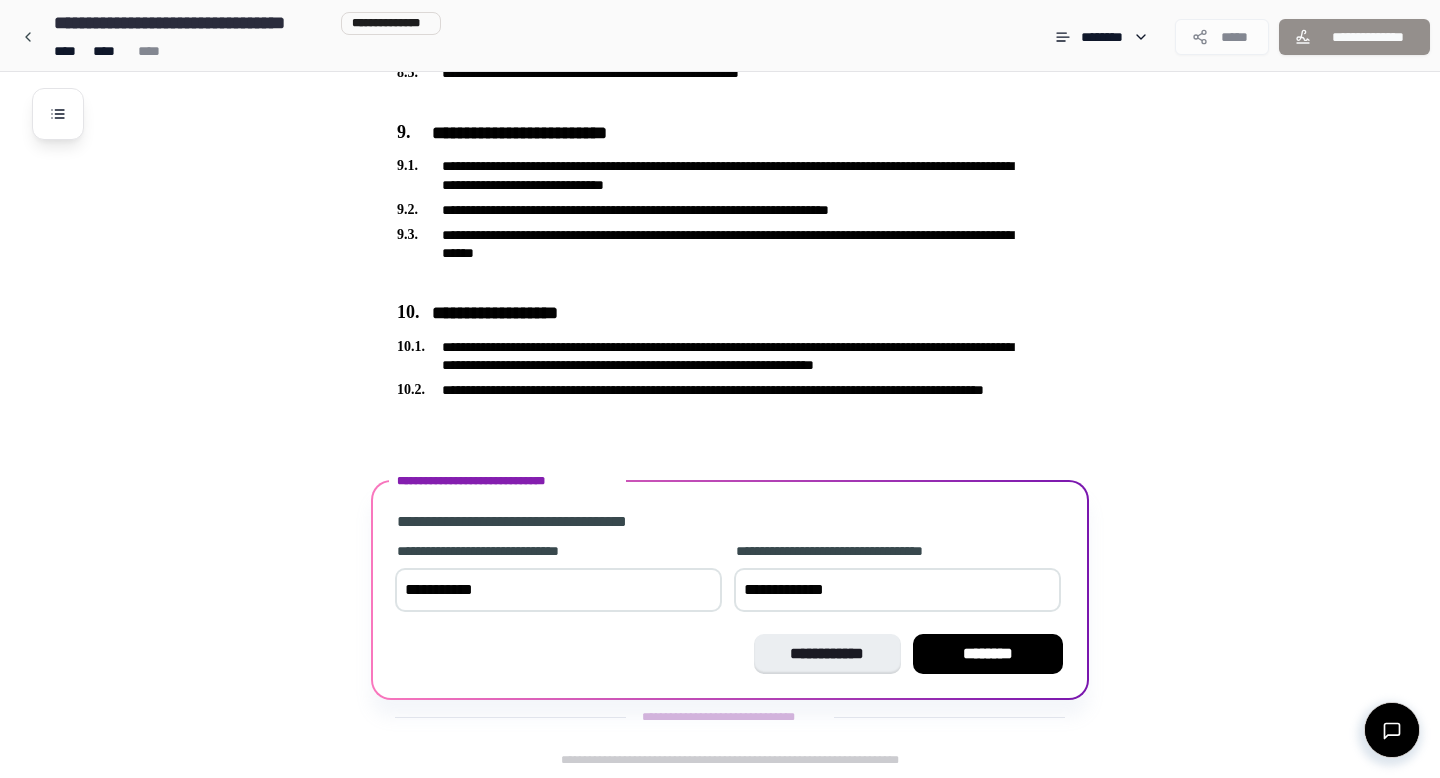 scroll, scrollTop: 2221, scrollLeft: 0, axis: vertical 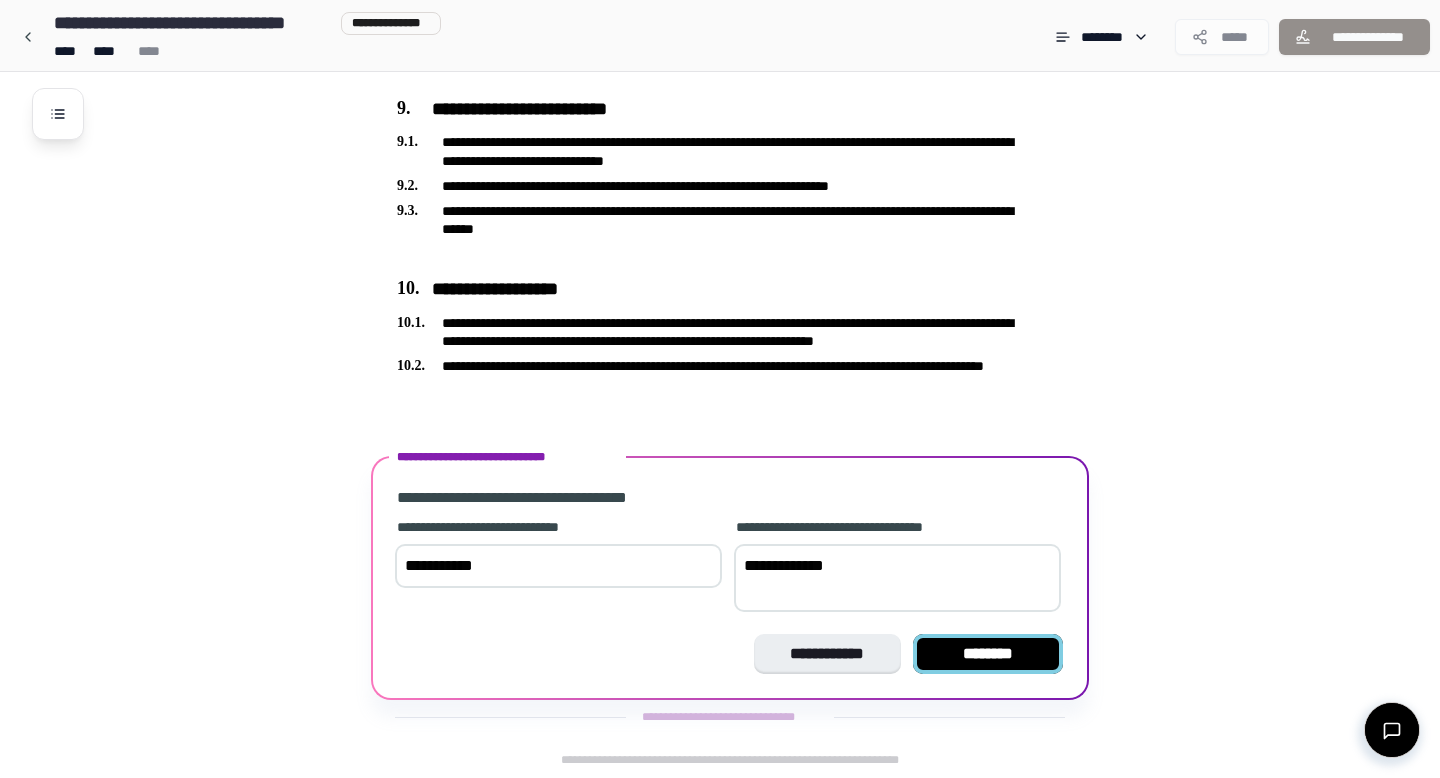 type on "**********" 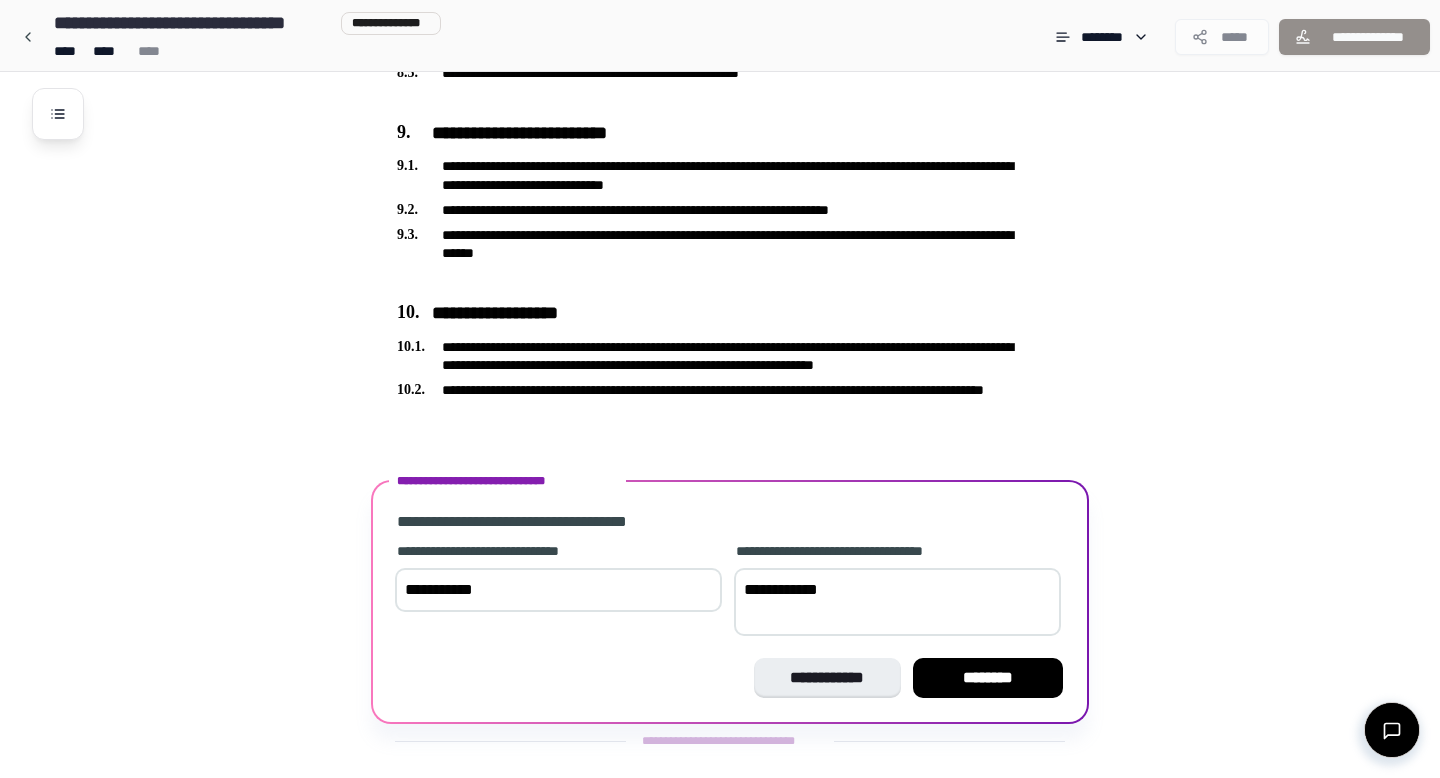 click on "********" at bounding box center (988, 678) 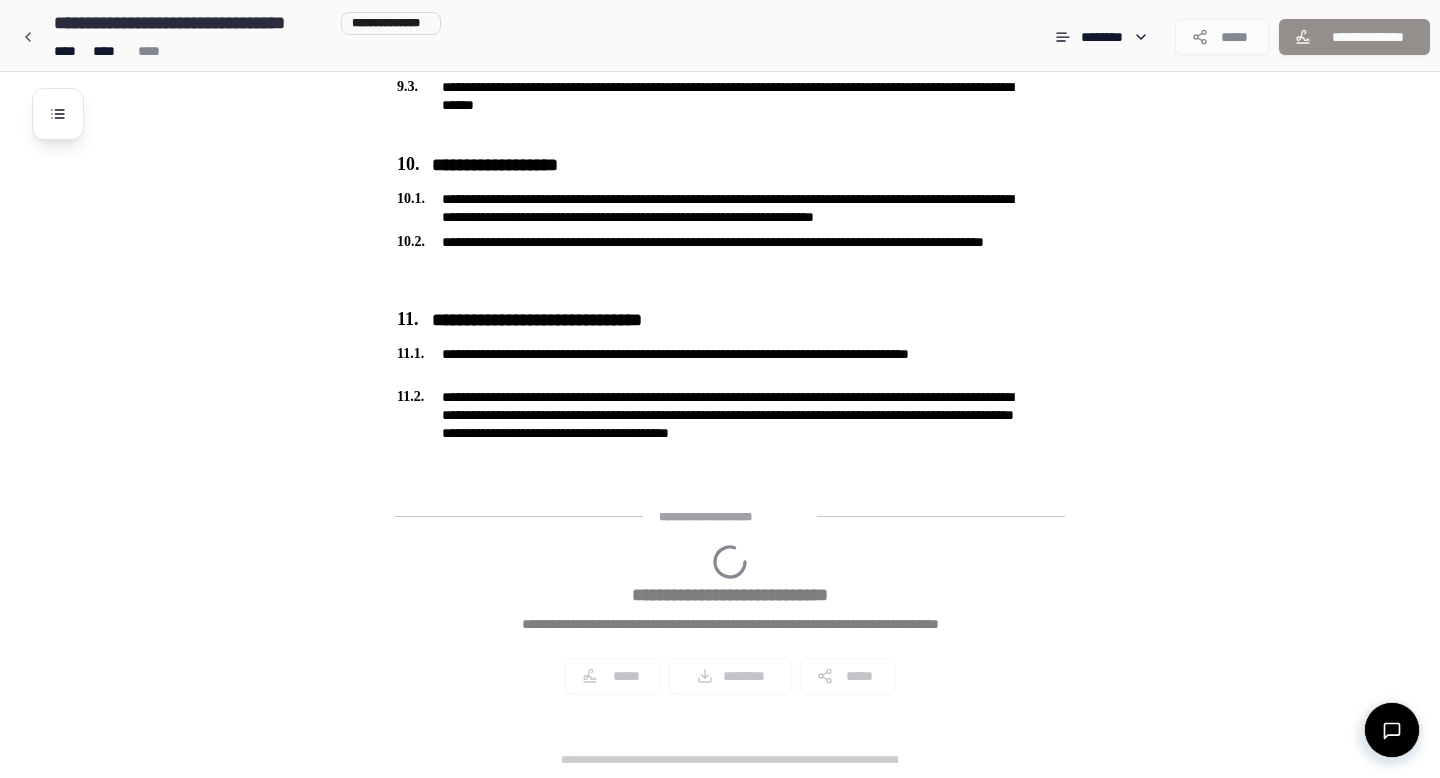 scroll, scrollTop: 2479, scrollLeft: 0, axis: vertical 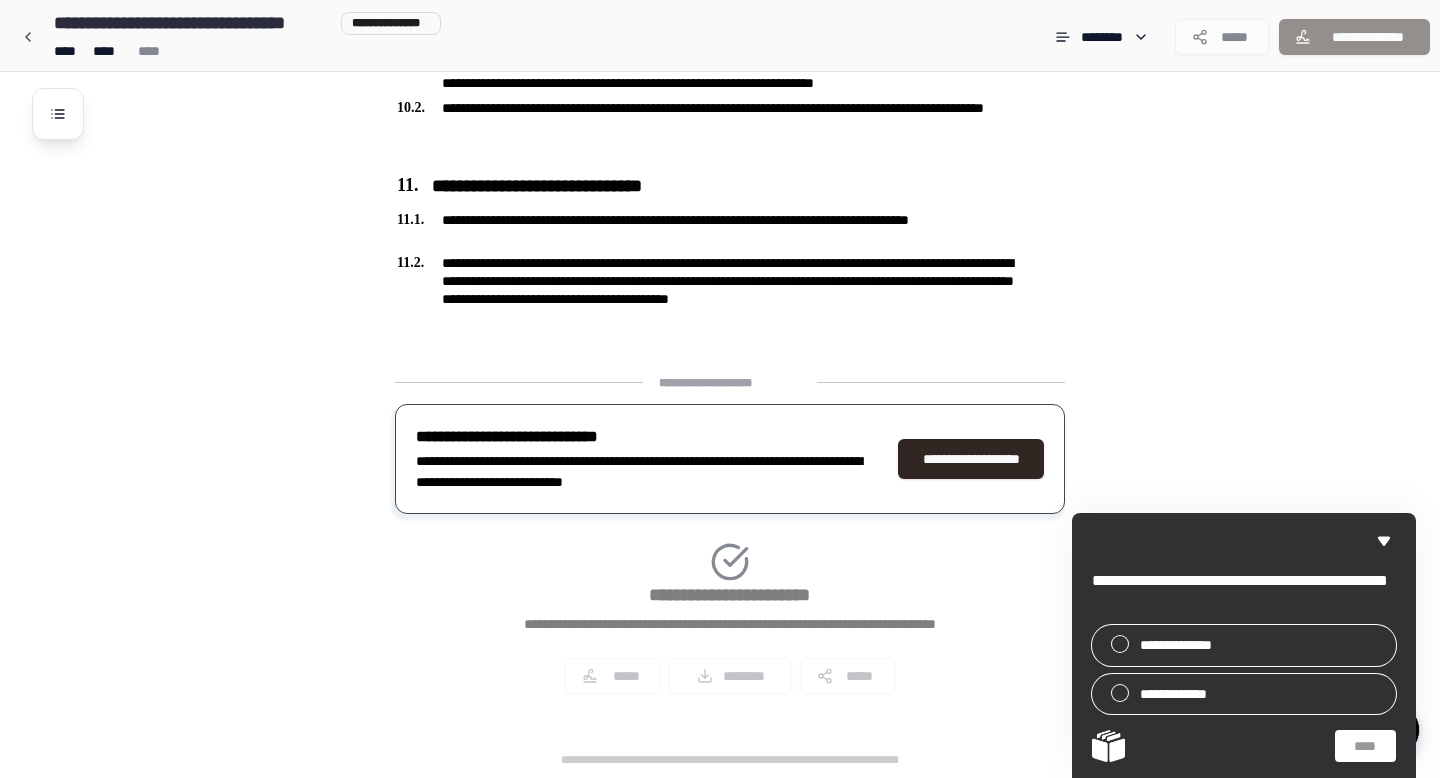click on "**********" at bounding box center (746, -815) 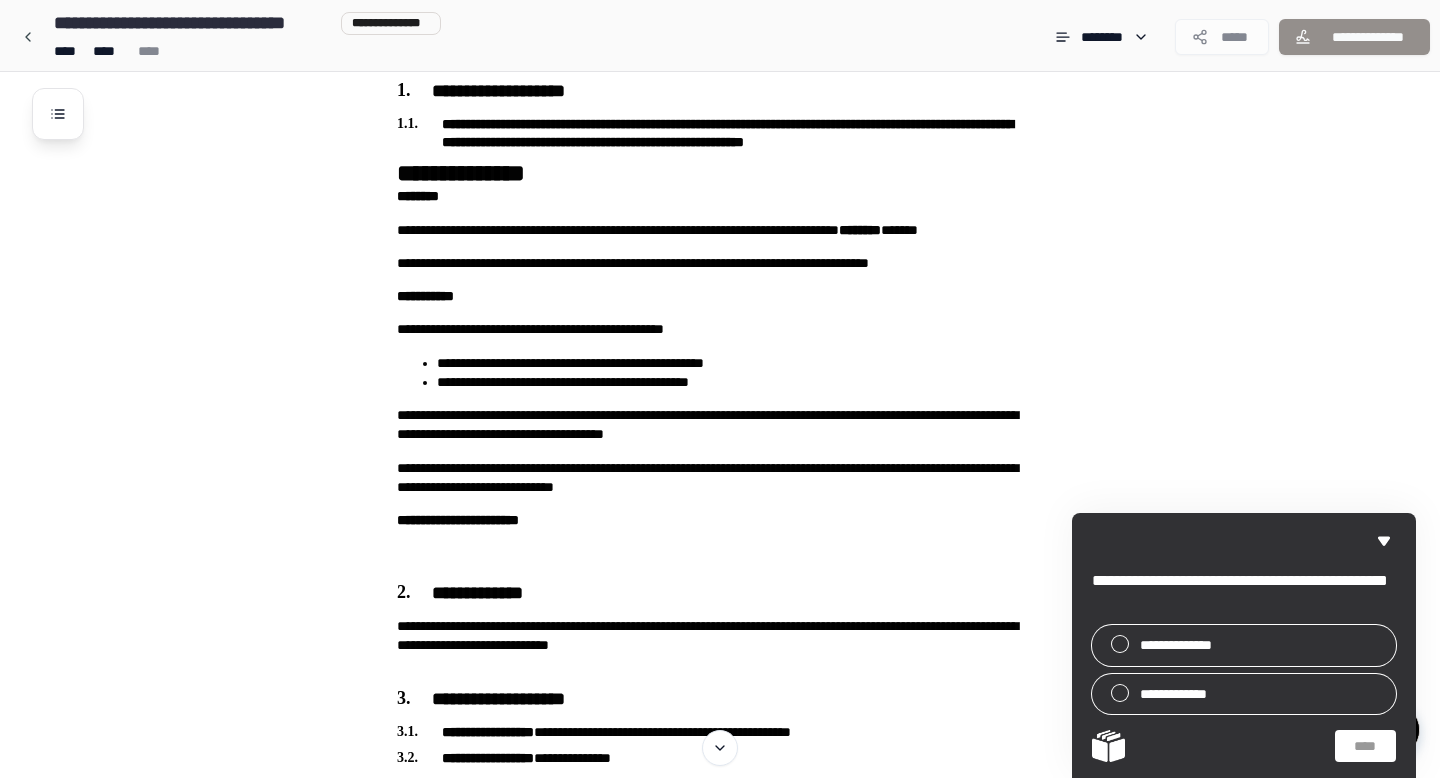 scroll, scrollTop: 0, scrollLeft: 0, axis: both 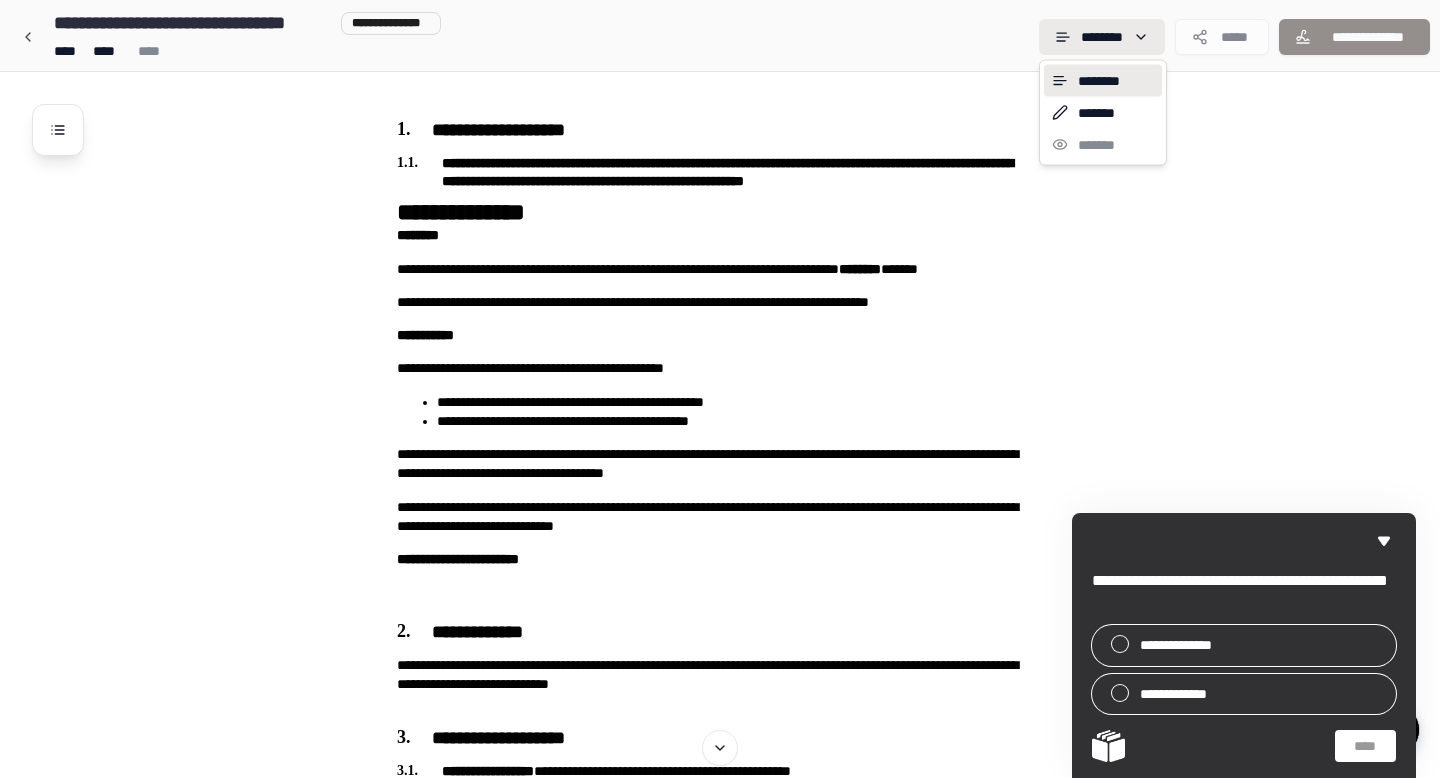 click on "**********" at bounding box center (720, 1628) 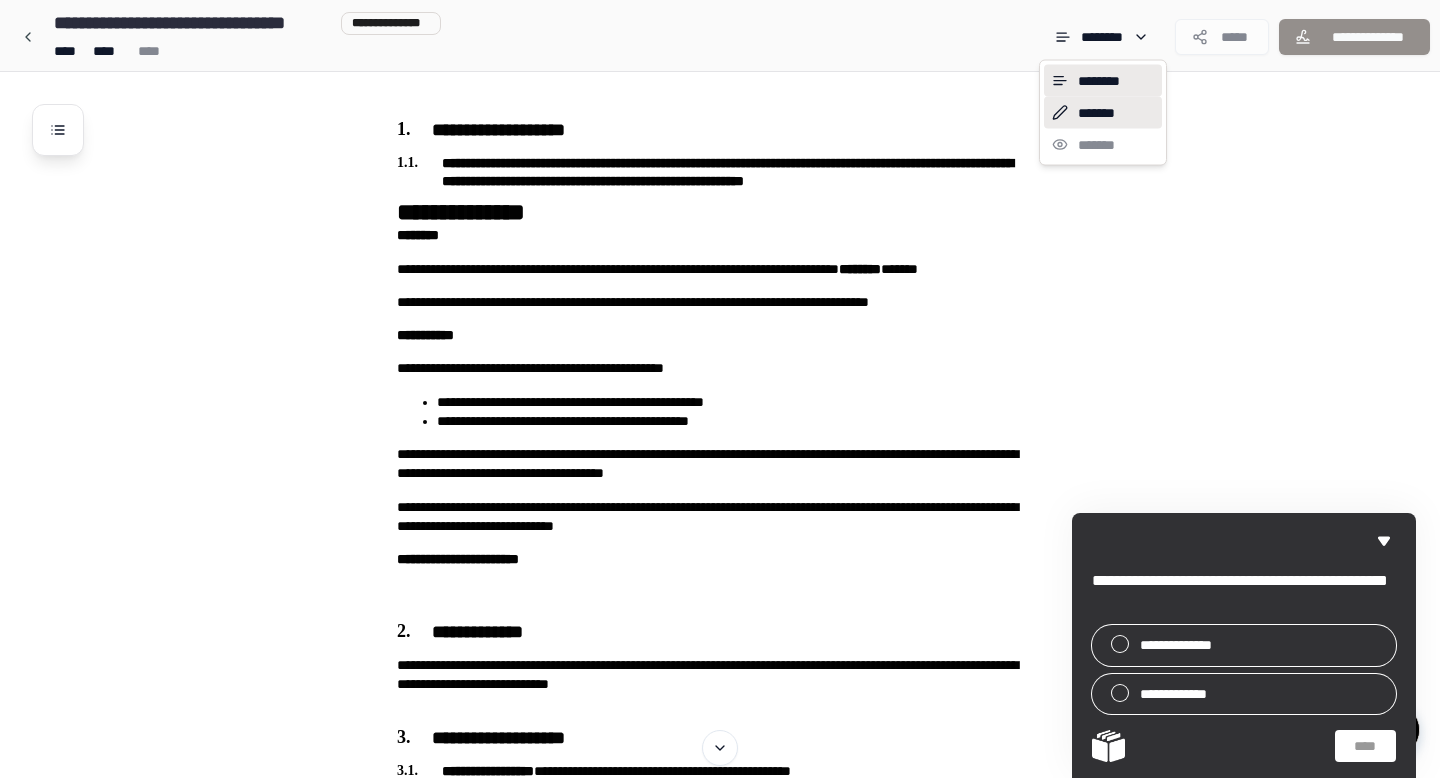 click on "*******" at bounding box center (1103, 113) 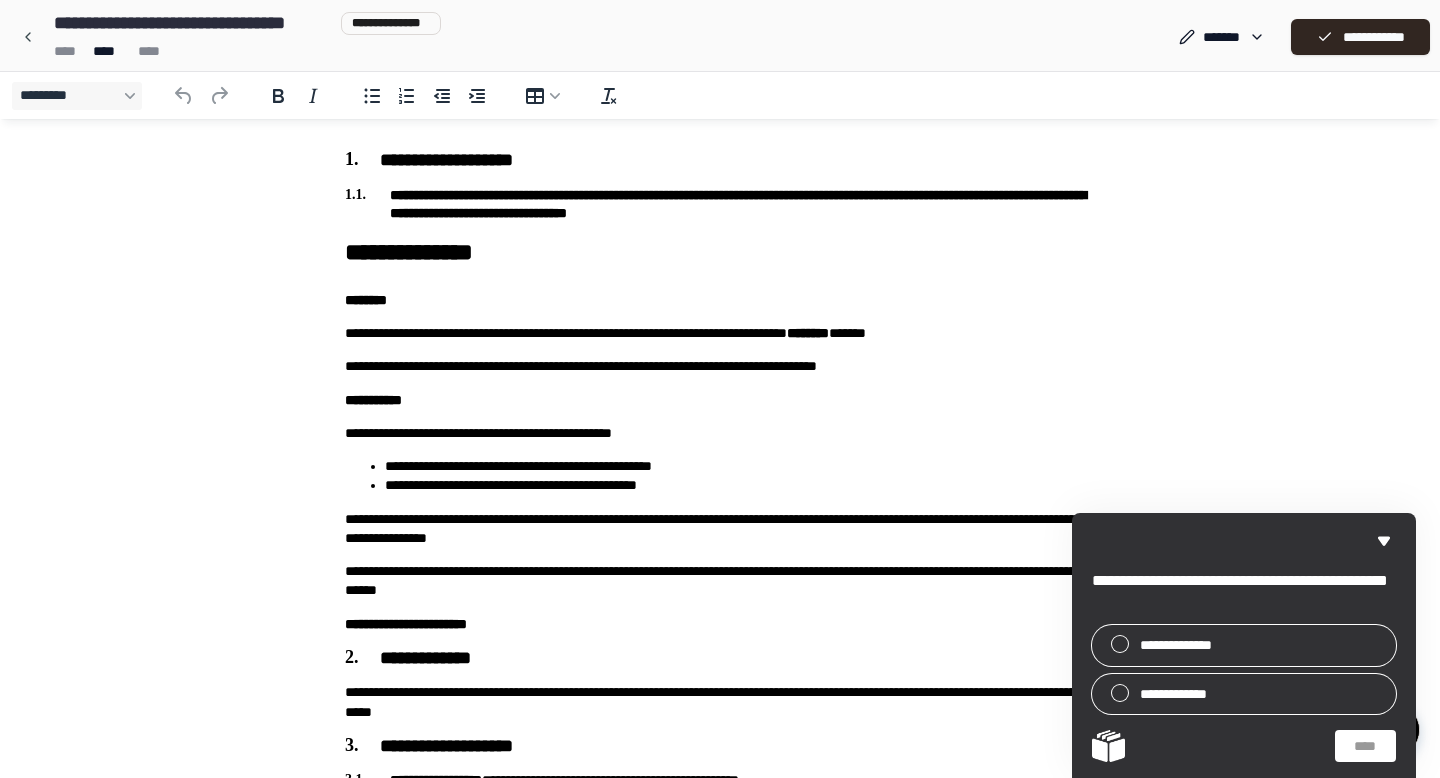 scroll, scrollTop: 0, scrollLeft: 0, axis: both 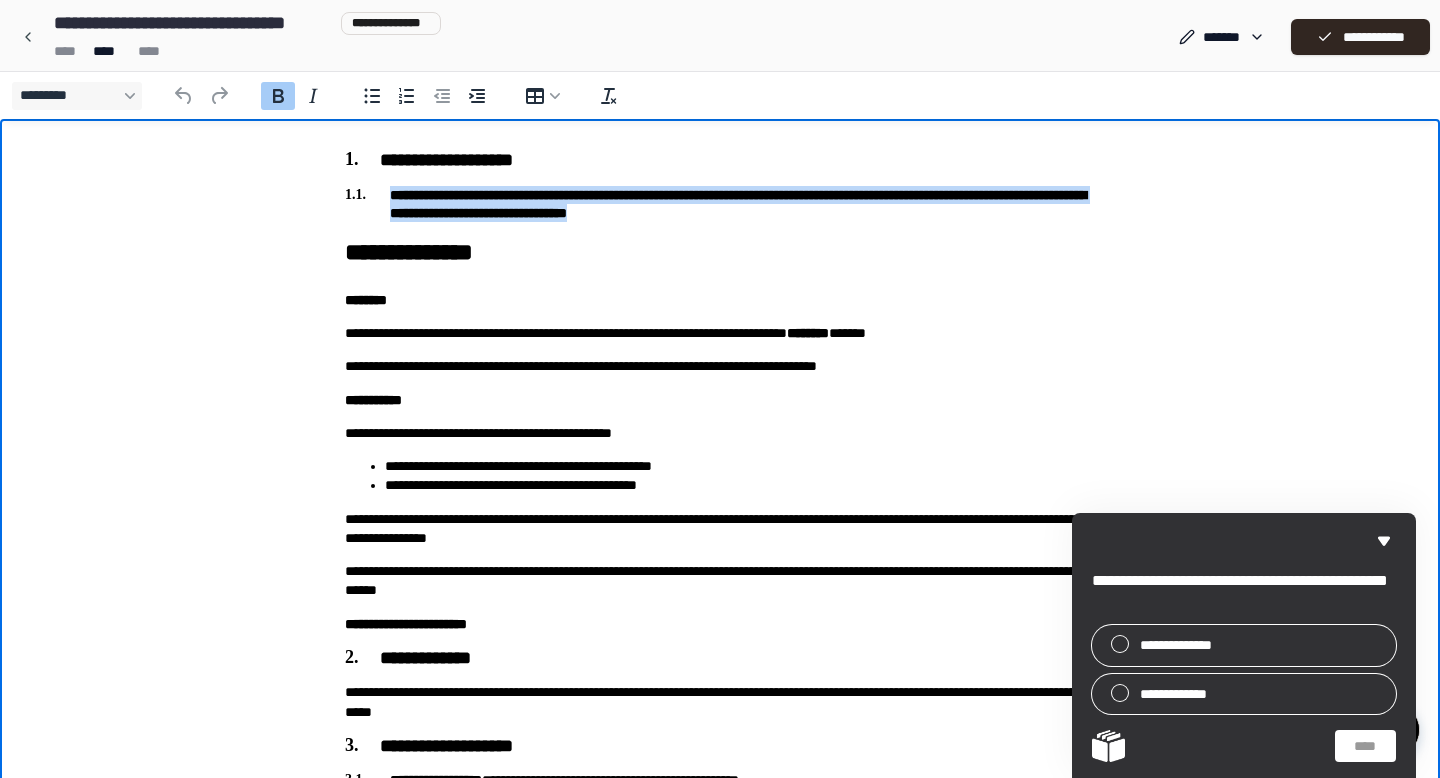 drag, startPoint x: 925, startPoint y: 214, endPoint x: 393, endPoint y: 194, distance: 532.3758 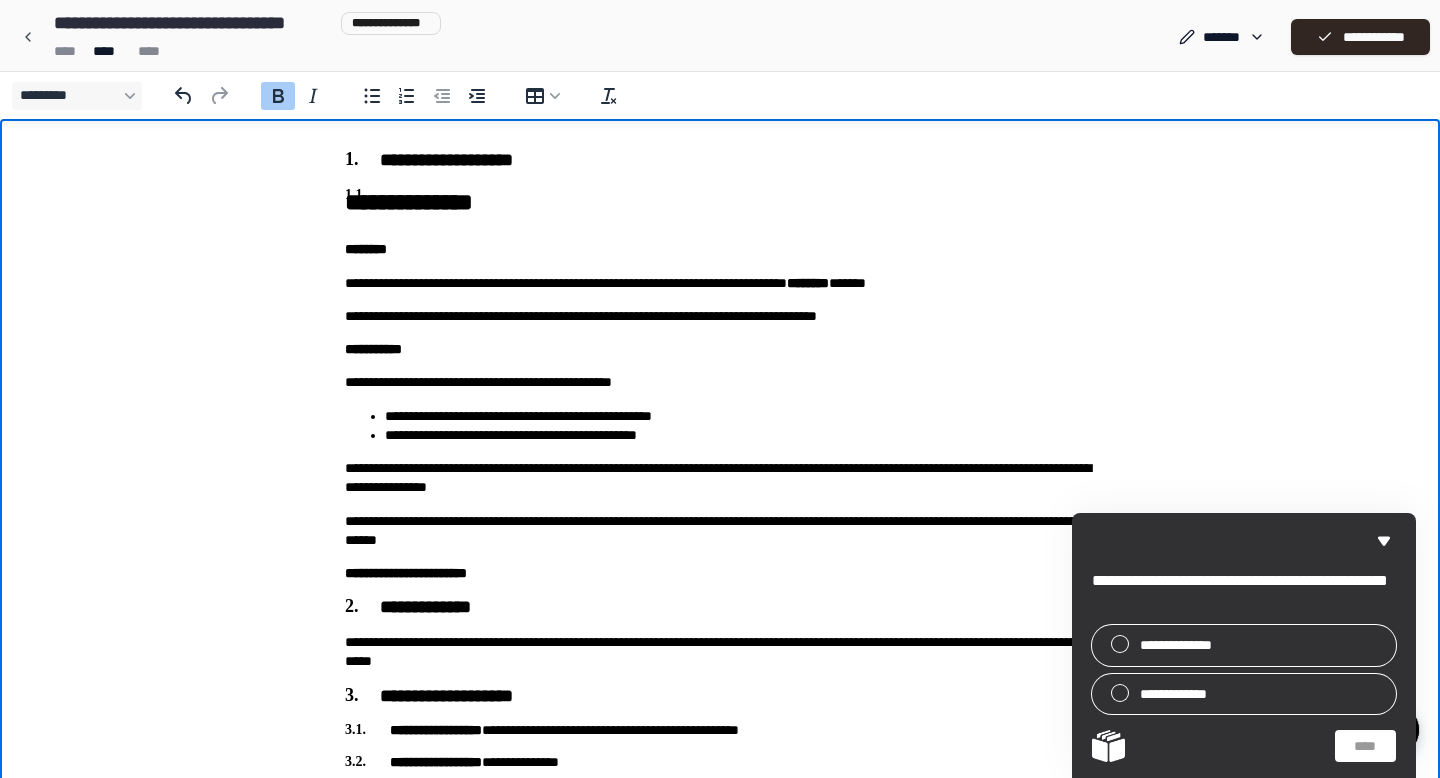 click on "**********" at bounding box center [720, 161] 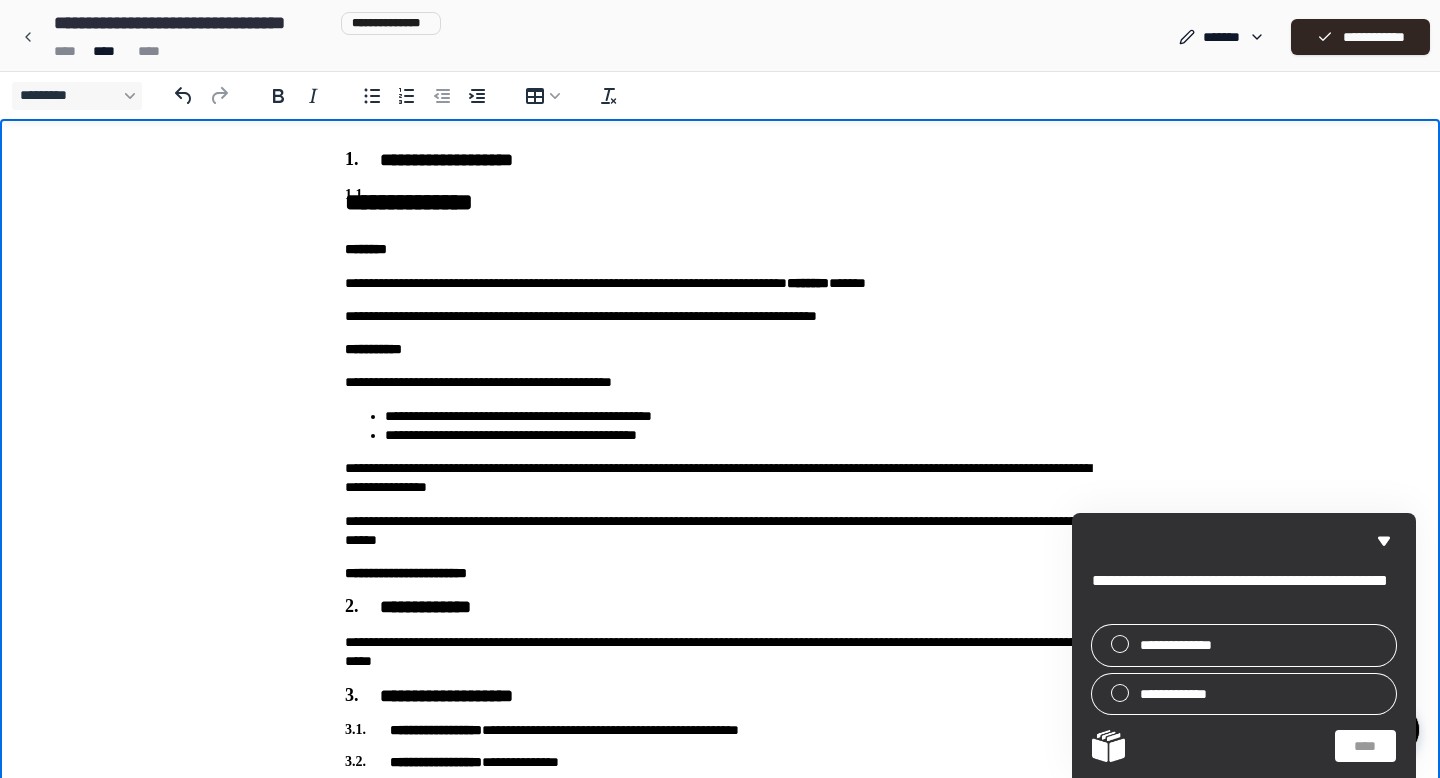 type 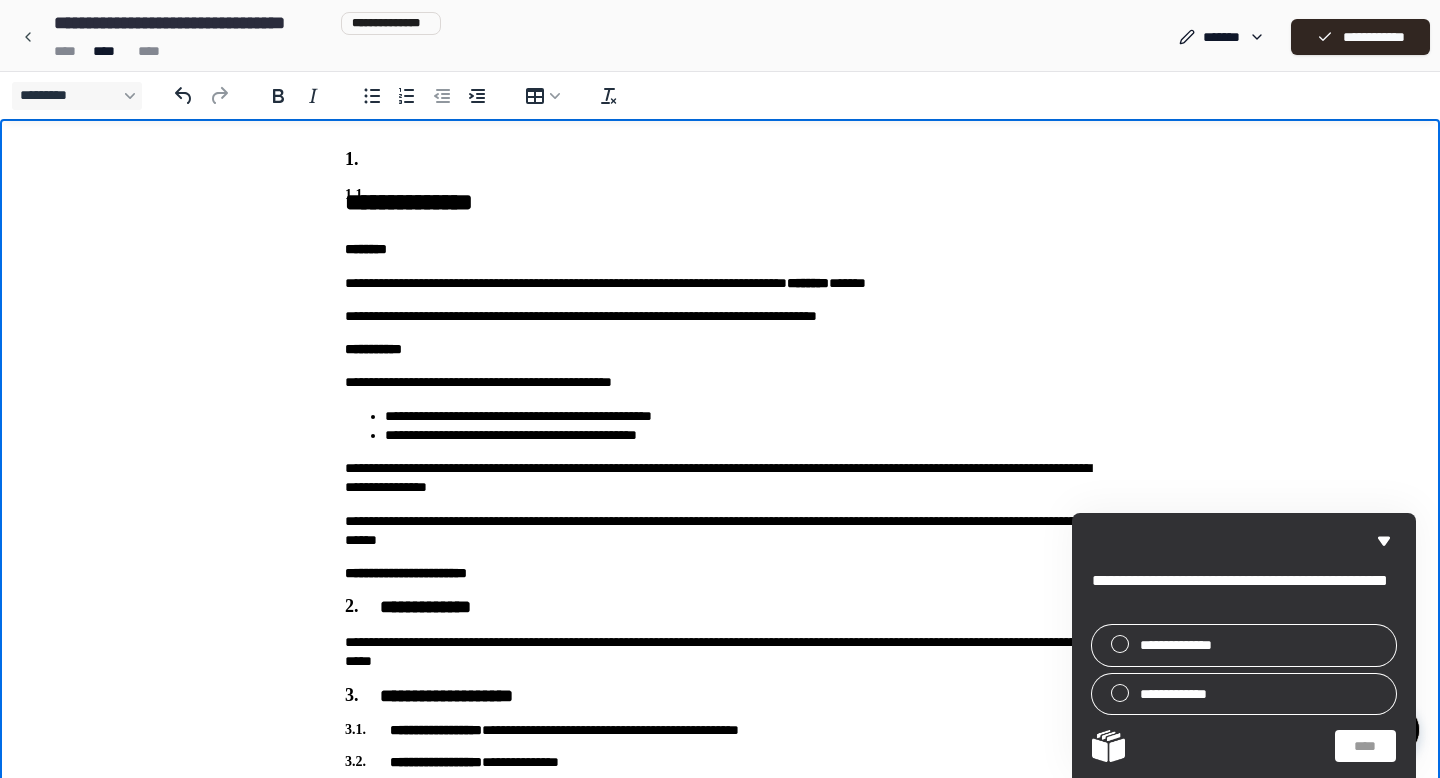 click at bounding box center (720, 161) 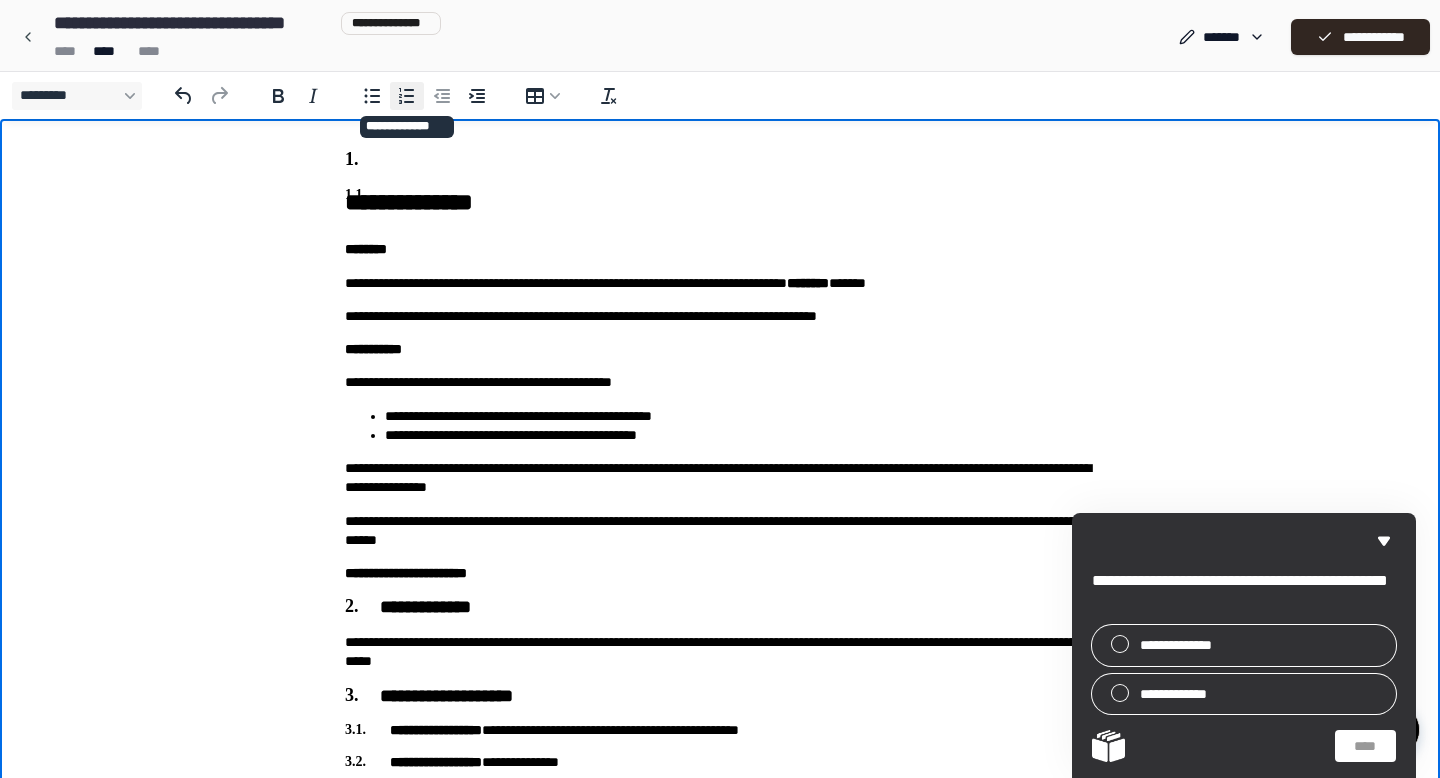click 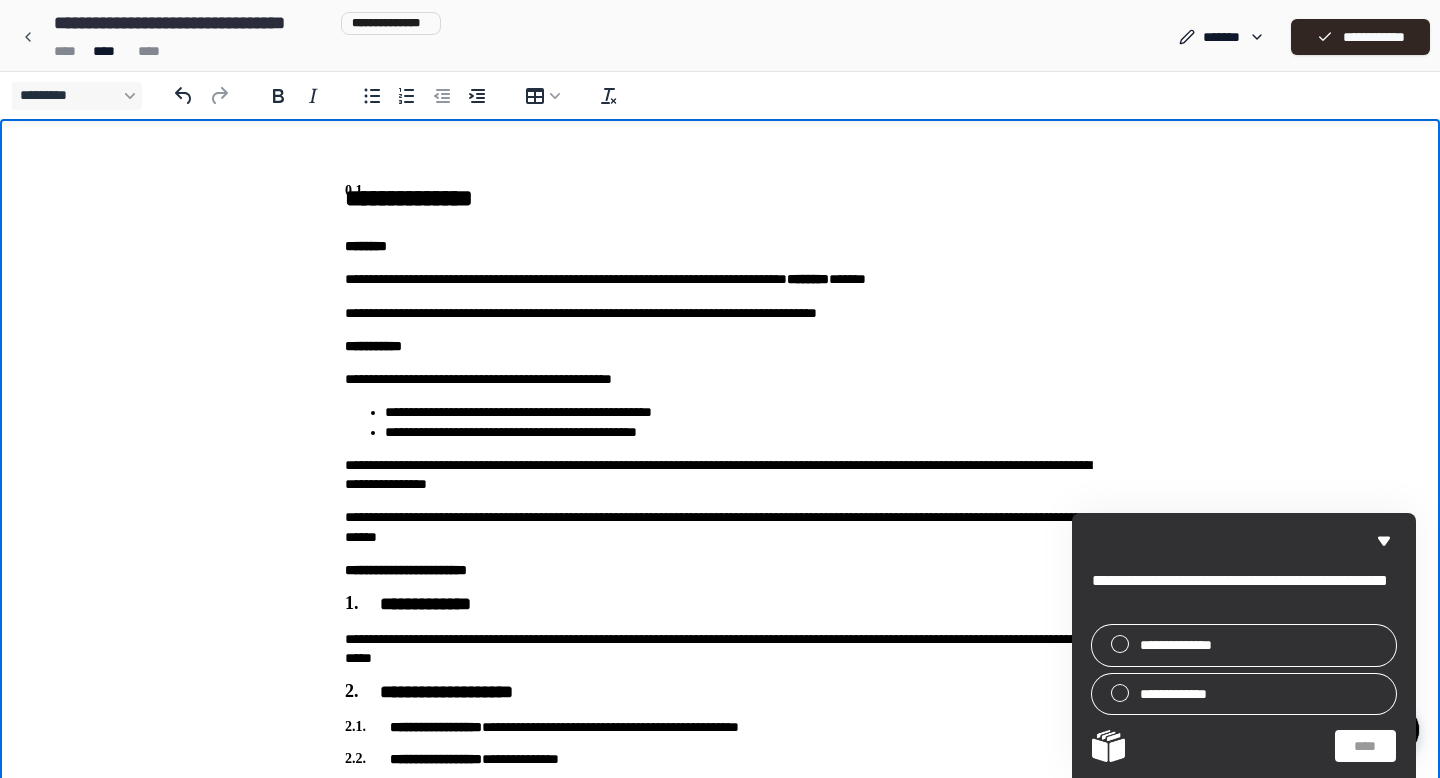 click on "**********" at bounding box center [720, 379] 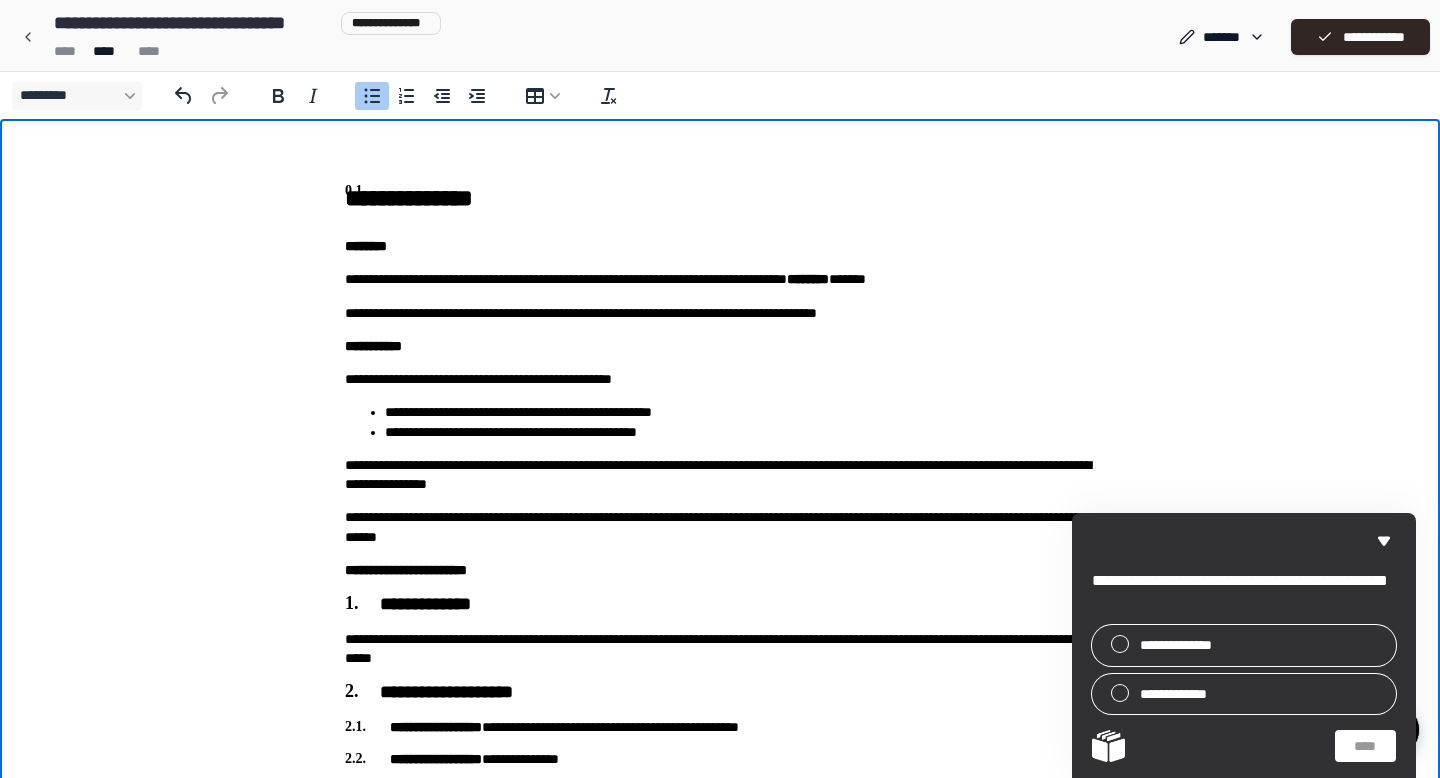 click on "**********" at bounding box center (720, 1309) 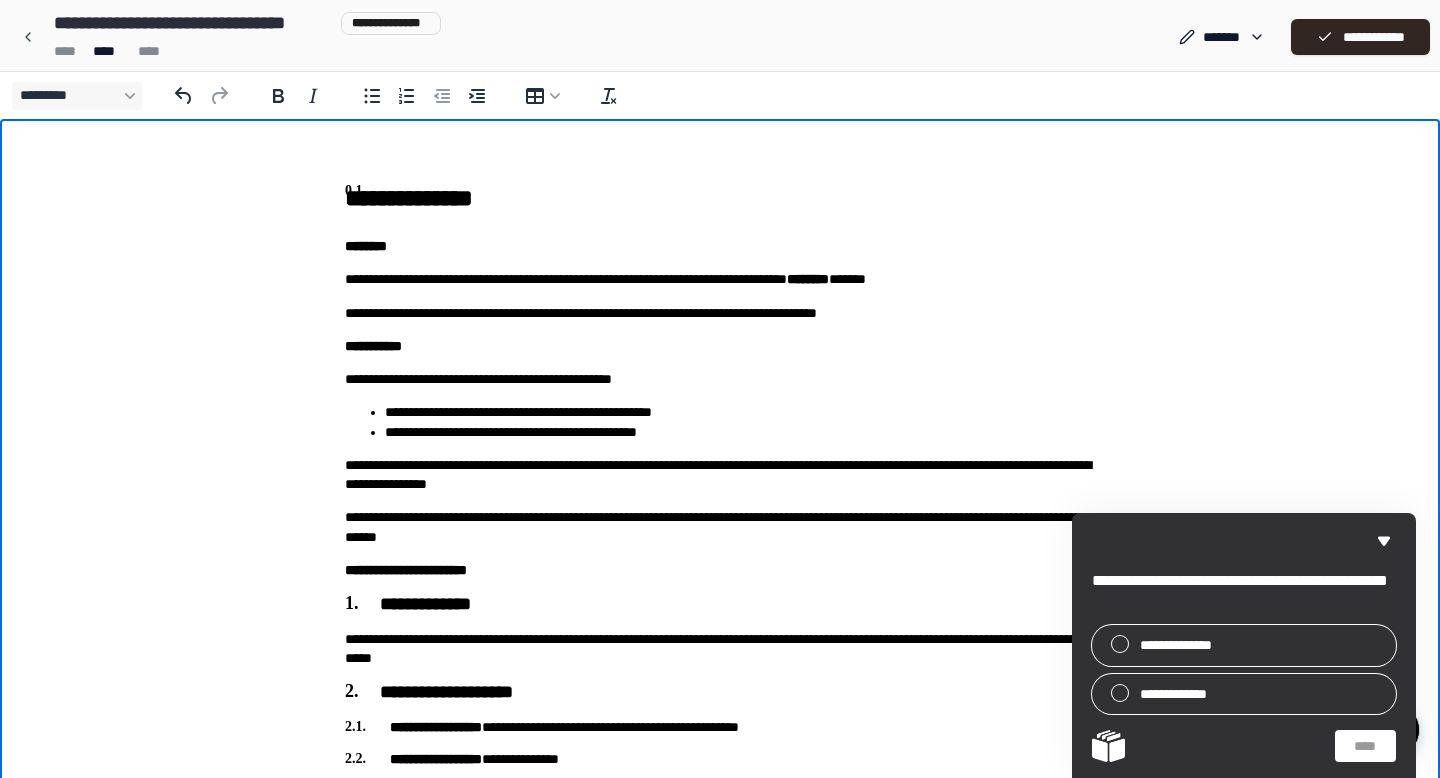 click on "**********" at bounding box center [720, 1309] 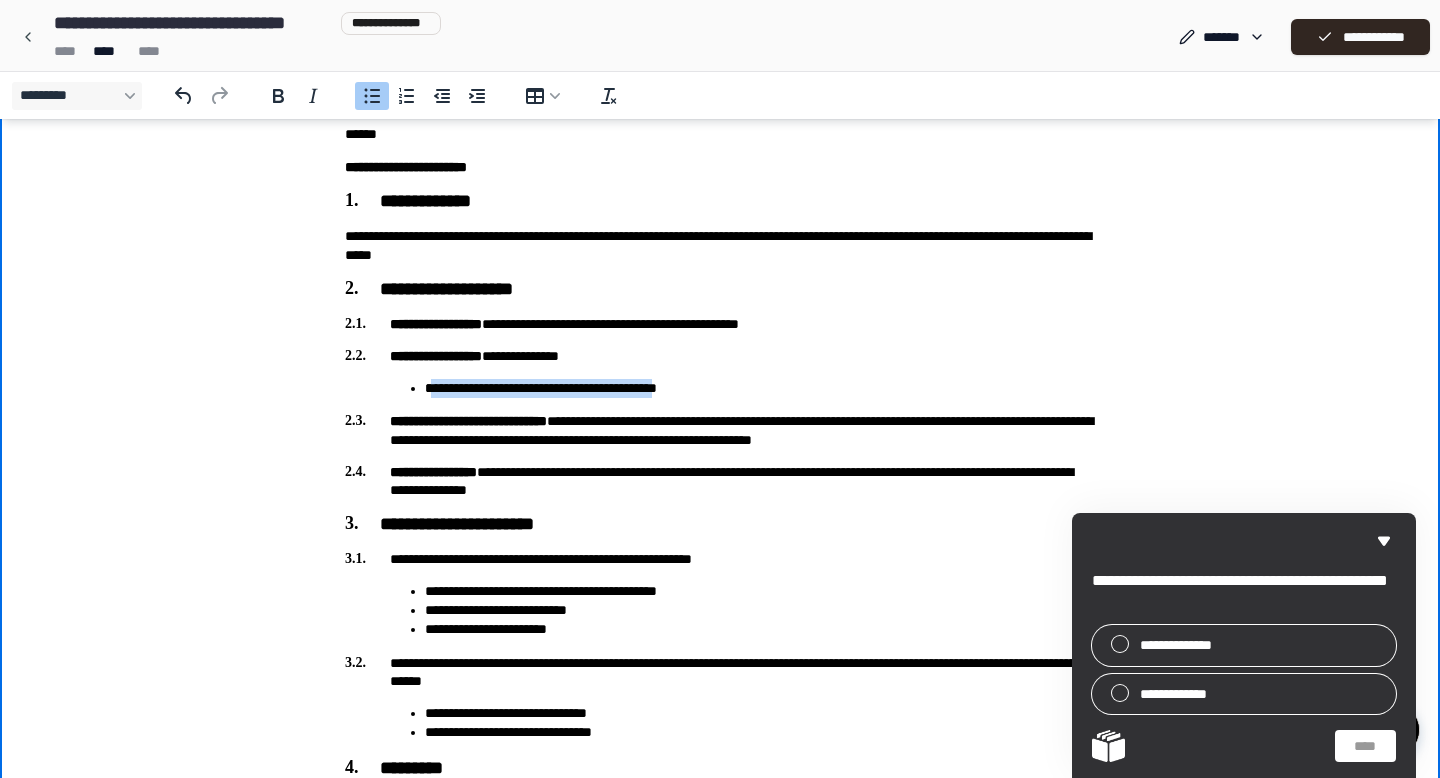 drag, startPoint x: 432, startPoint y: 389, endPoint x: 682, endPoint y: 389, distance: 250 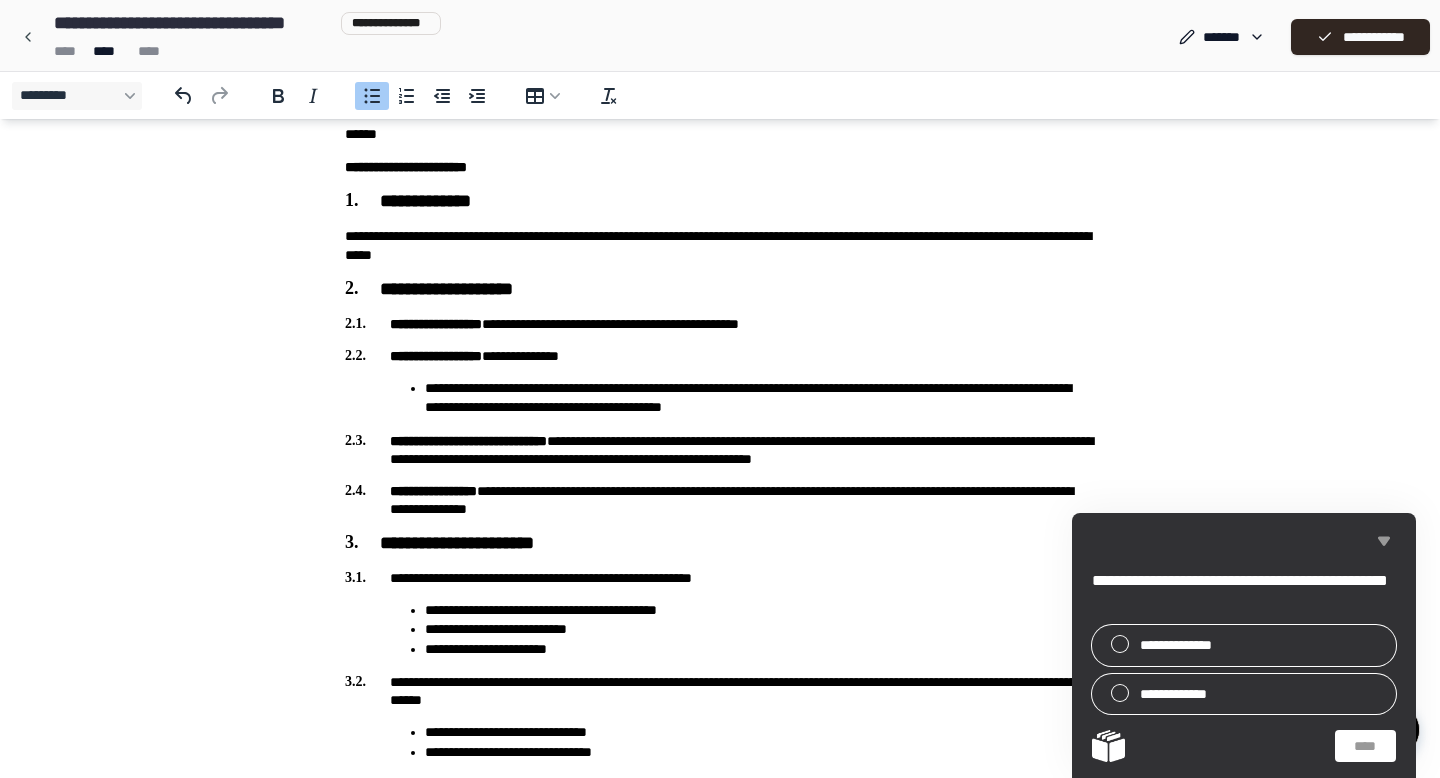 click 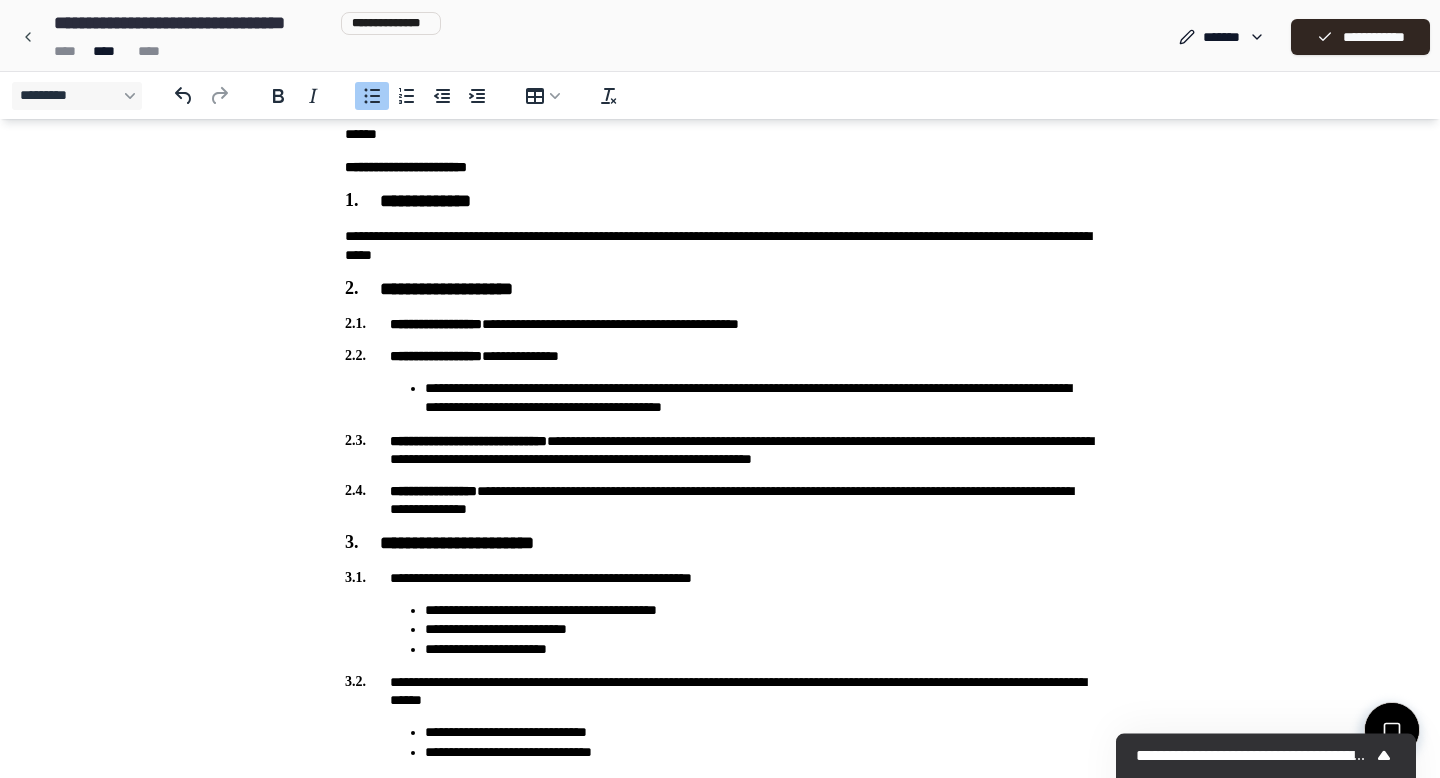 click on "**********" at bounding box center [720, 915] 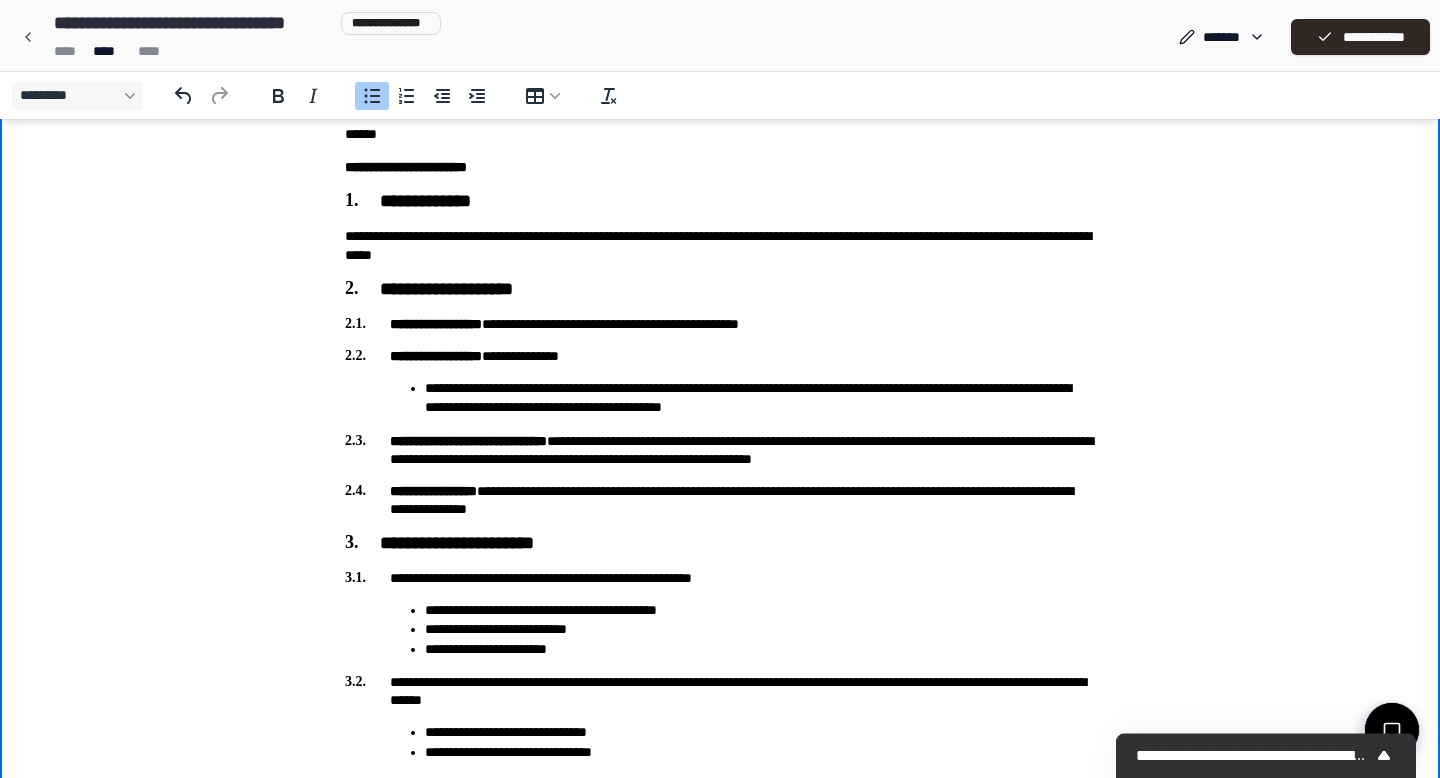 click on "**********" at bounding box center [720, 915] 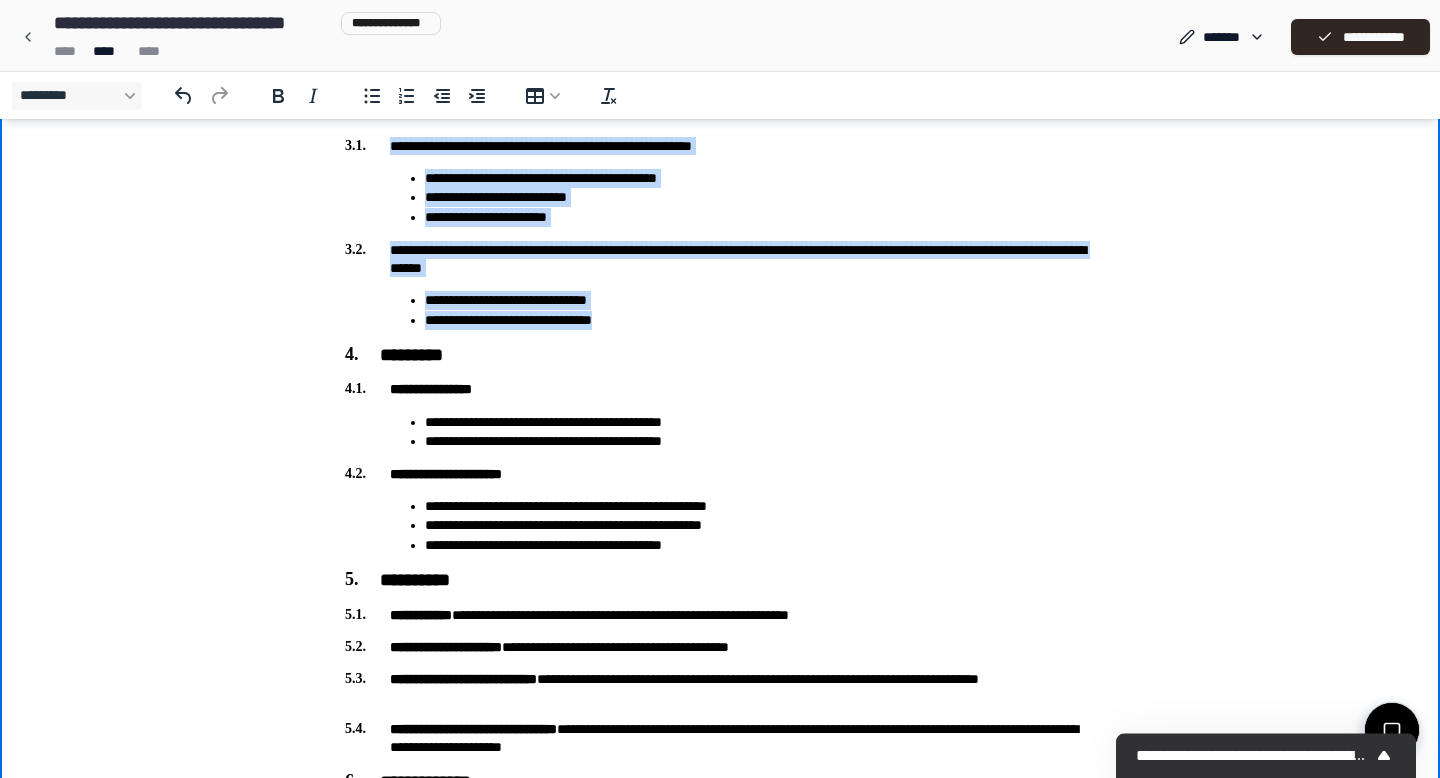 drag, startPoint x: 663, startPoint y: 323, endPoint x: 383, endPoint y: 150, distance: 329.1337 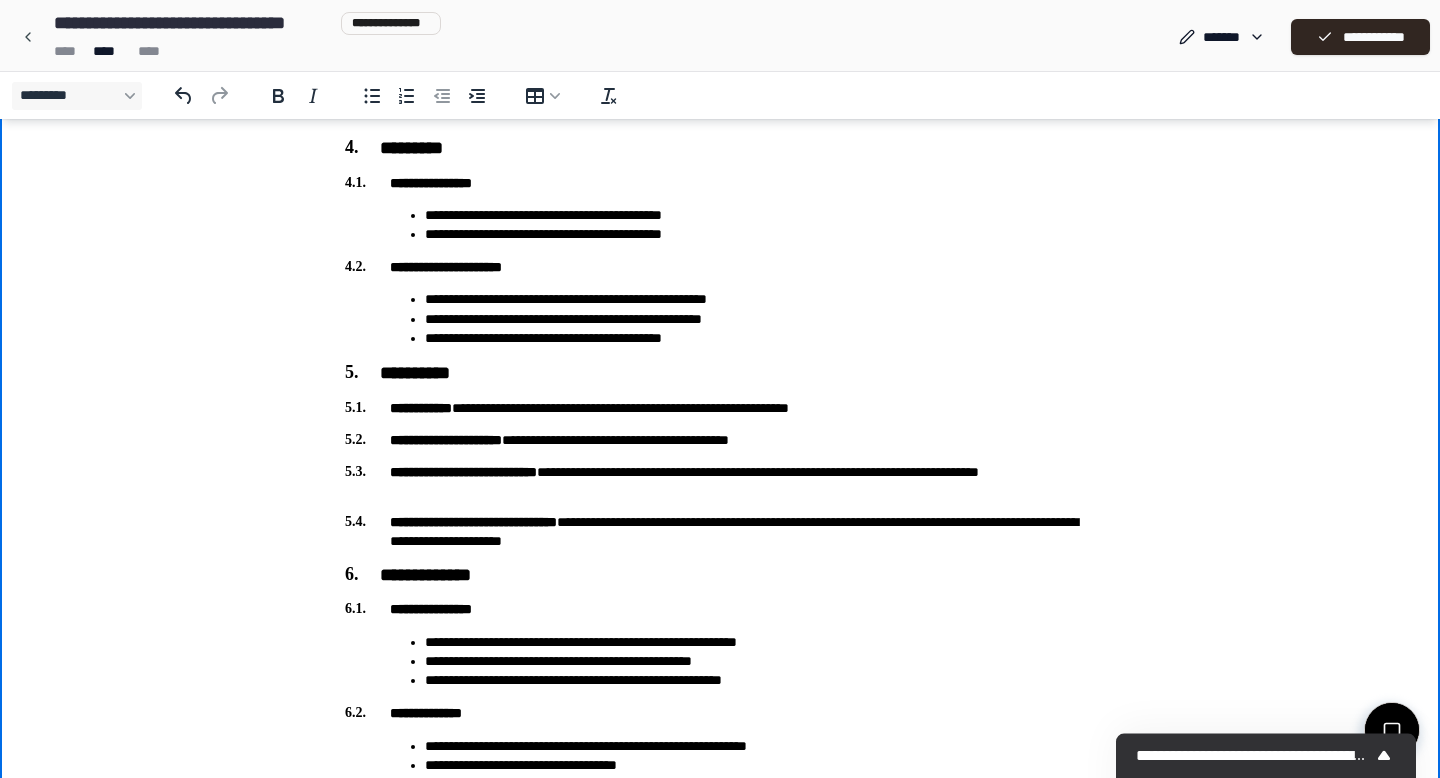 click on "**********" at bounding box center (760, 299) 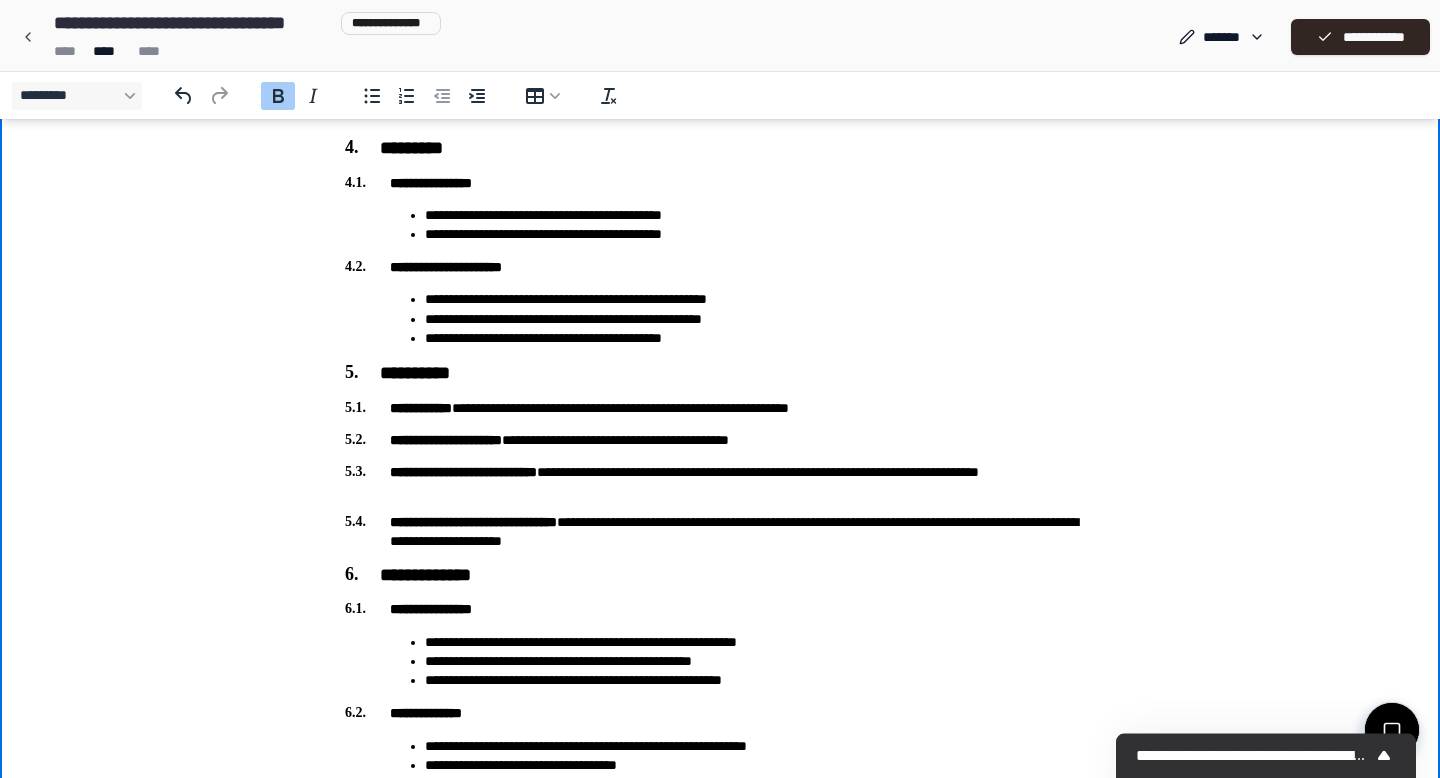click on "**********" at bounding box center [431, 183] 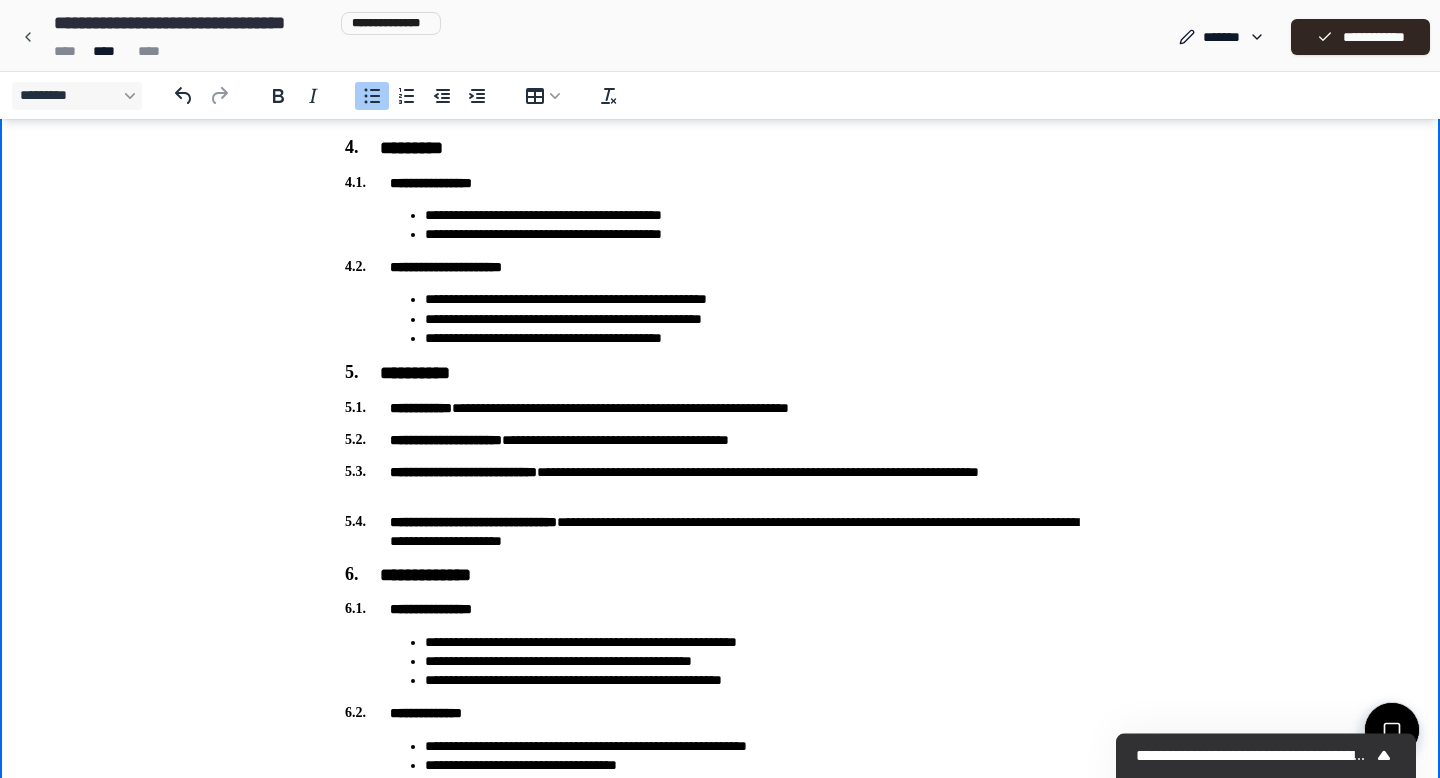 drag, startPoint x: 1437, startPoint y: 225, endPoint x: 1439, endPoint y: 163, distance: 62.03225 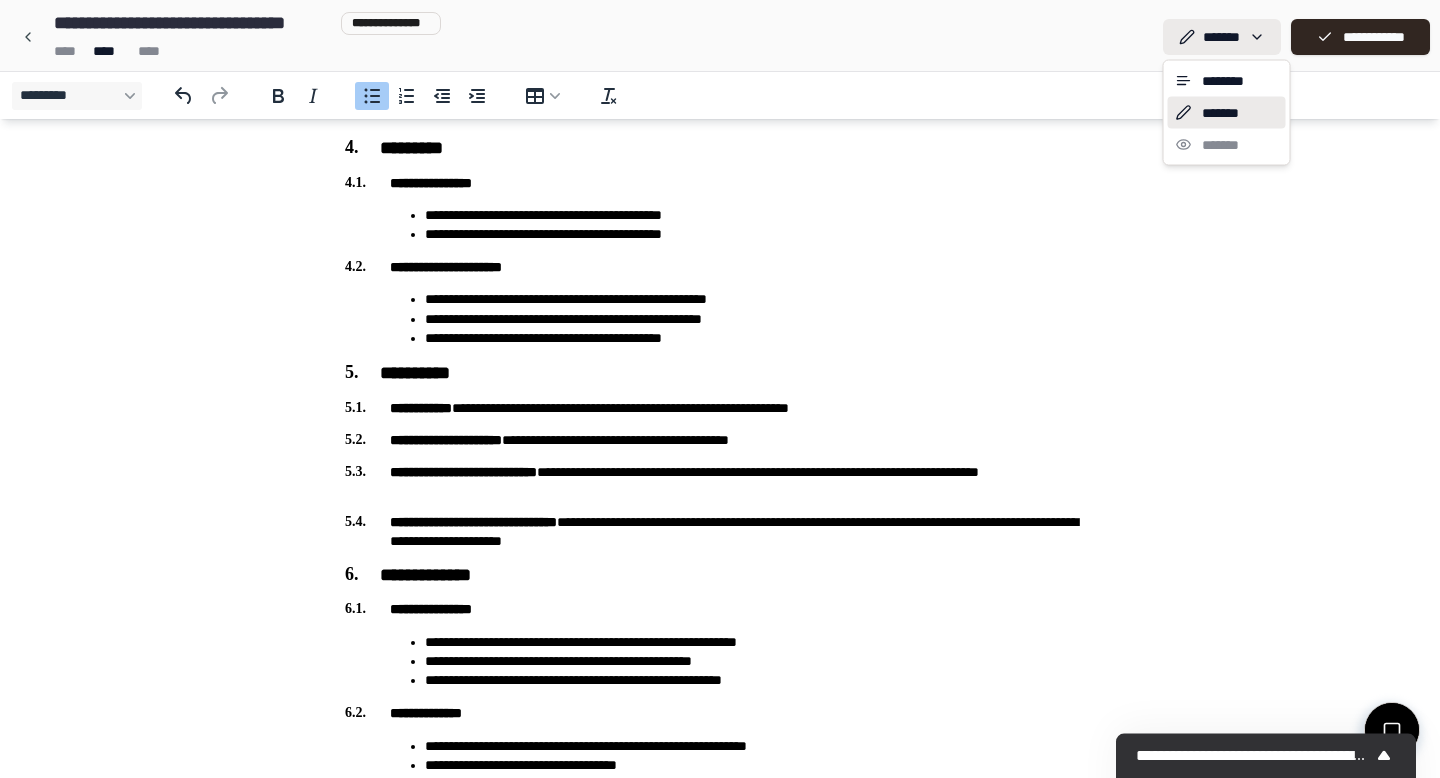 click on "**********" at bounding box center (720, 349) 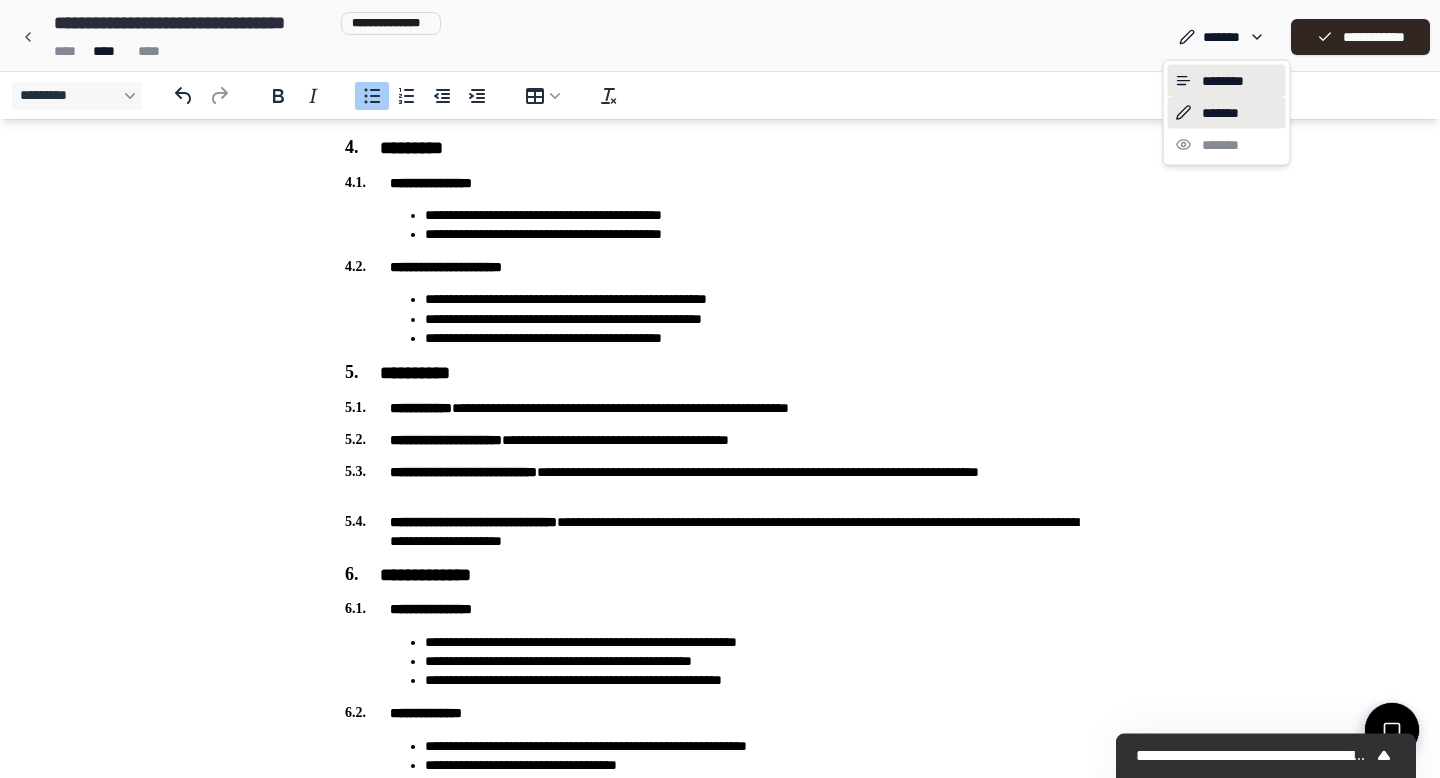 click on "********" at bounding box center [1227, 81] 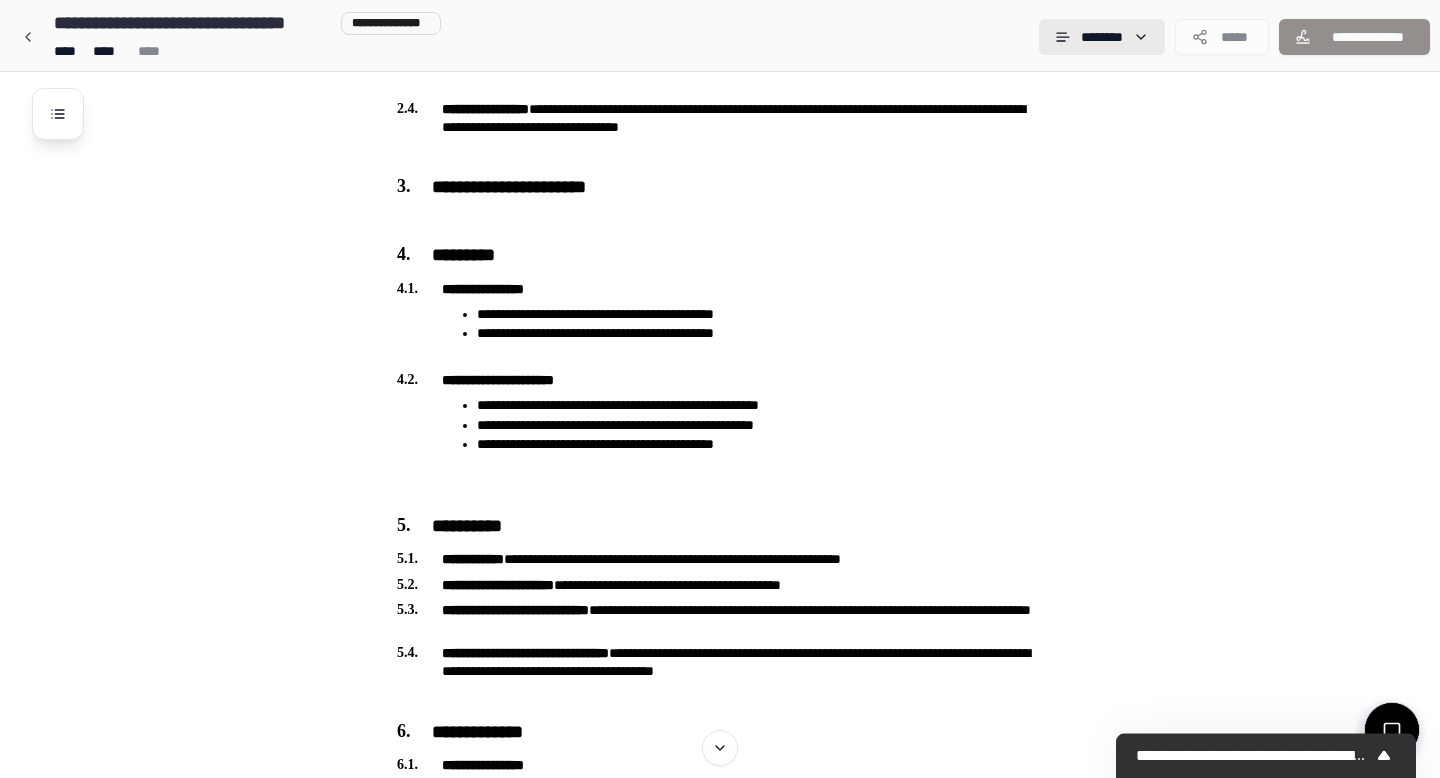 click on "**********" at bounding box center [720, 689] 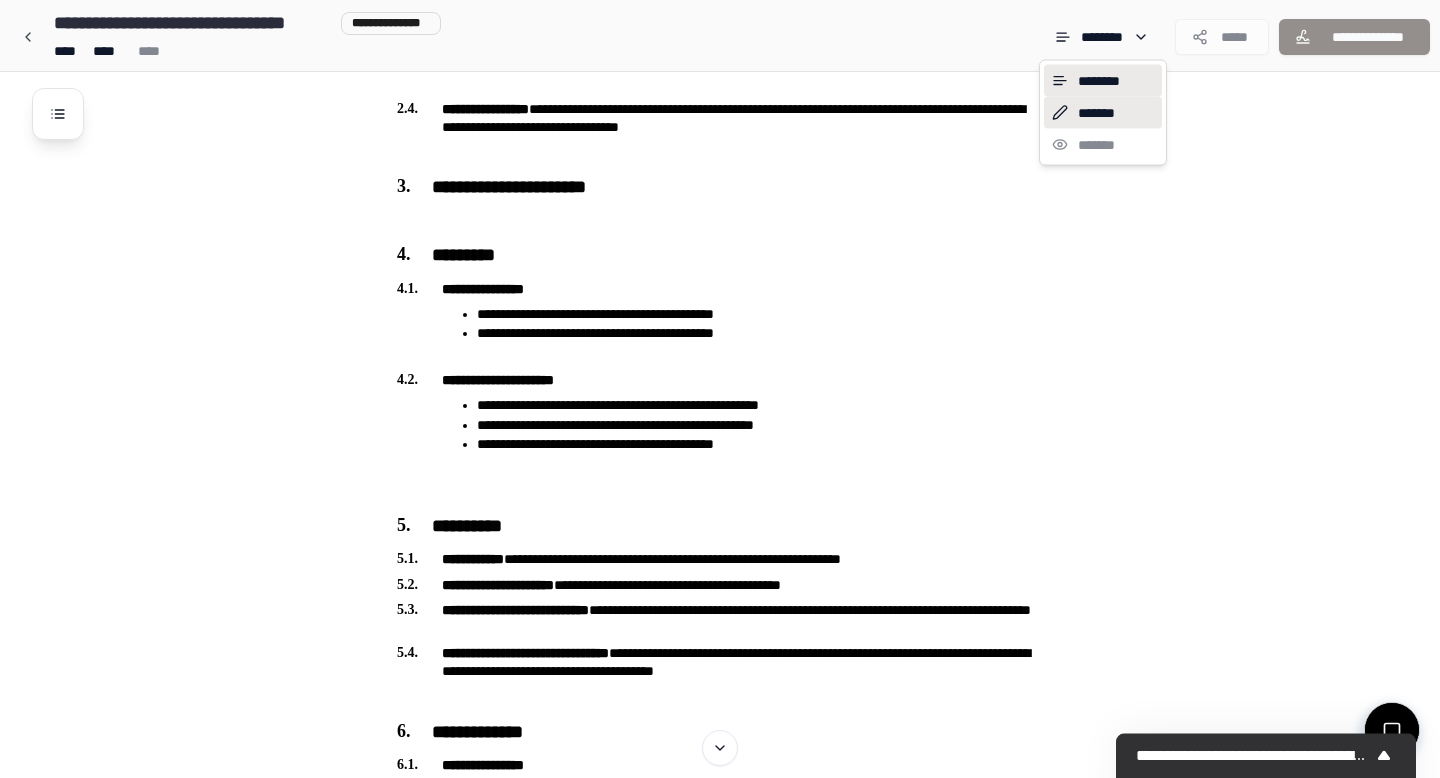 click on "*******" at bounding box center [1103, 113] 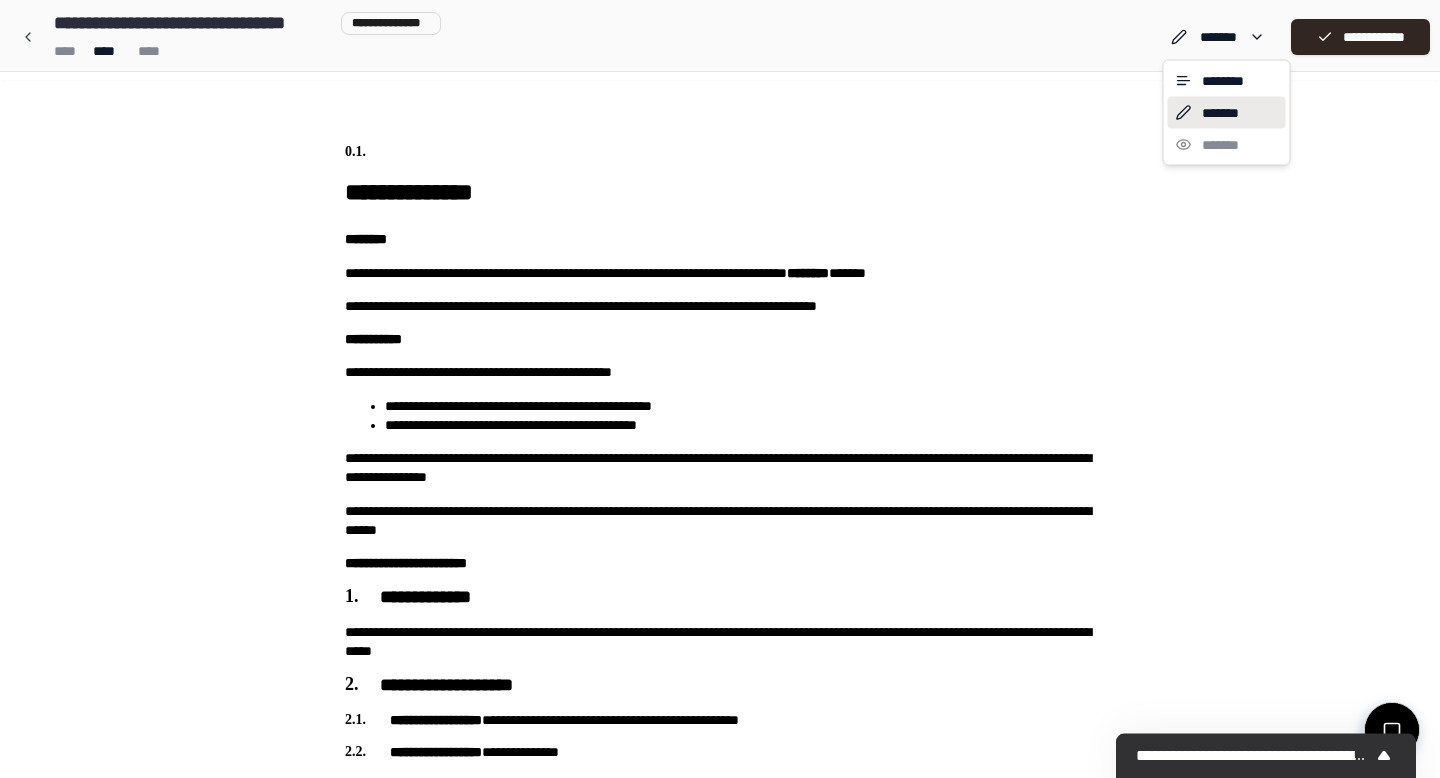 scroll, scrollTop: 0, scrollLeft: 0, axis: both 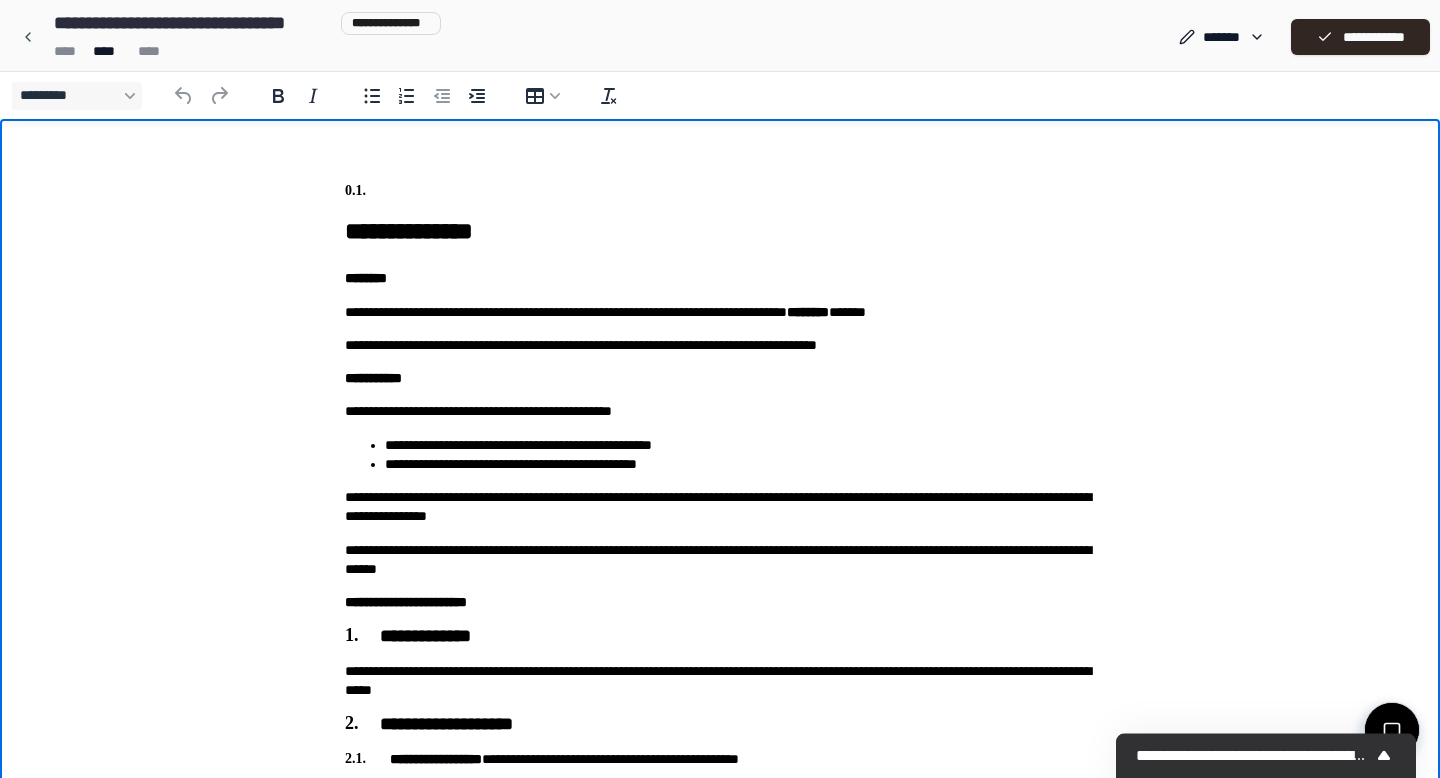 click at bounding box center [720, 191] 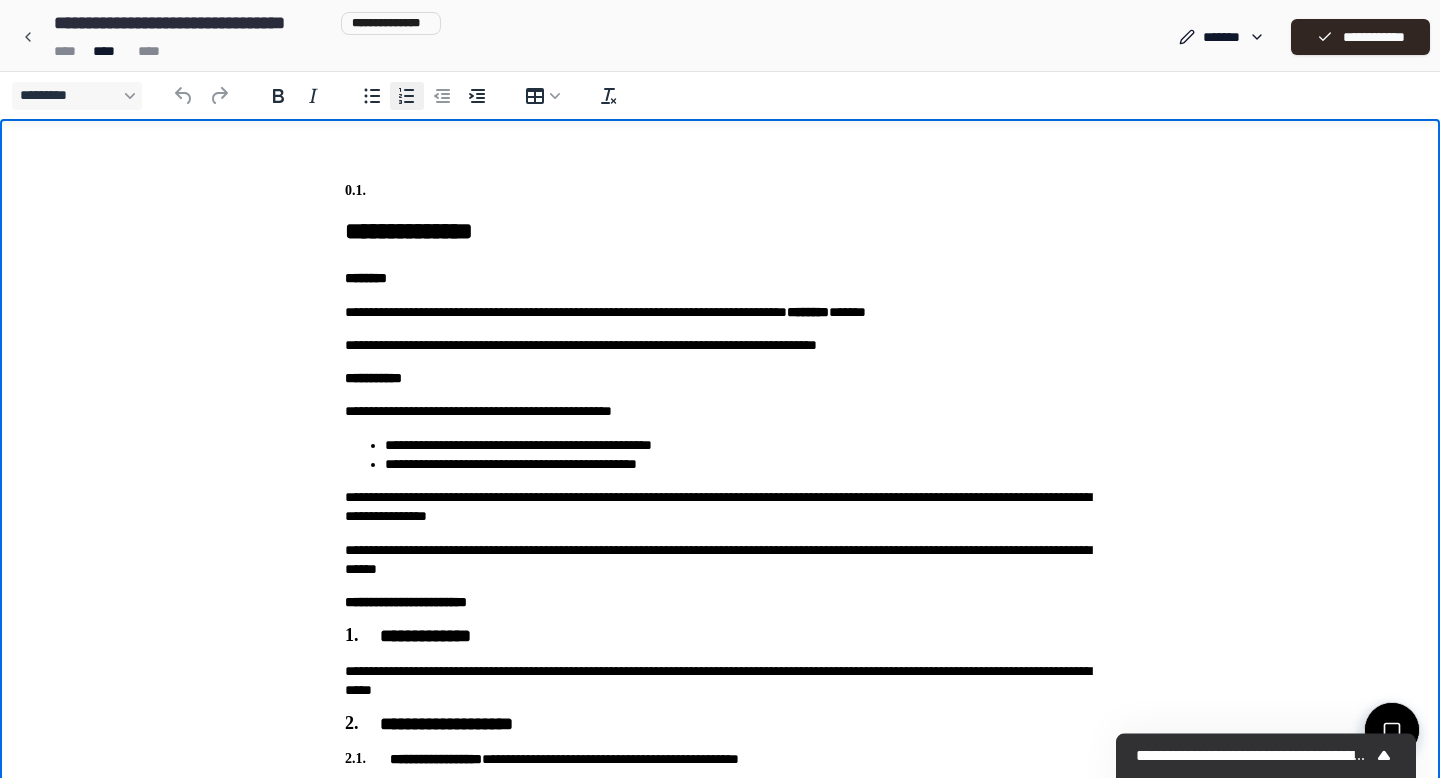 click 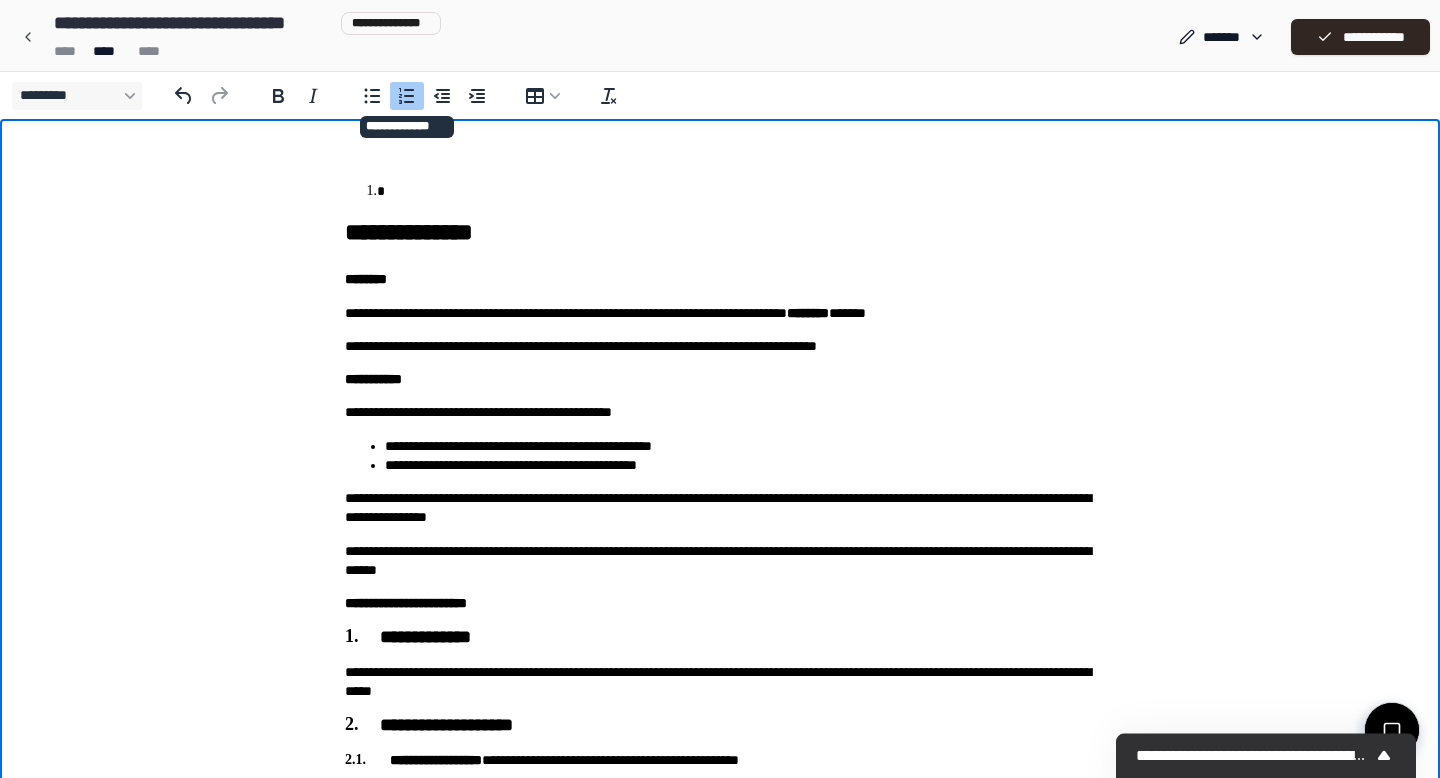 click 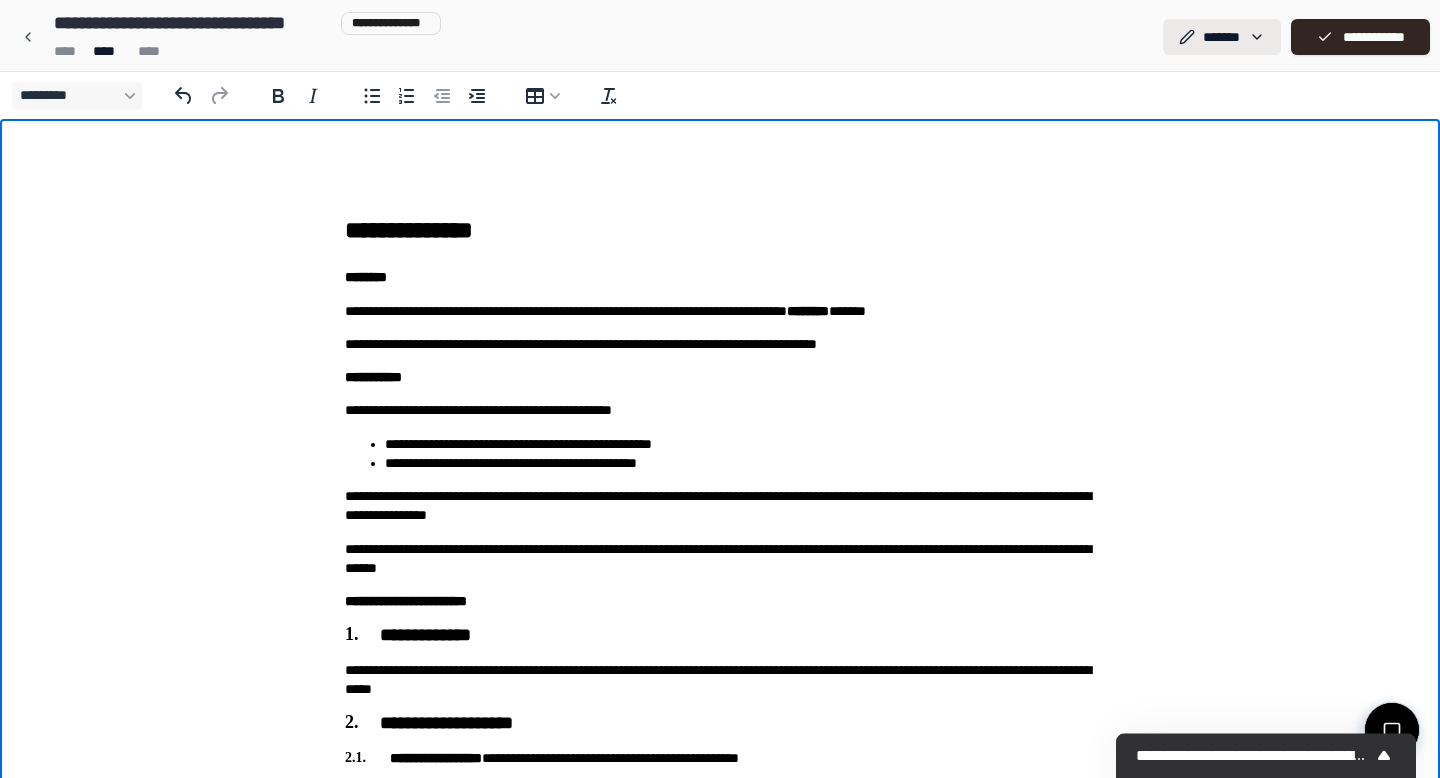 click on "**********" at bounding box center (720, 1200) 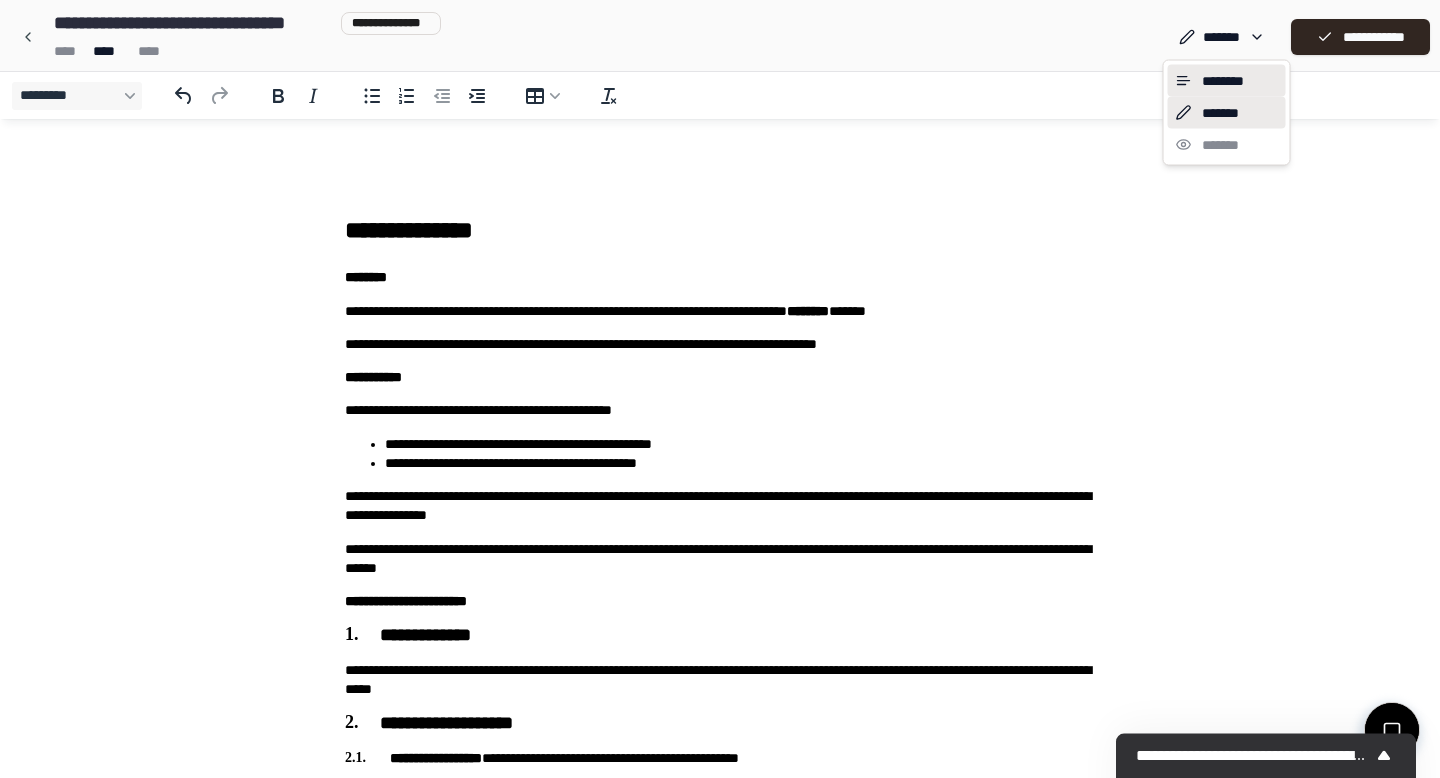 click on "********" at bounding box center [1227, 81] 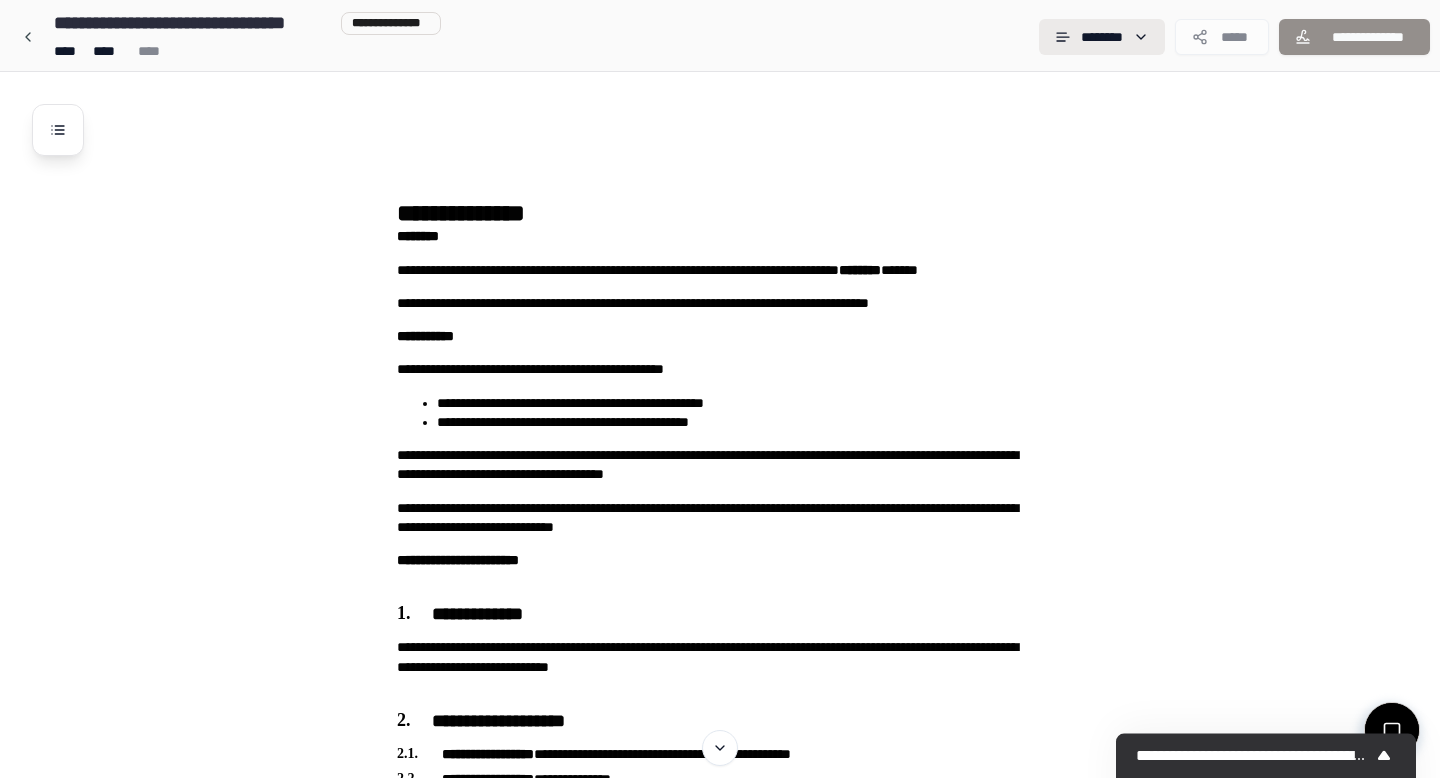click on "**********" at bounding box center (720, 1528) 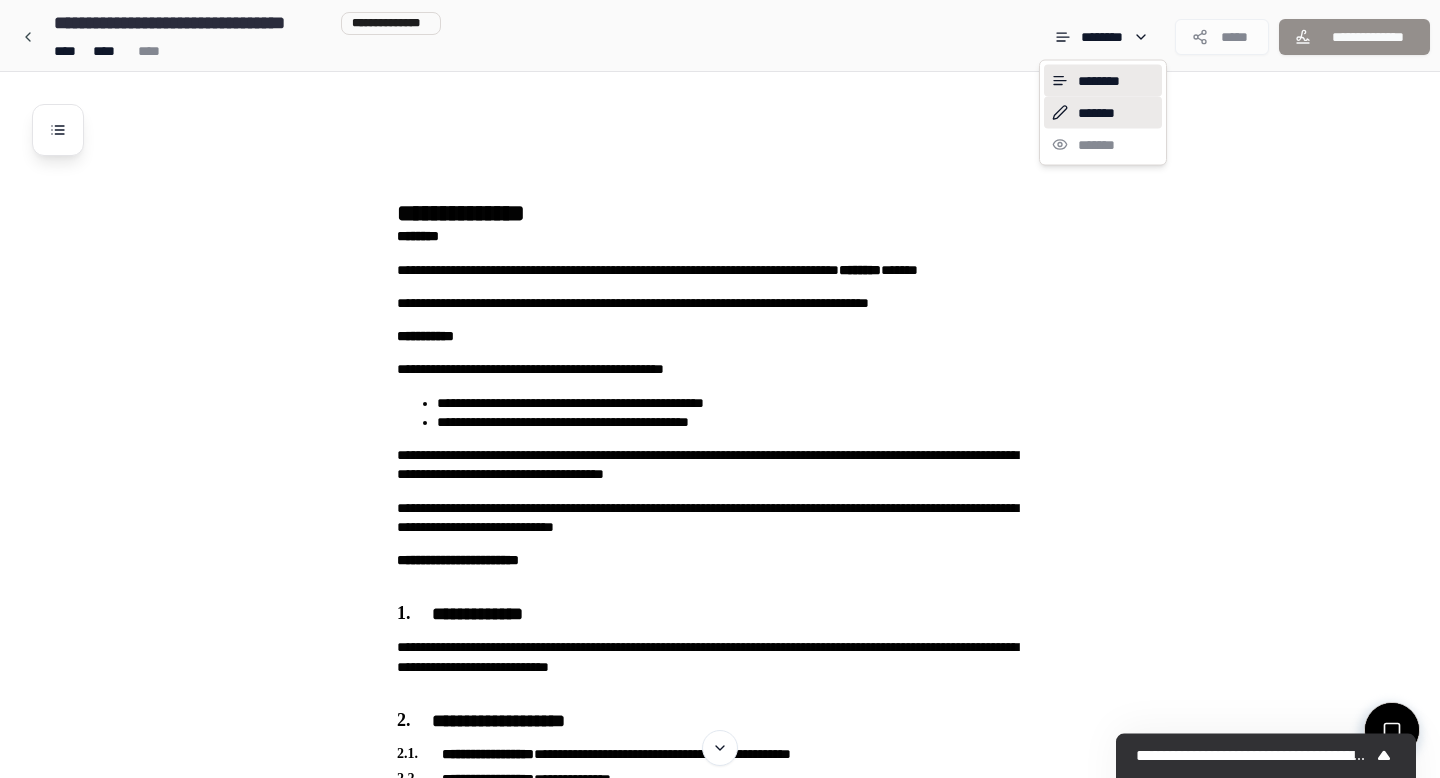 click on "*******" at bounding box center [1103, 113] 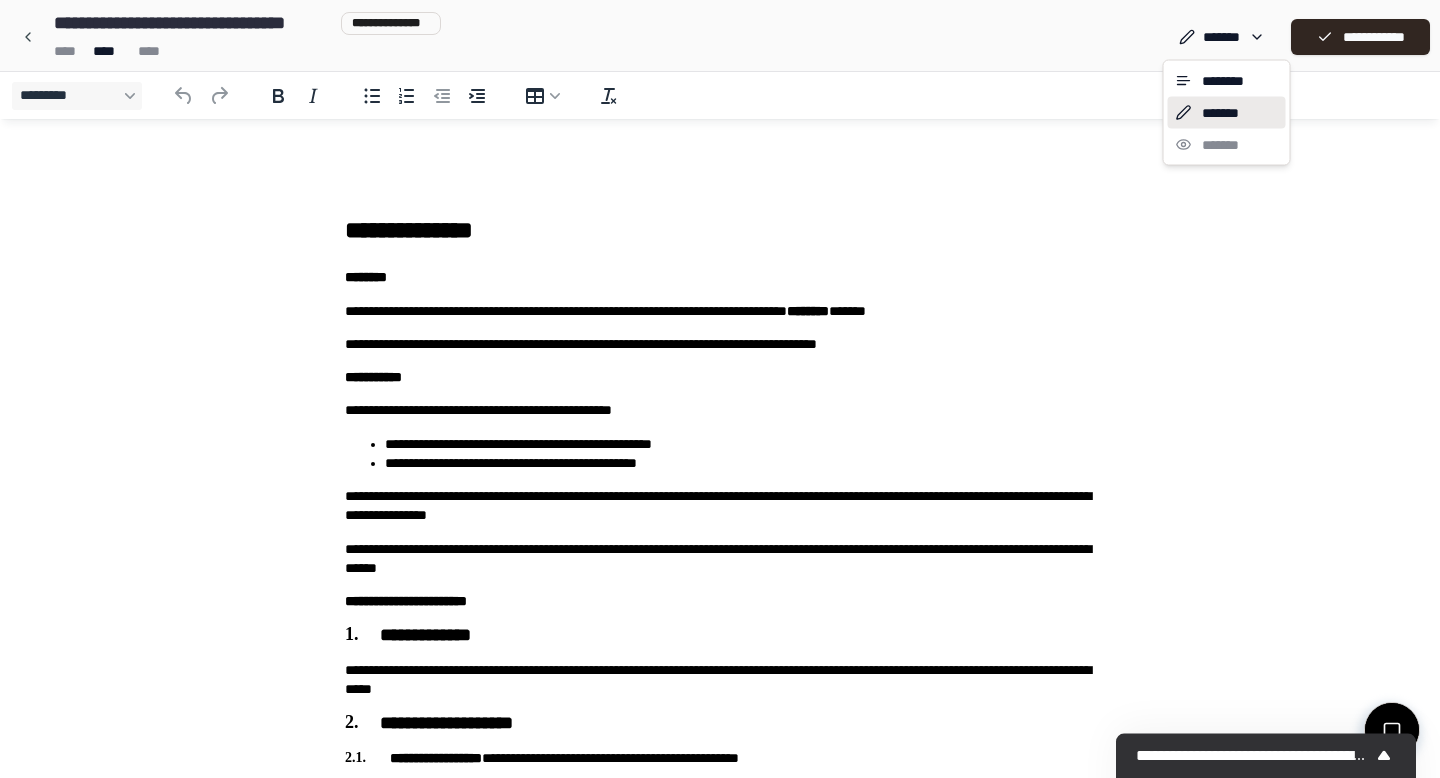 scroll, scrollTop: 0, scrollLeft: 0, axis: both 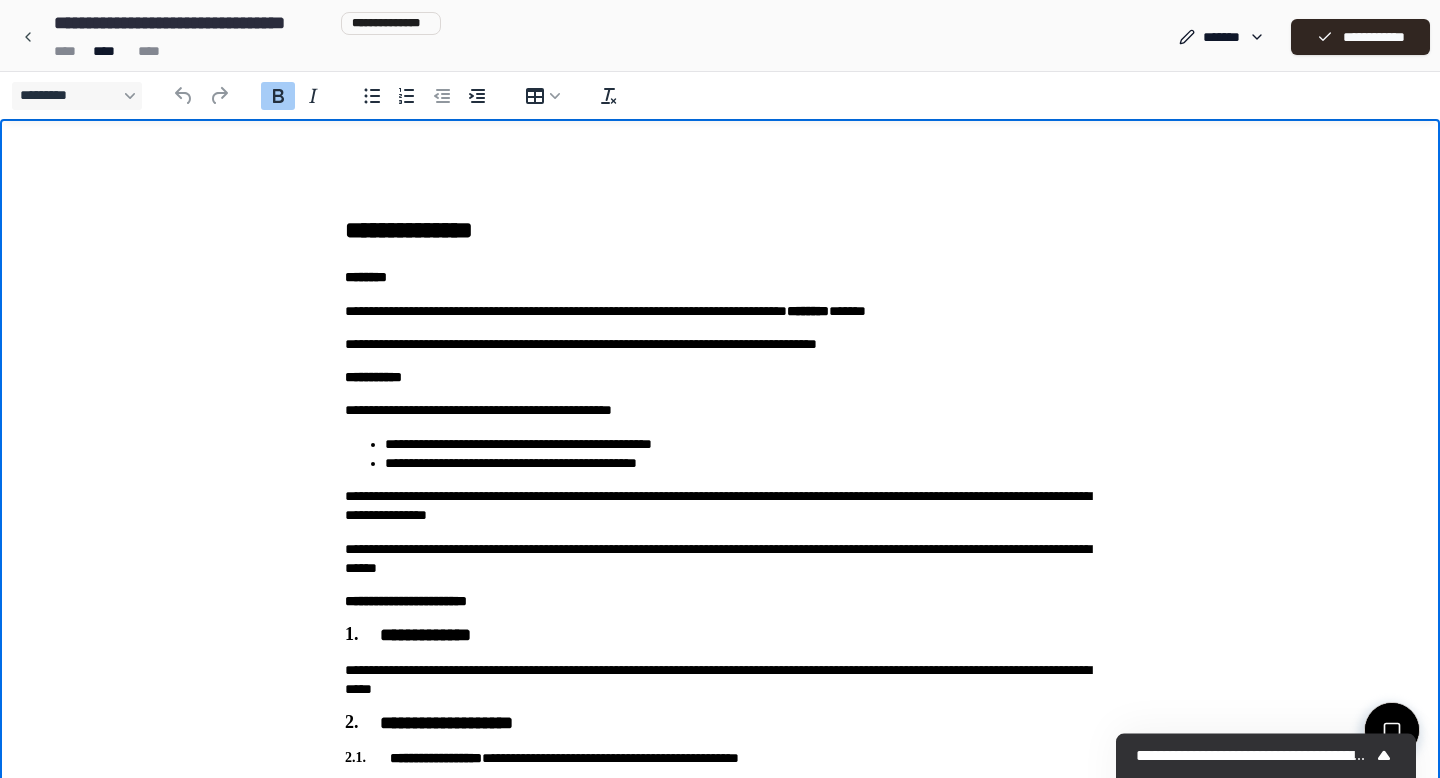 click on "**********" at bounding box center [720, 1230] 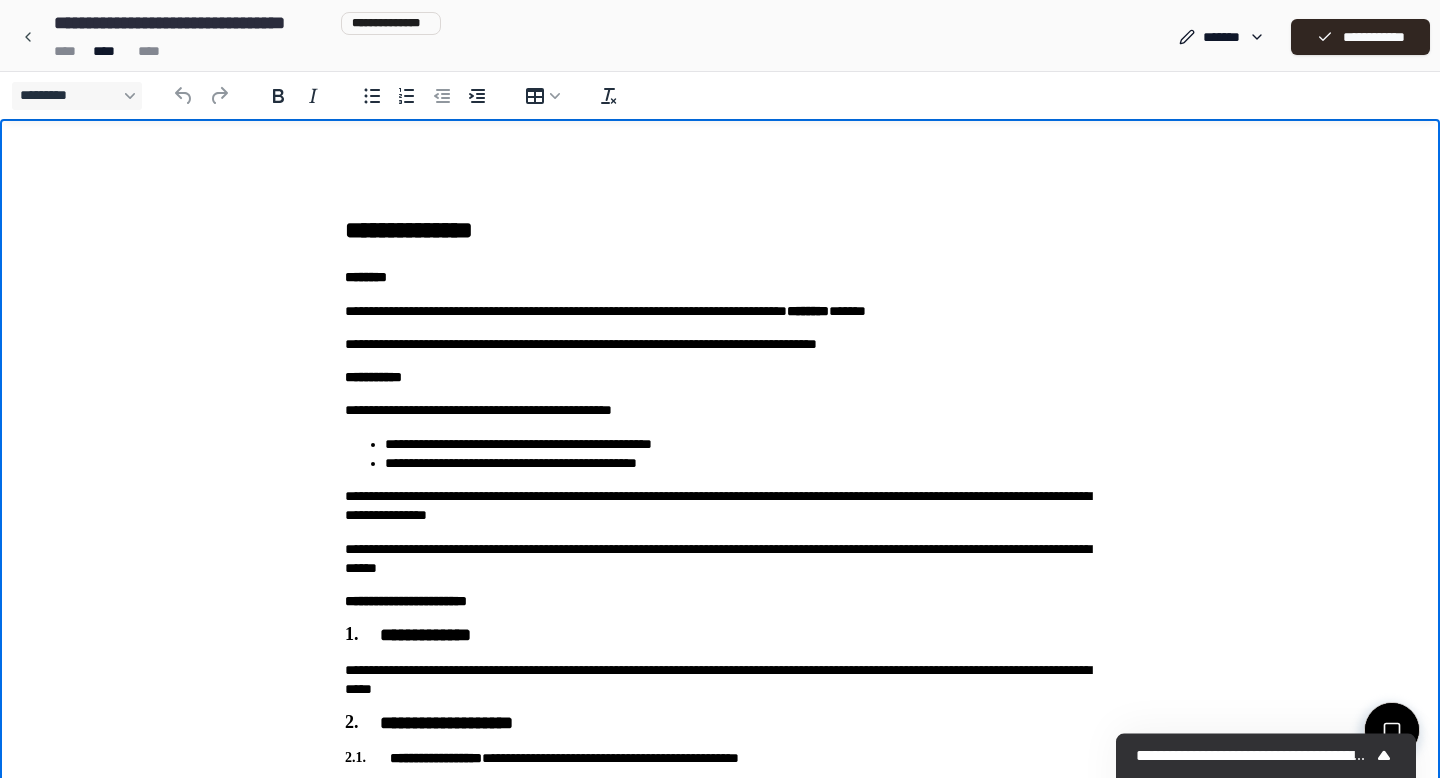 click on "**********" at bounding box center (720, 1230) 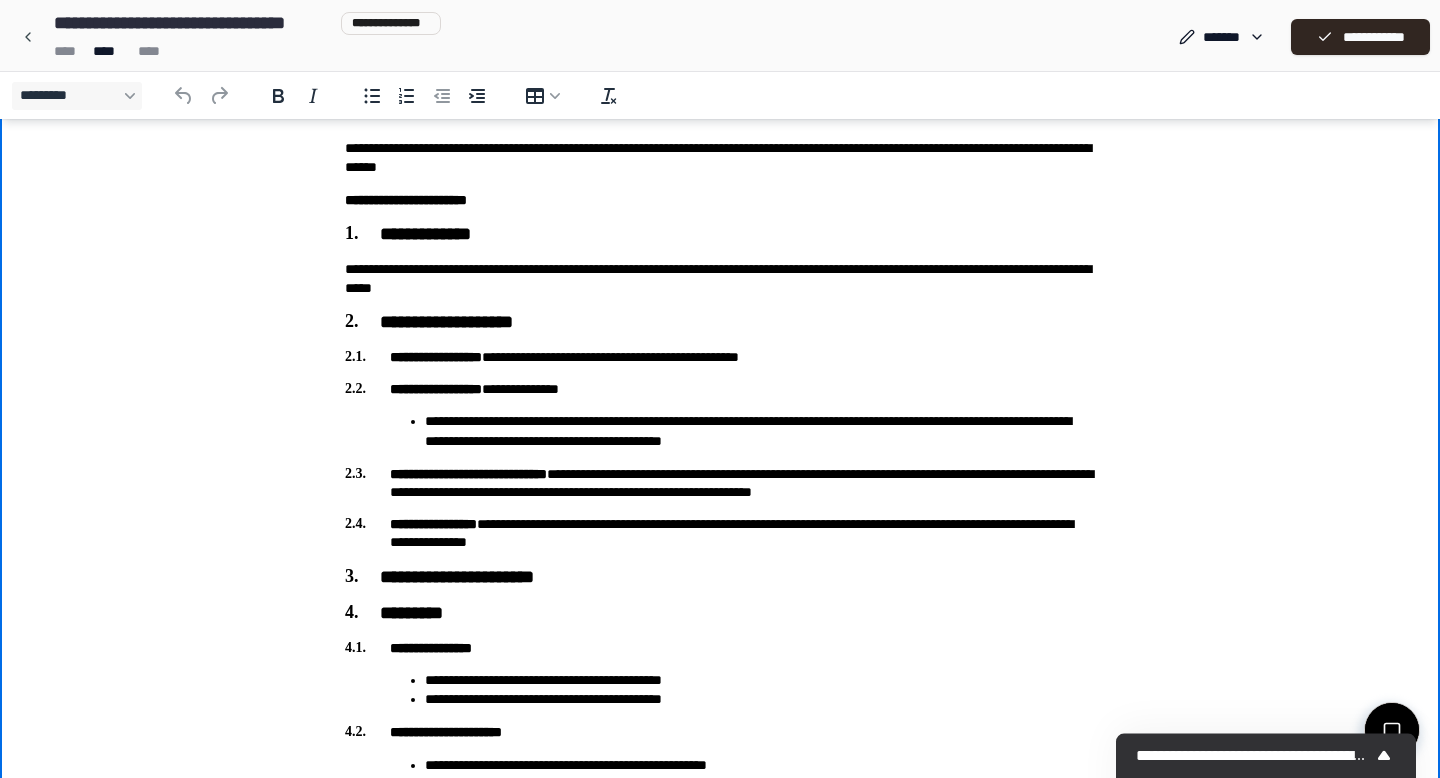 click on "**********" at bounding box center (720, 578) 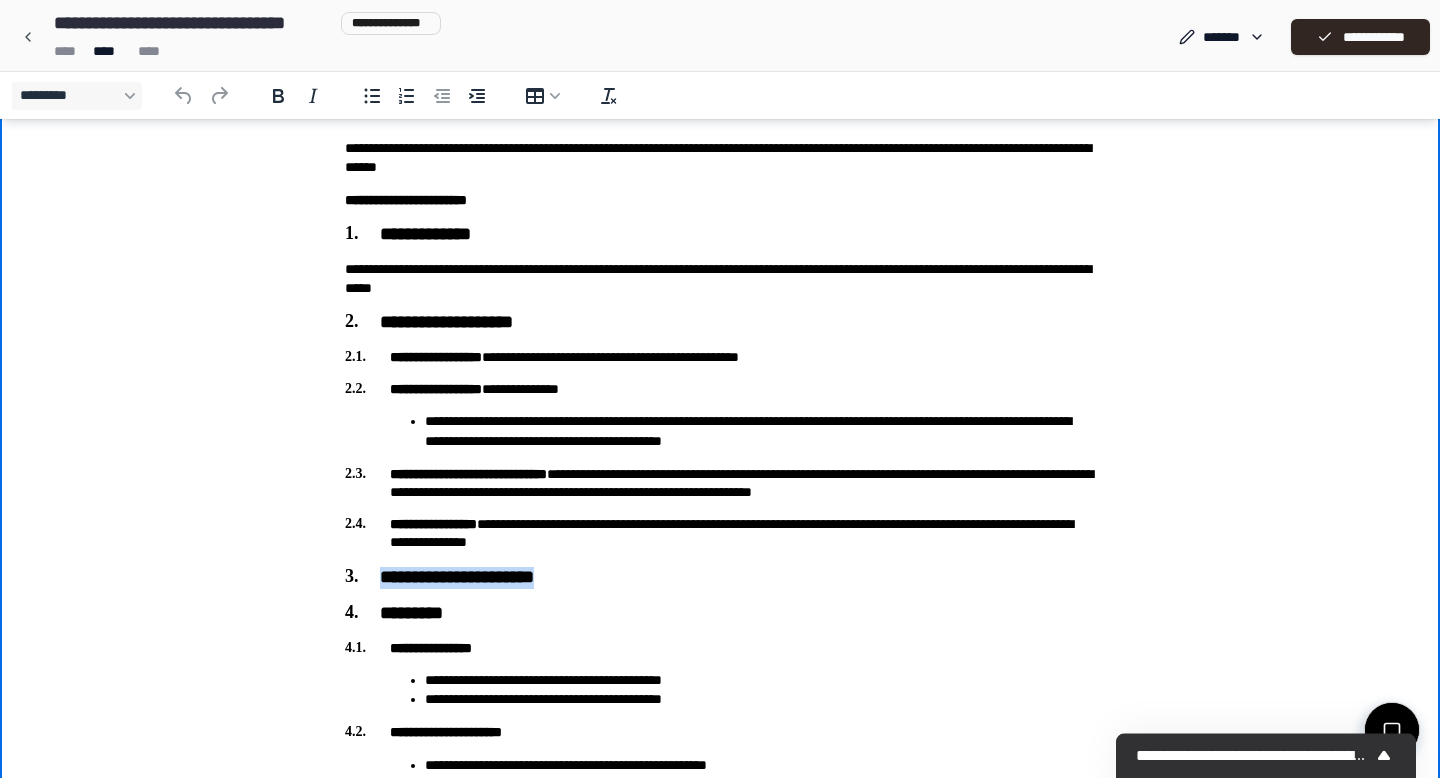 drag, startPoint x: 591, startPoint y: 580, endPoint x: 349, endPoint y: 574, distance: 242.07437 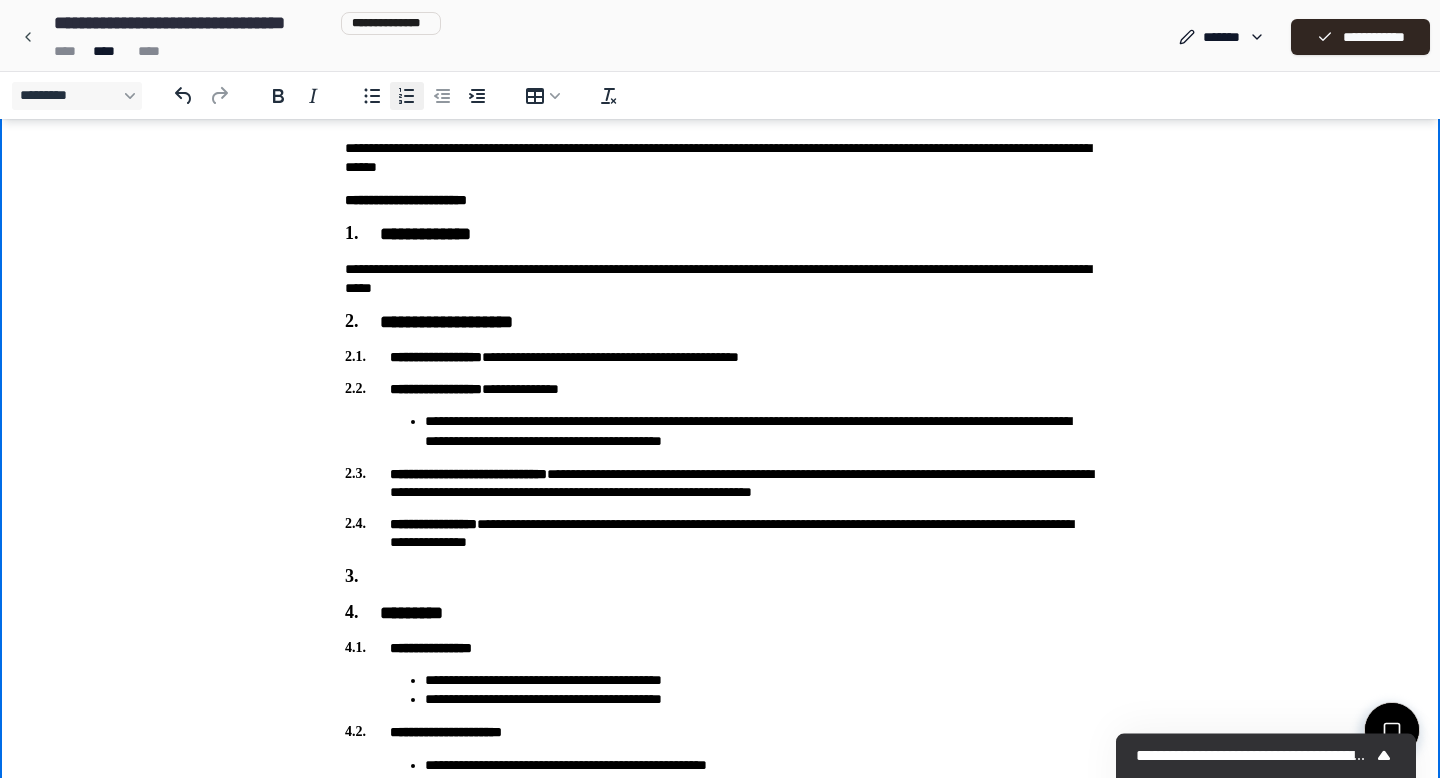click 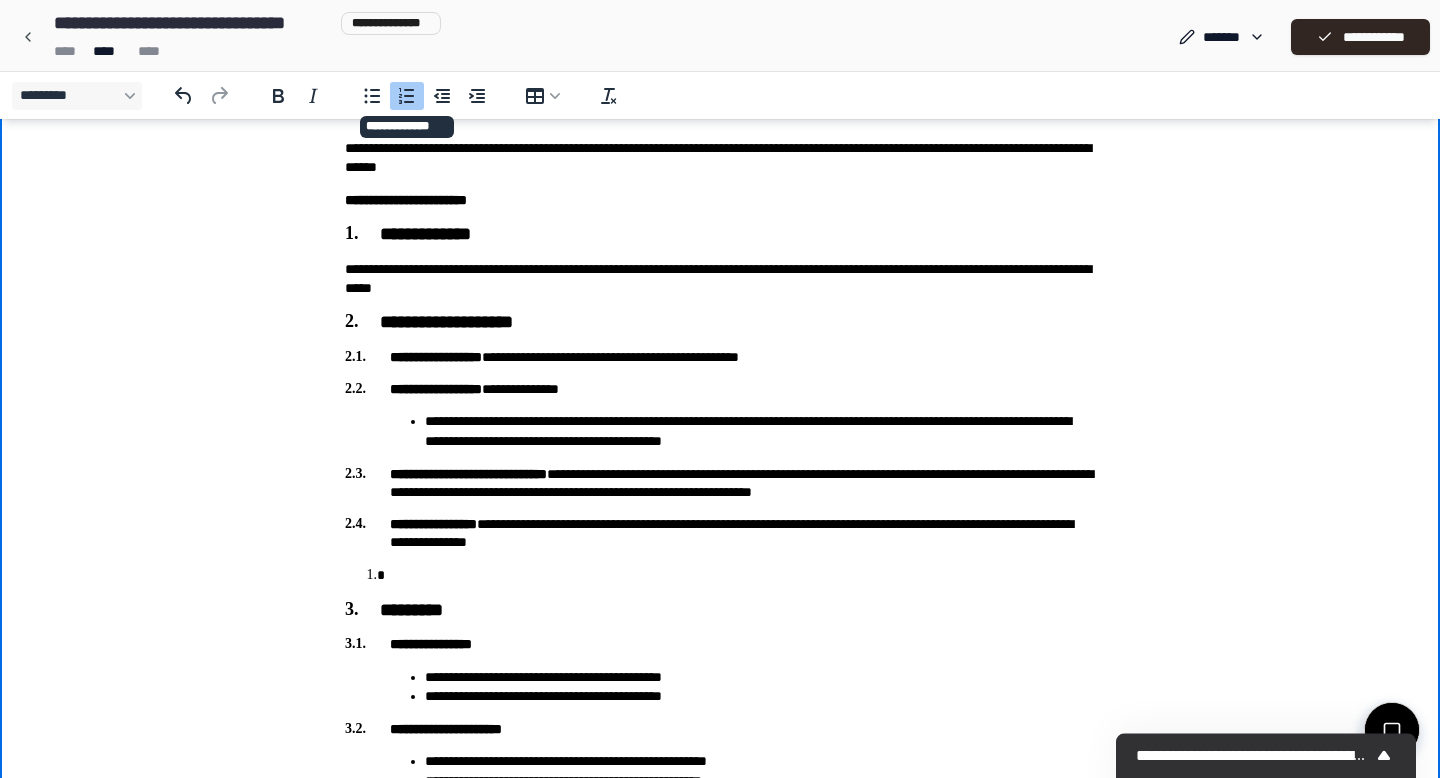 click 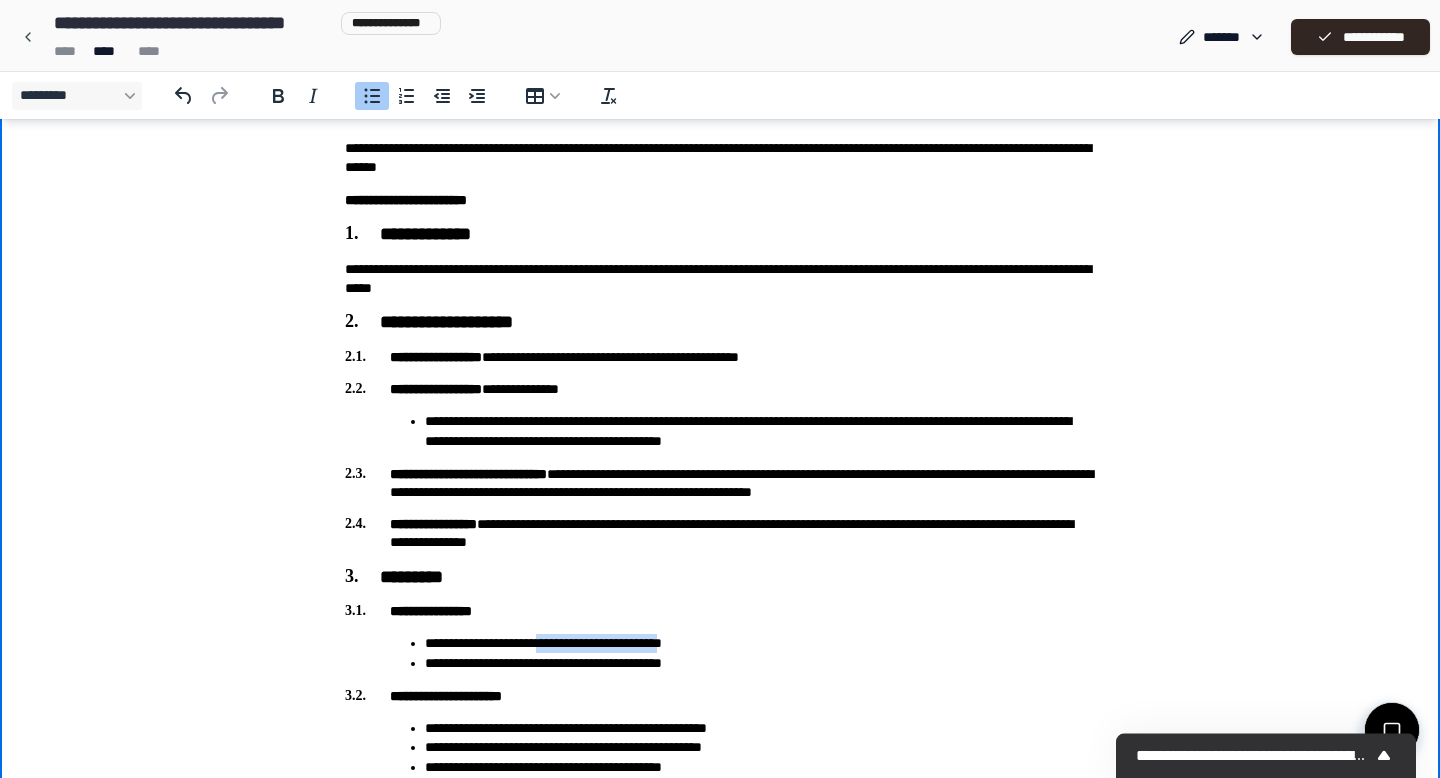 drag, startPoint x: 578, startPoint y: 642, endPoint x: 783, endPoint y: 642, distance: 205 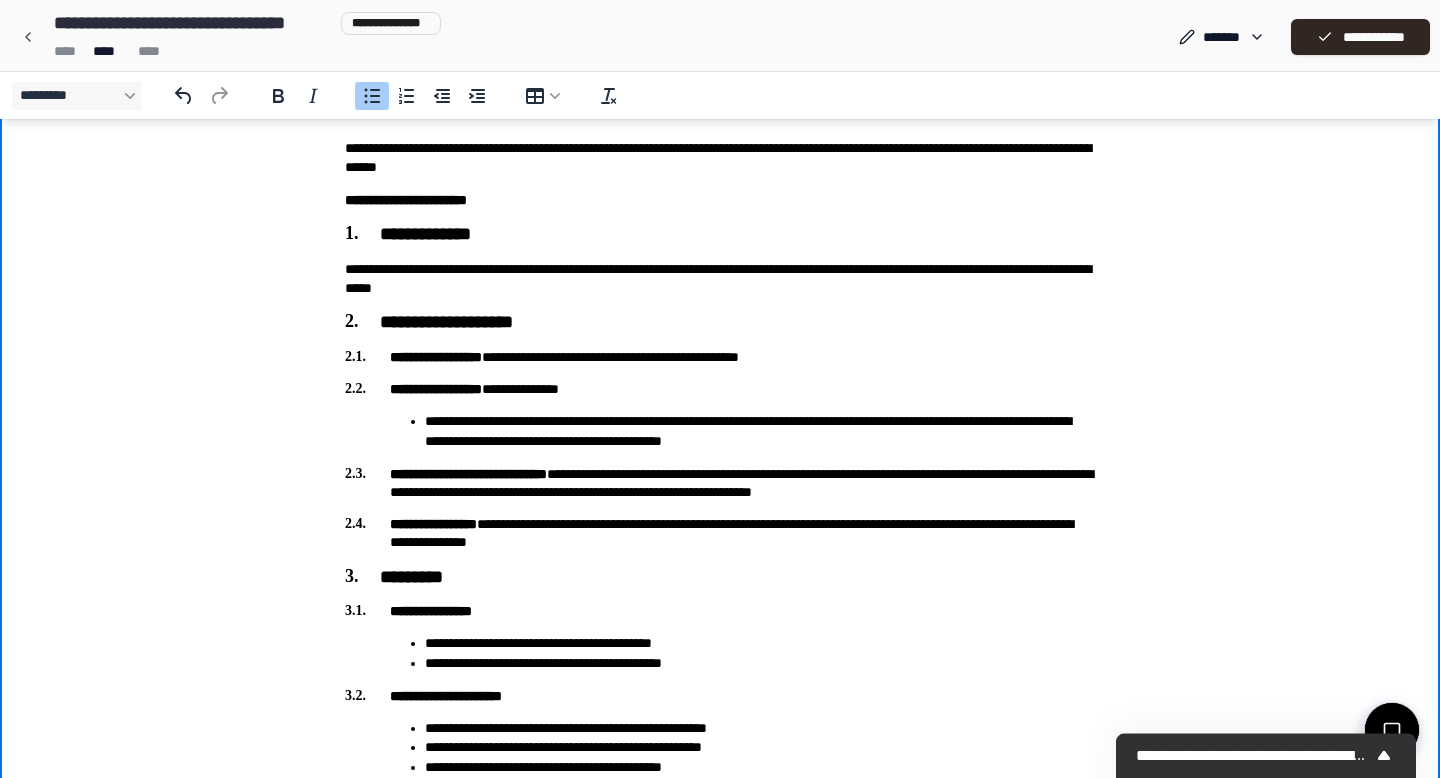 click on "**********" at bounding box center (760, 663) 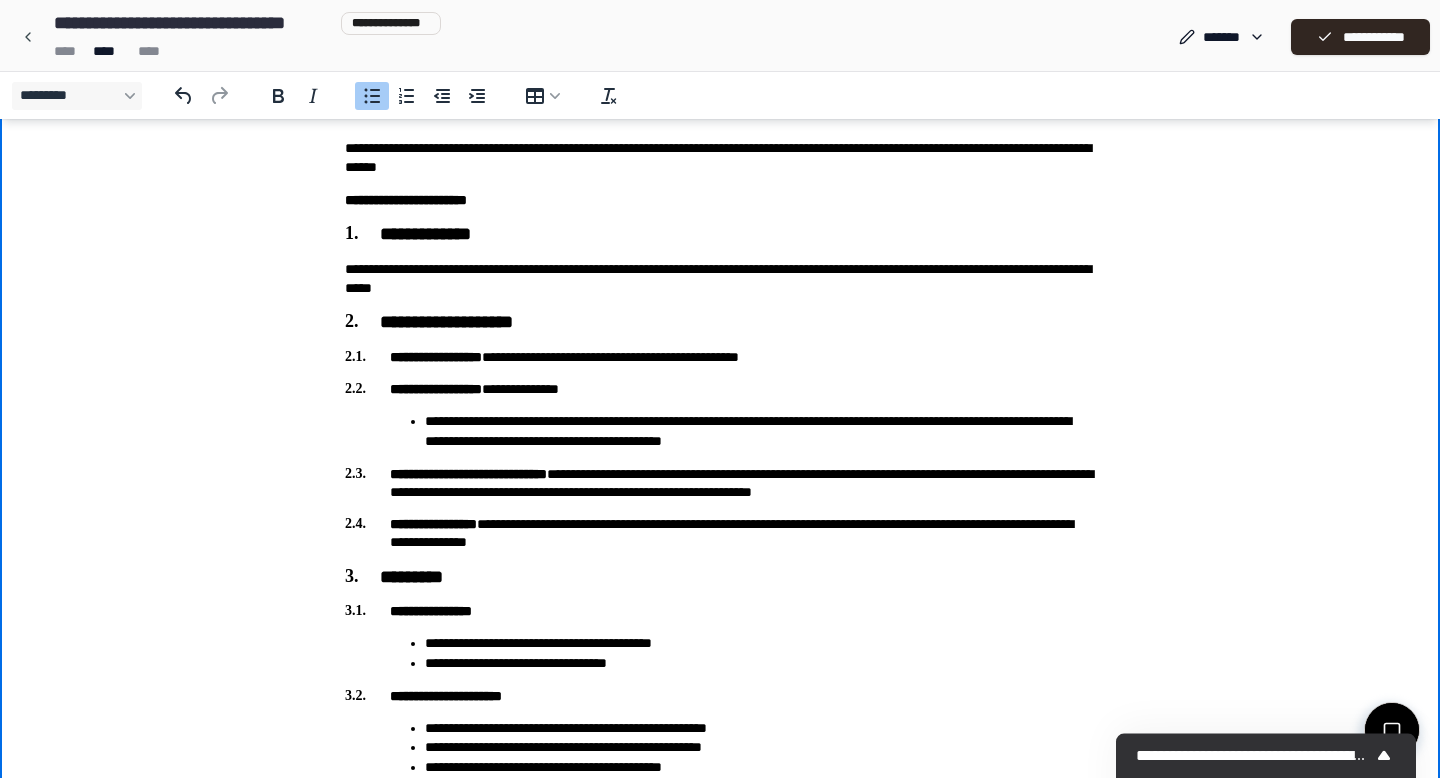 click on "**********" at bounding box center (760, 643) 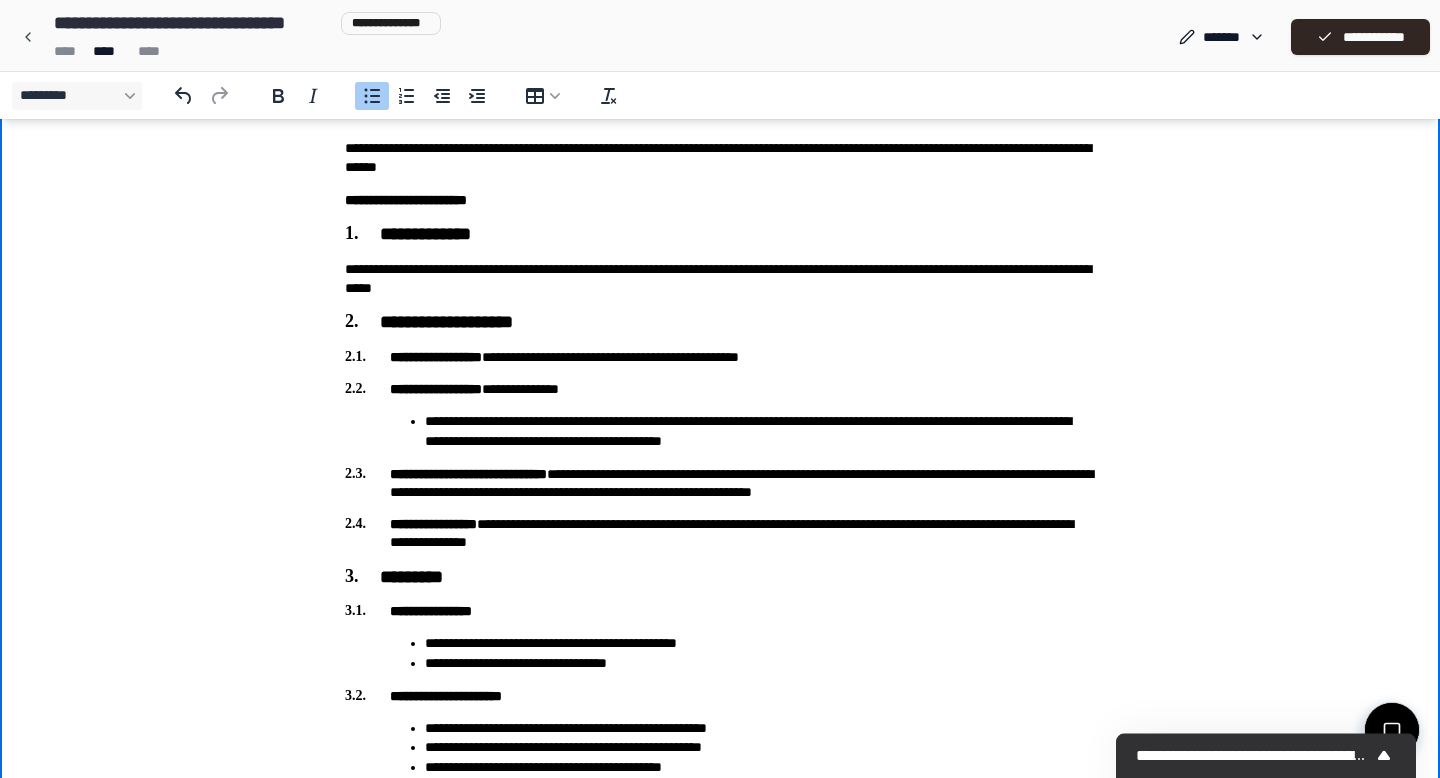 click on "**********" at bounding box center (760, 663) 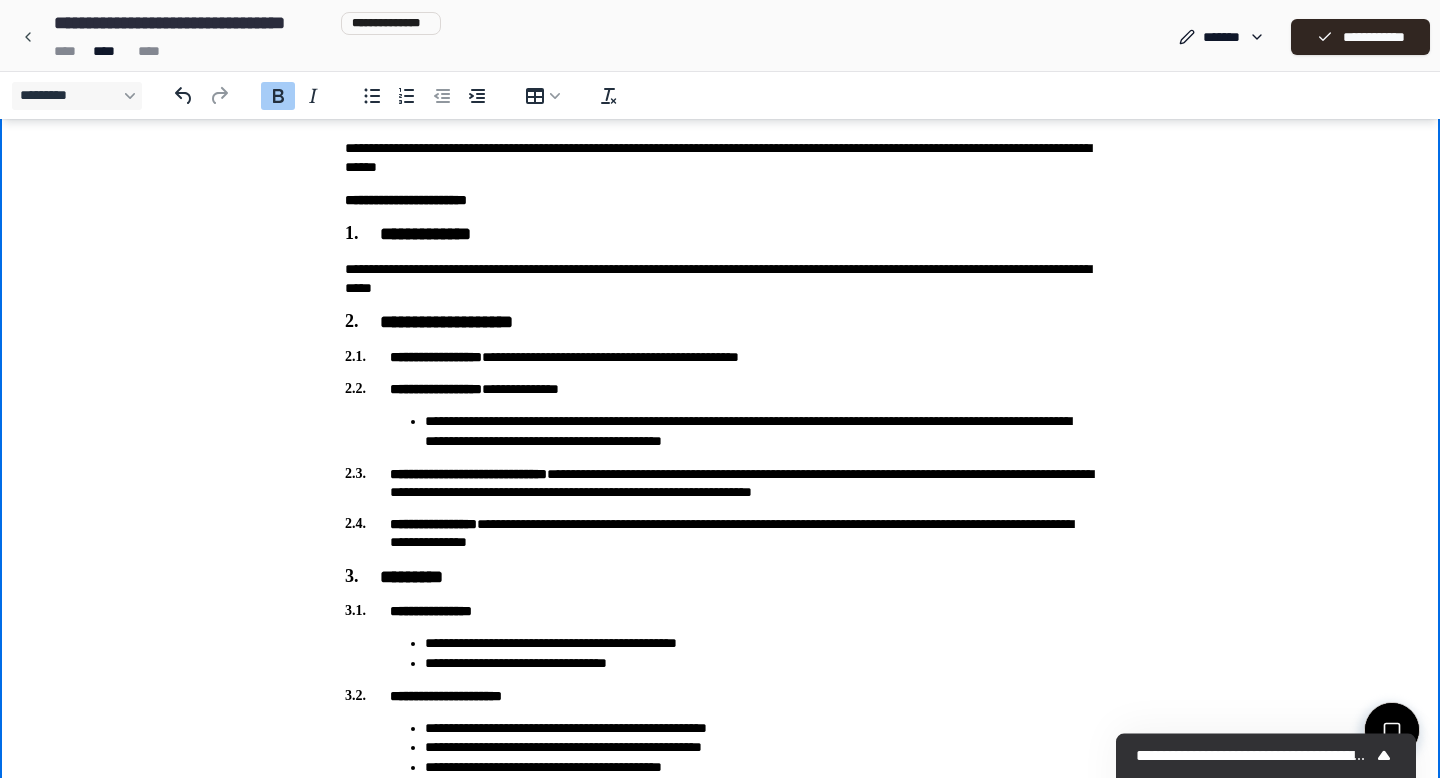 click on "**********" at bounding box center (720, 811) 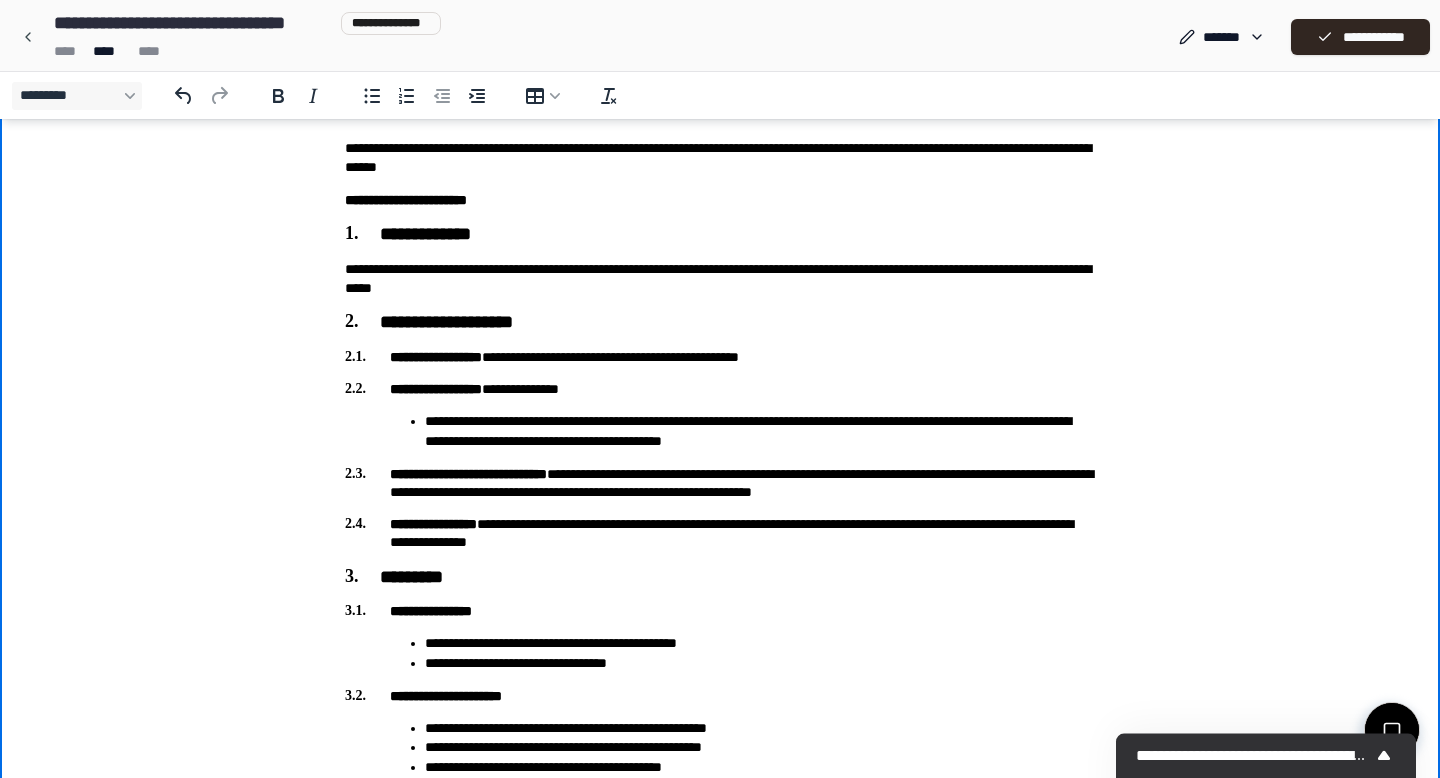 scroll, scrollTop: 814, scrollLeft: 0, axis: vertical 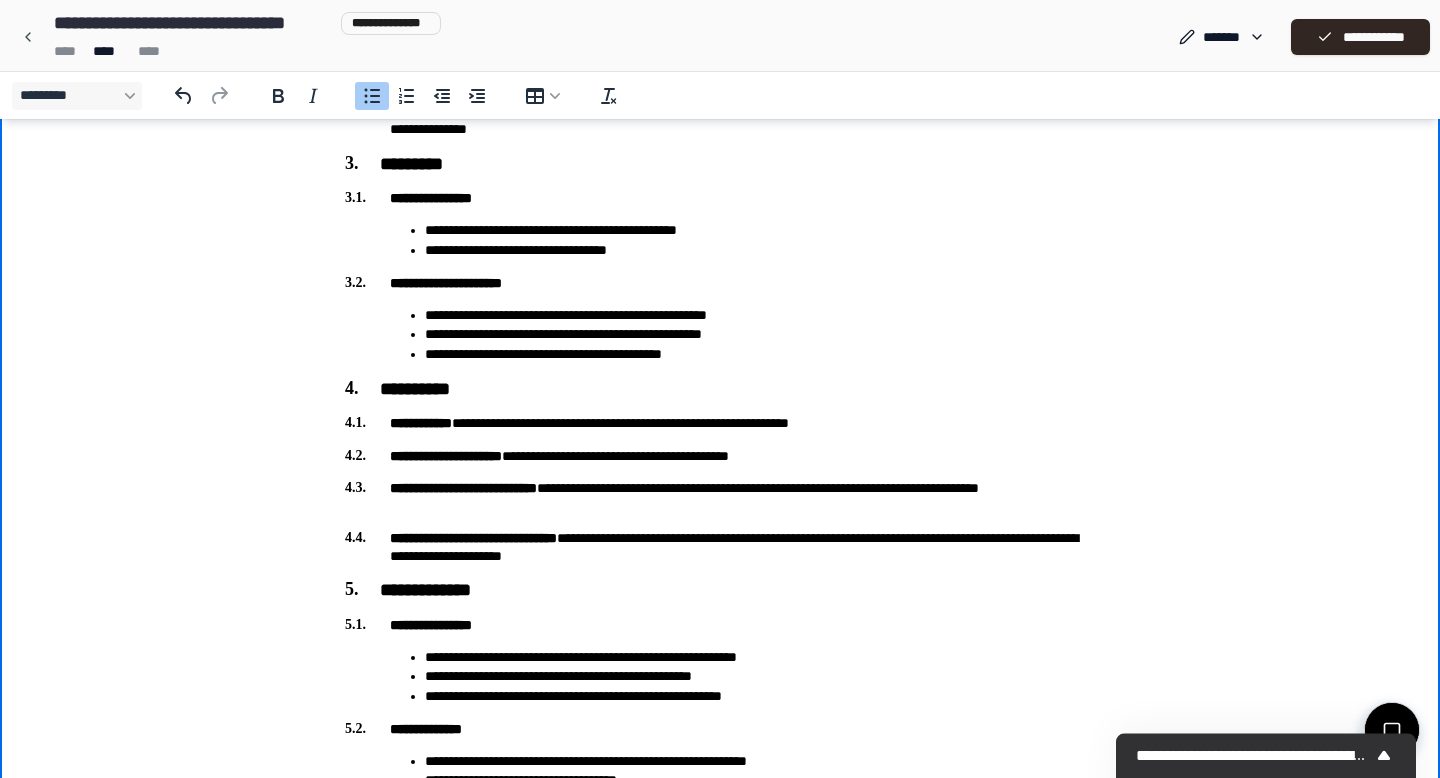 click on "**********" at bounding box center (760, 676) 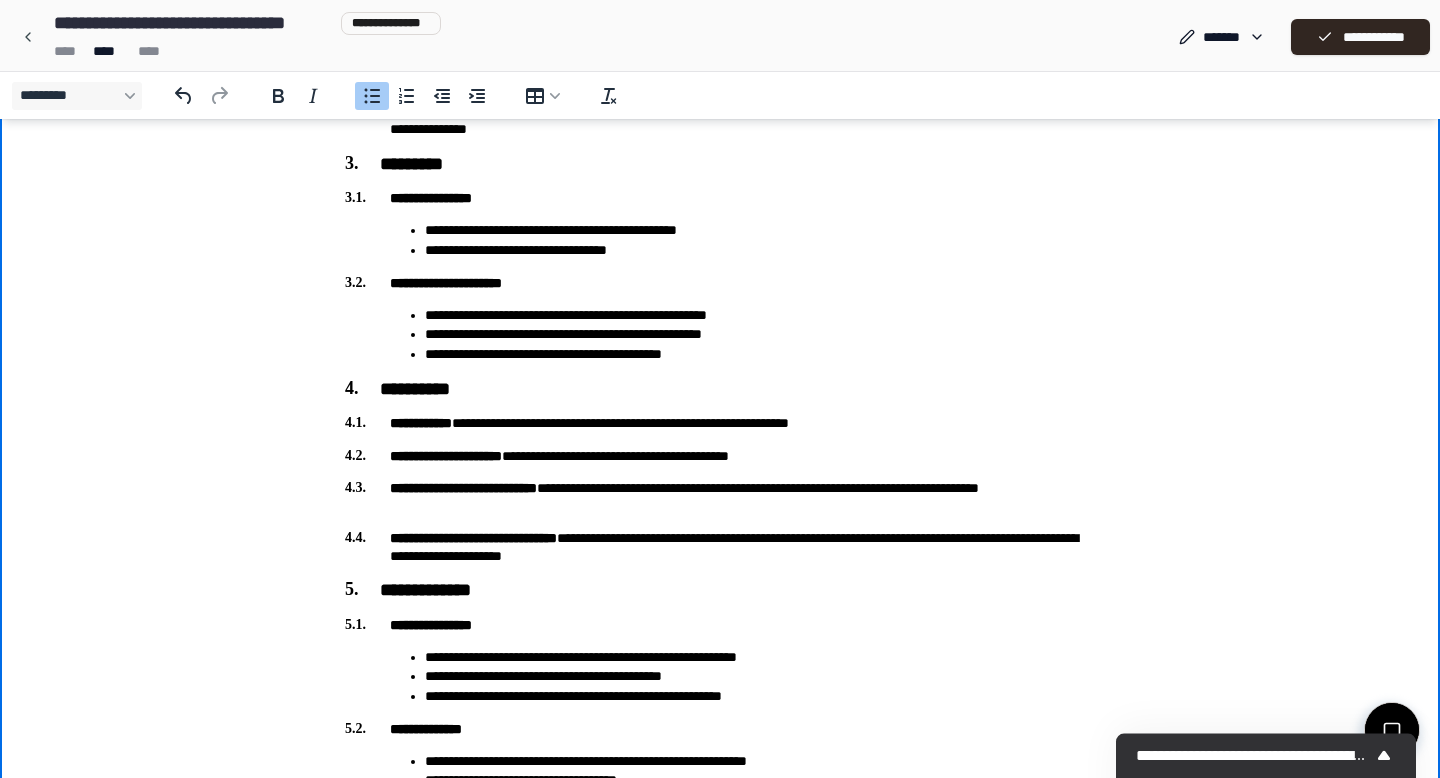 click on "**********" at bounding box center (760, 696) 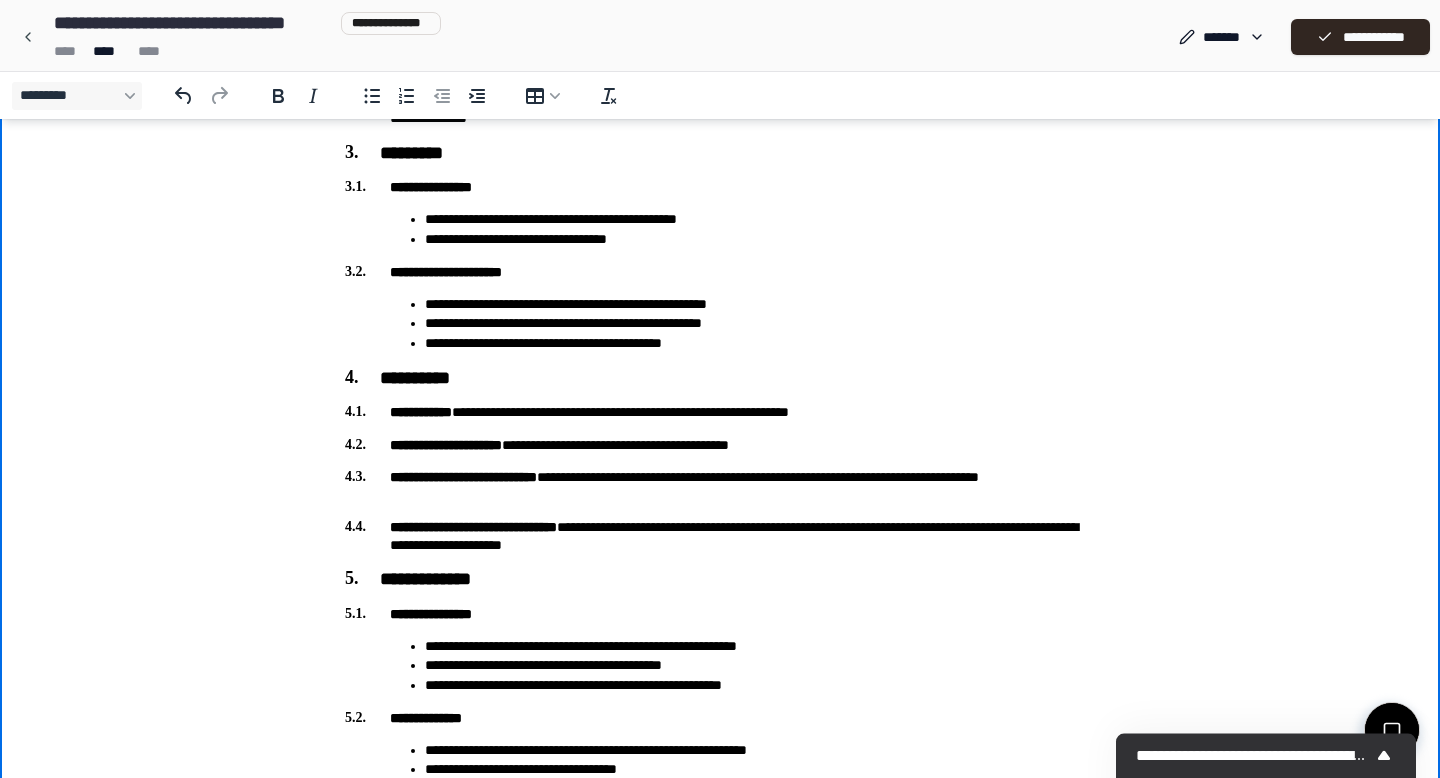 scroll, scrollTop: 1241, scrollLeft: 0, axis: vertical 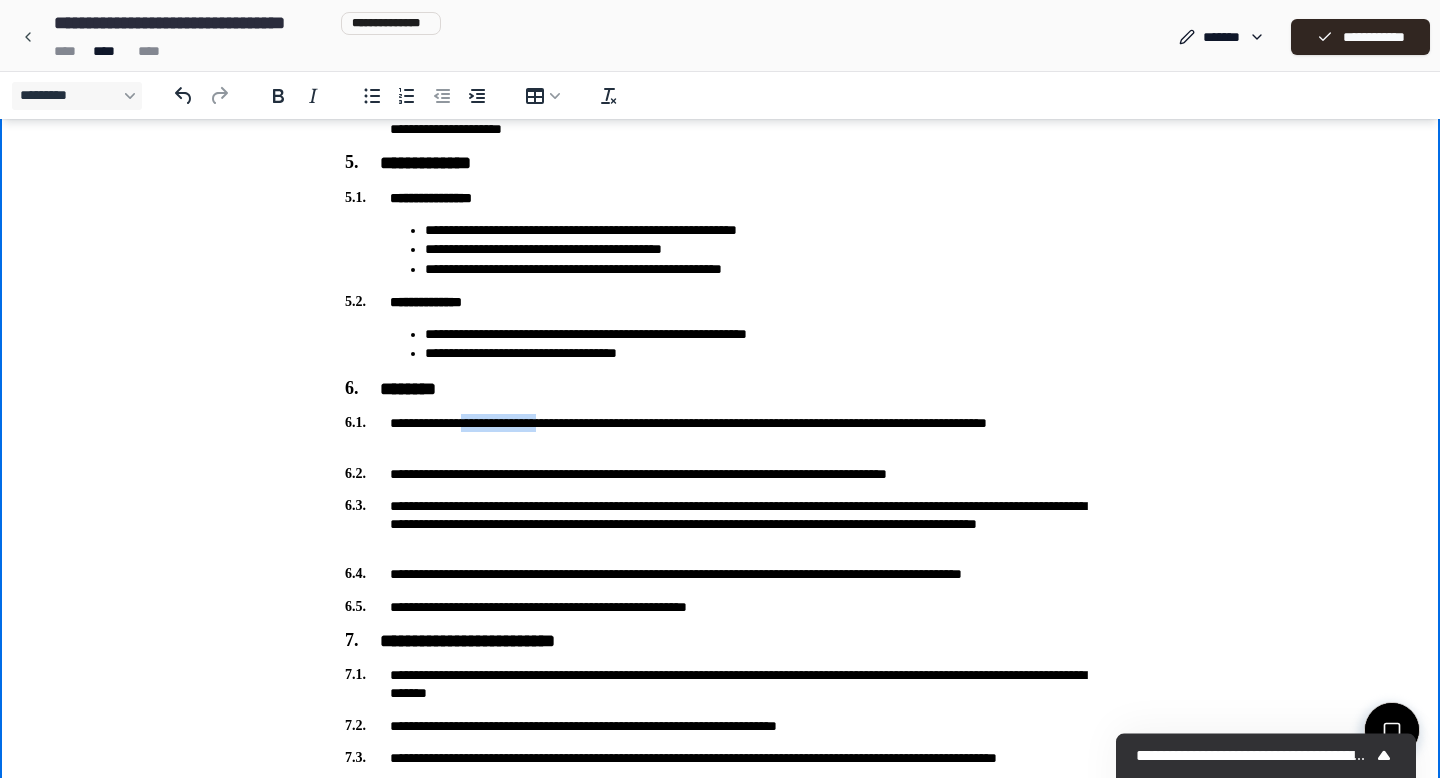 drag, startPoint x: 620, startPoint y: 425, endPoint x: 486, endPoint y: 422, distance: 134.03358 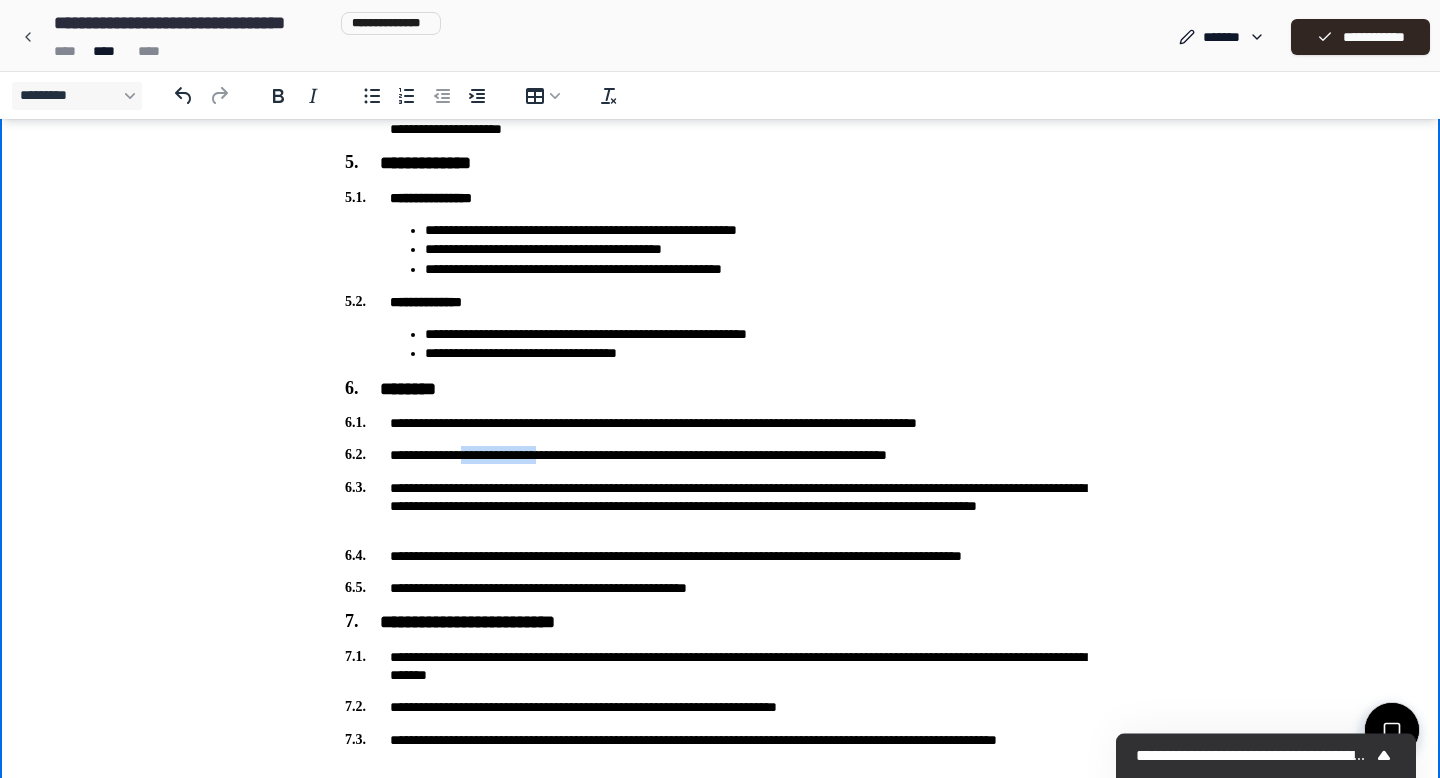 drag, startPoint x: 618, startPoint y: 455, endPoint x: 489, endPoint y: 452, distance: 129.03488 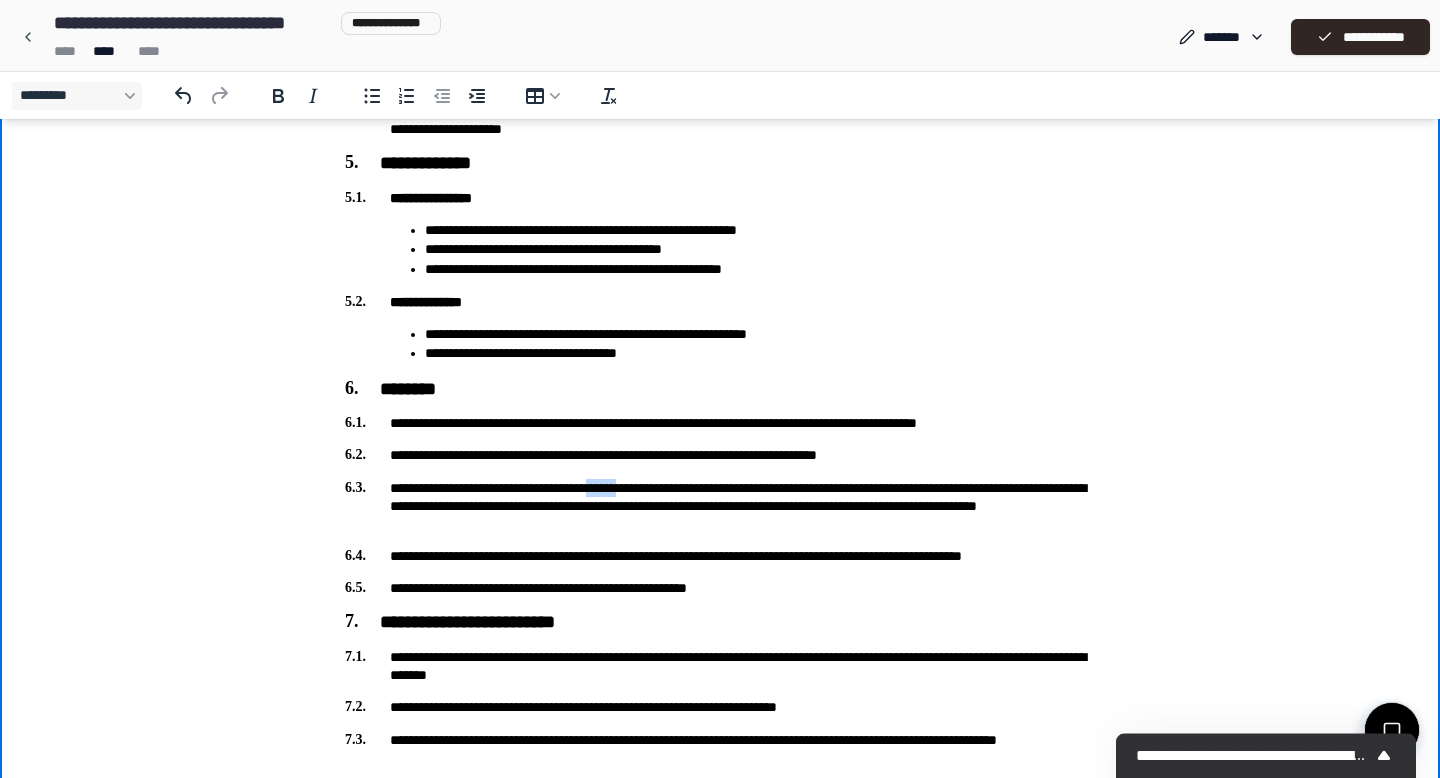 drag, startPoint x: 679, startPoint y: 489, endPoint x: 626, endPoint y: 488, distance: 53.009434 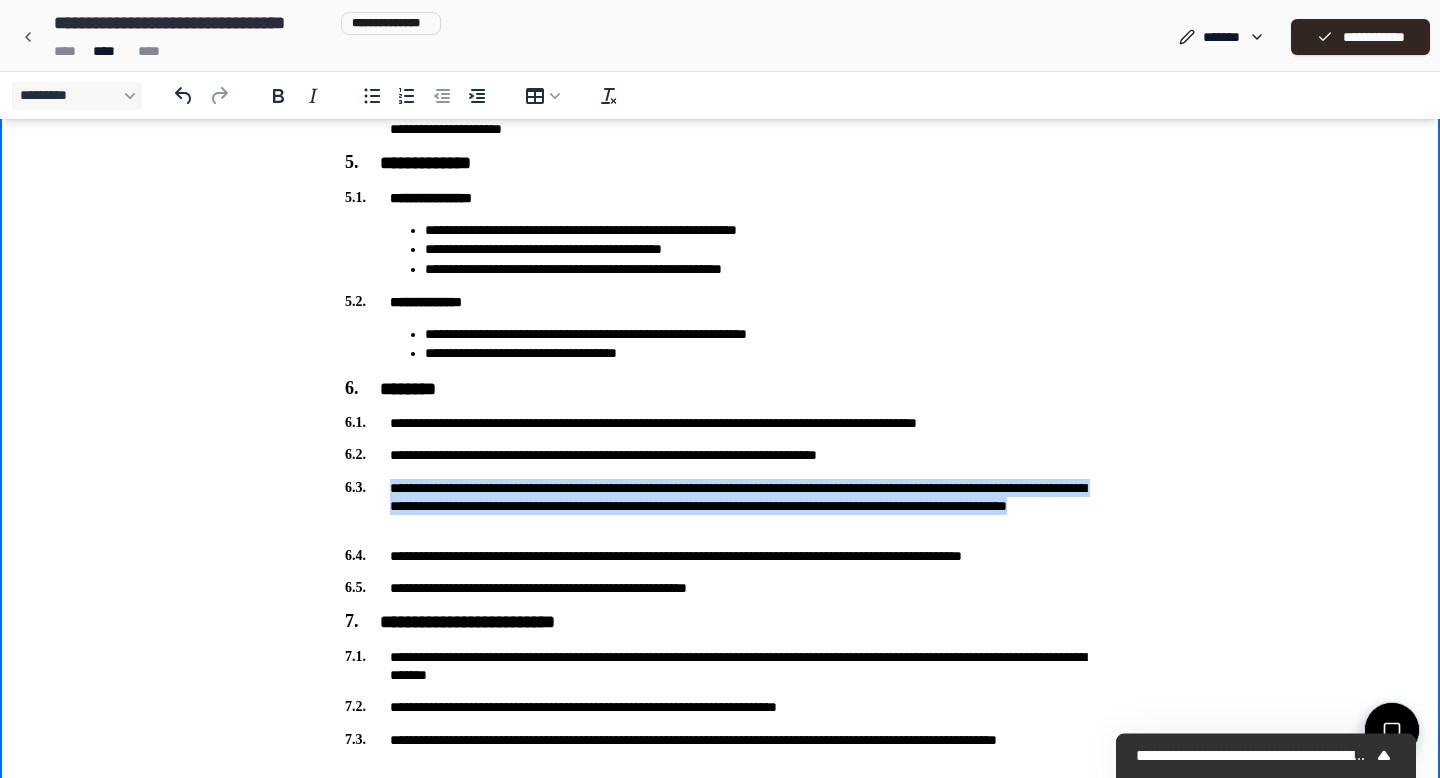 drag, startPoint x: 683, startPoint y: 526, endPoint x: 372, endPoint y: 481, distance: 314.23877 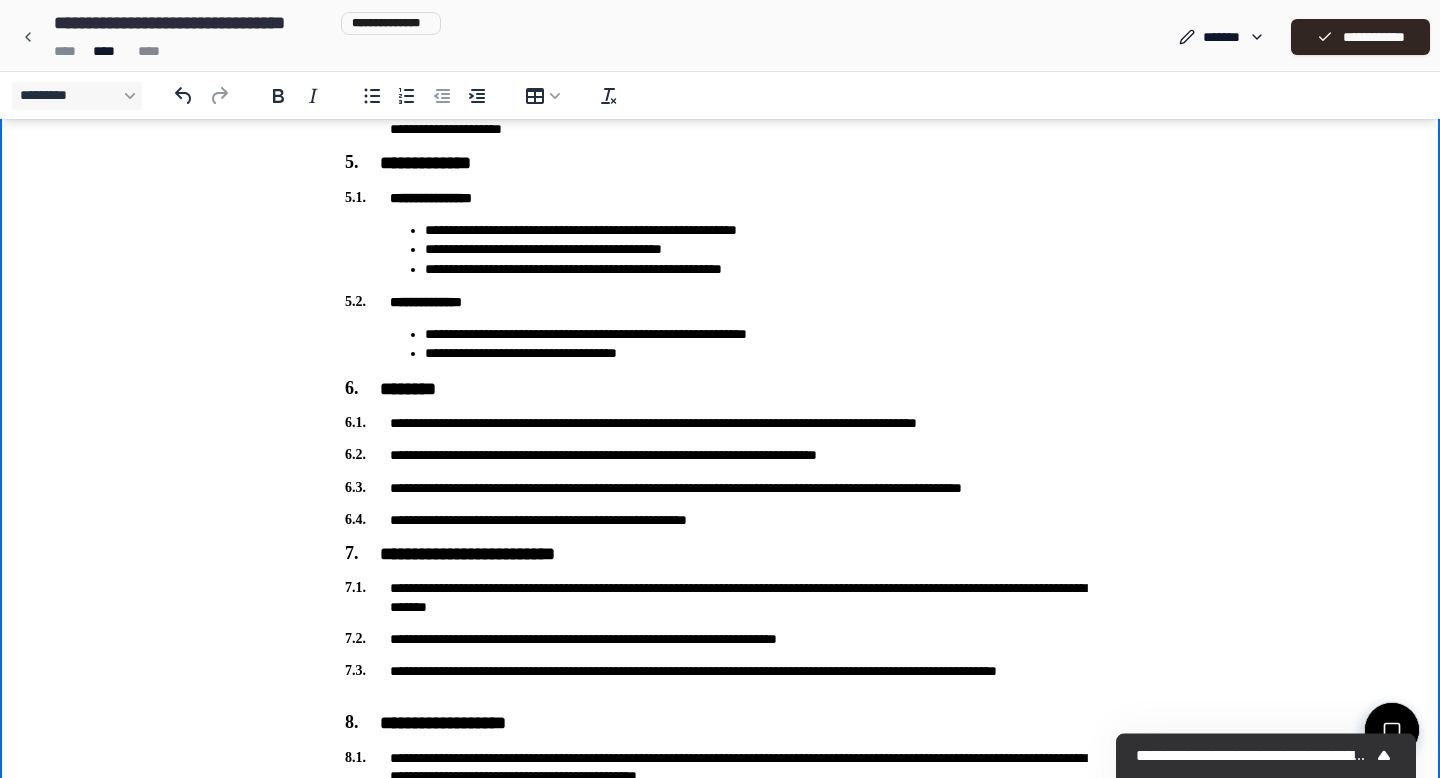click on "**********" at bounding box center (720, -72) 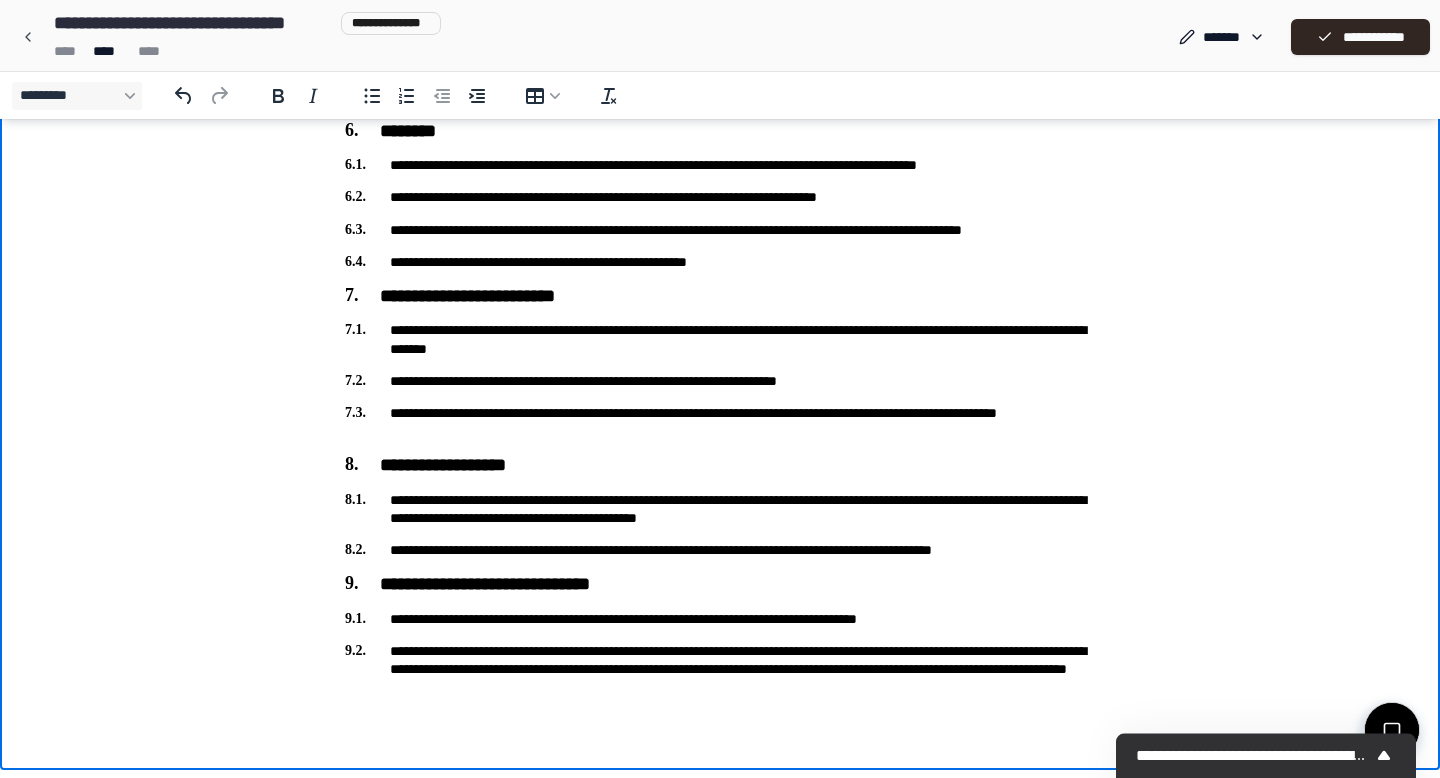 click on "**********" at bounding box center (720, -330) 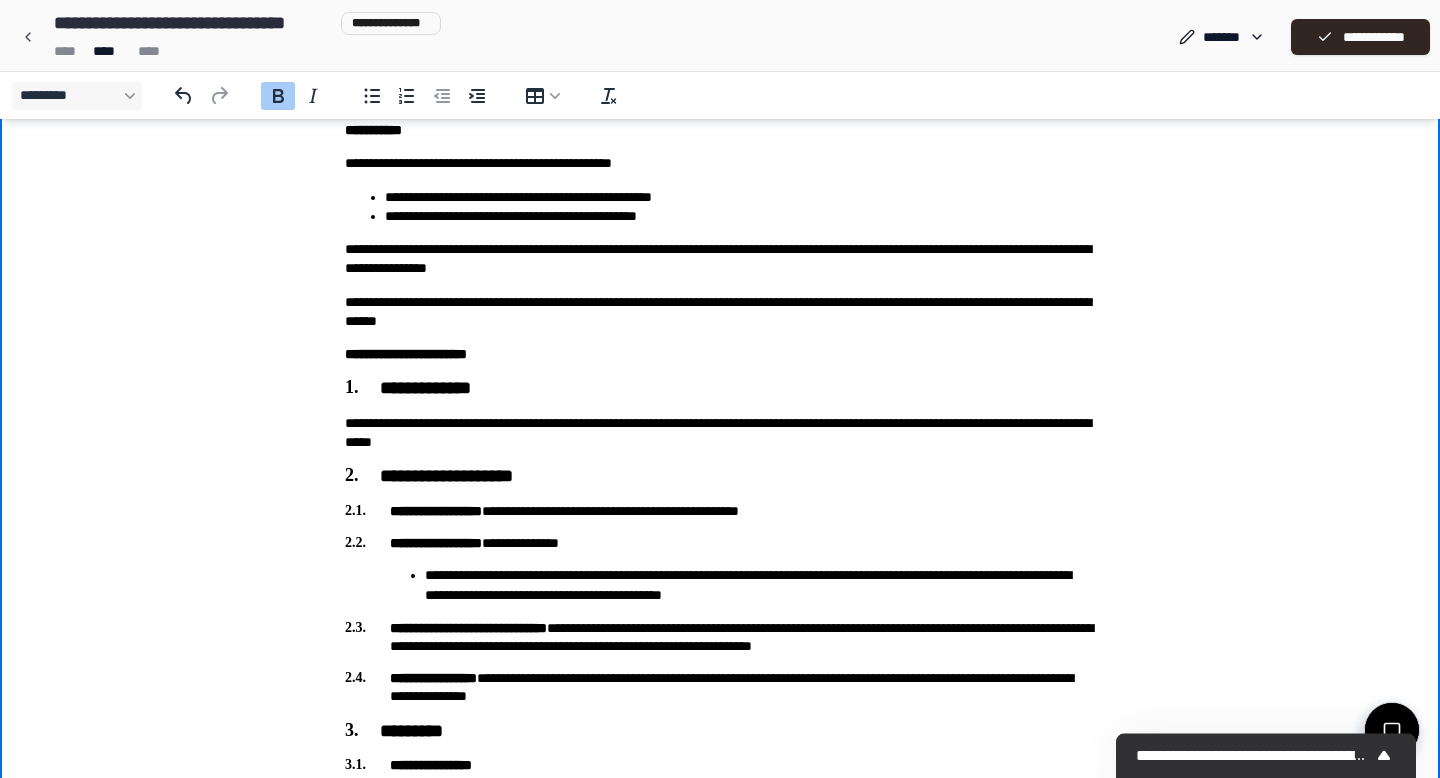 scroll, scrollTop: 0, scrollLeft: 0, axis: both 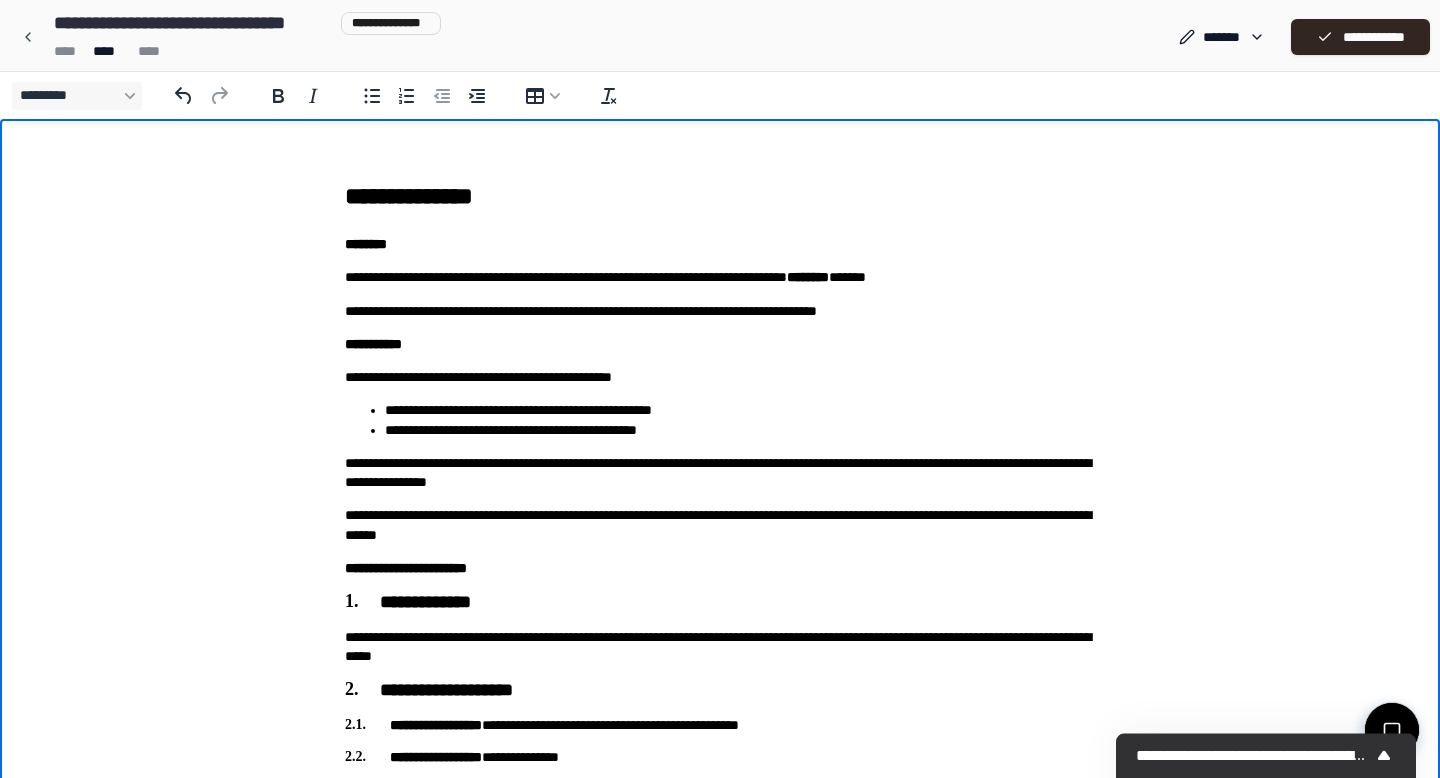 click on "**********" at bounding box center [720, 311] 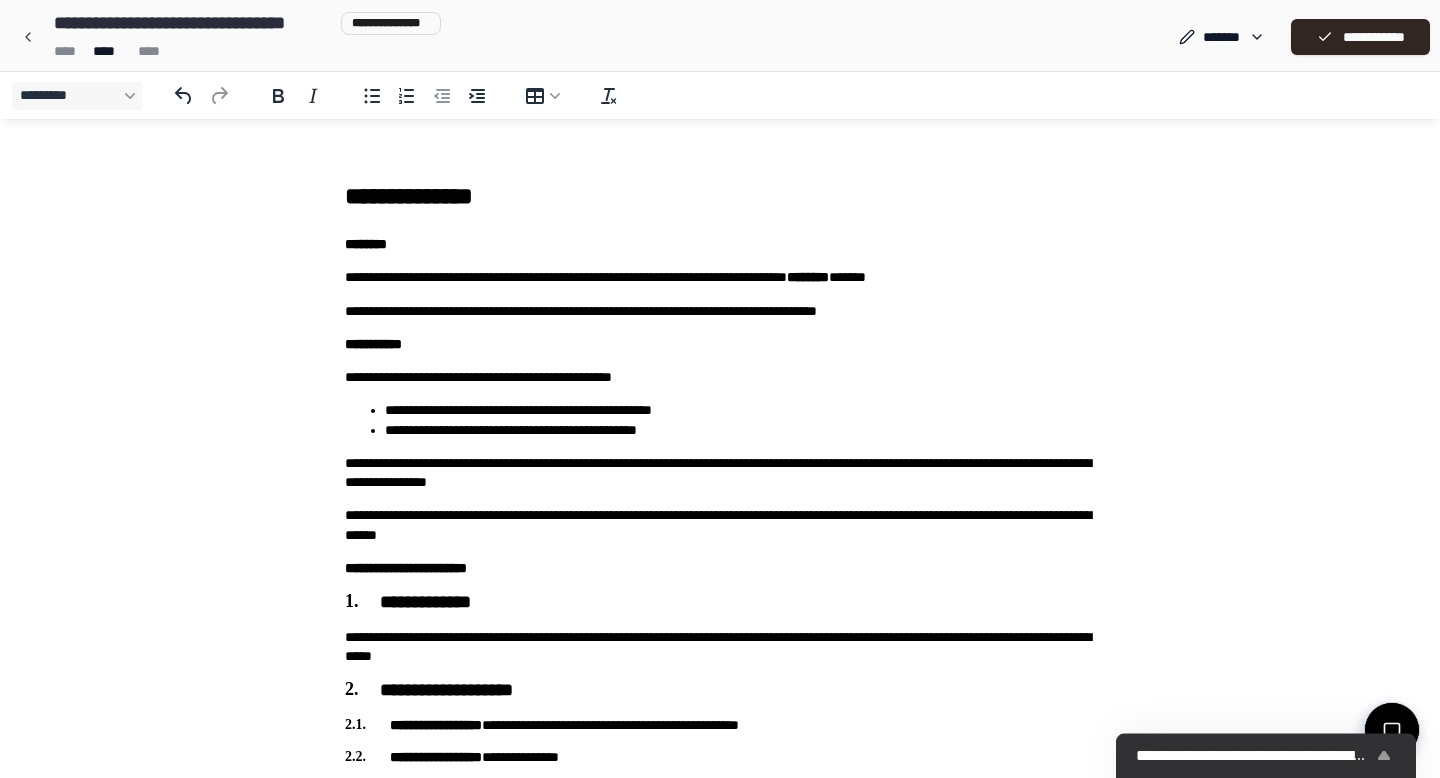 click 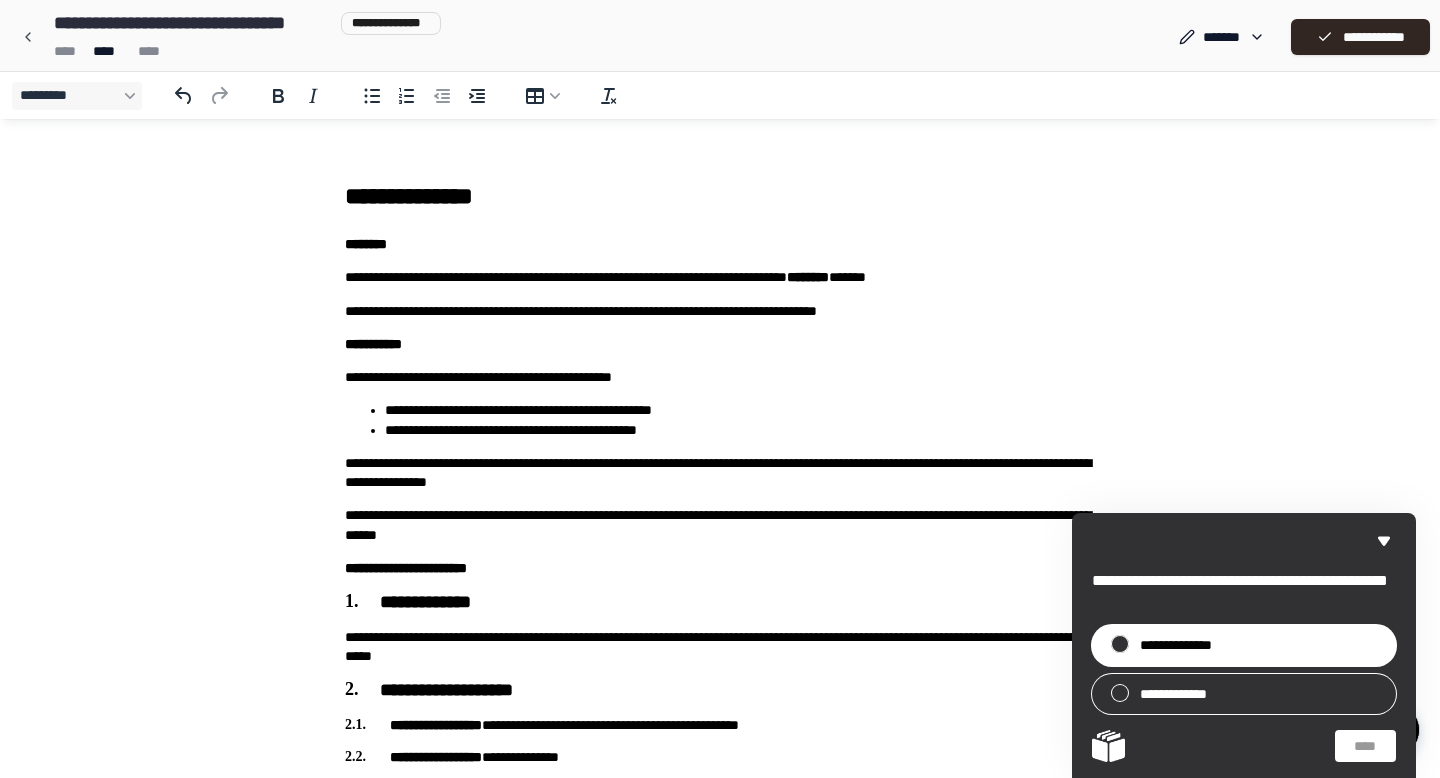 click on "**********" at bounding box center (1244, 645) 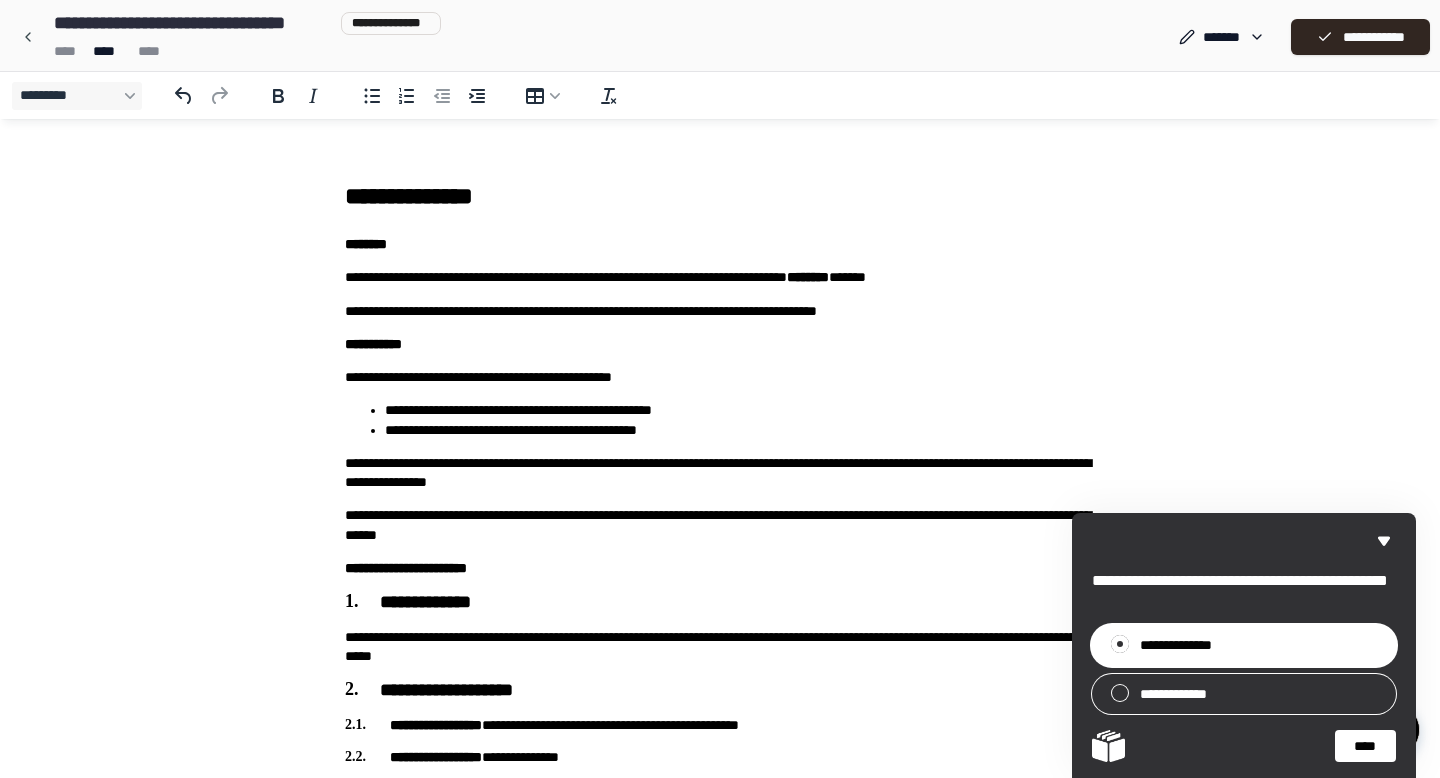 click on "****" at bounding box center [1365, 746] 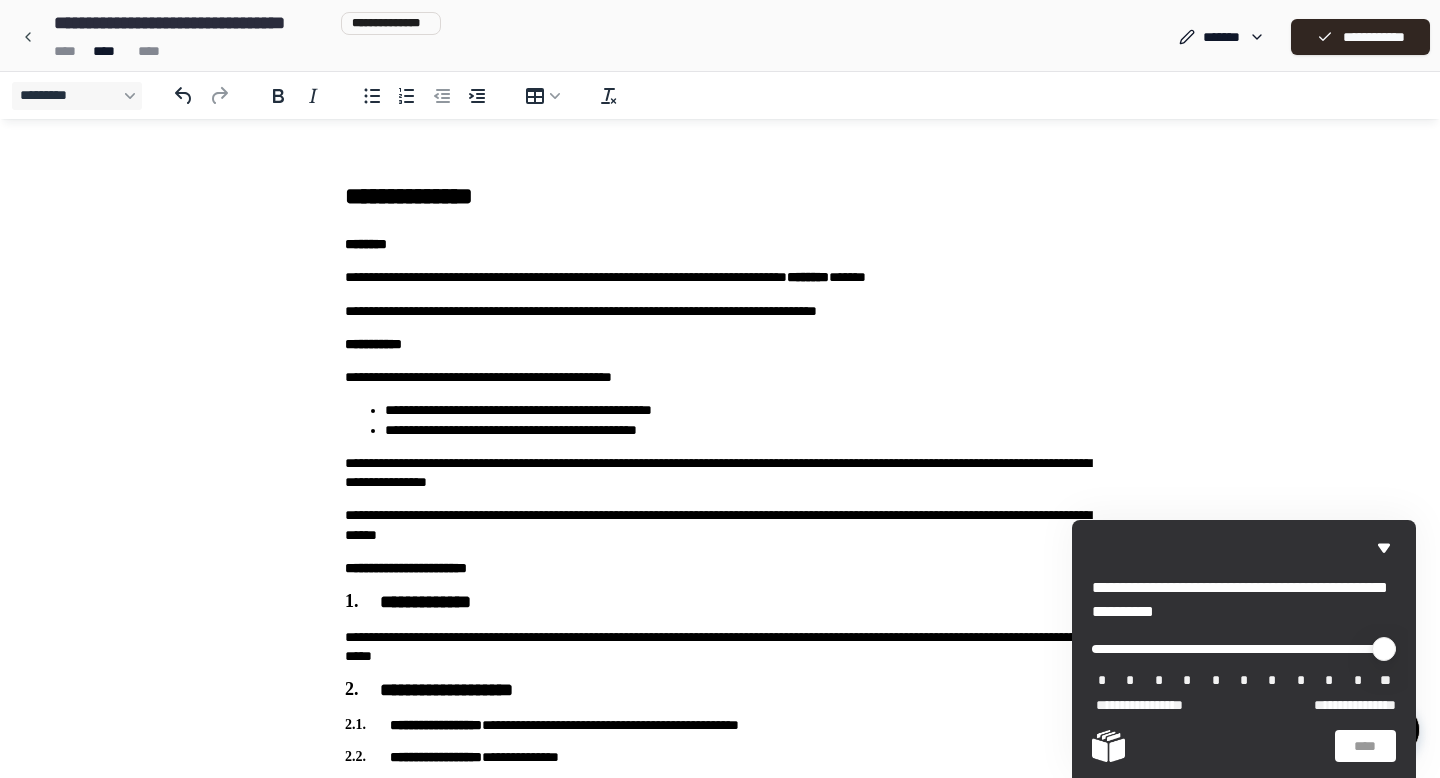 click on "*" at bounding box center [1329, 681] 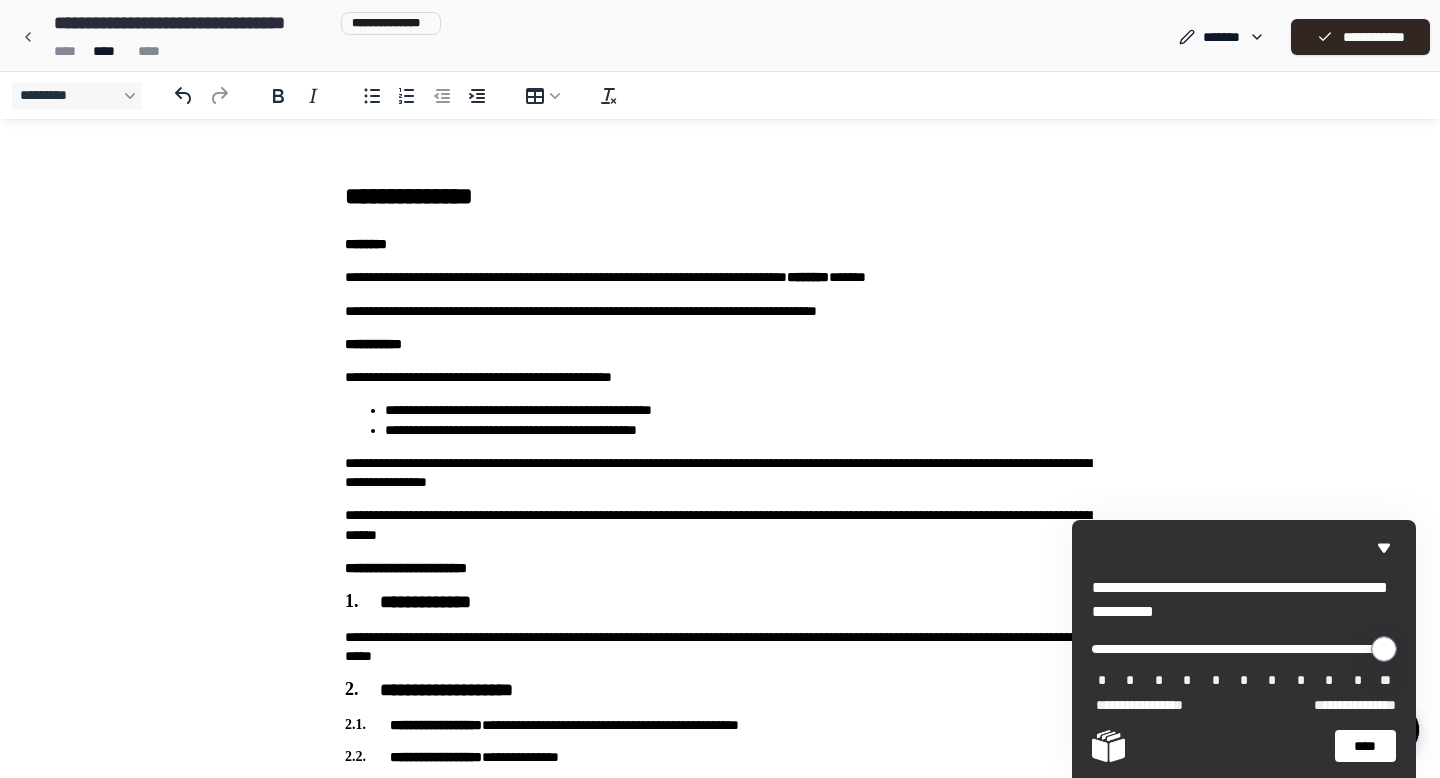 drag, startPoint x: 1103, startPoint y: 646, endPoint x: 1332, endPoint y: 672, distance: 230.47125 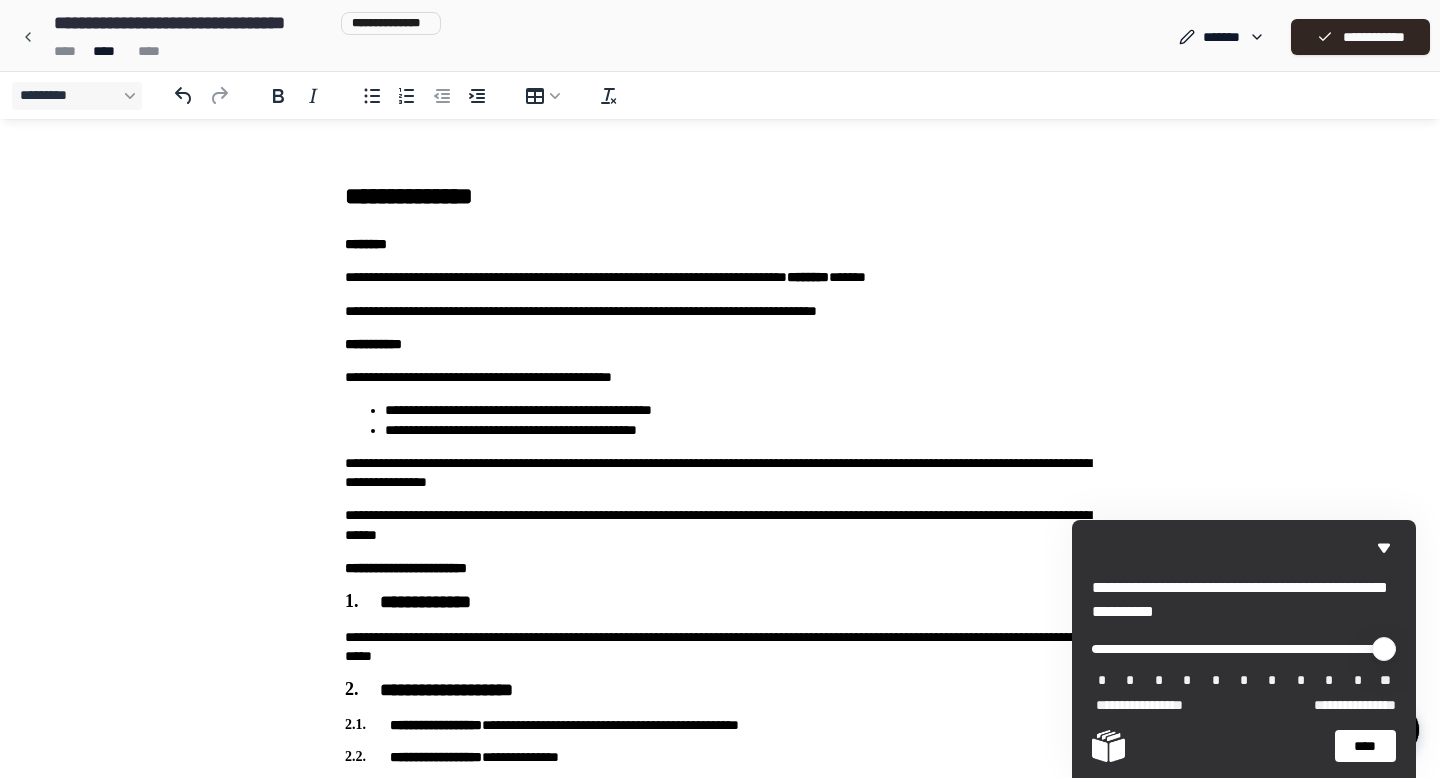 click on "****" at bounding box center [1365, 746] 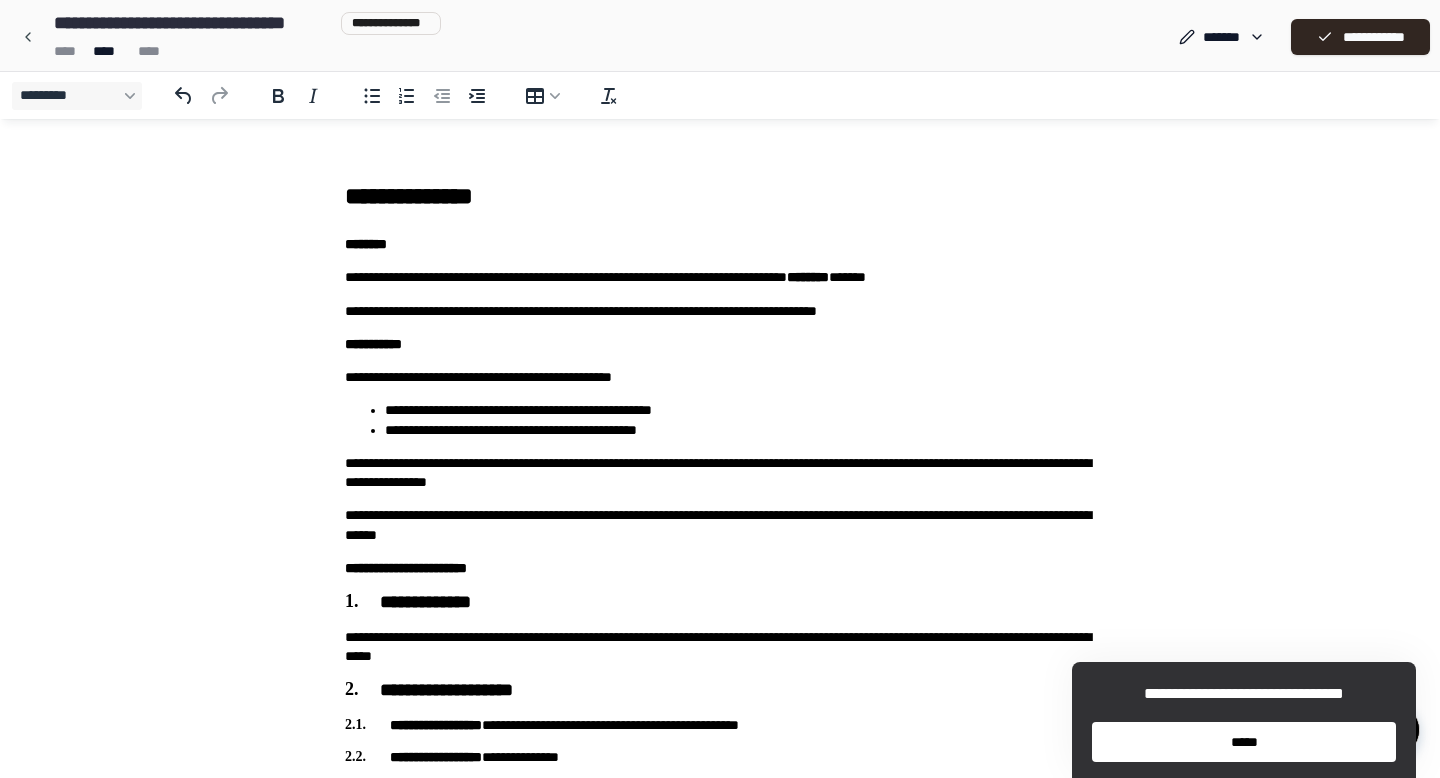 click on "*****" at bounding box center (1244, 742) 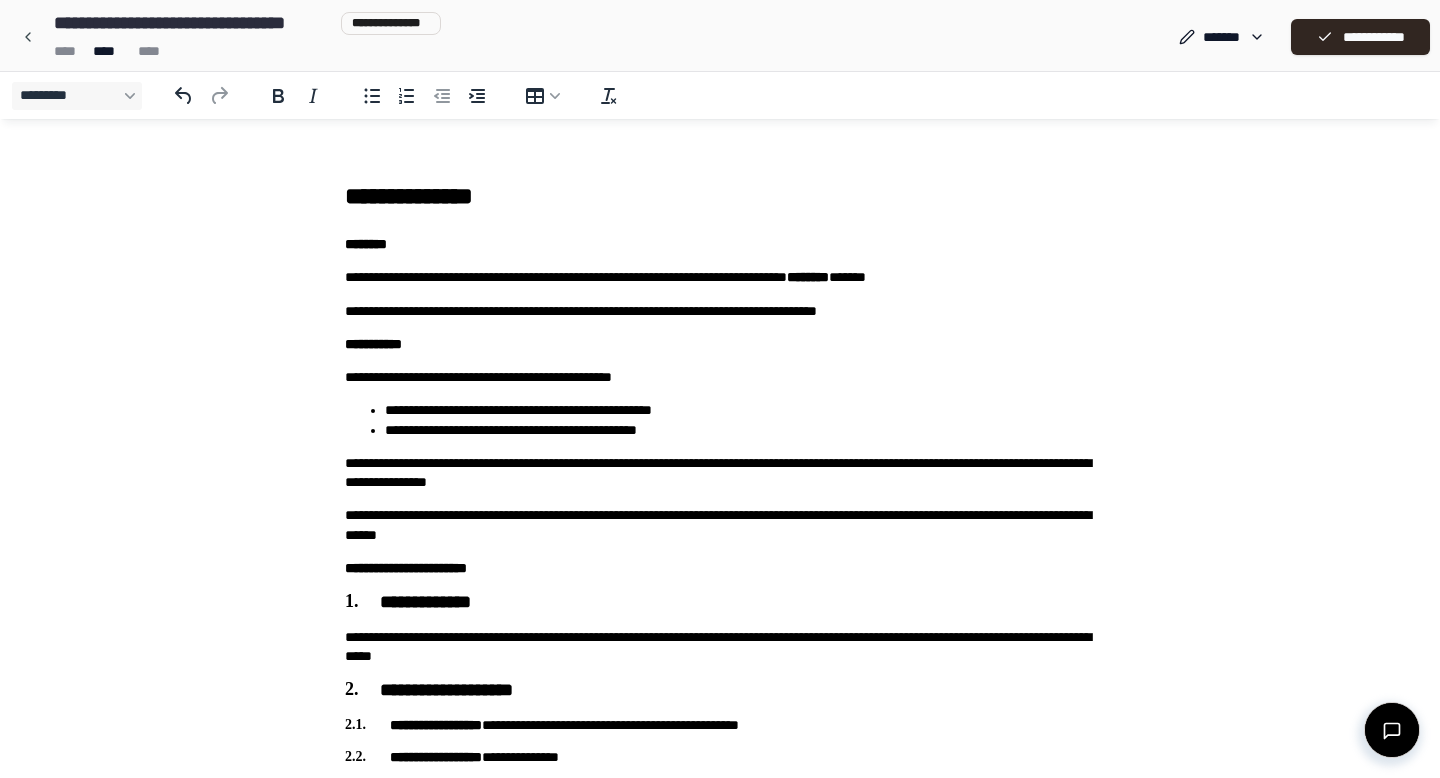click on "**********" at bounding box center (720, 1152) 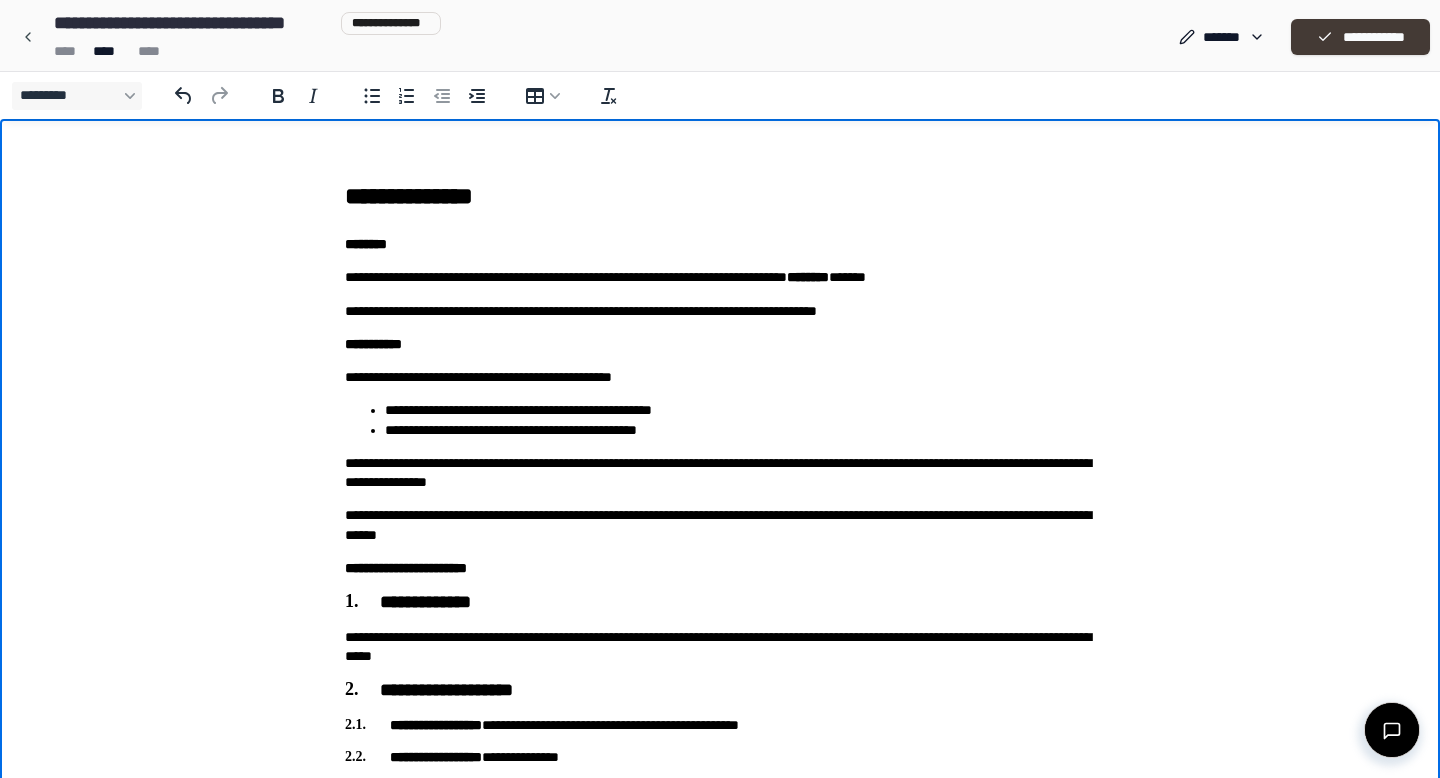 click on "**********" at bounding box center (1360, 37) 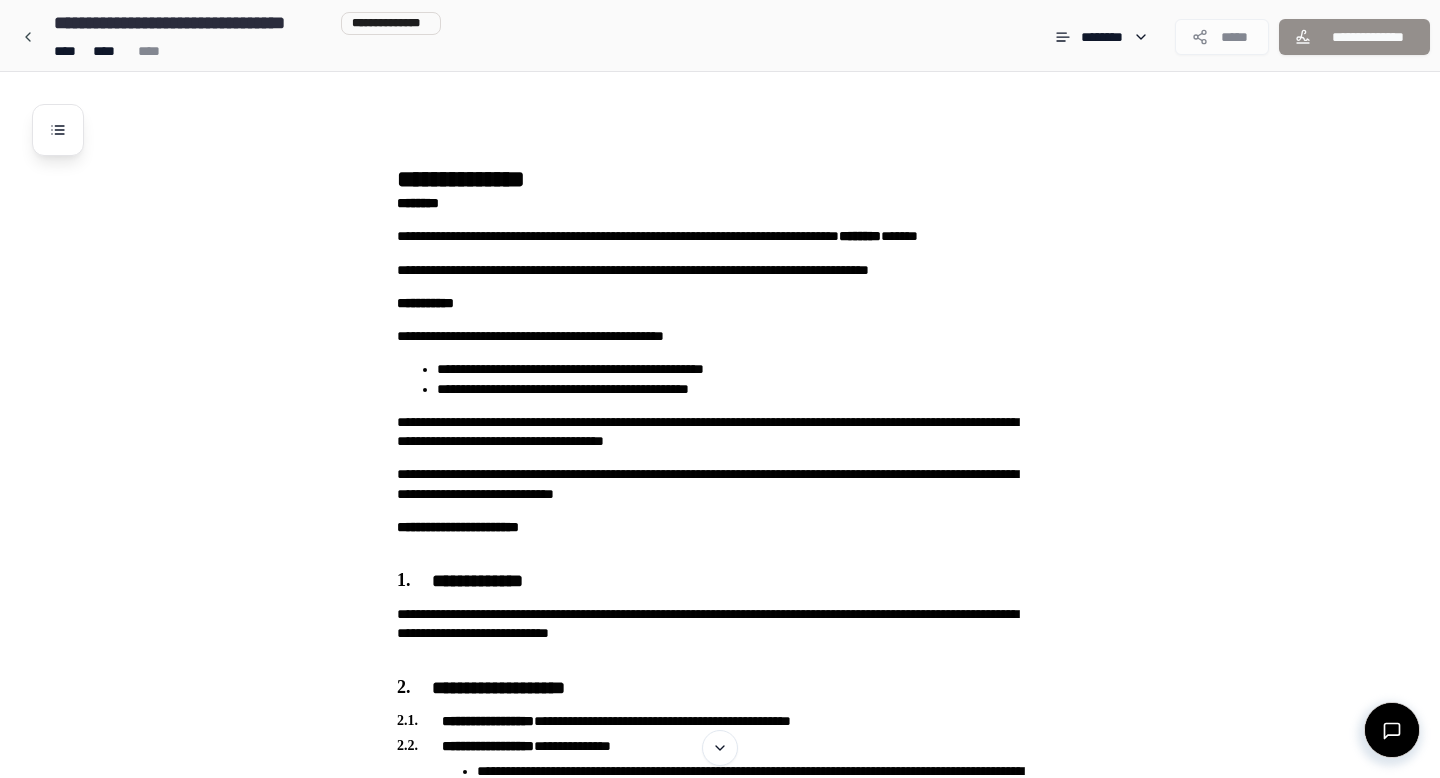 click on "**********" at bounding box center [746, 1474] 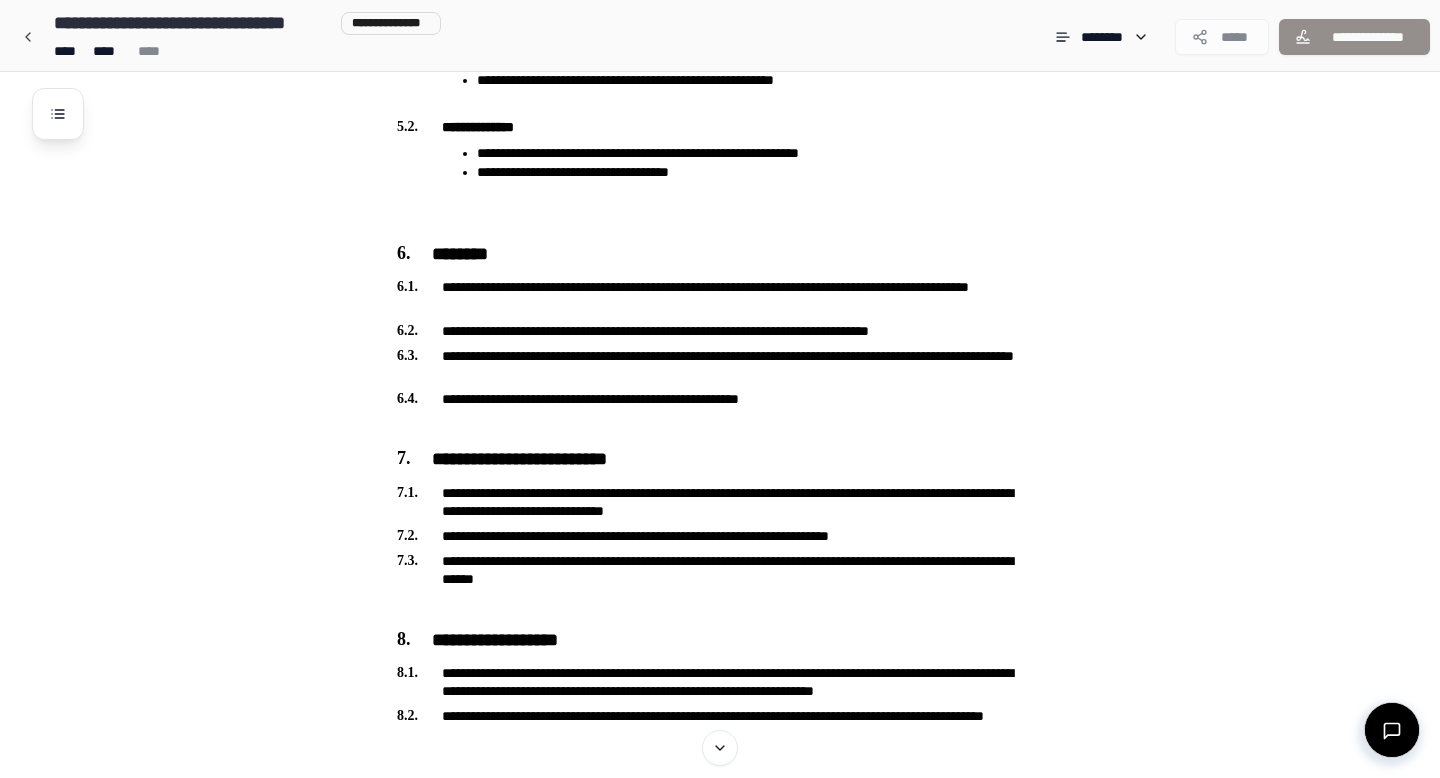 scroll, scrollTop: 1520, scrollLeft: 0, axis: vertical 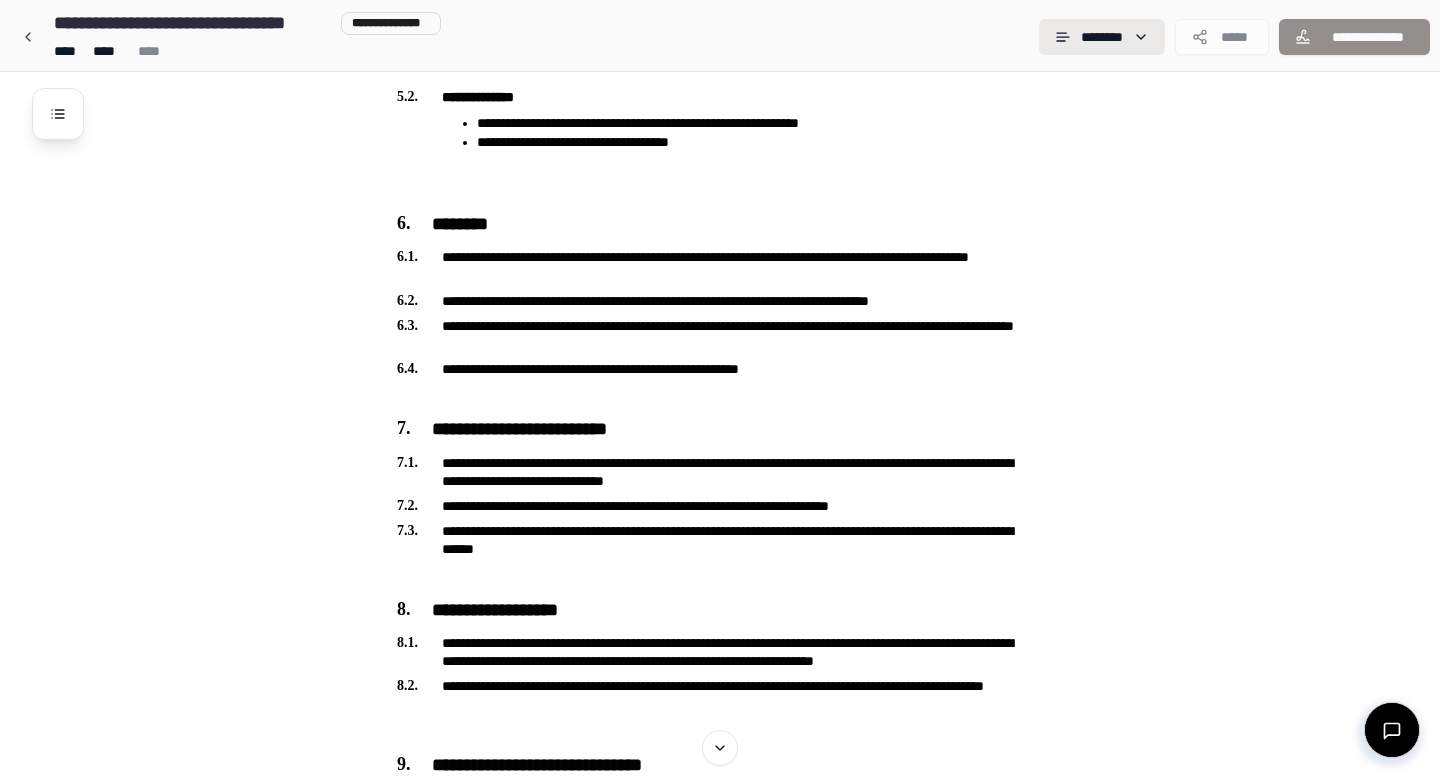 click on "**********" at bounding box center (720, -82) 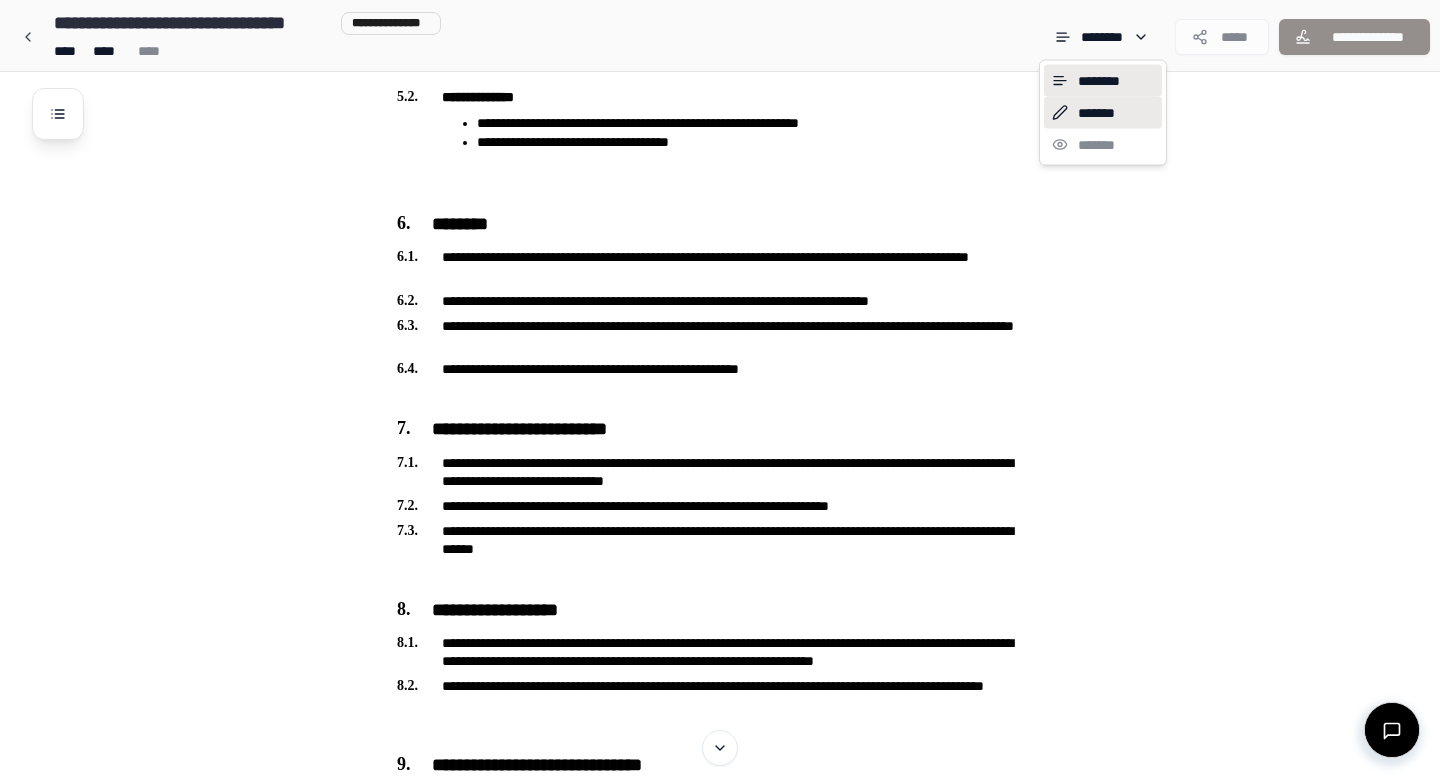 click on "*******" at bounding box center (1103, 113) 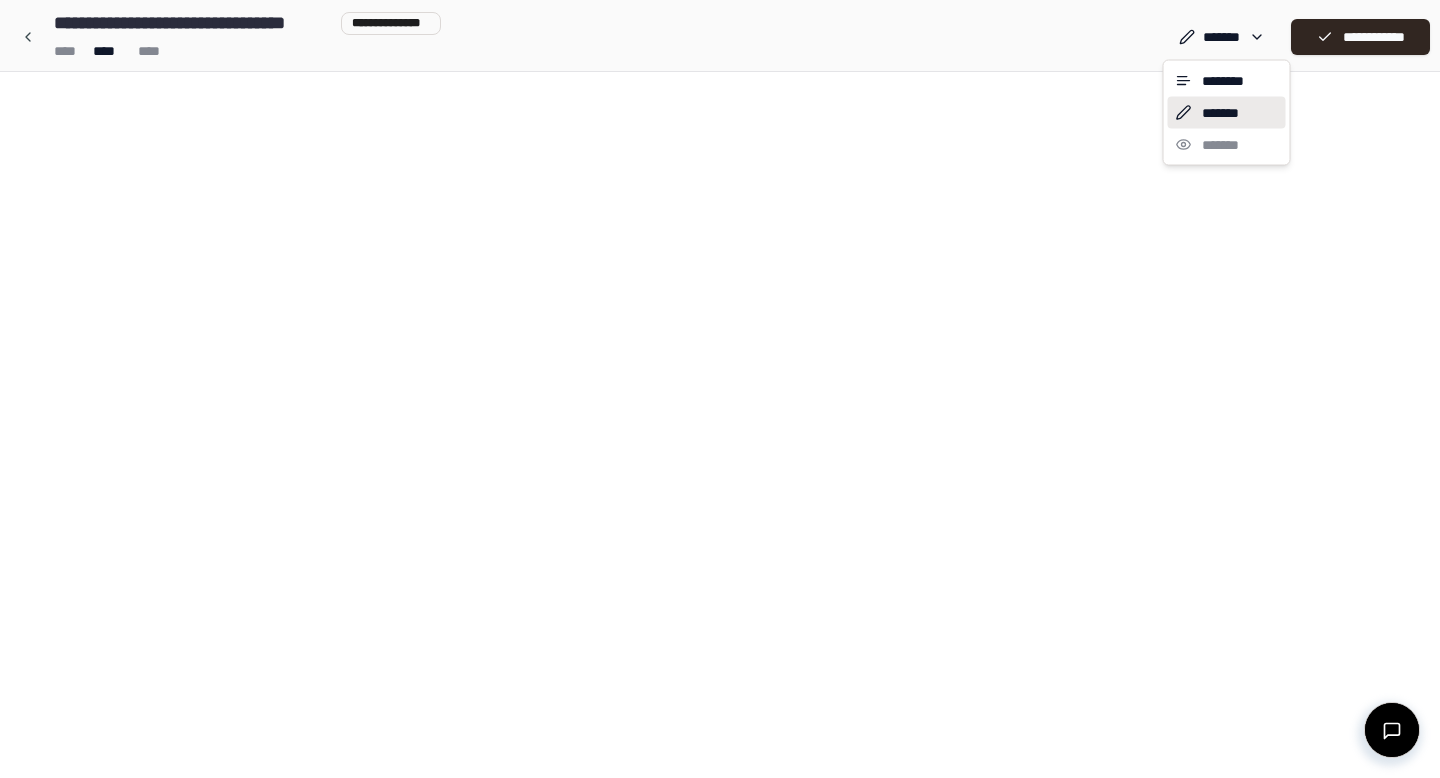 scroll, scrollTop: 0, scrollLeft: 0, axis: both 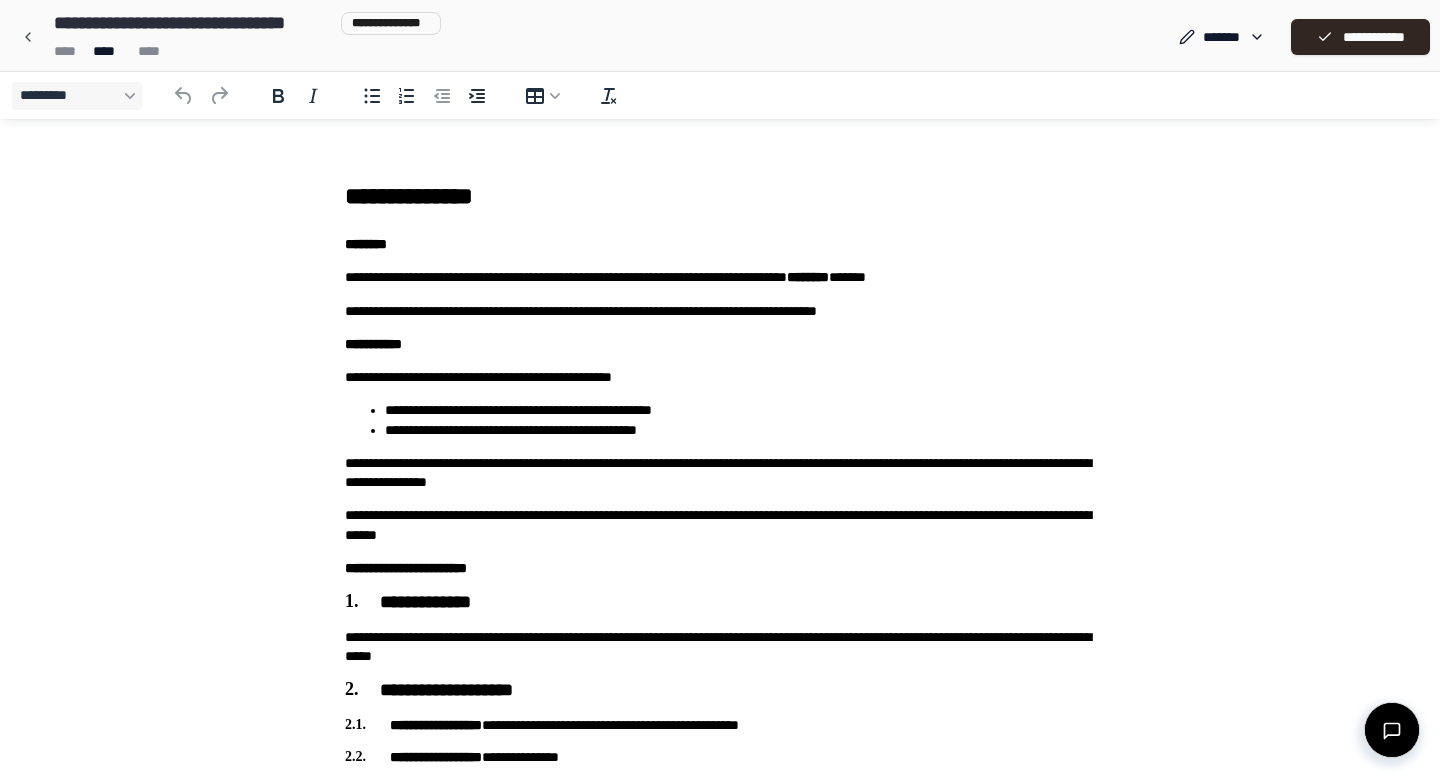 click on "**********" at bounding box center [720, 473] 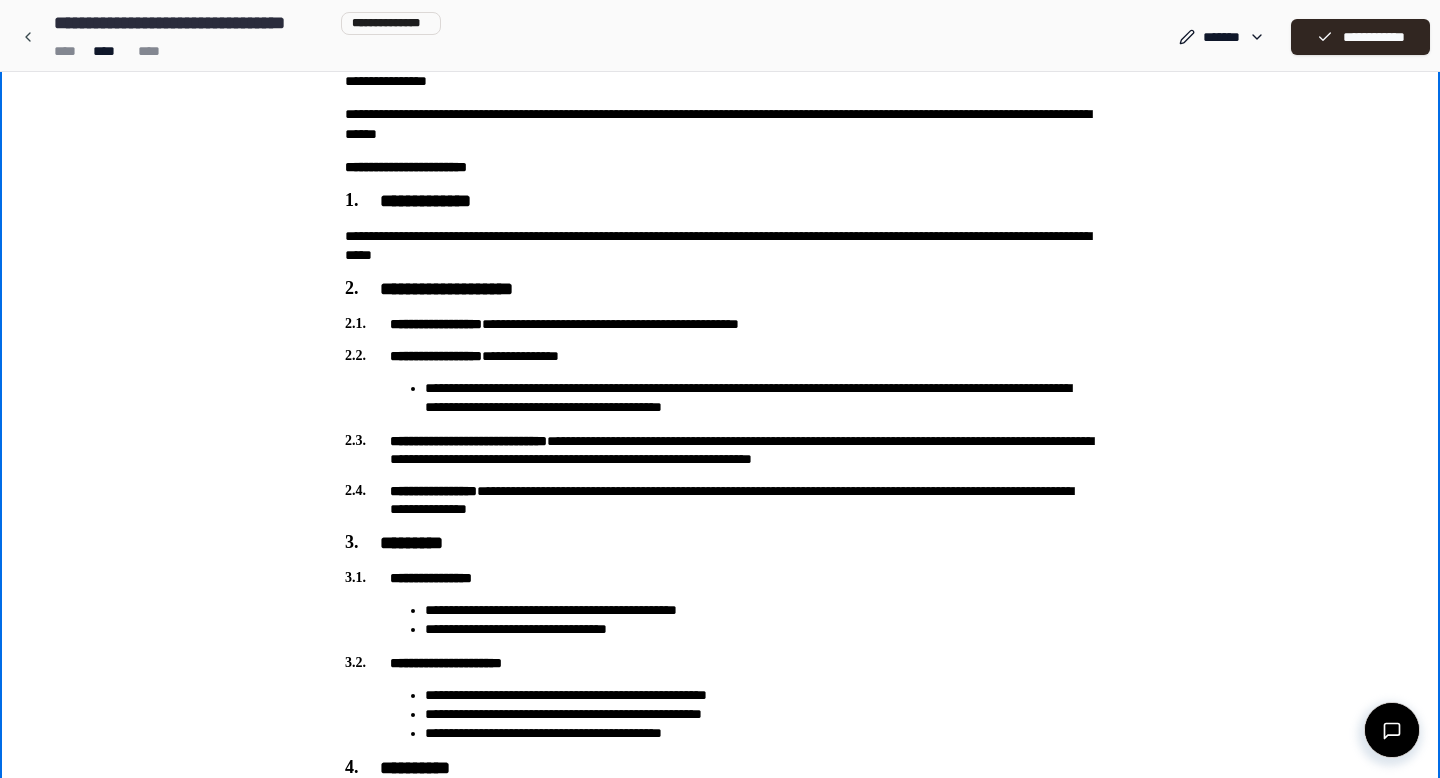 scroll, scrollTop: 0, scrollLeft: 0, axis: both 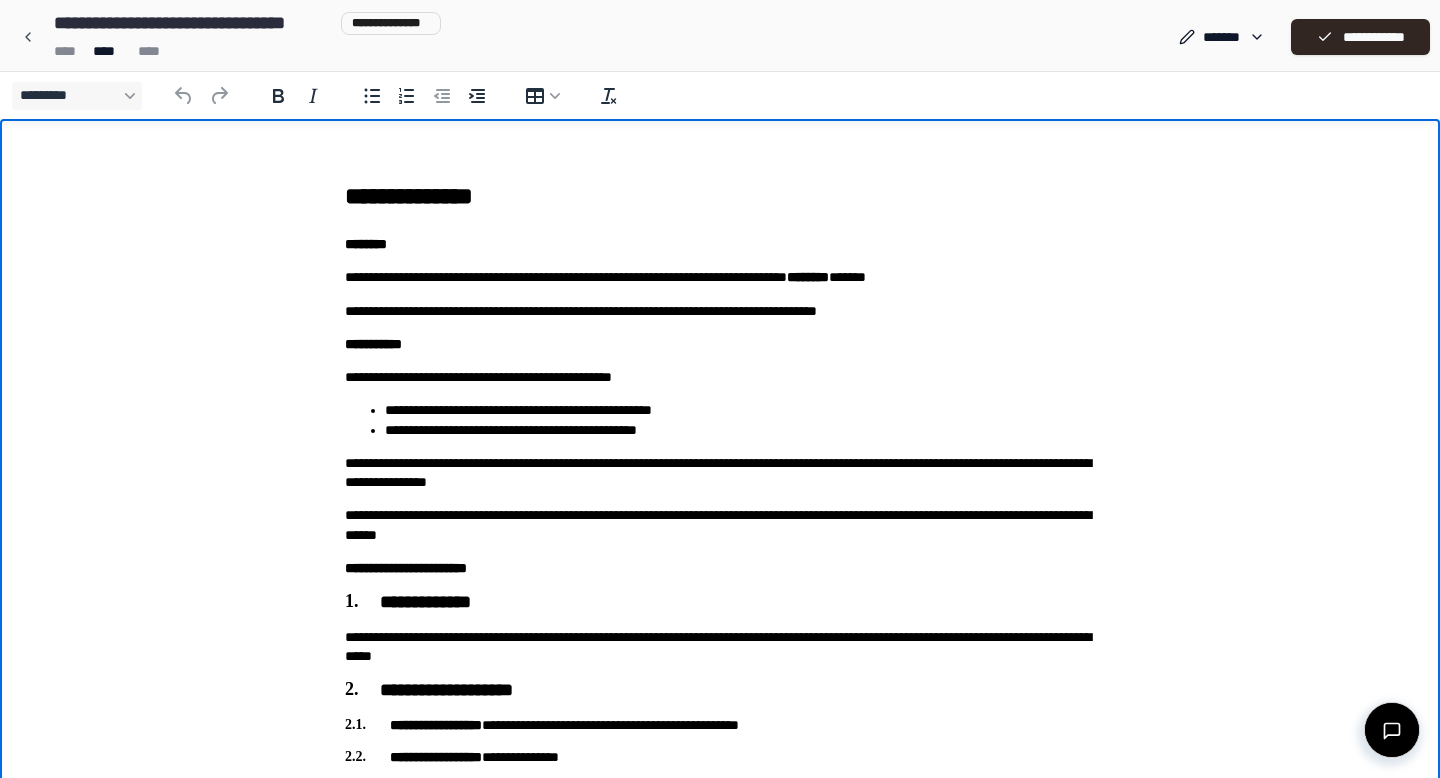 click on "**********" at bounding box center (740, 430) 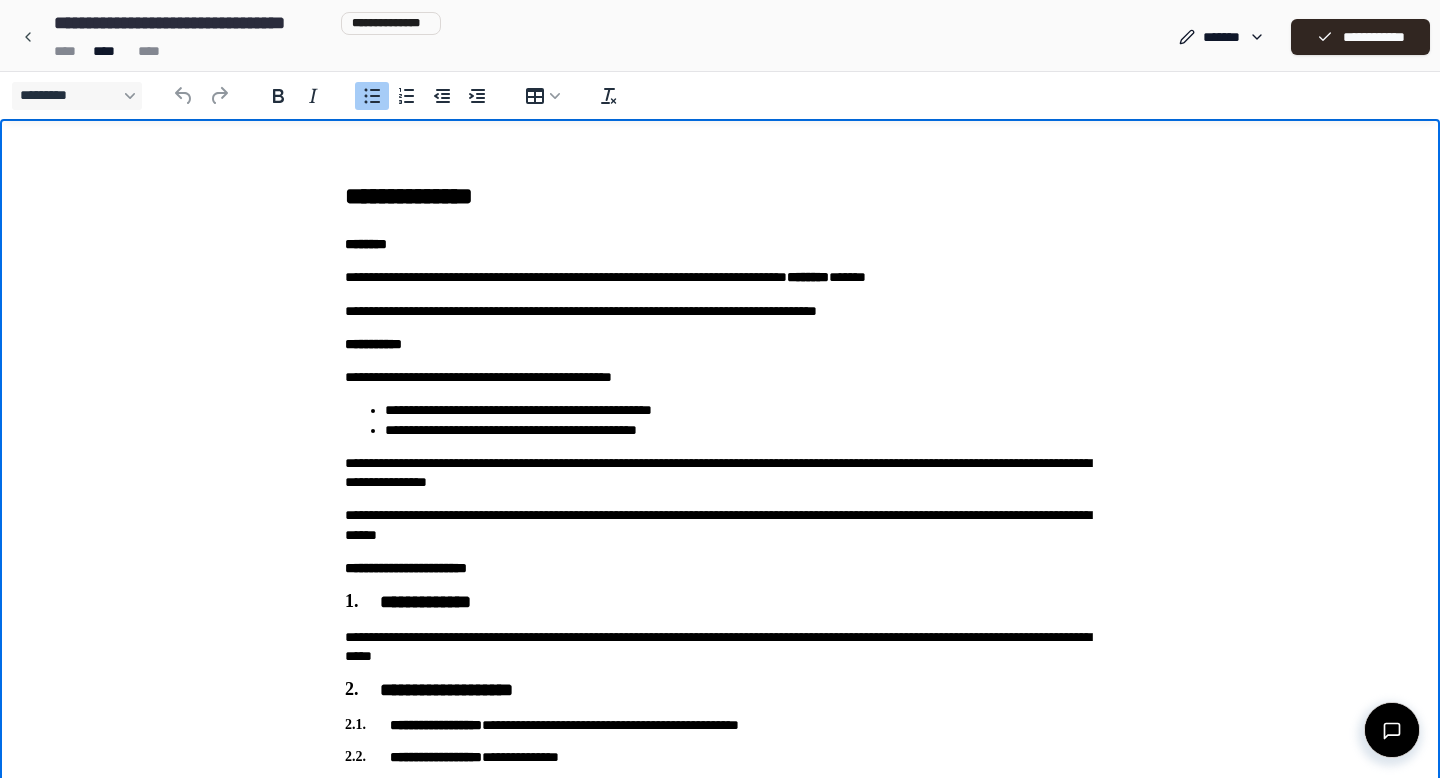 click on "**********" at bounding box center (740, 430) 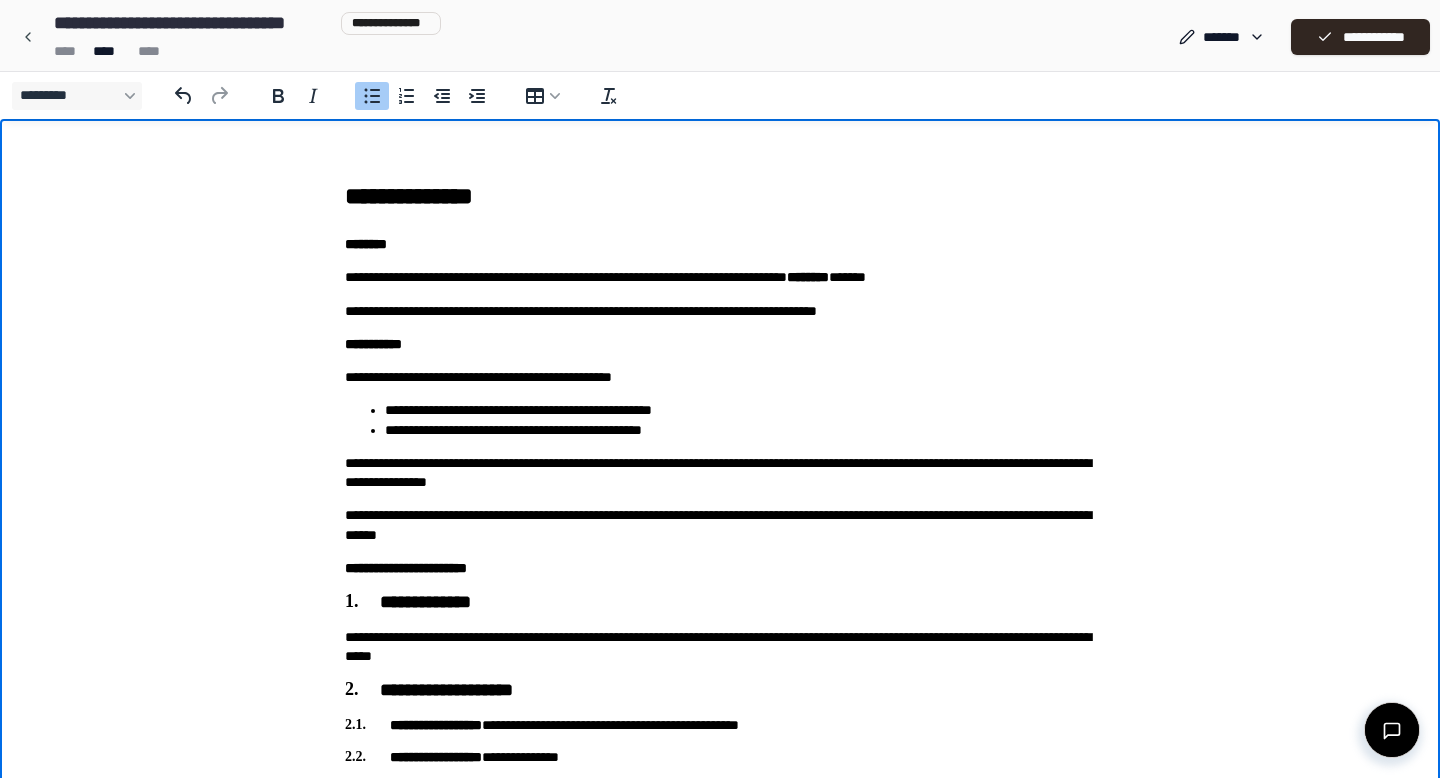 click on "**********" at bounding box center (720, 525) 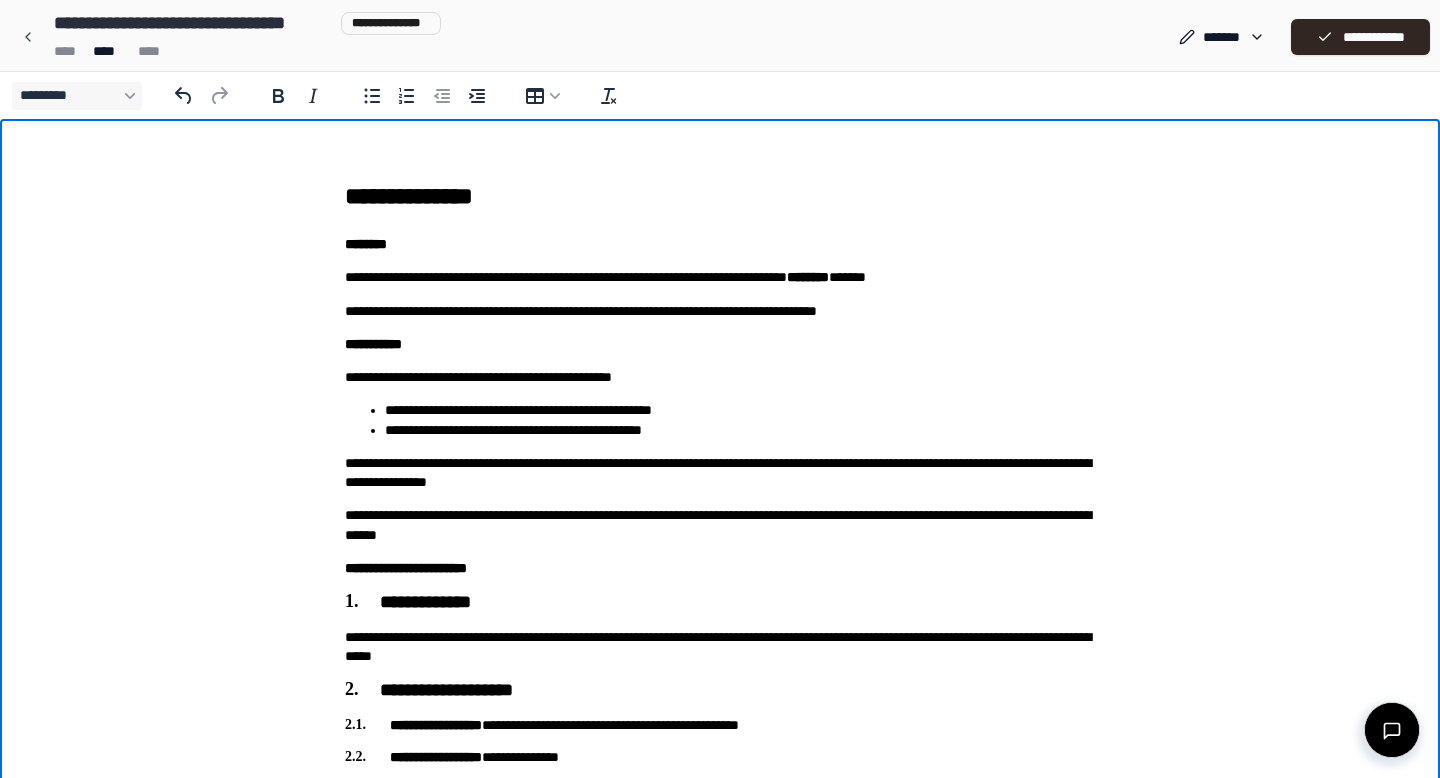 scroll, scrollTop: 401, scrollLeft: 0, axis: vertical 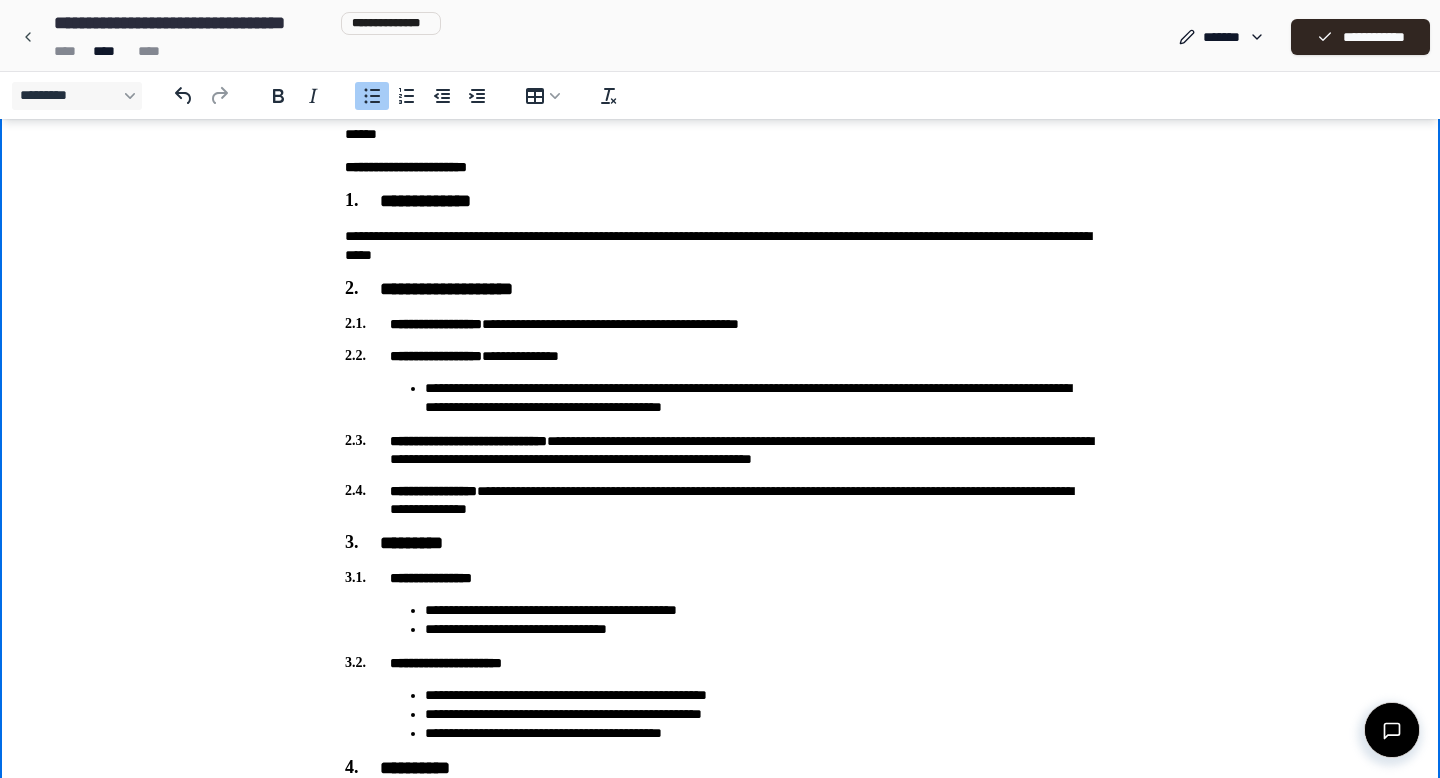 click on "**********" at bounding box center (760, 629) 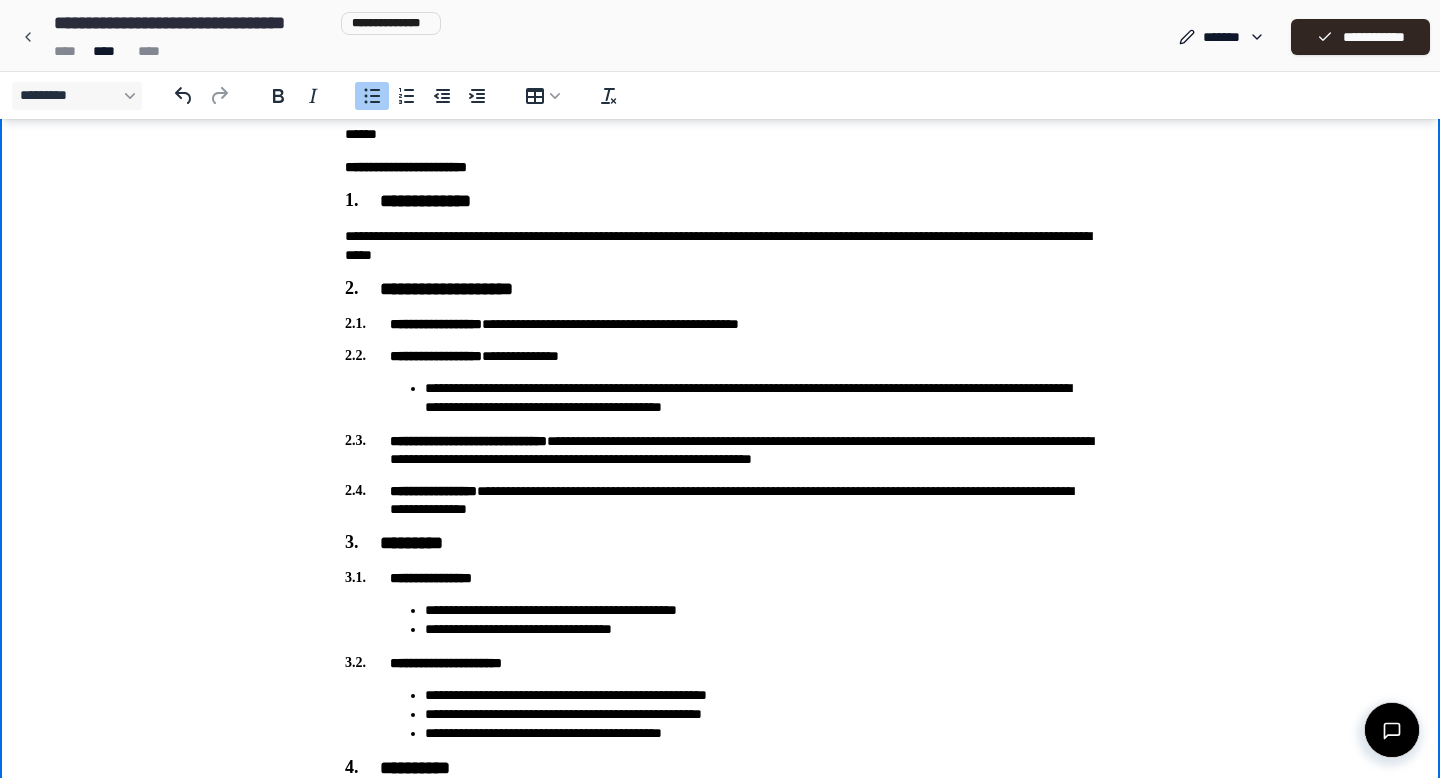 click on "**********" at bounding box center [720, 751] 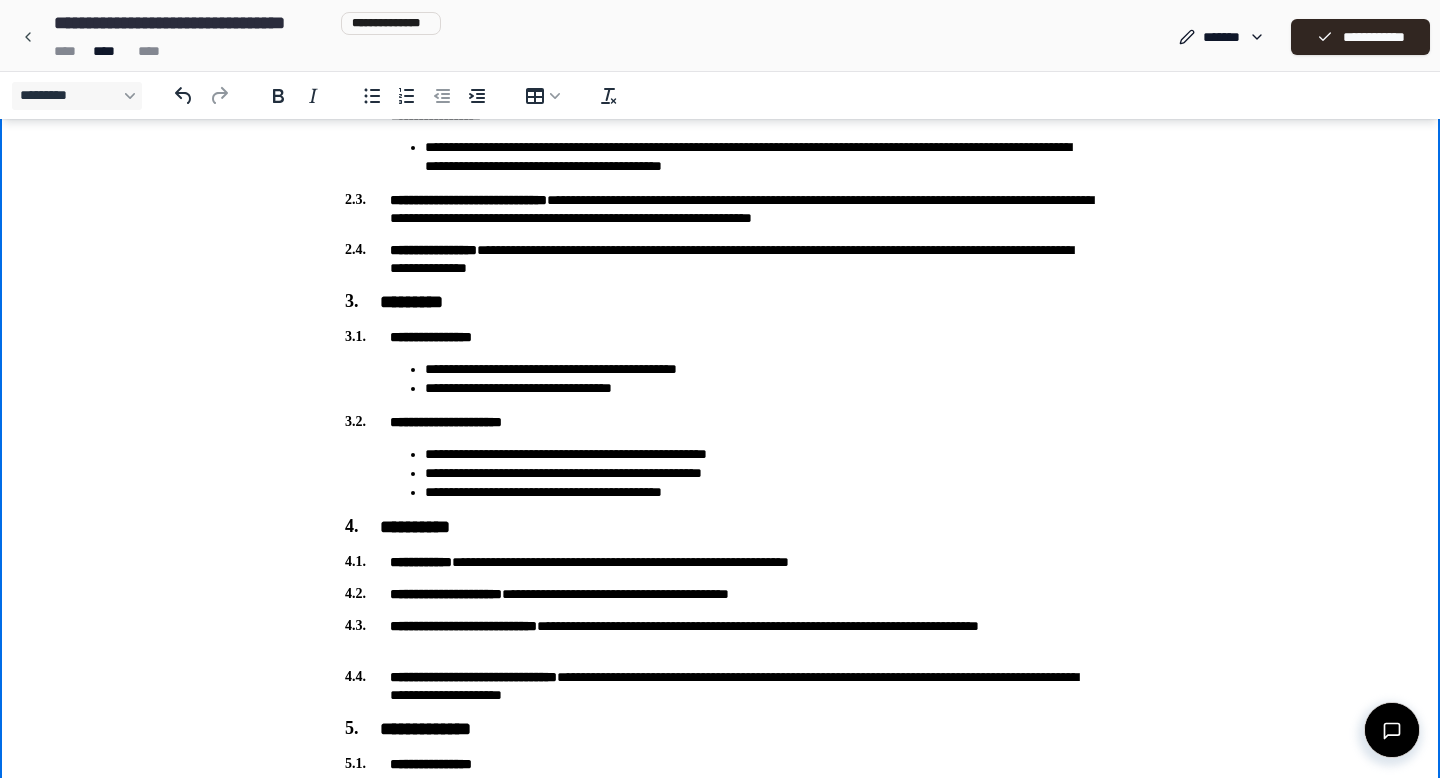 scroll, scrollTop: 214, scrollLeft: 0, axis: vertical 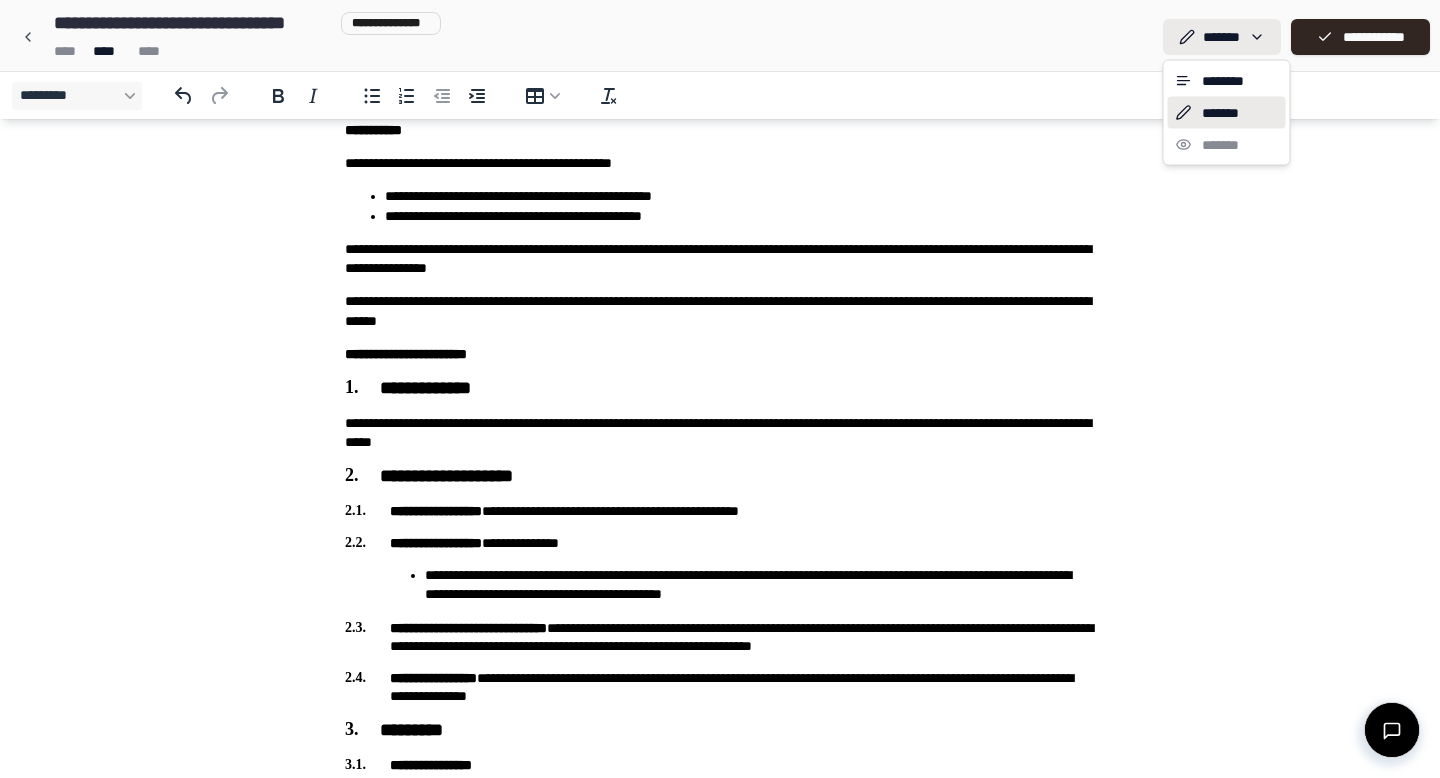 click on "**********" at bounding box center [720, 908] 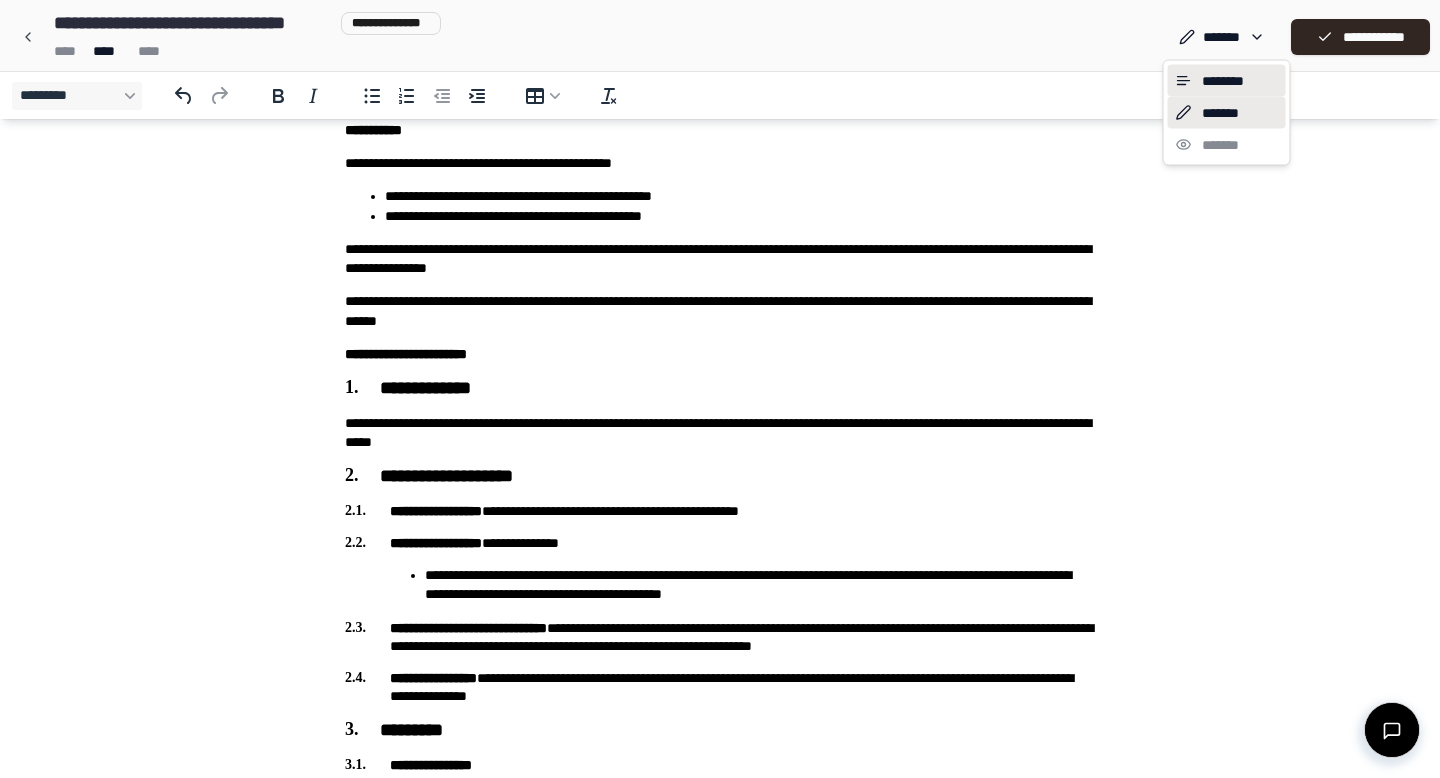 click on "********" at bounding box center [1227, 81] 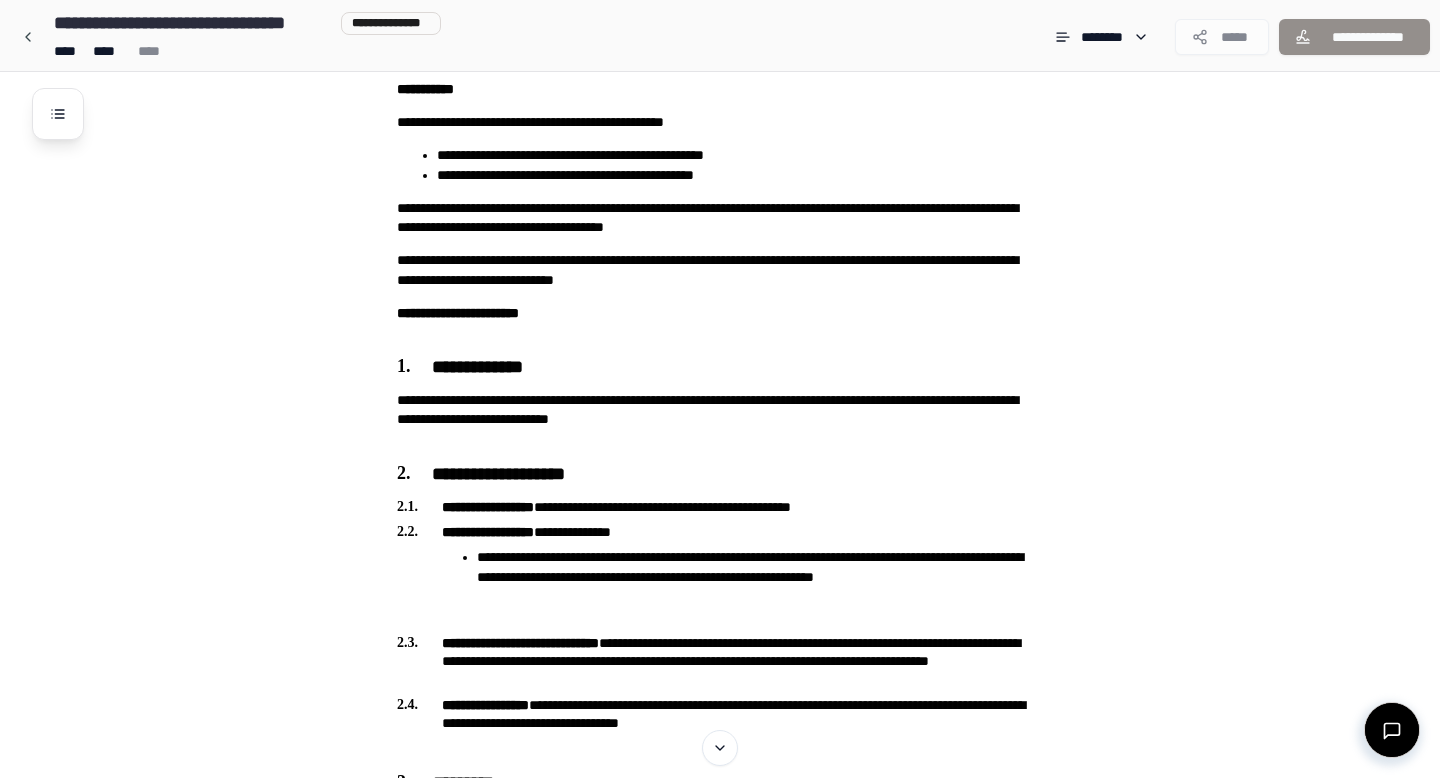 click on "**********" at bounding box center (746, 1260) 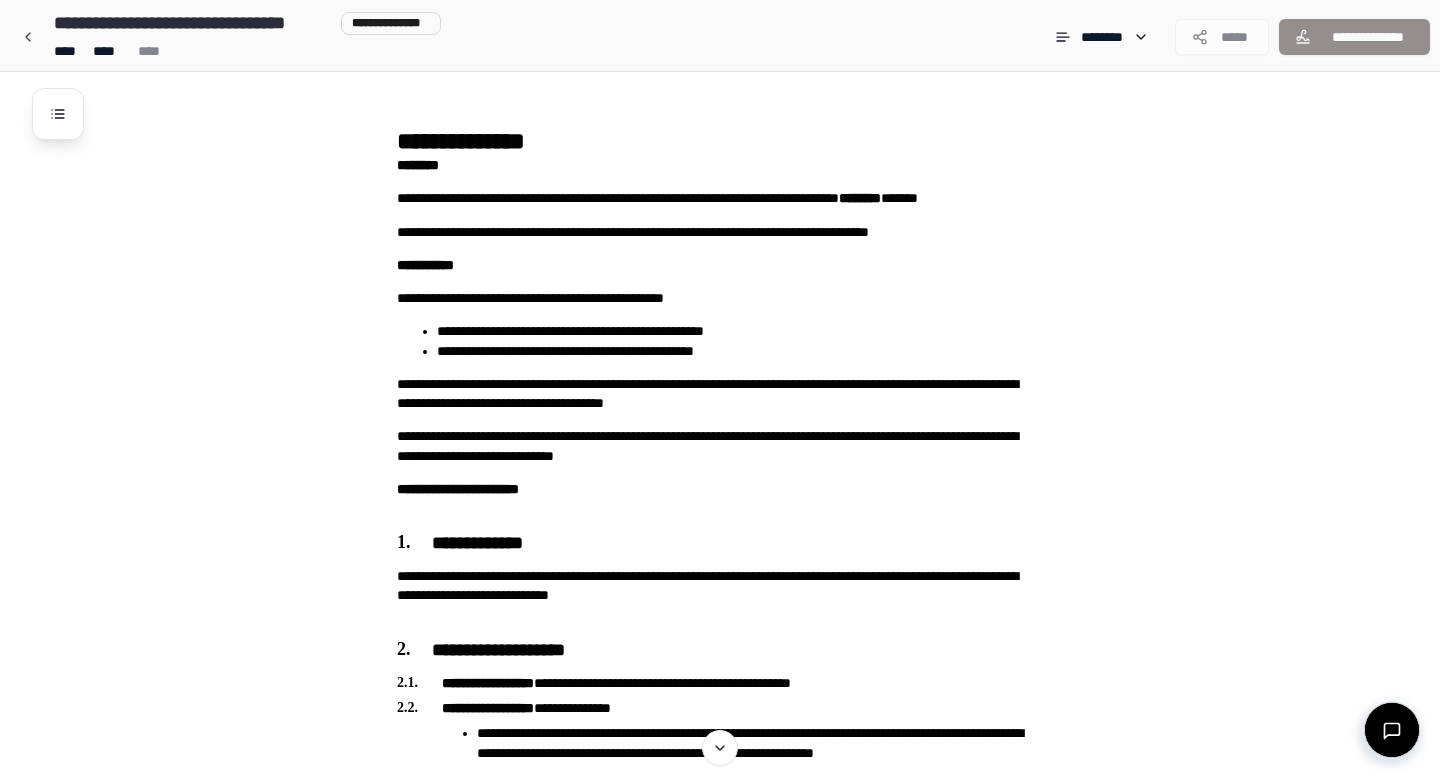 scroll, scrollTop: 40, scrollLeft: 0, axis: vertical 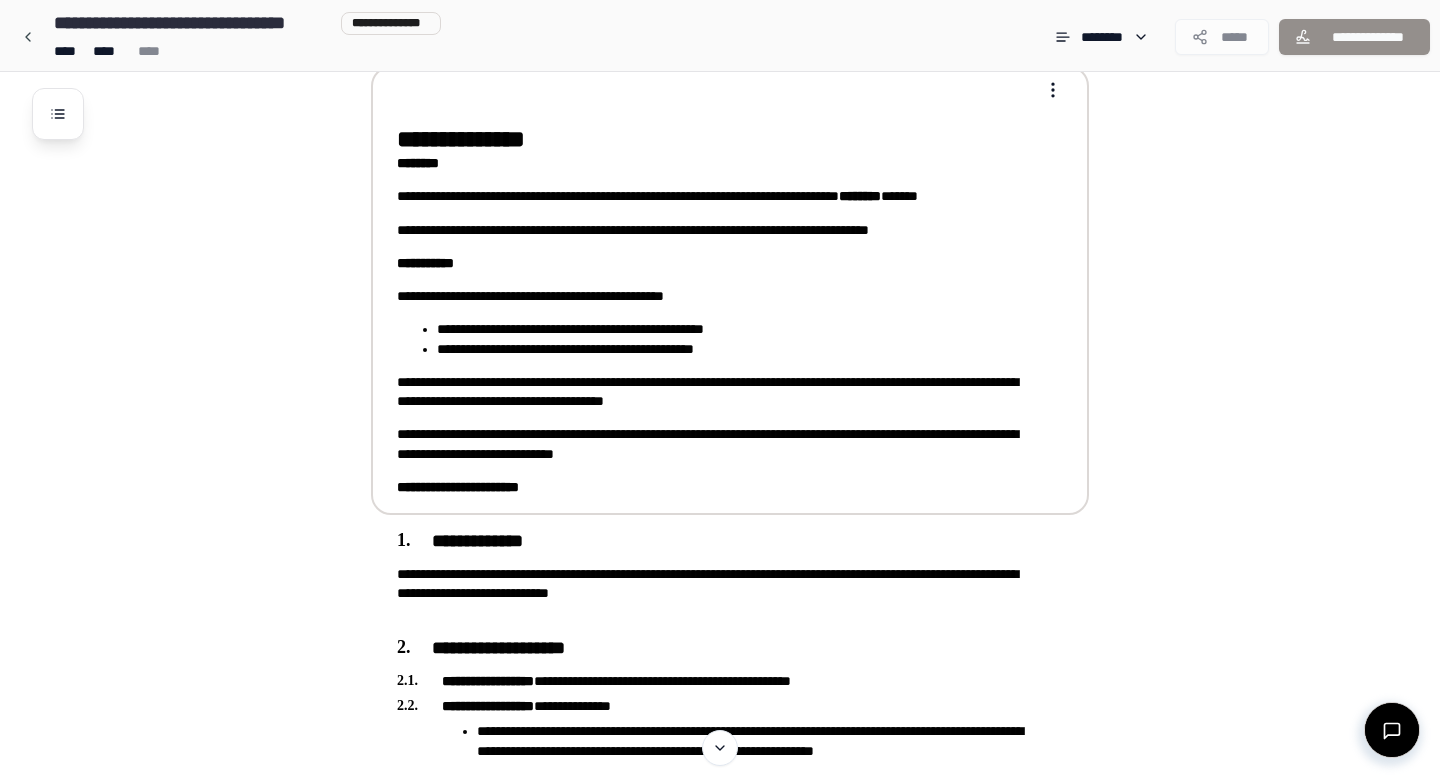 click on "**********" at bounding box center (720, 1398) 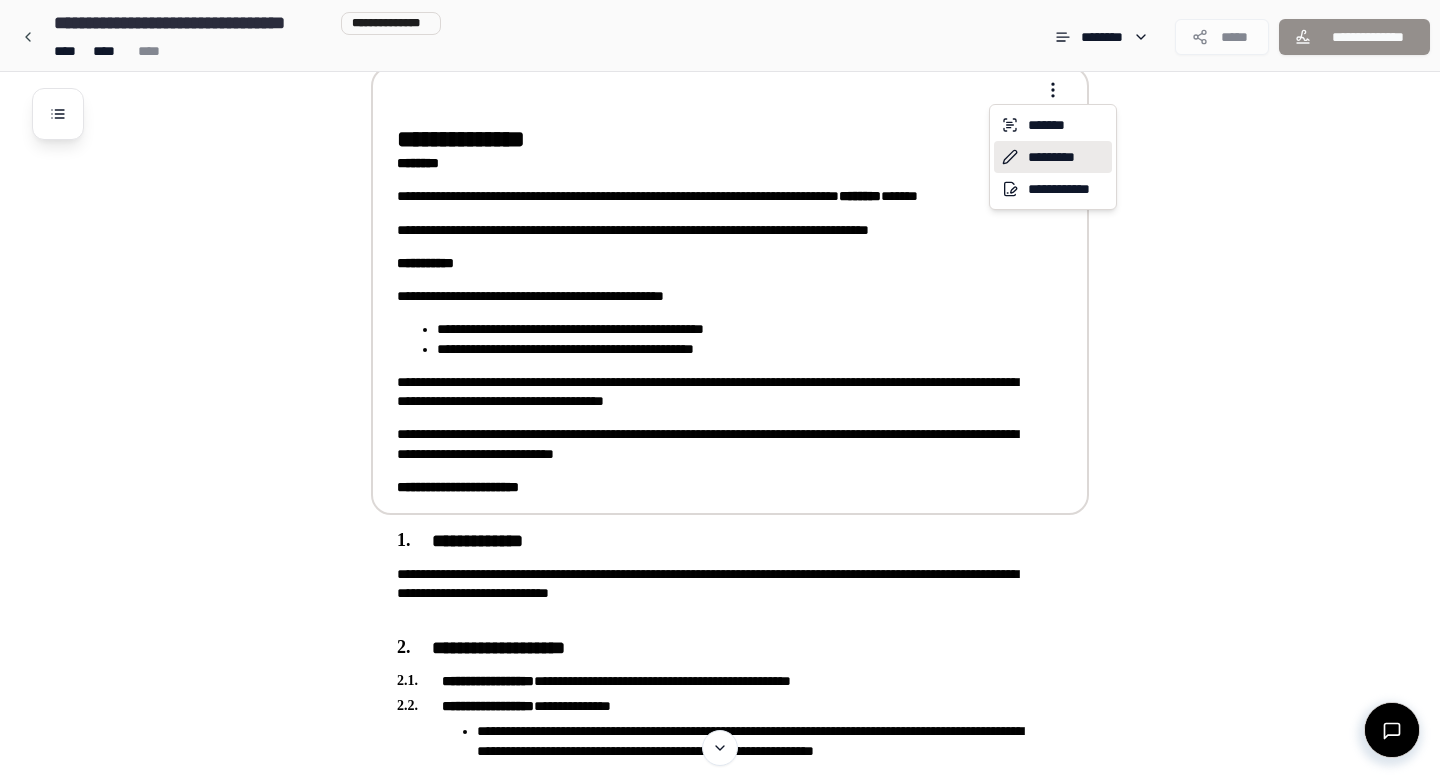 click on "*********" at bounding box center (1053, 157) 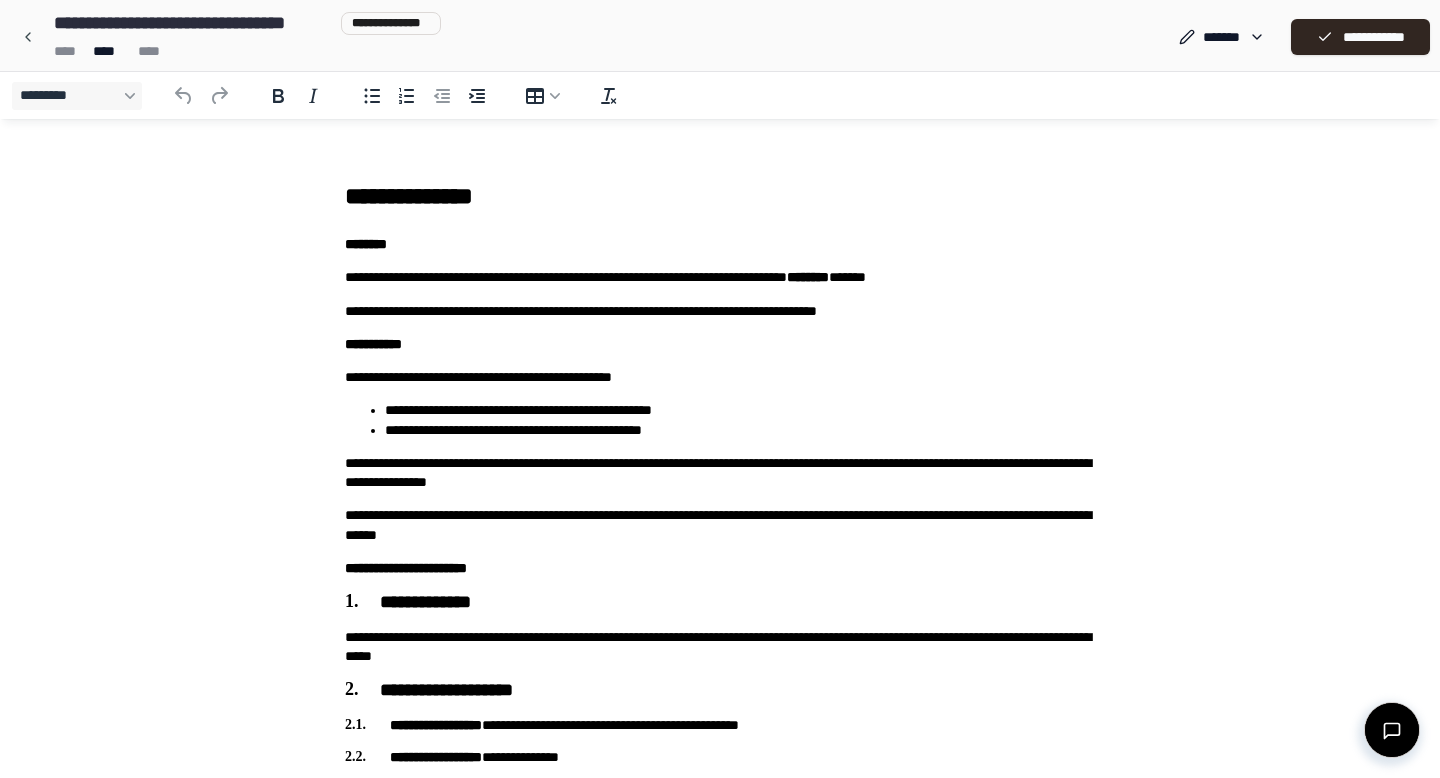 scroll, scrollTop: 0, scrollLeft: 0, axis: both 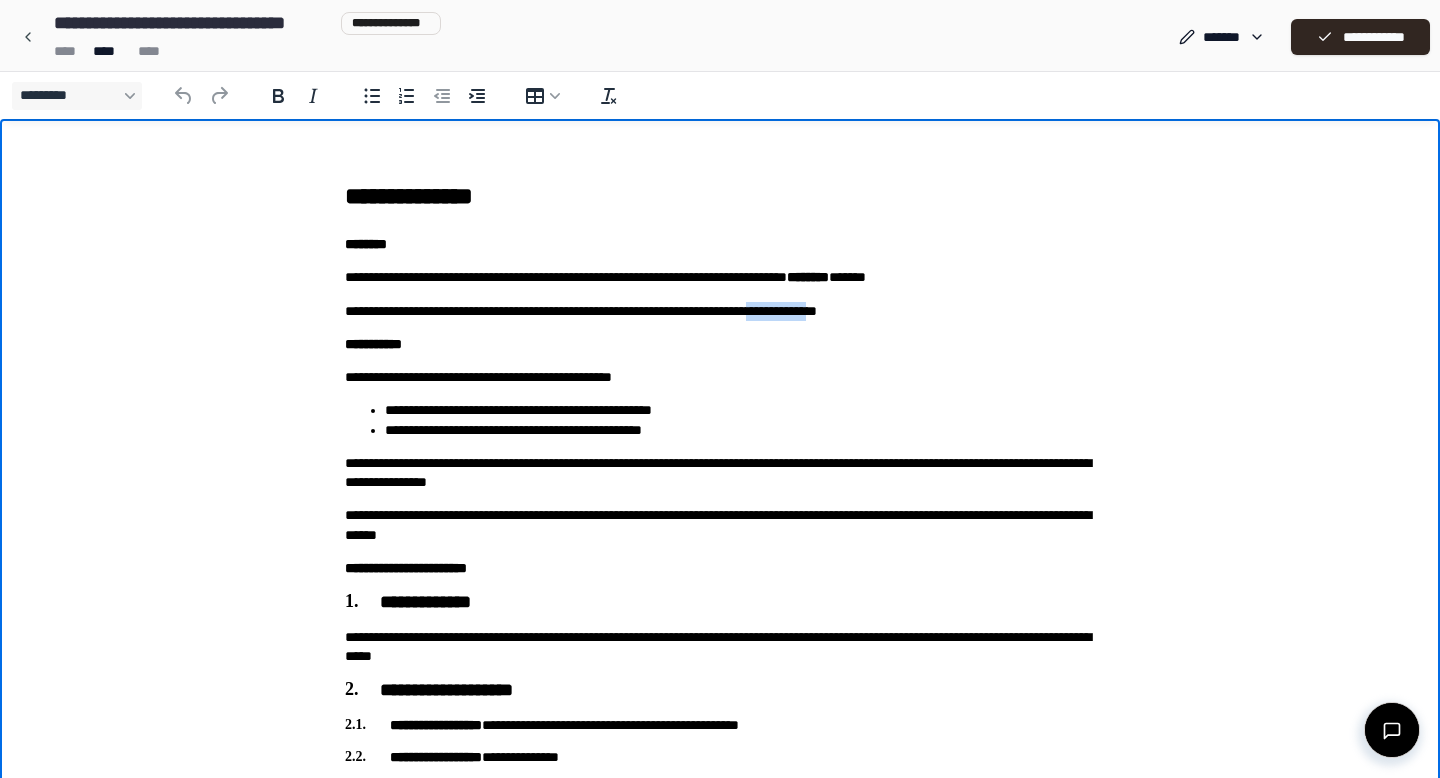 drag, startPoint x: 932, startPoint y: 312, endPoint x: 850, endPoint y: 311, distance: 82.006096 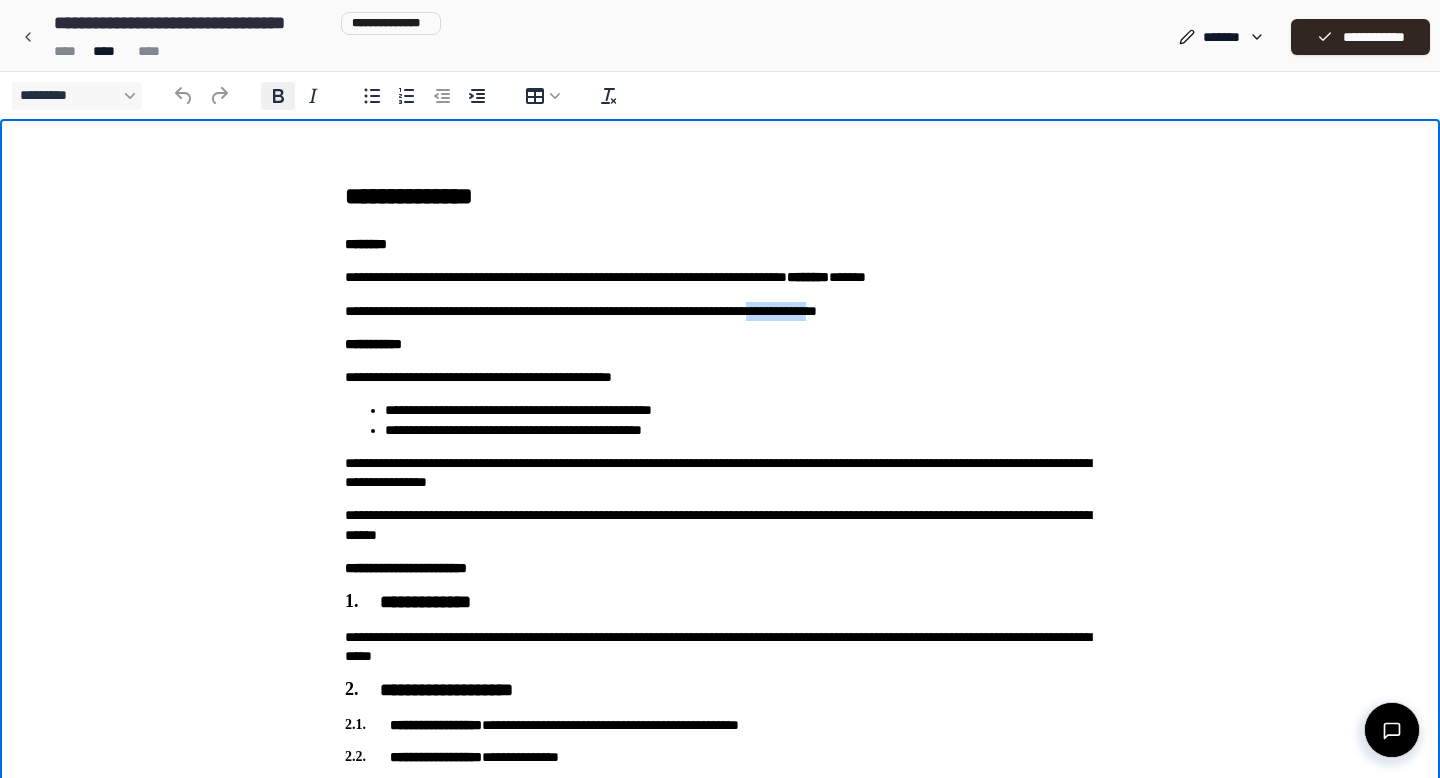 click 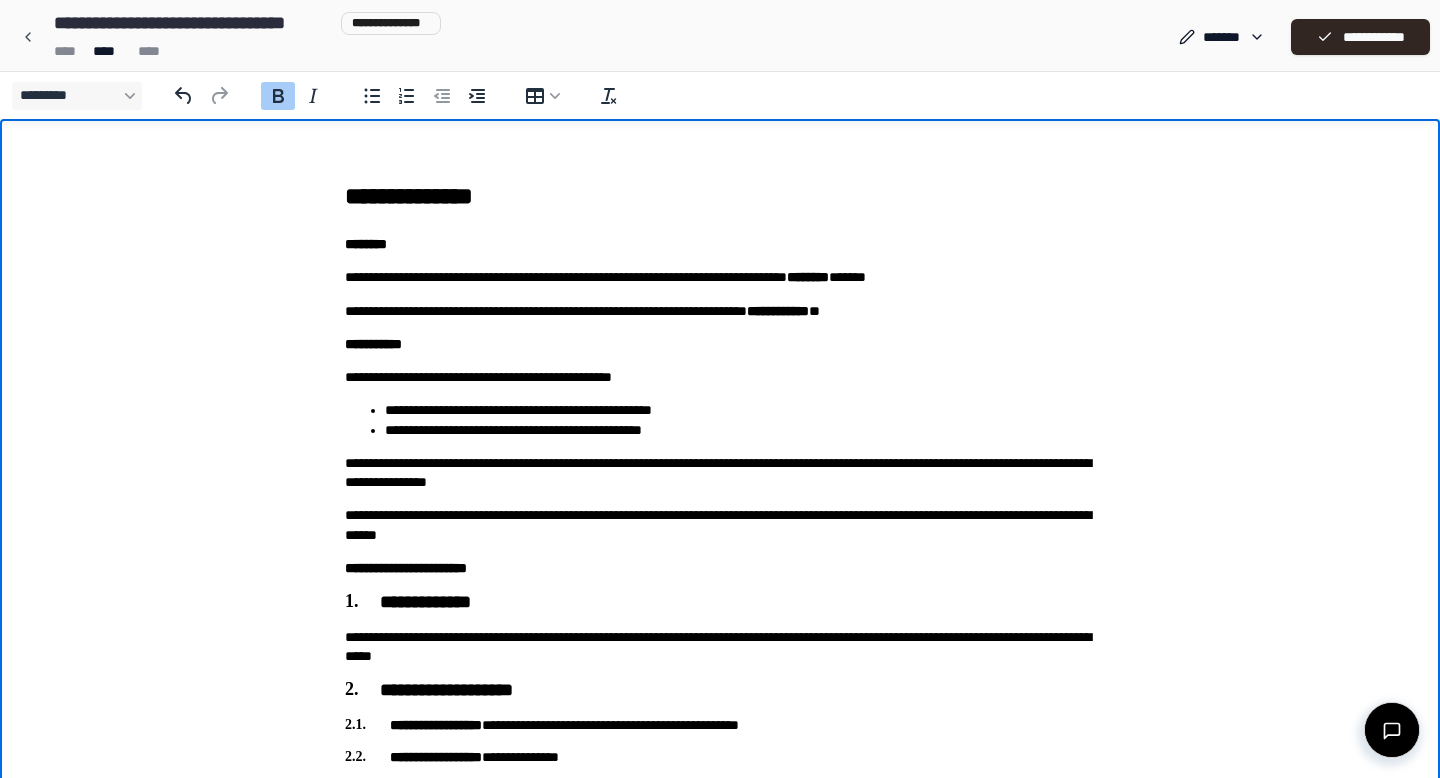 click on "**********" at bounding box center [720, 1152] 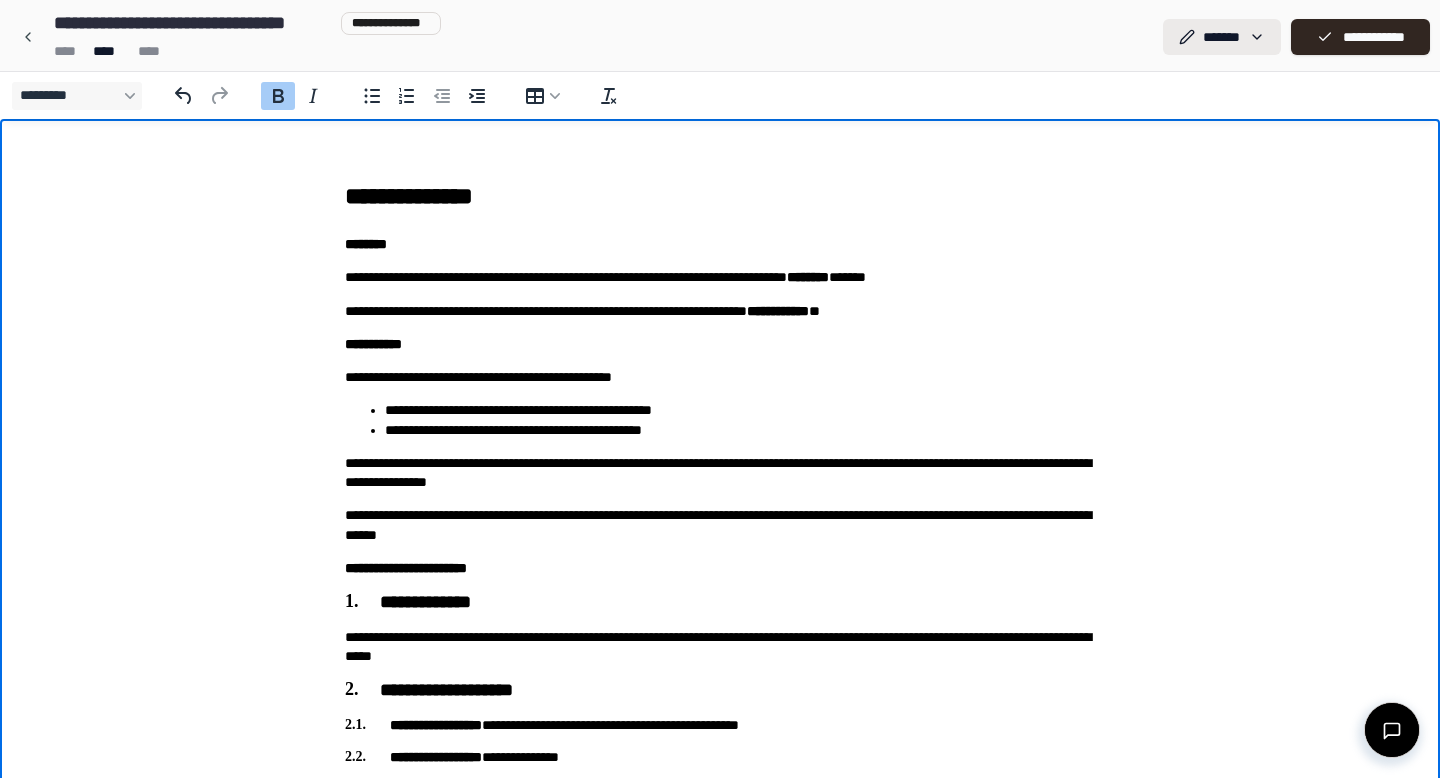 click on "**********" at bounding box center [720, 1122] 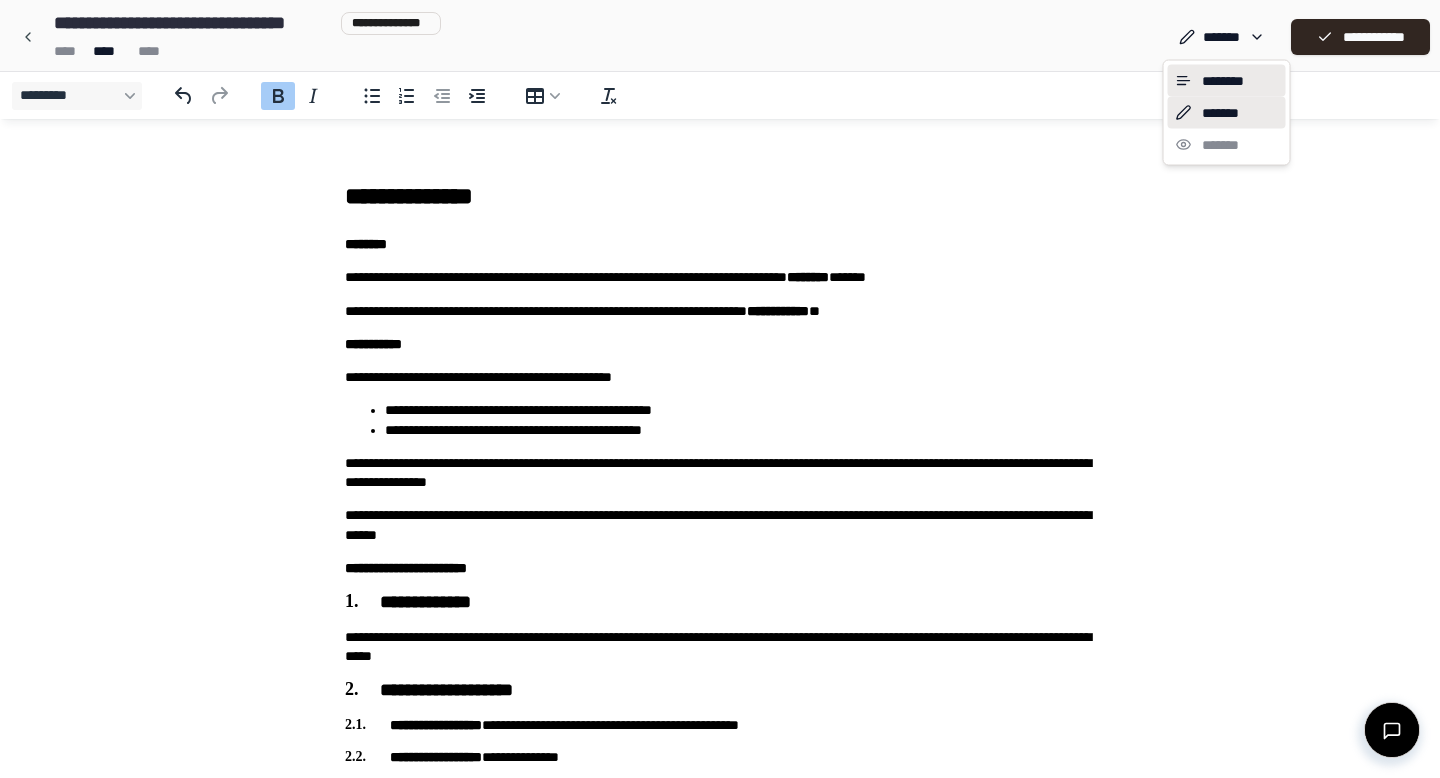 click on "********" at bounding box center [1227, 81] 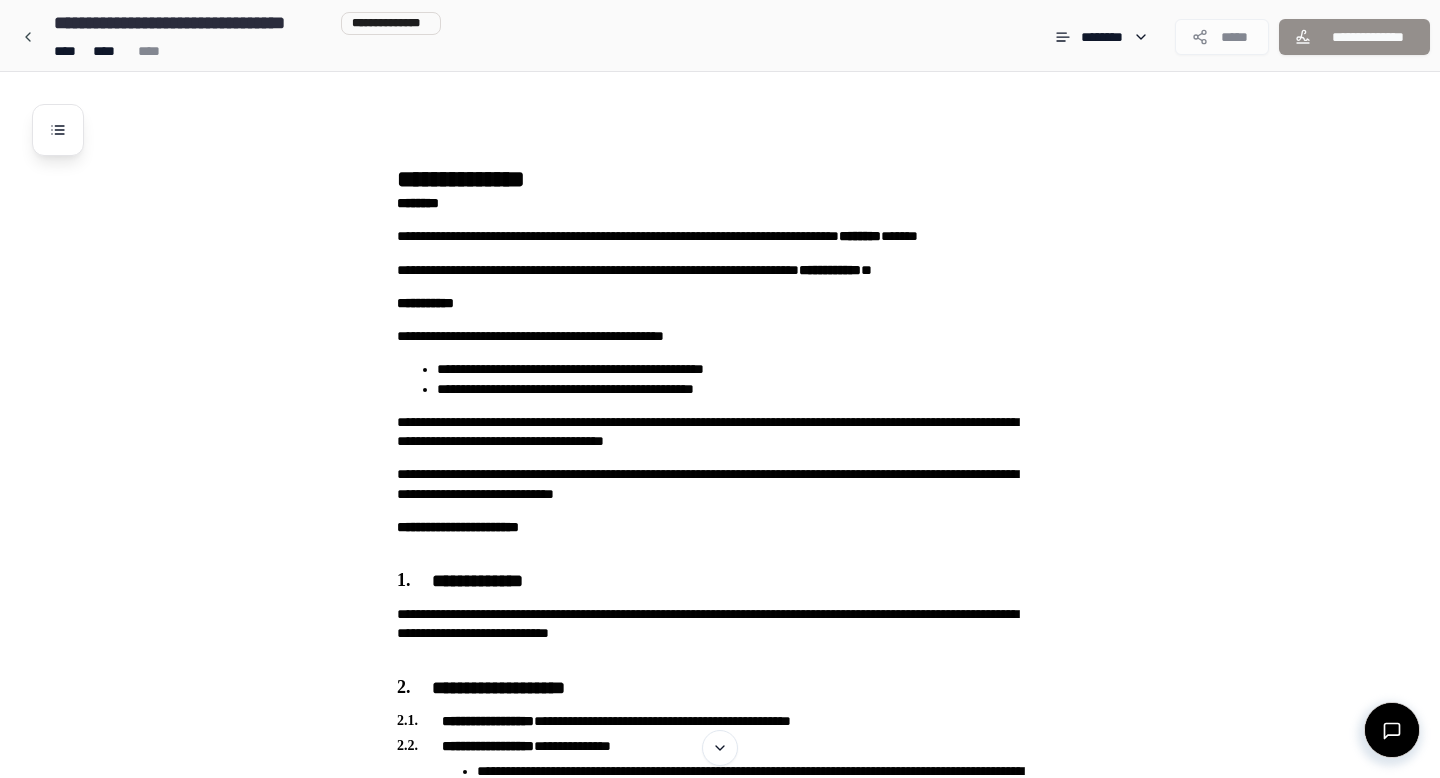 click on "**** **** ****" at bounding box center [243, 51] 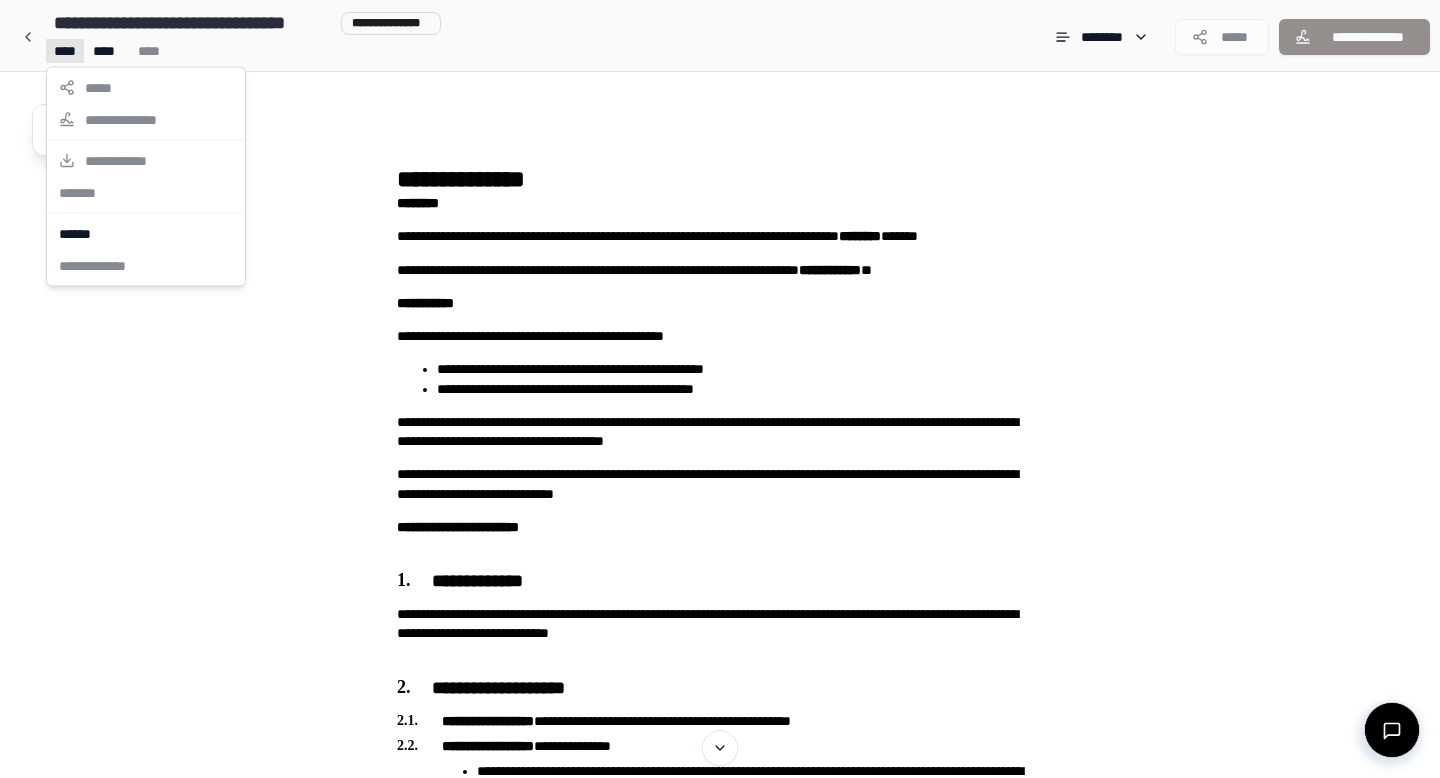 click on "**********" at bounding box center (720, 1438) 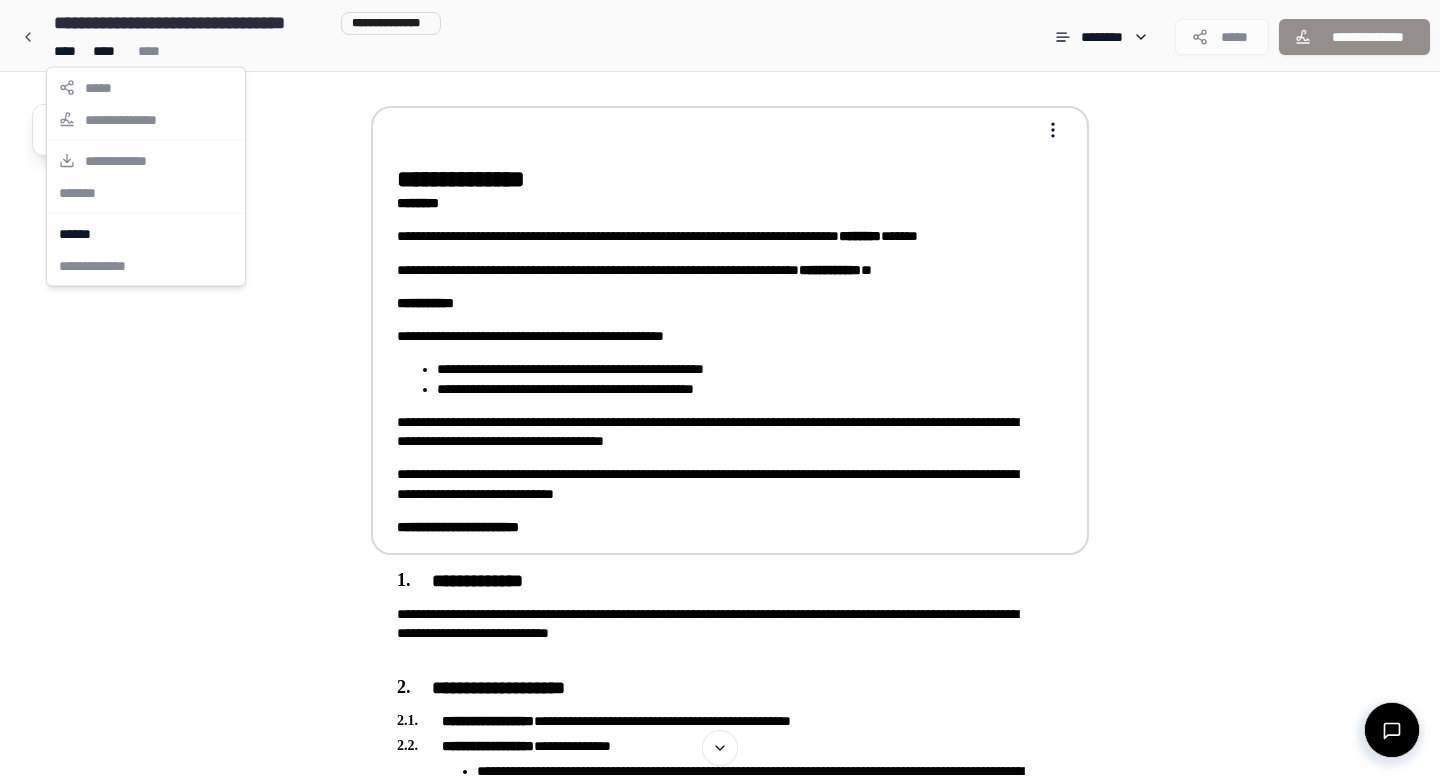 click on "**********" at bounding box center [720, 1438] 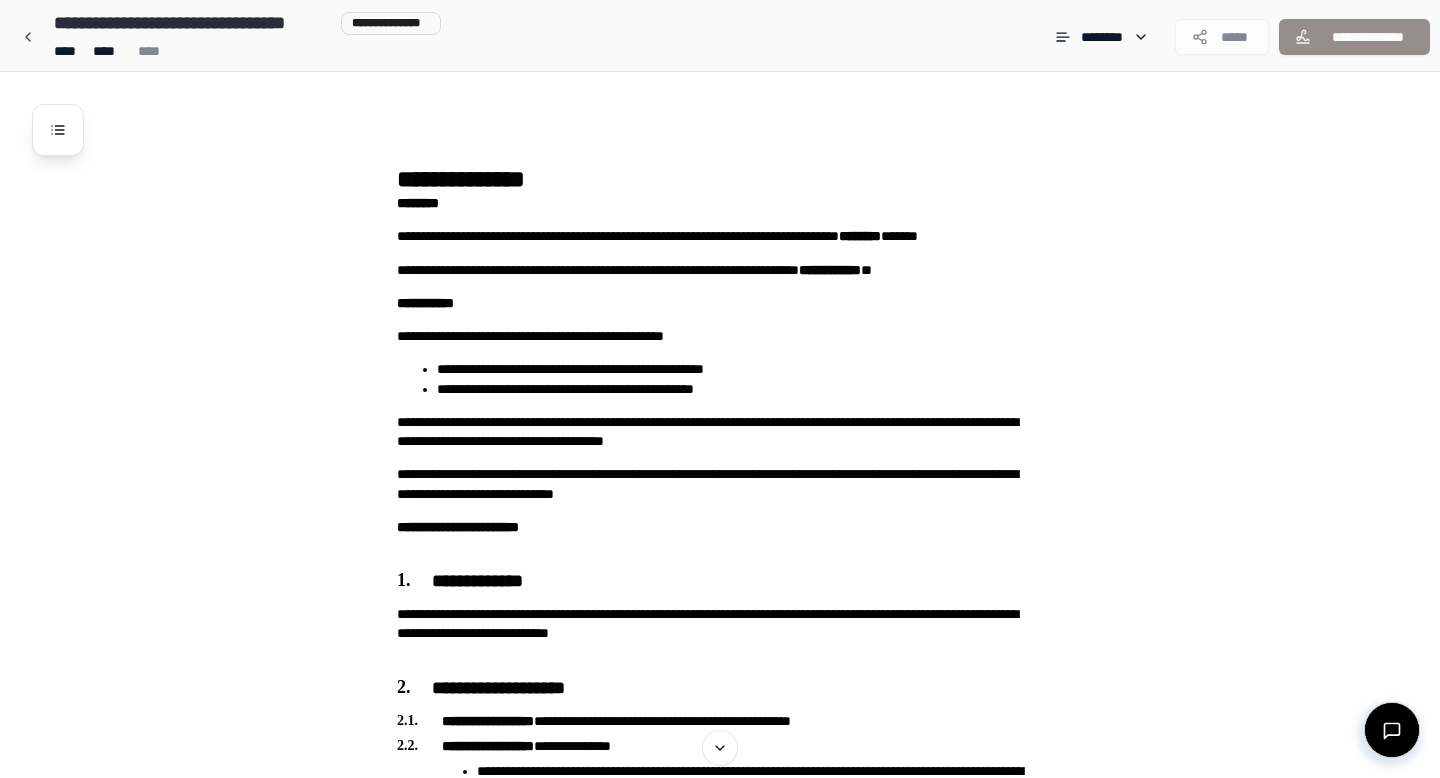 click on "**********" at bounding box center (746, 1474) 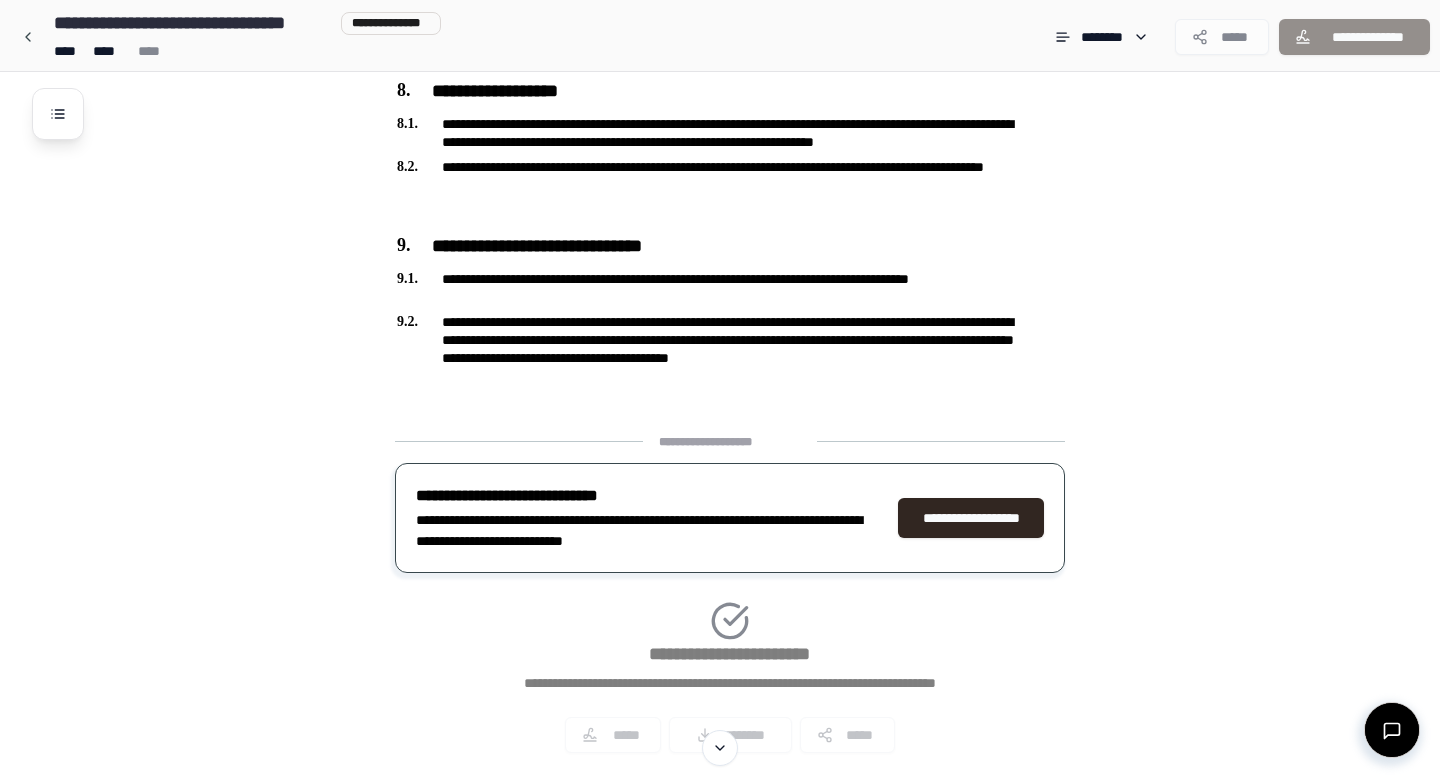 scroll, scrollTop: 2040, scrollLeft: 0, axis: vertical 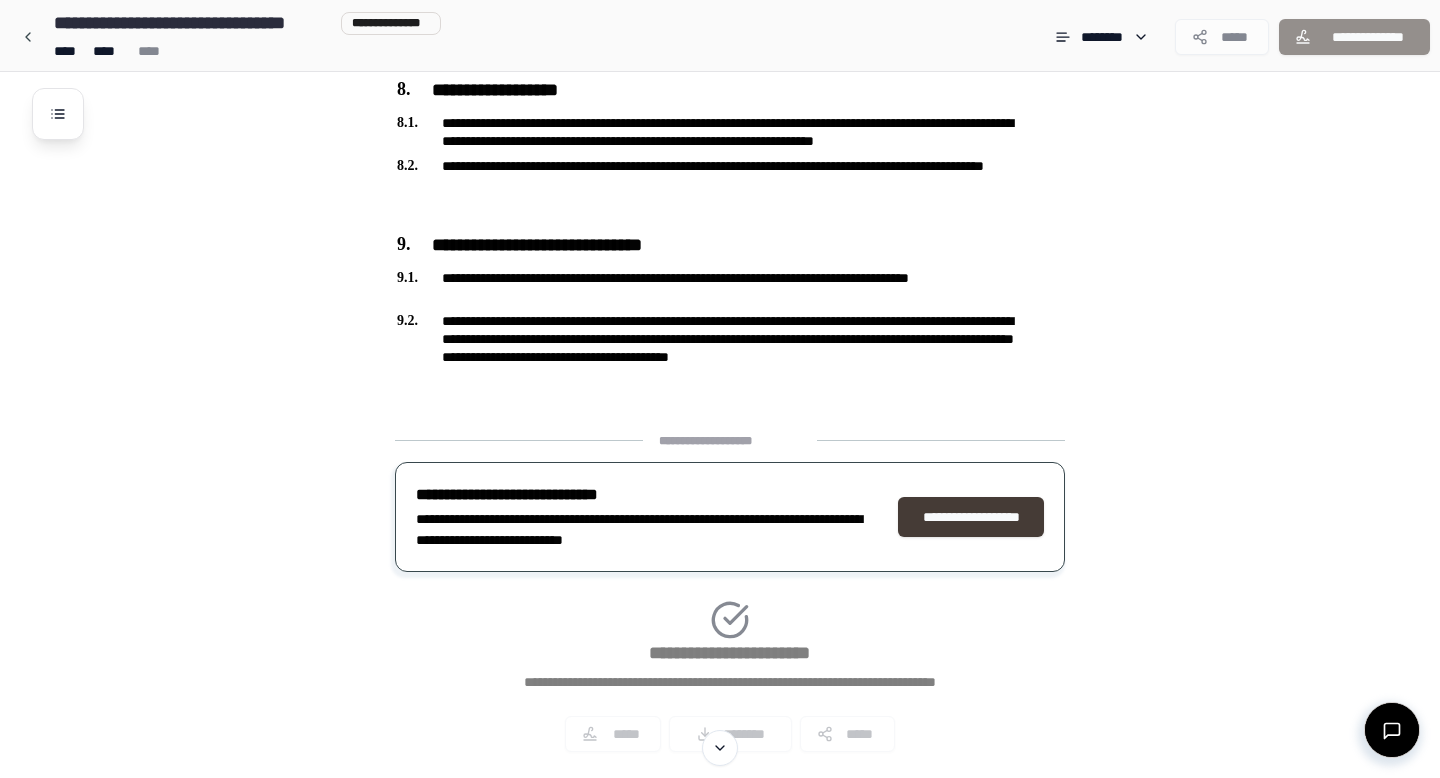 click on "**********" at bounding box center (971, 517) 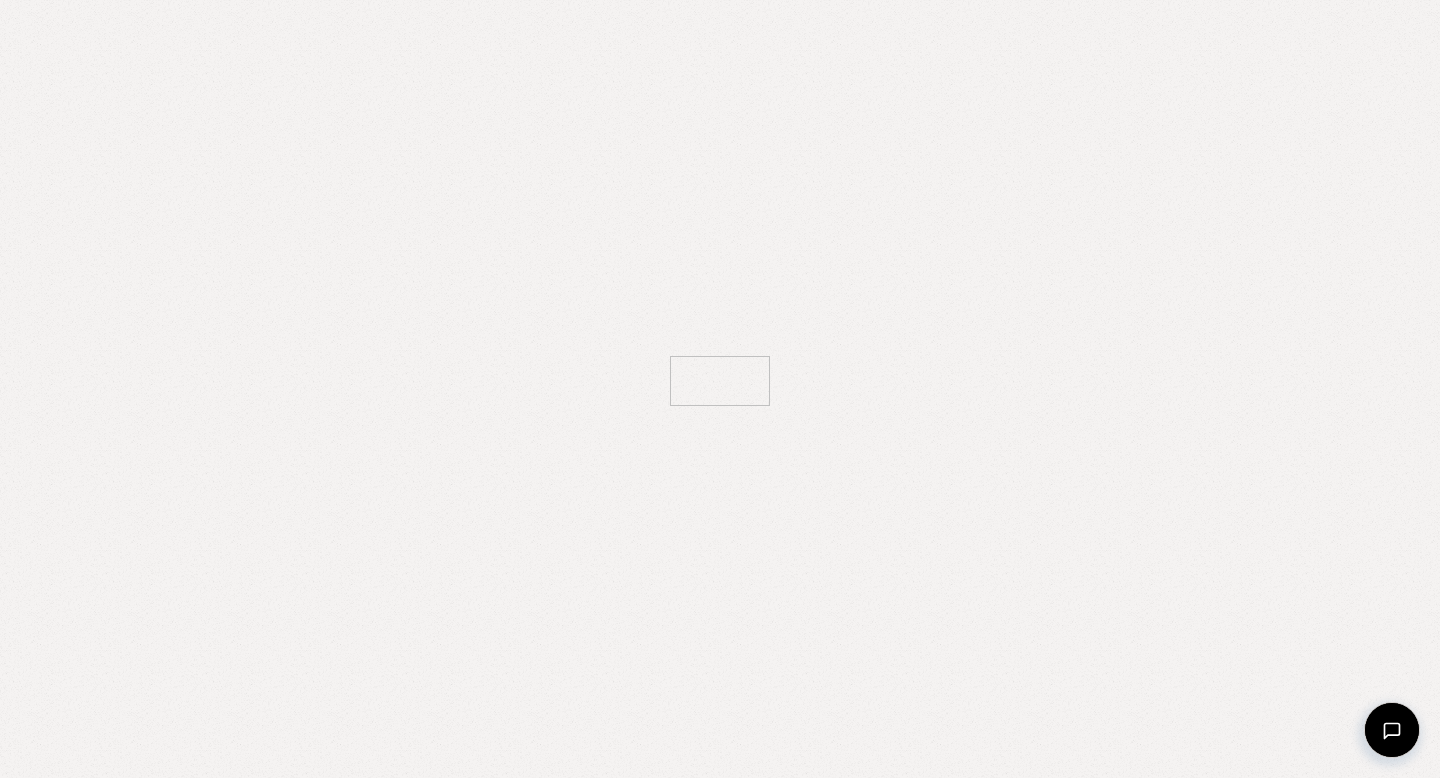 scroll, scrollTop: 0, scrollLeft: 0, axis: both 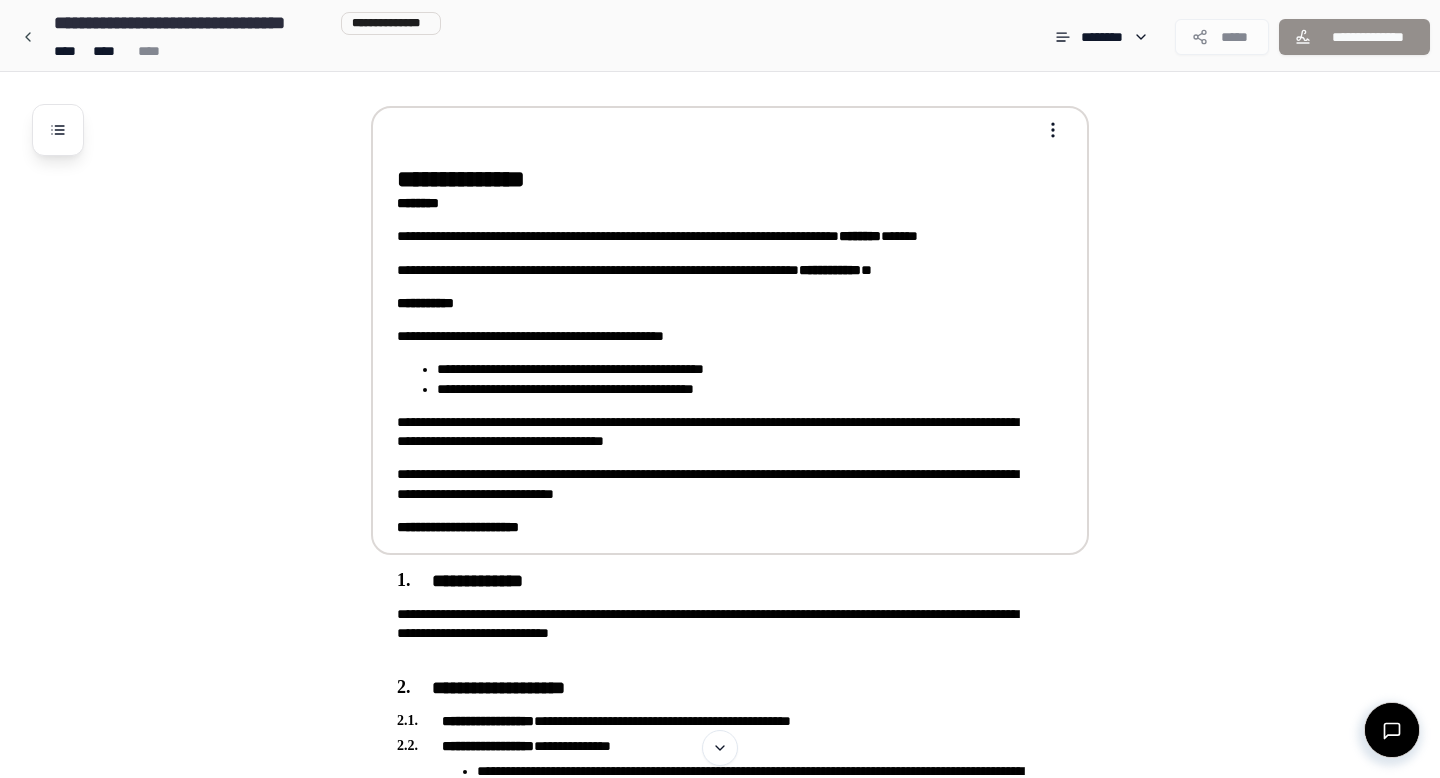 click on "**********" at bounding box center (716, 179) 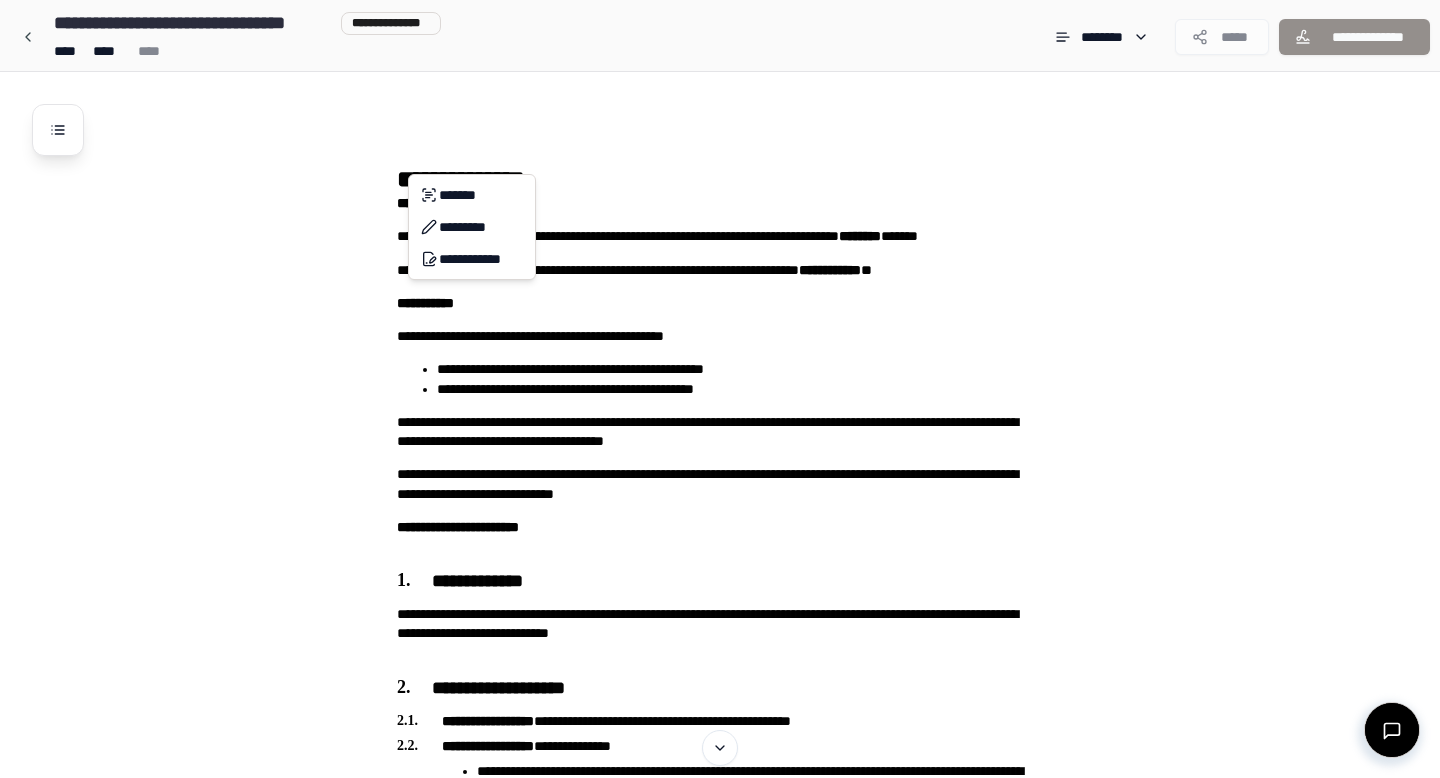 click on "**********" at bounding box center (720, 1438) 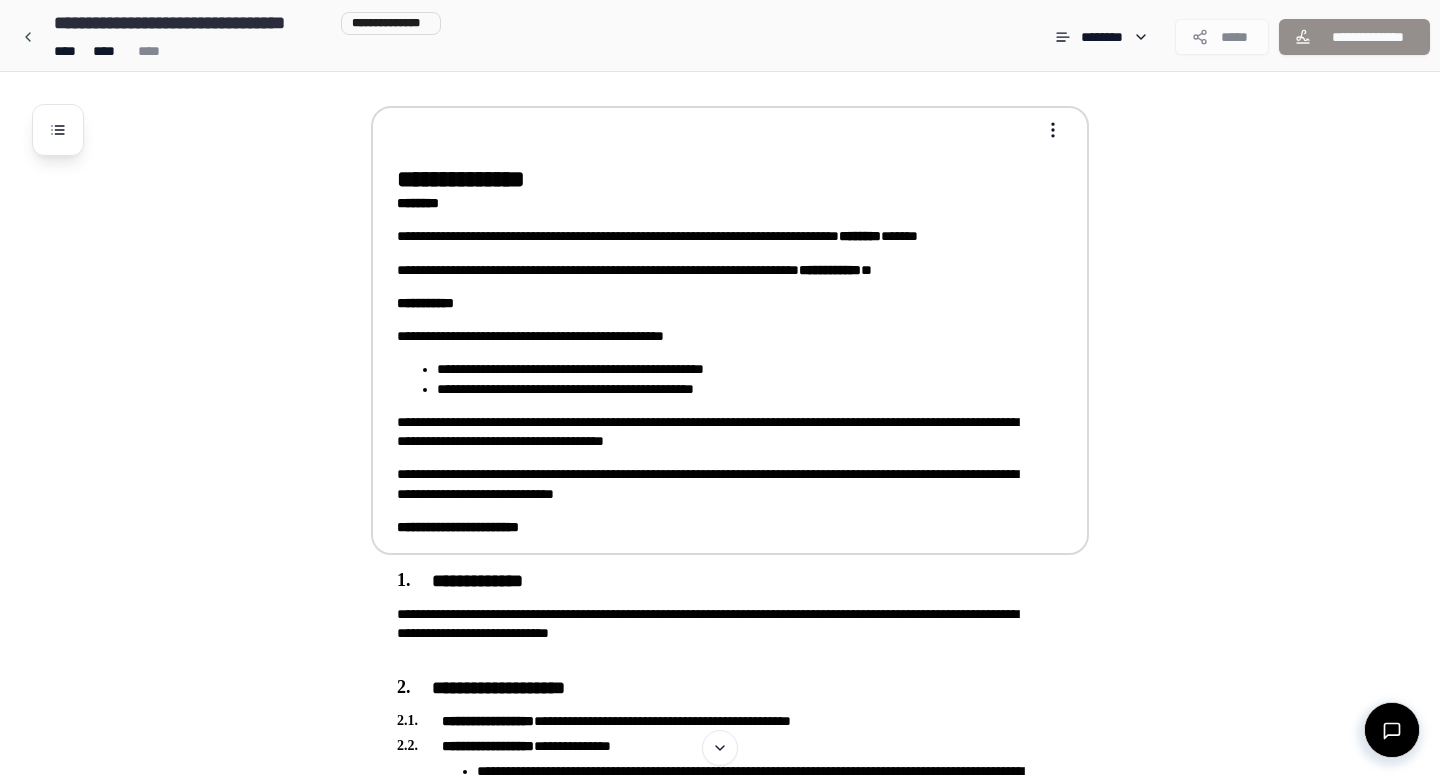 click on "**********" at bounding box center [716, 179] 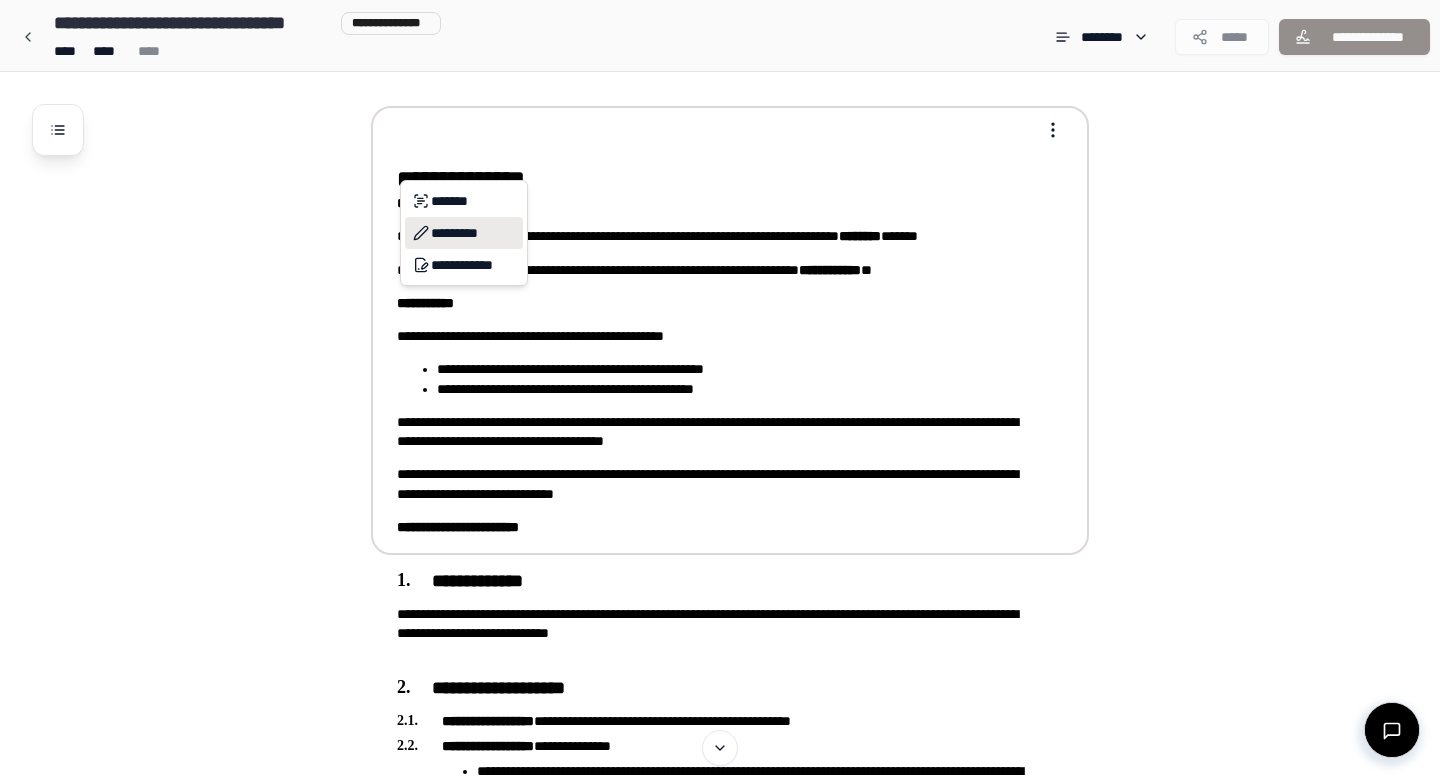 click on "*********" at bounding box center (464, 233) 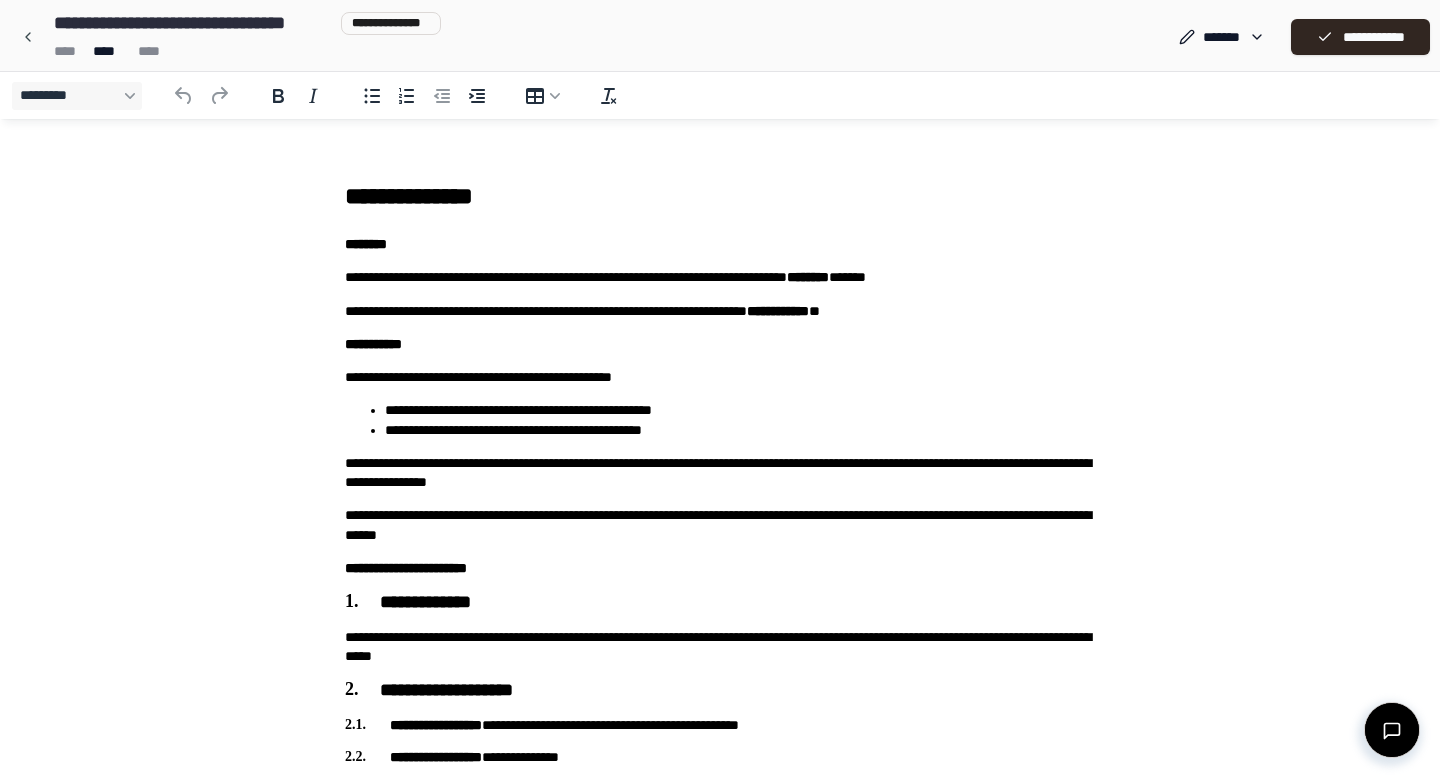 scroll, scrollTop: 0, scrollLeft: 0, axis: both 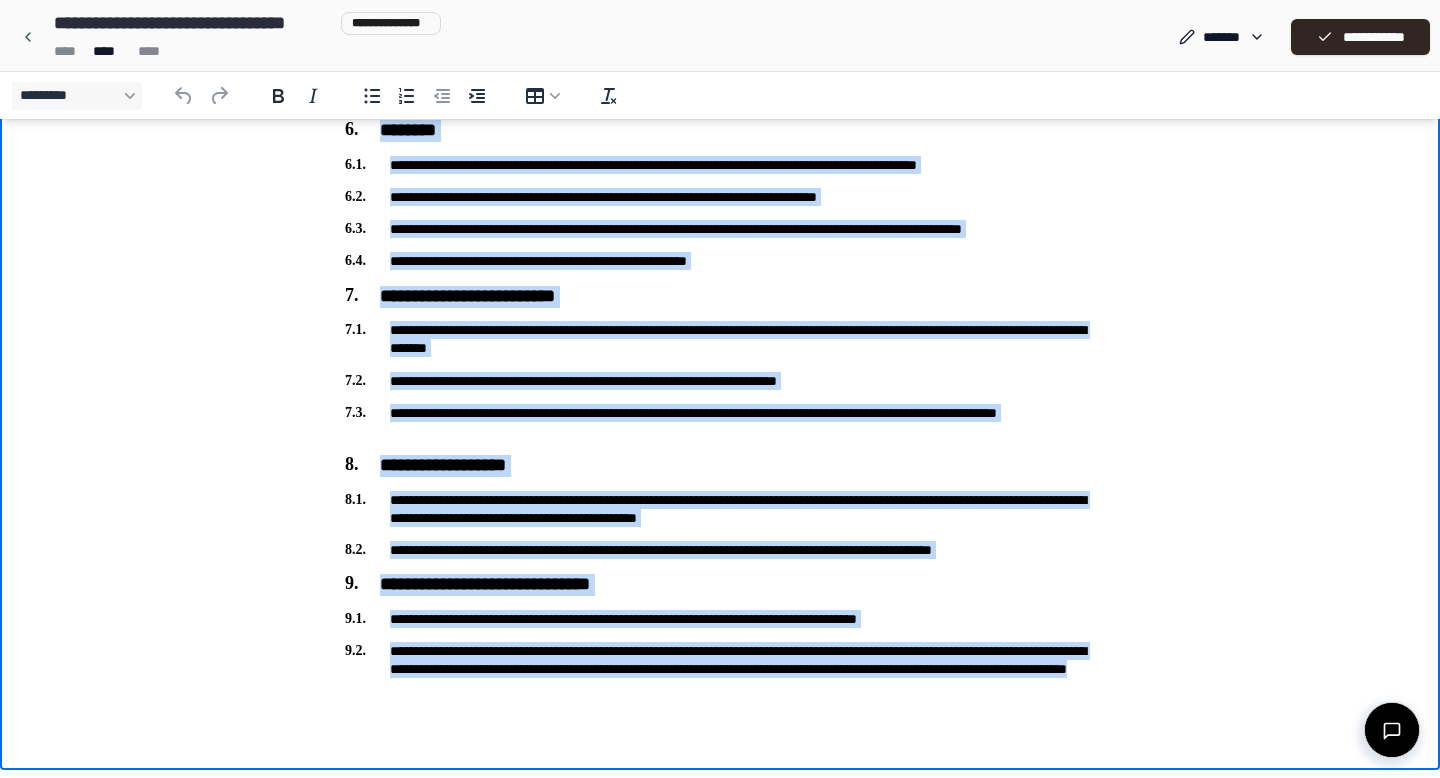 drag, startPoint x: 339, startPoint y: -1278, endPoint x: 721, endPoint y: 710, distance: 2024.3685 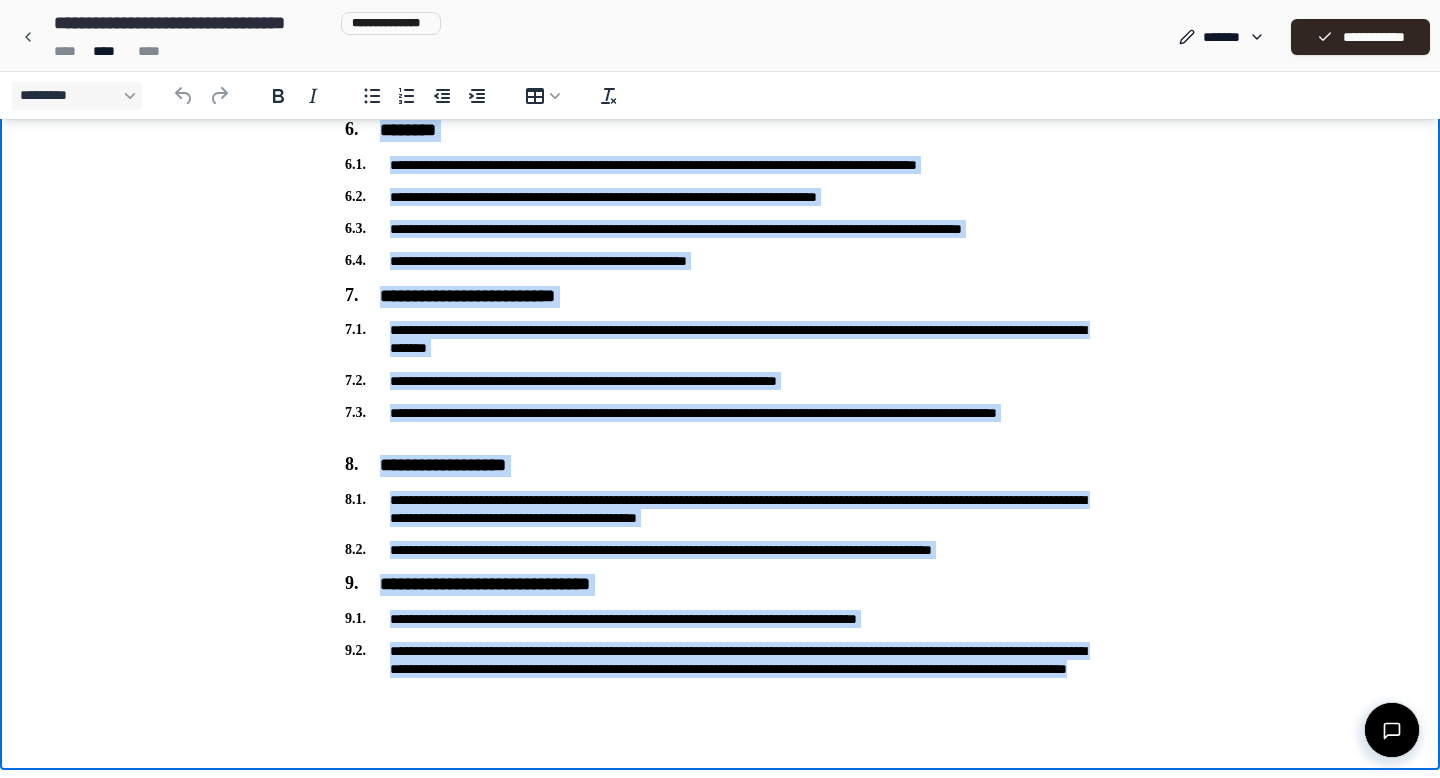 copy on "**********" 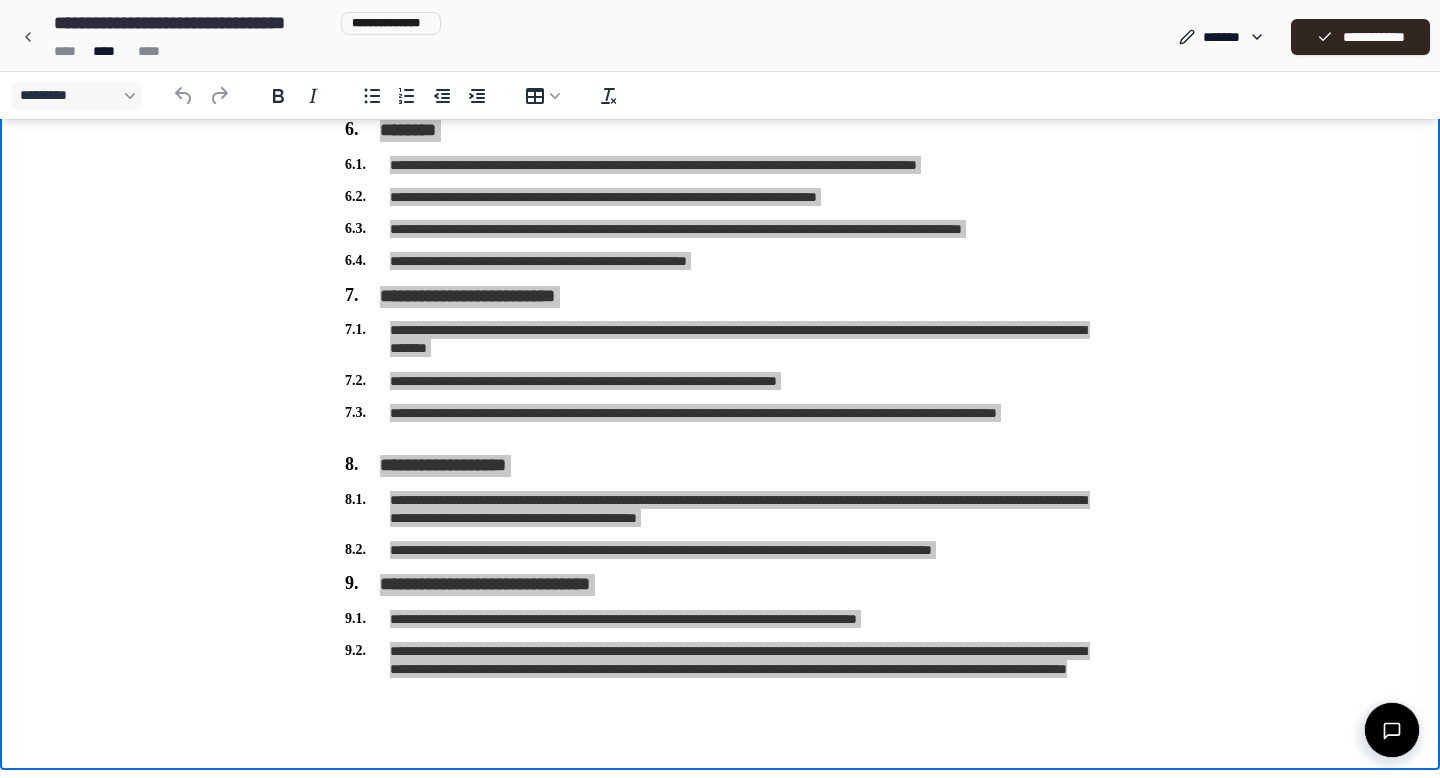 click on "**** **** ****" at bounding box center [243, 51] 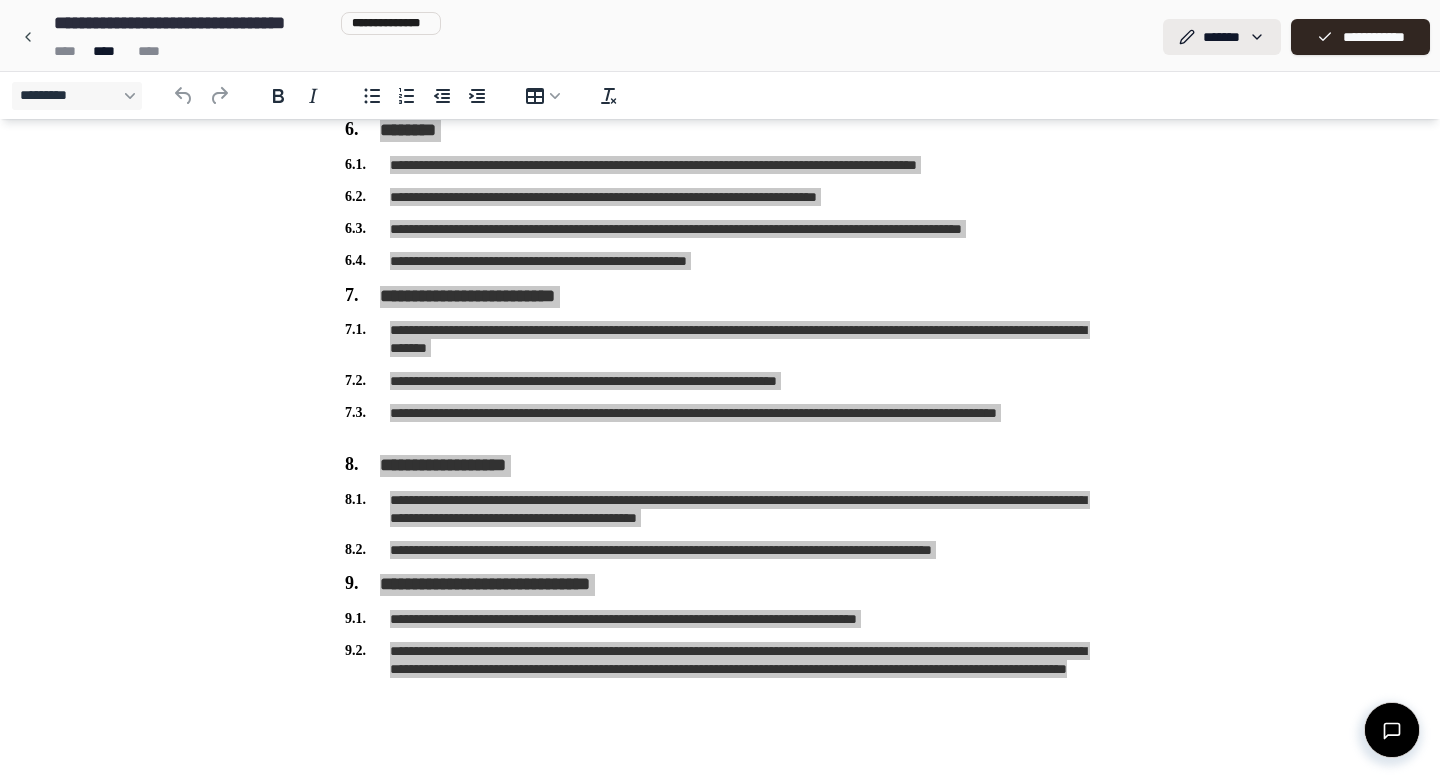 click on "**********" at bounding box center (720, -344) 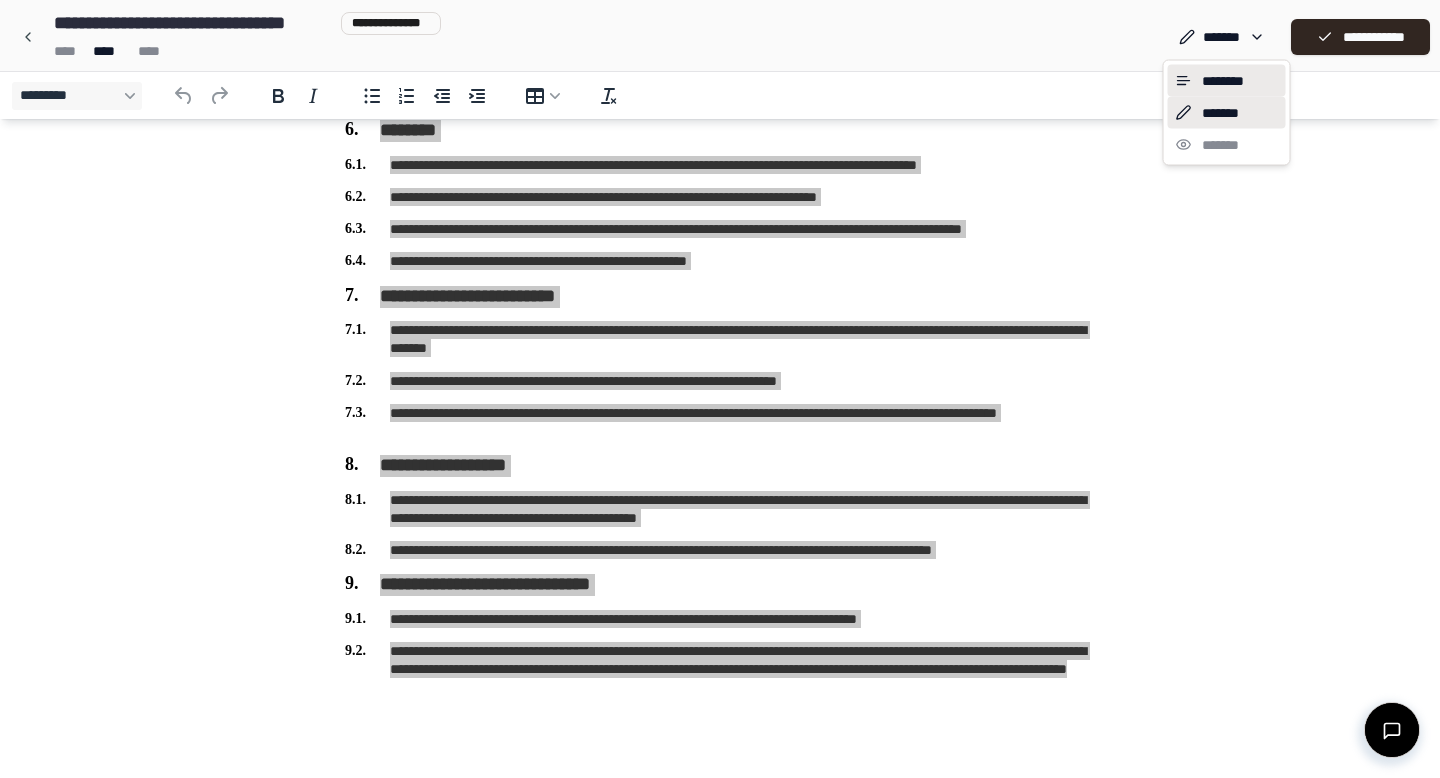 click on "********" at bounding box center (1227, 81) 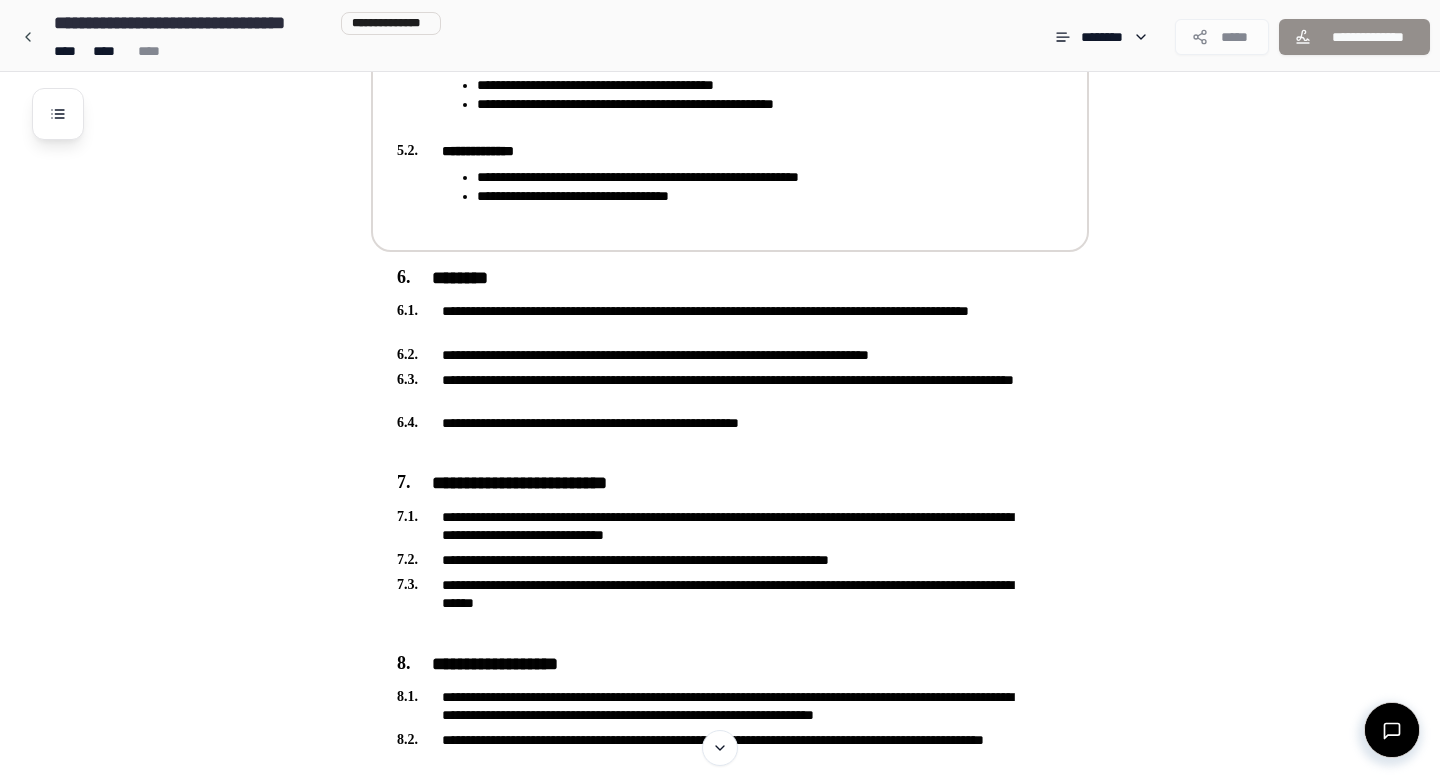 click on "**********" at bounding box center (756, 196) 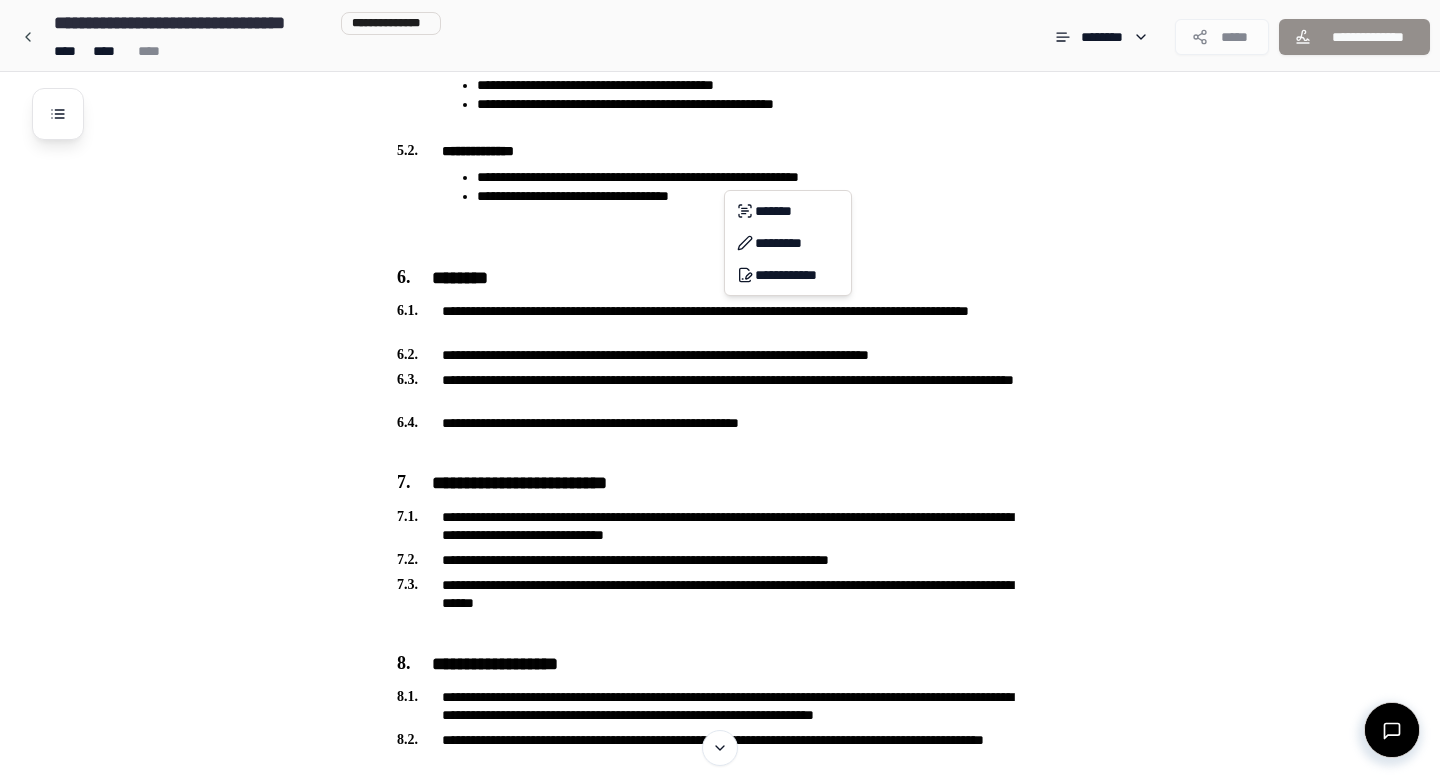 click on "**********" at bounding box center [720, -28] 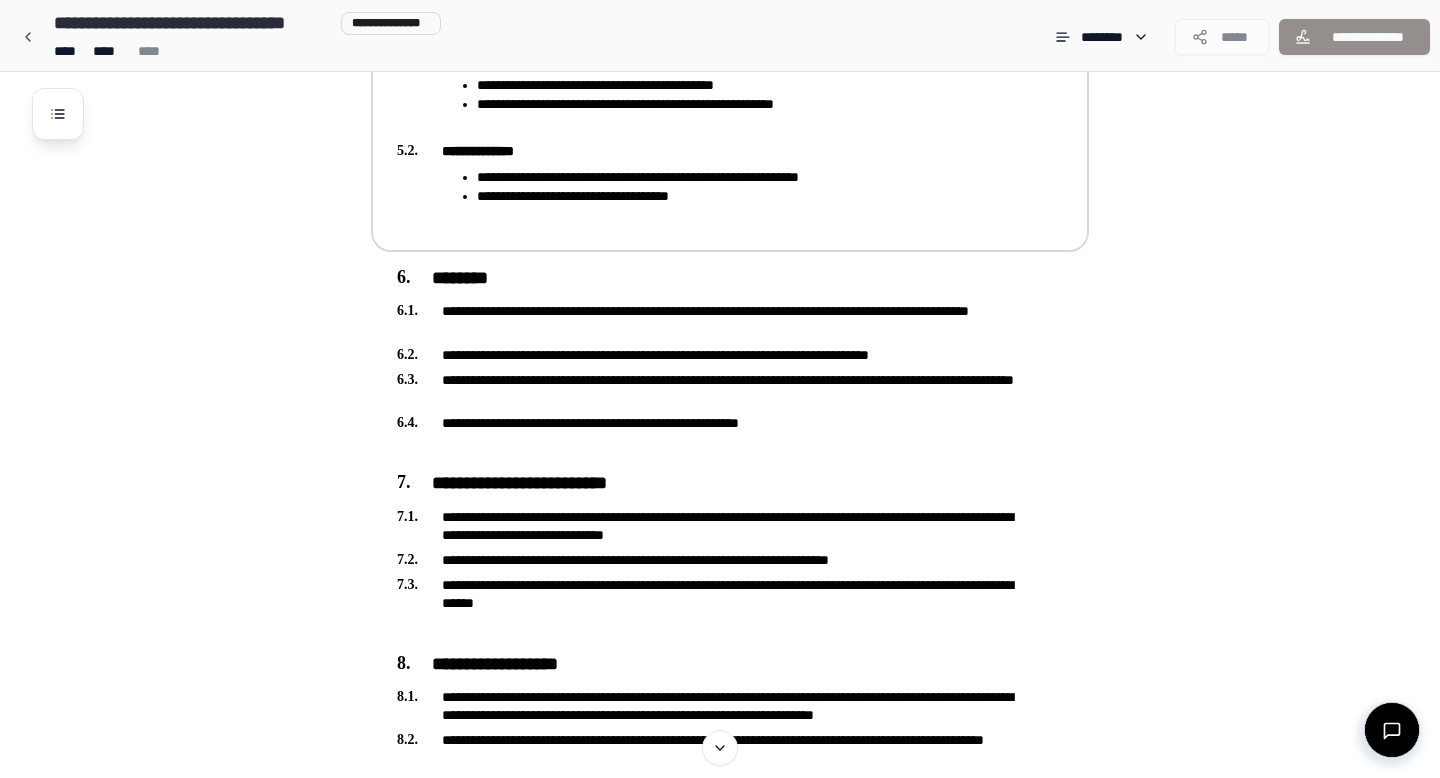 click on "**********" at bounding box center (756, 196) 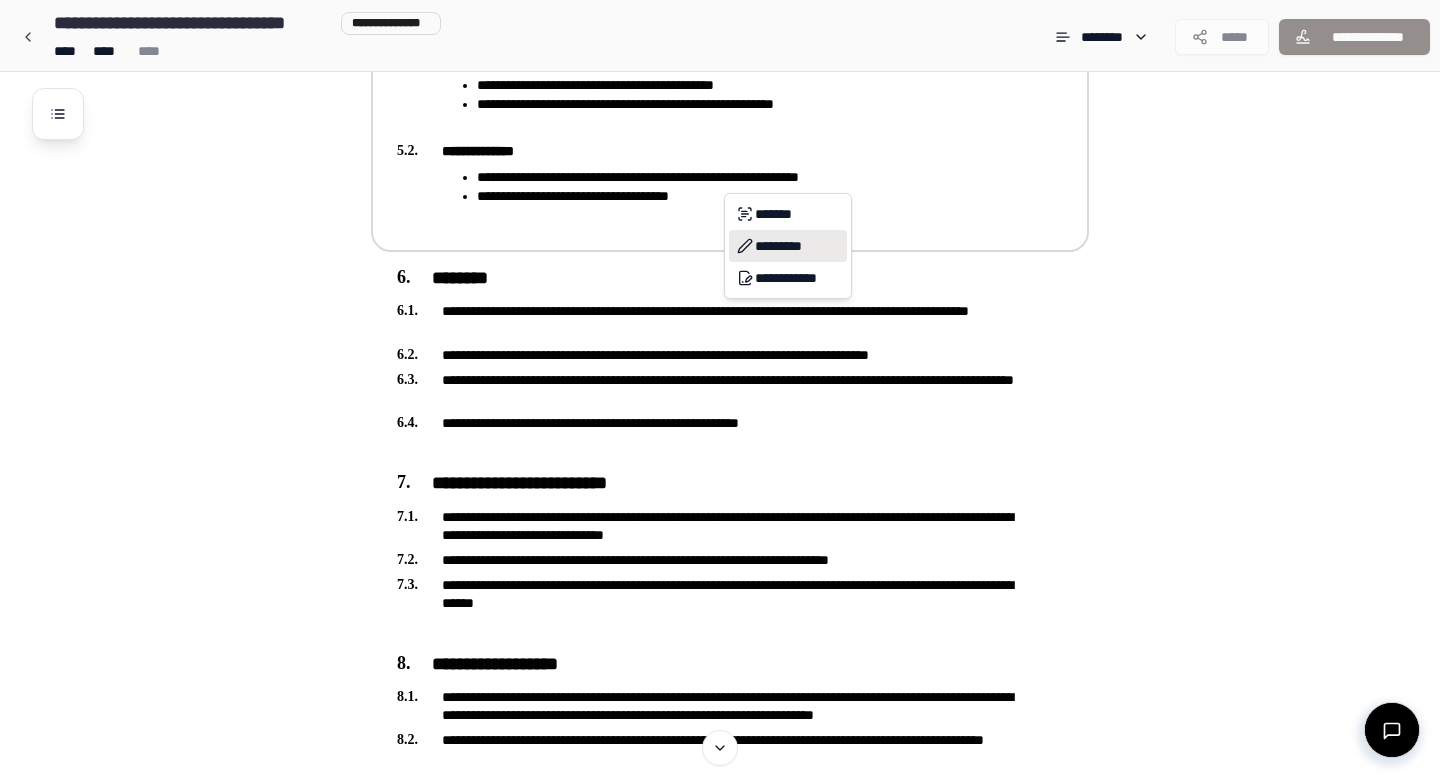 click on "*********" at bounding box center (788, 246) 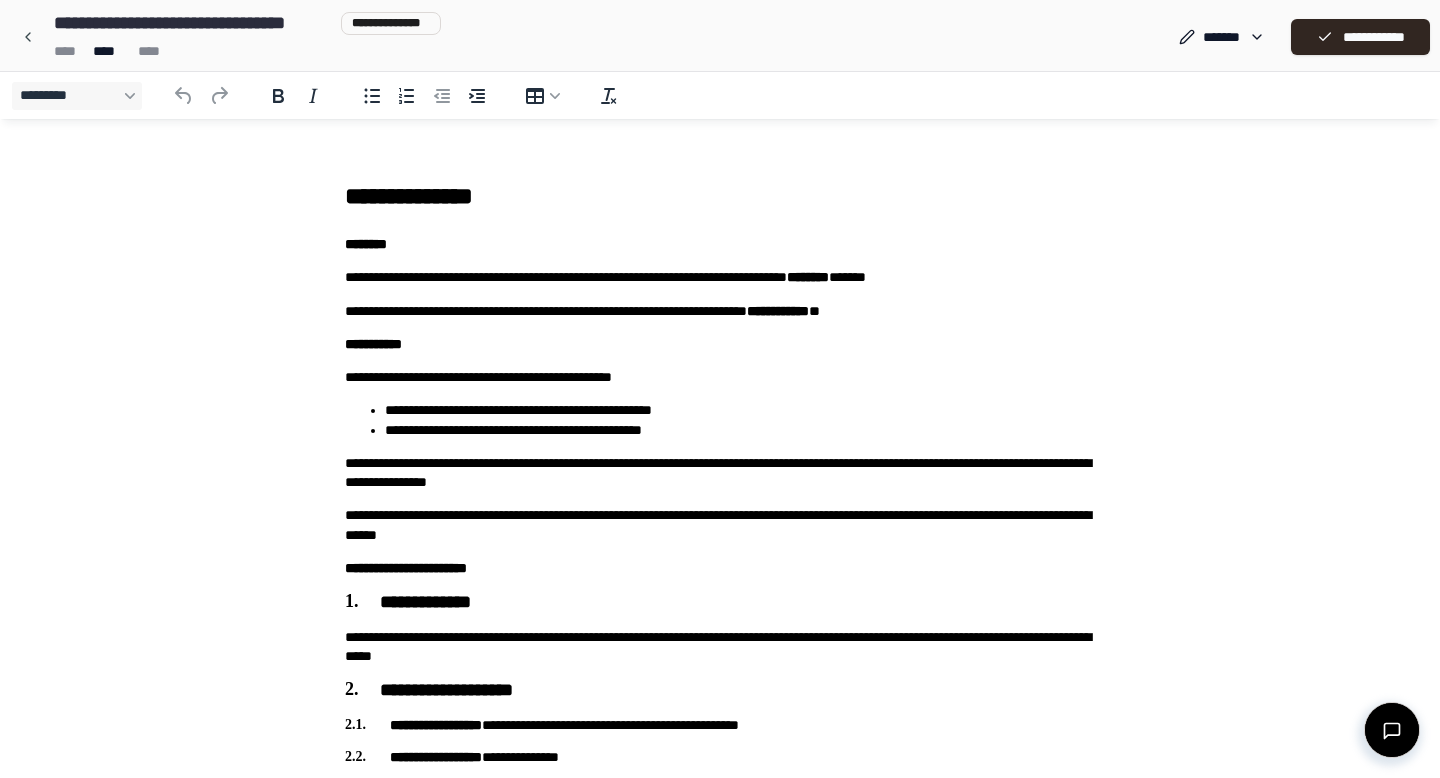 scroll, scrollTop: 0, scrollLeft: 0, axis: both 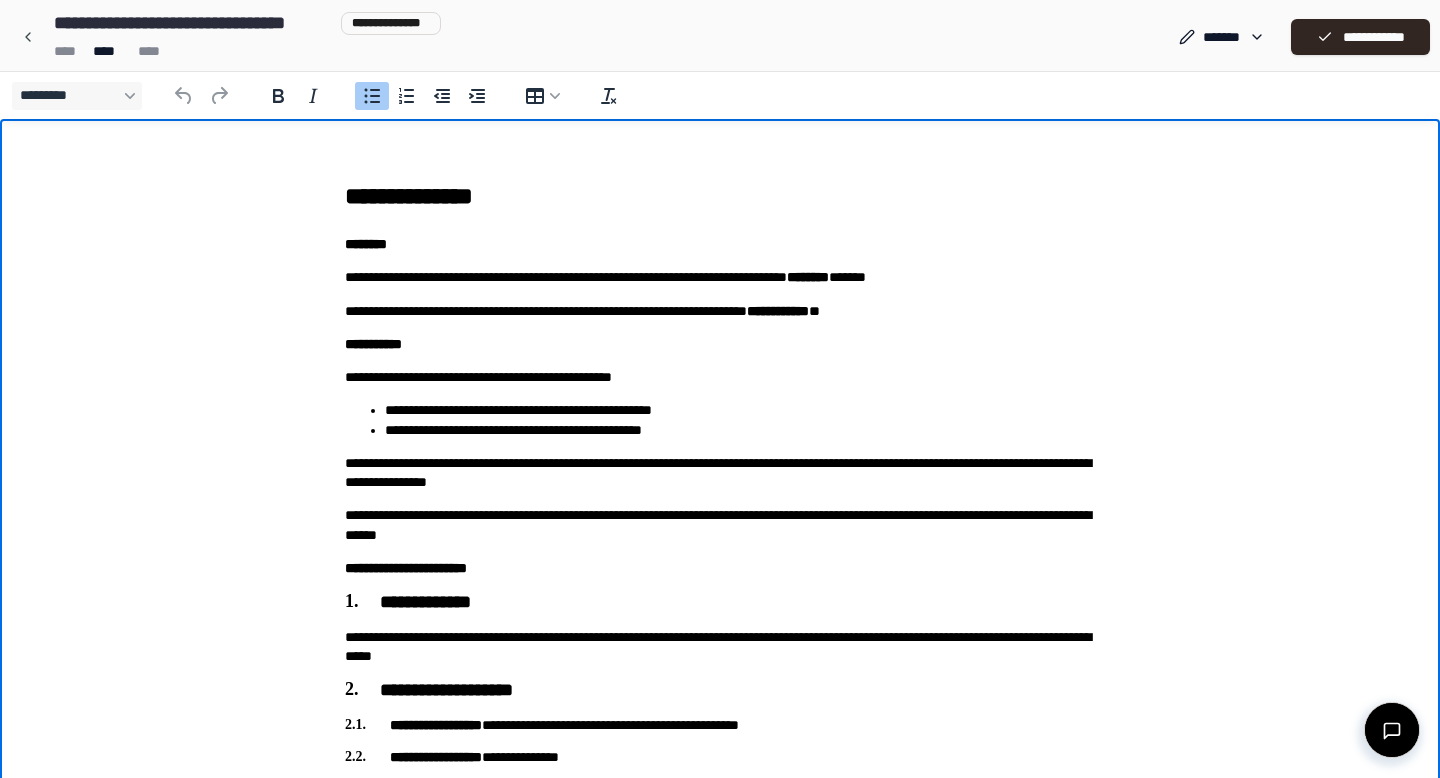 click on "**********" at bounding box center [720, 1152] 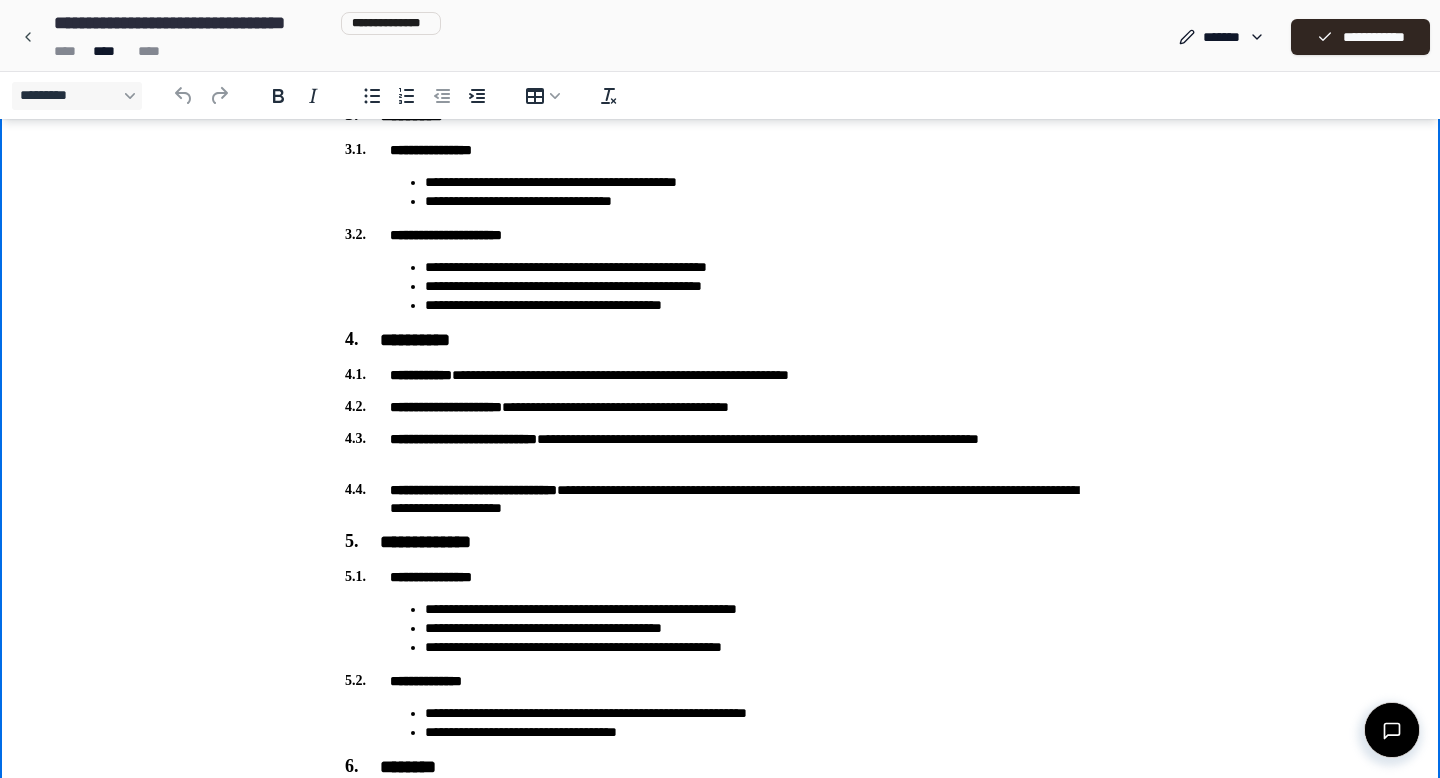 scroll, scrollTop: 1242, scrollLeft: 0, axis: vertical 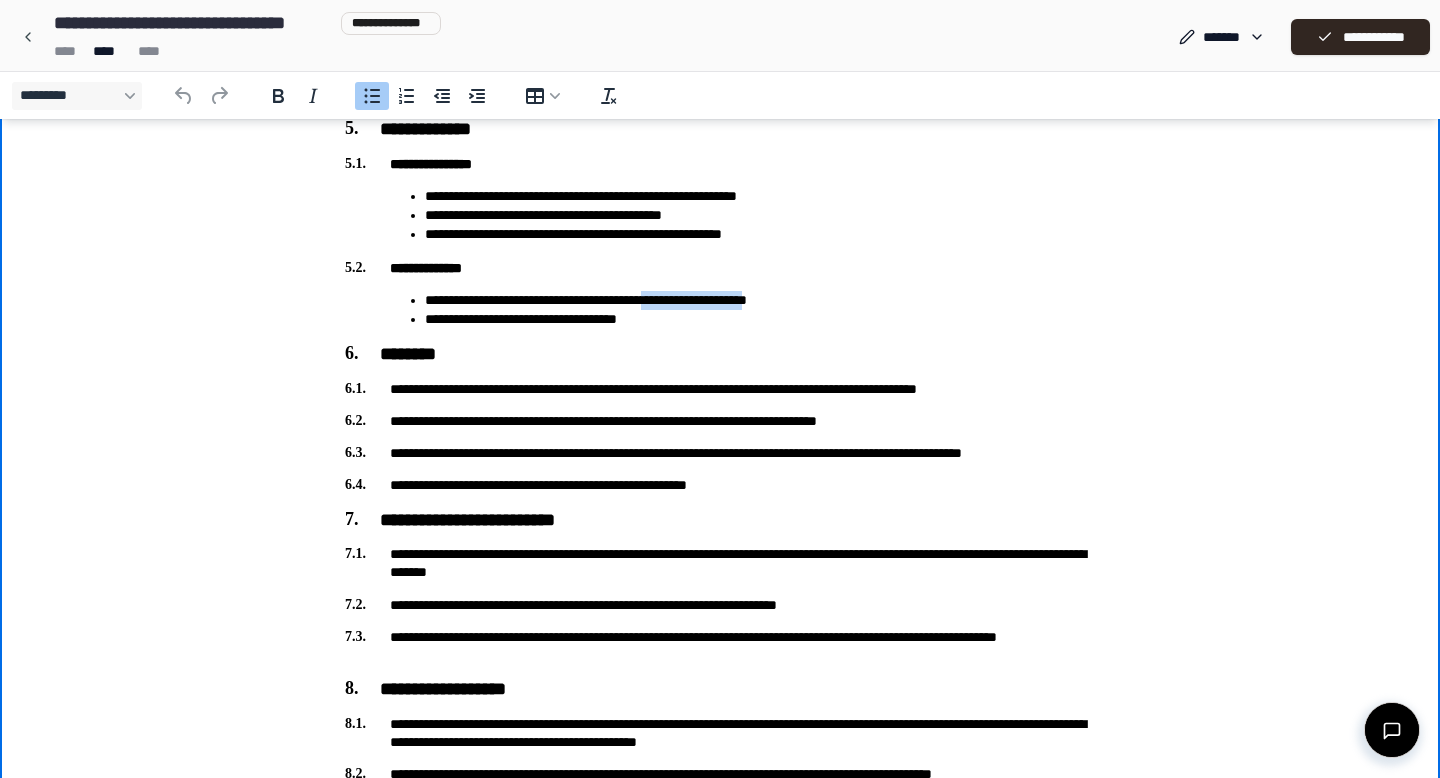 drag, startPoint x: 836, startPoint y: 300, endPoint x: 695, endPoint y: 300, distance: 141 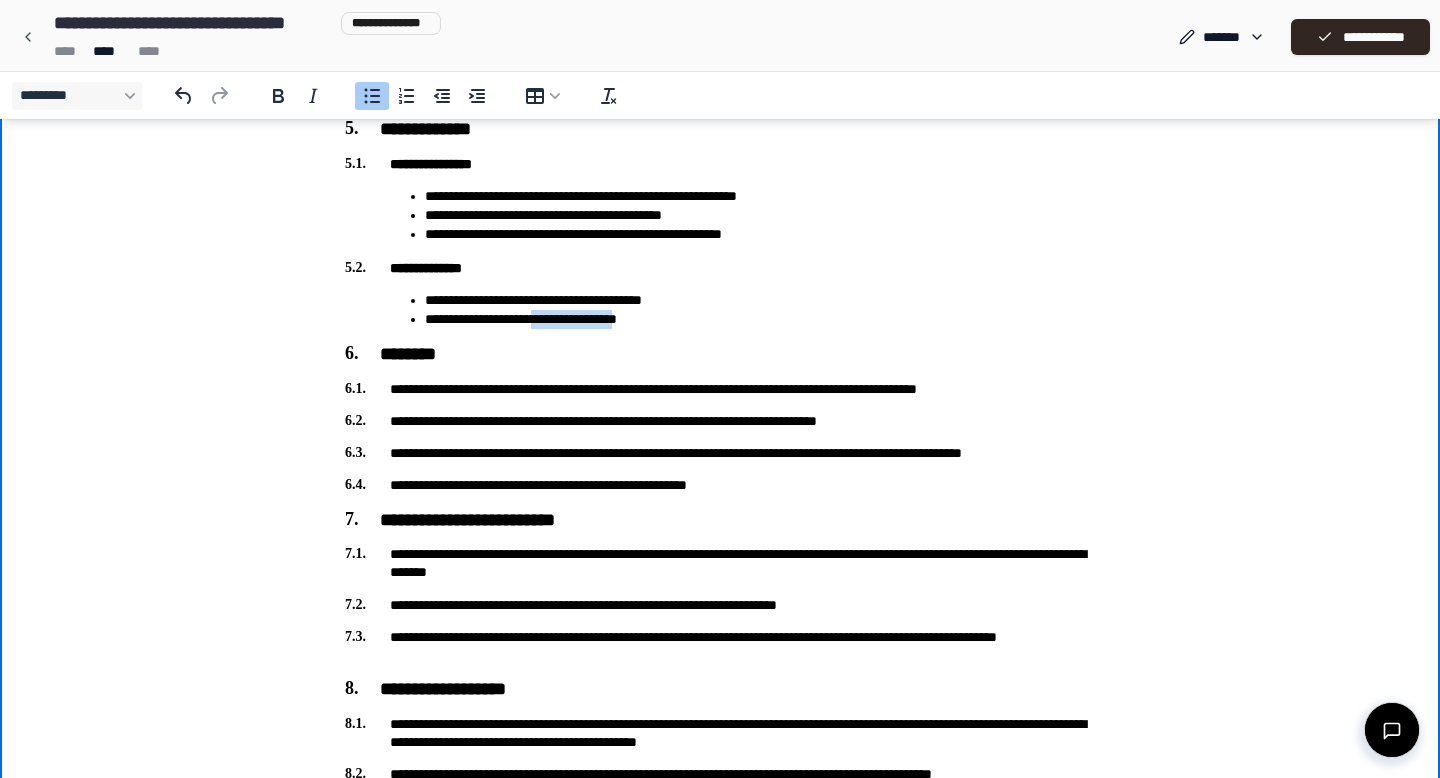 drag, startPoint x: 685, startPoint y: 321, endPoint x: 558, endPoint y: 318, distance: 127.03543 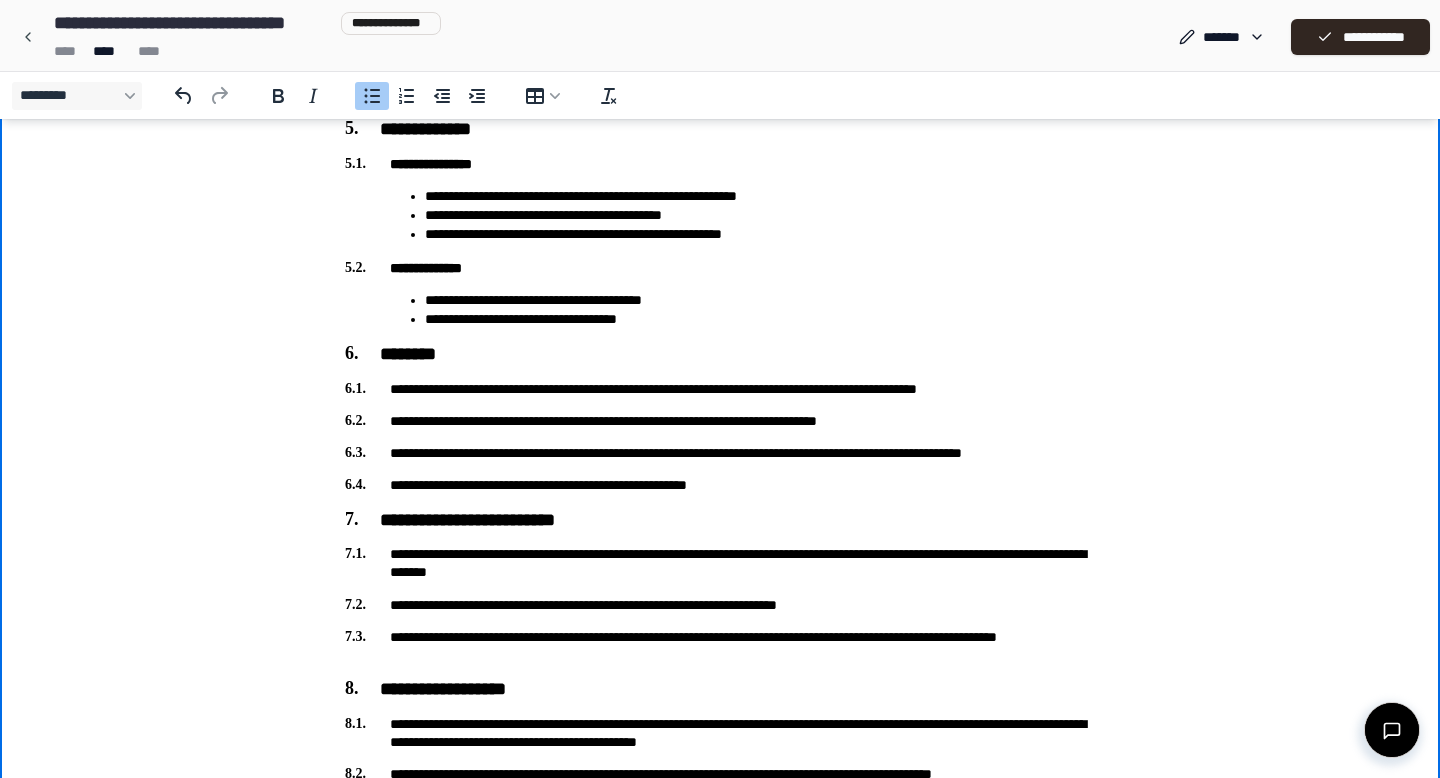 click on "**********" at bounding box center [760, 319] 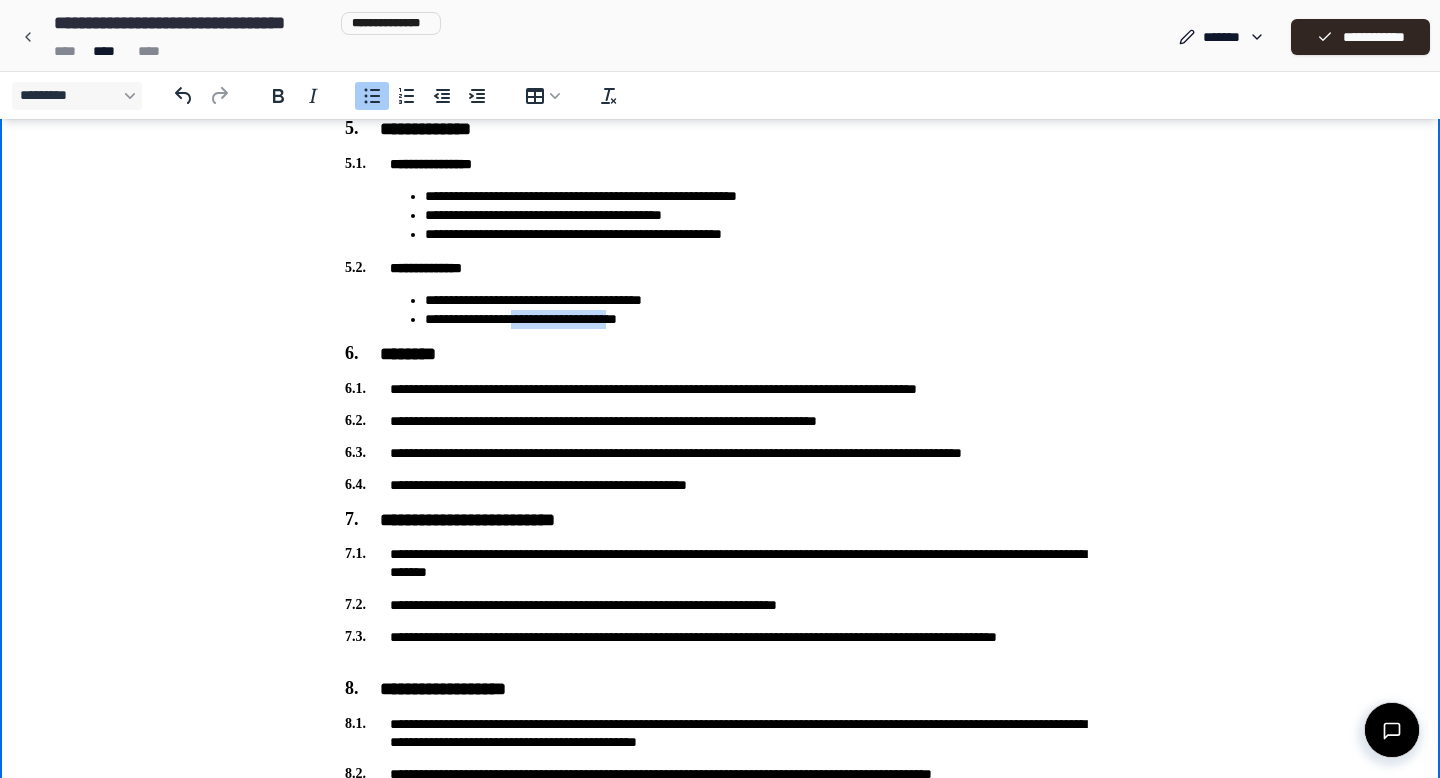 drag, startPoint x: 527, startPoint y: 317, endPoint x: 681, endPoint y: 326, distance: 154.26276 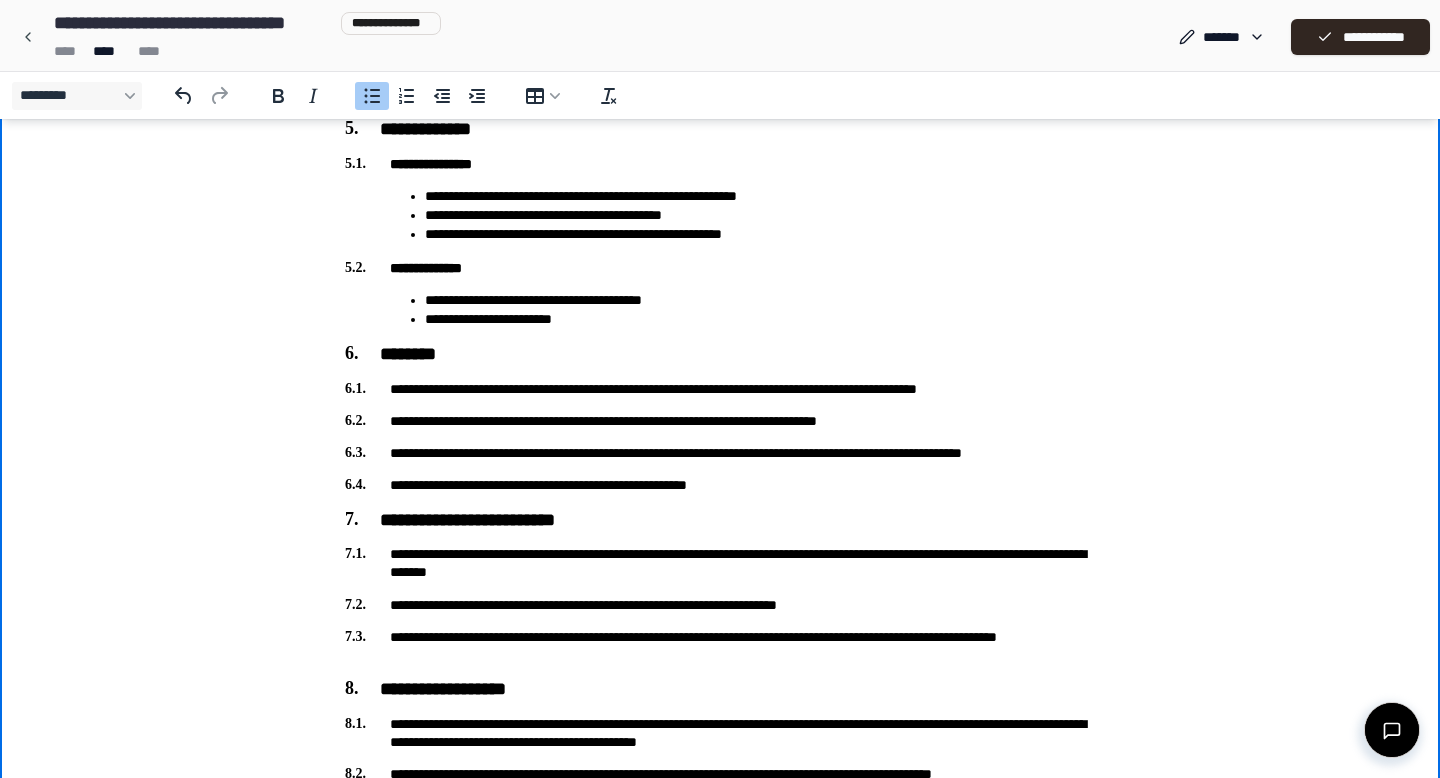 click on "**********" at bounding box center [760, 319] 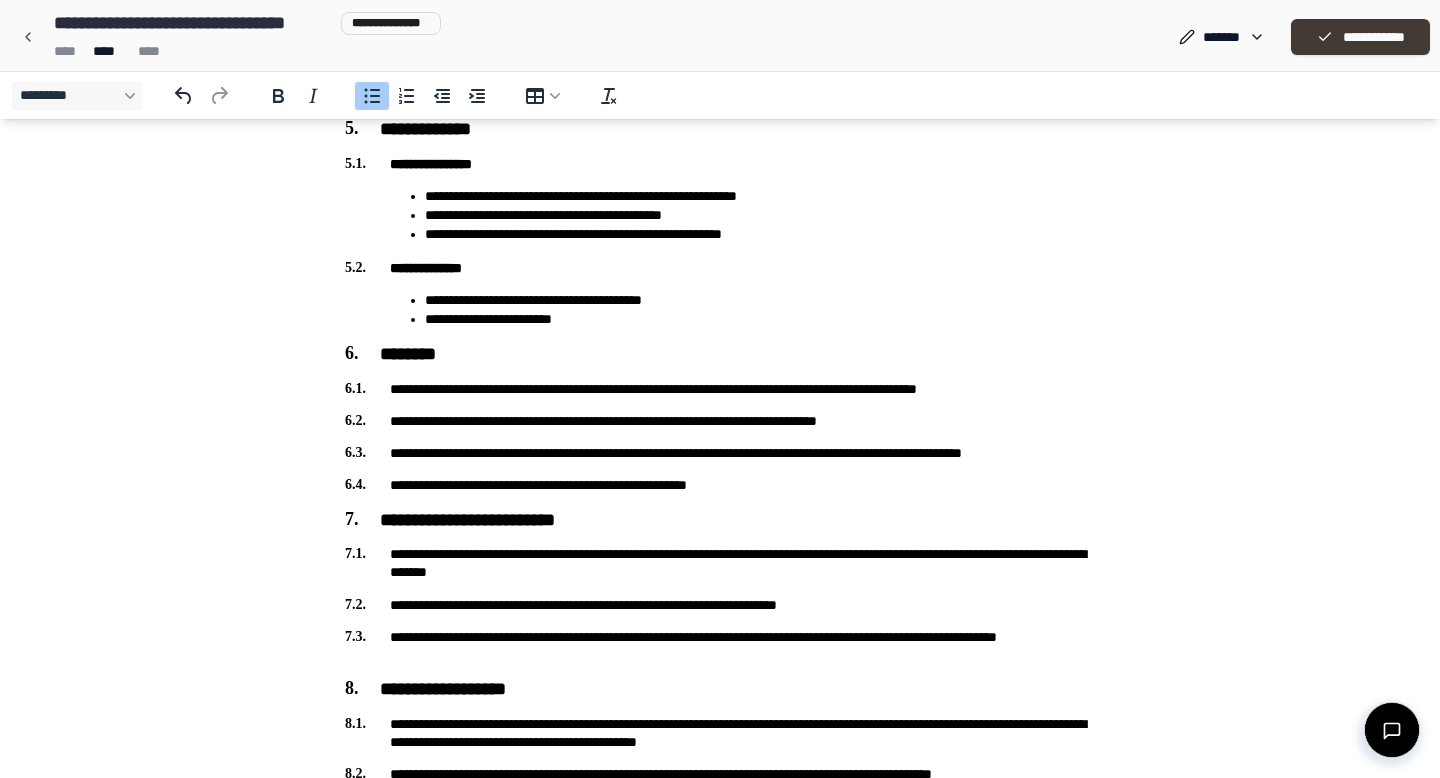click on "**********" at bounding box center (1360, 37) 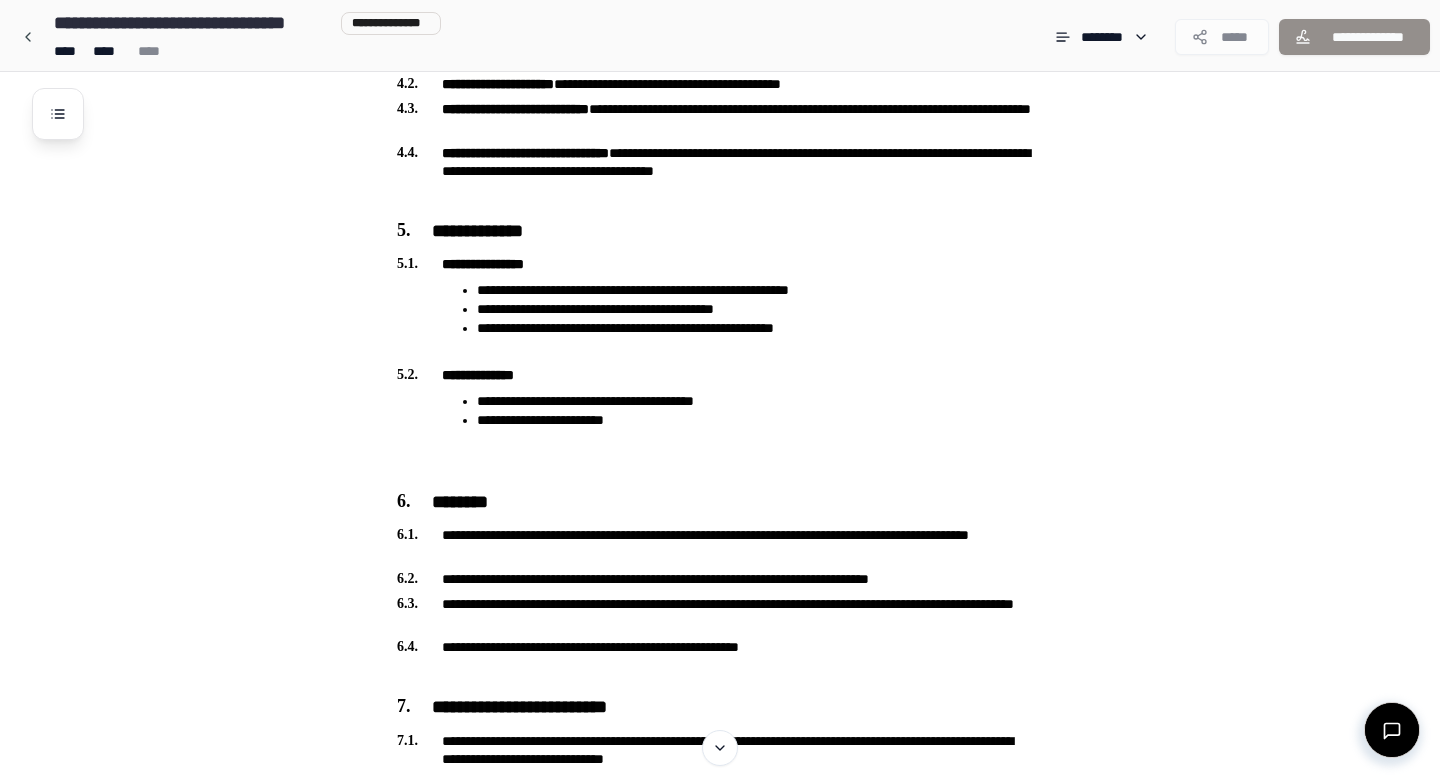 click on "**********" at bounding box center (746, 232) 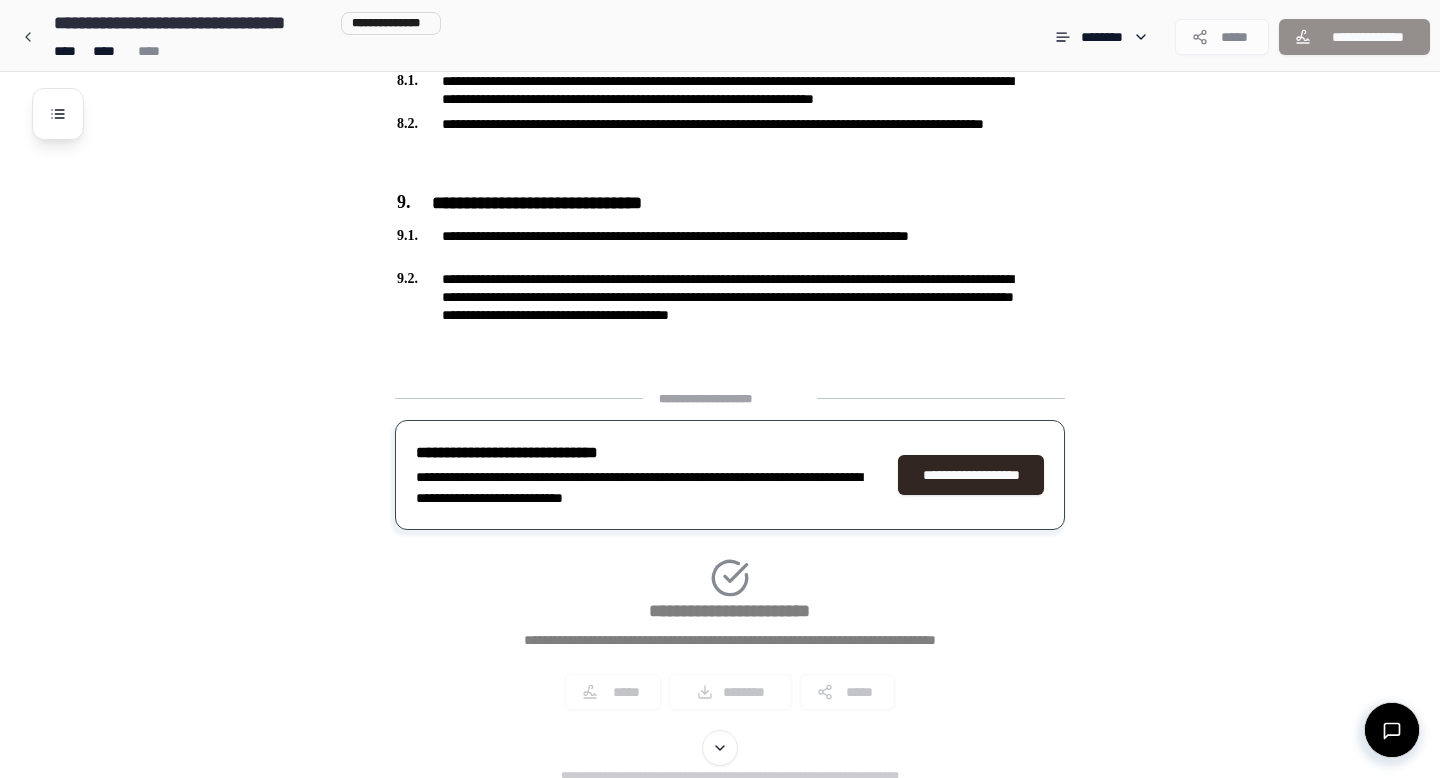 scroll, scrollTop: 2098, scrollLeft: 0, axis: vertical 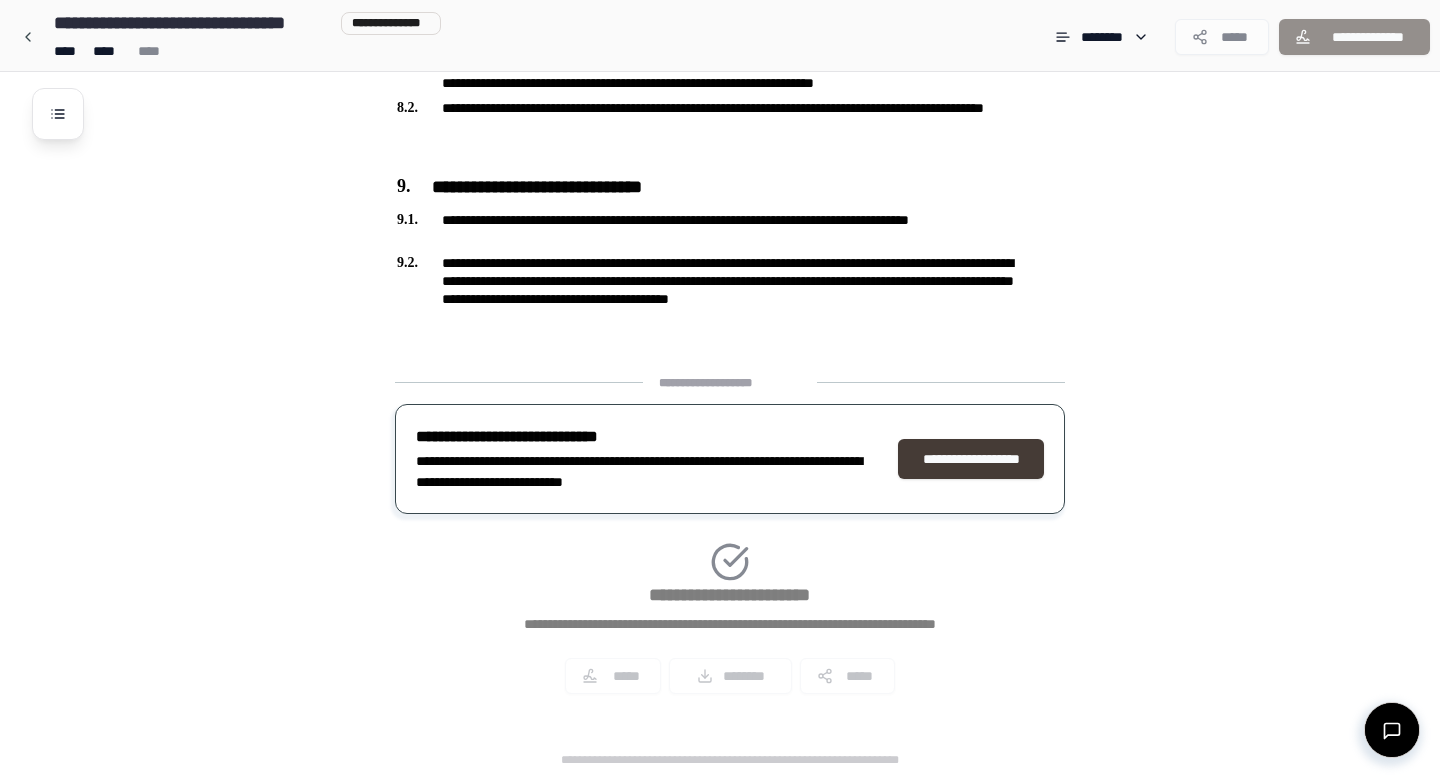 click on "**********" at bounding box center (971, 459) 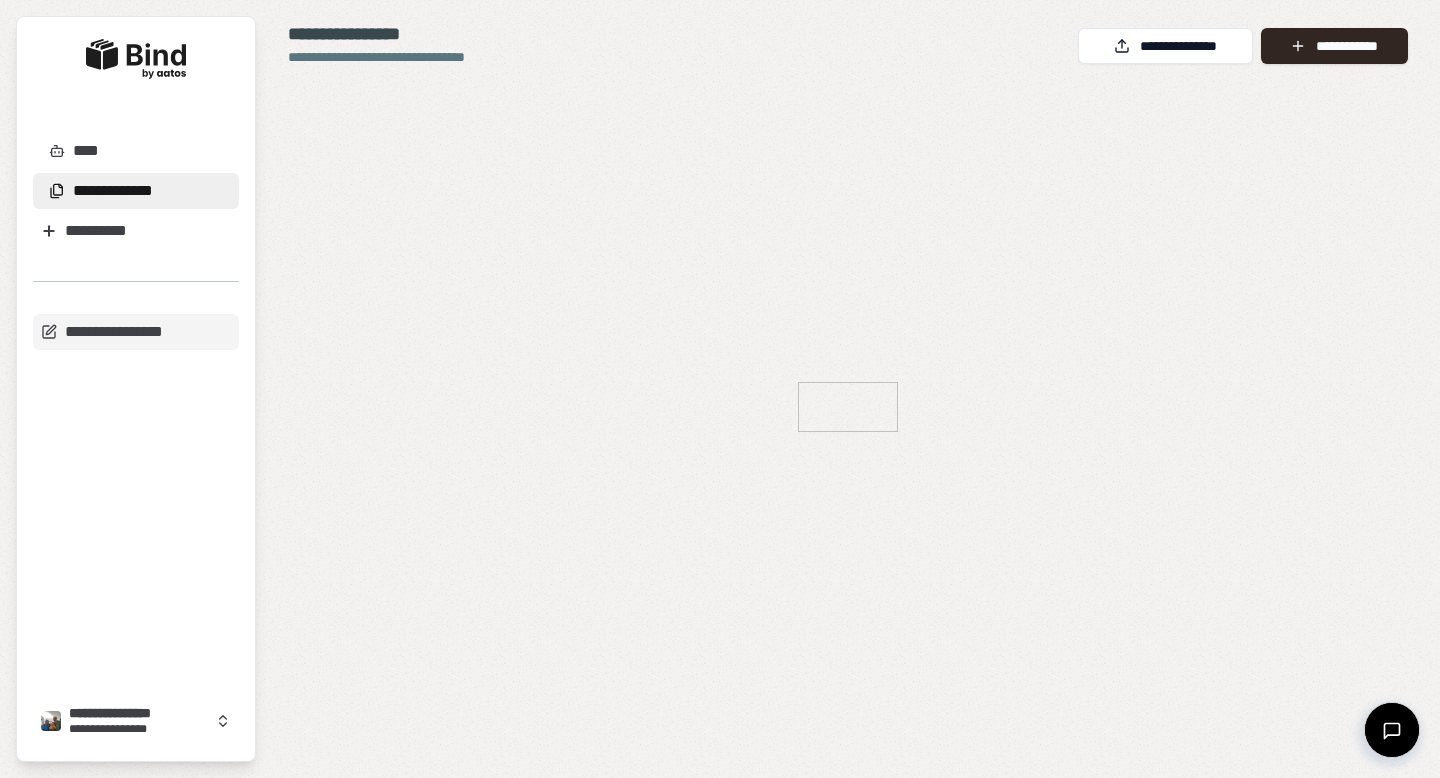 scroll, scrollTop: 0, scrollLeft: 0, axis: both 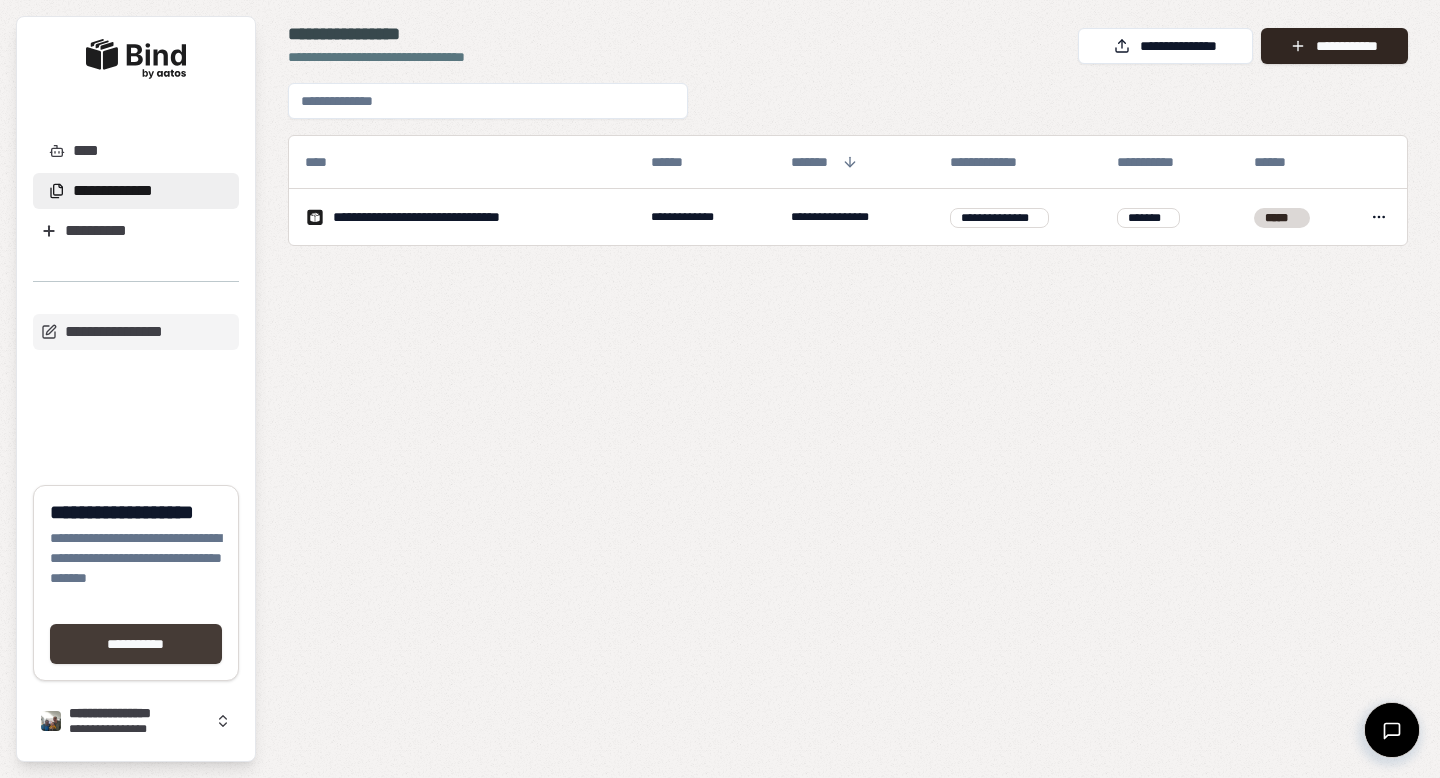 click on "**********" at bounding box center (136, 644) 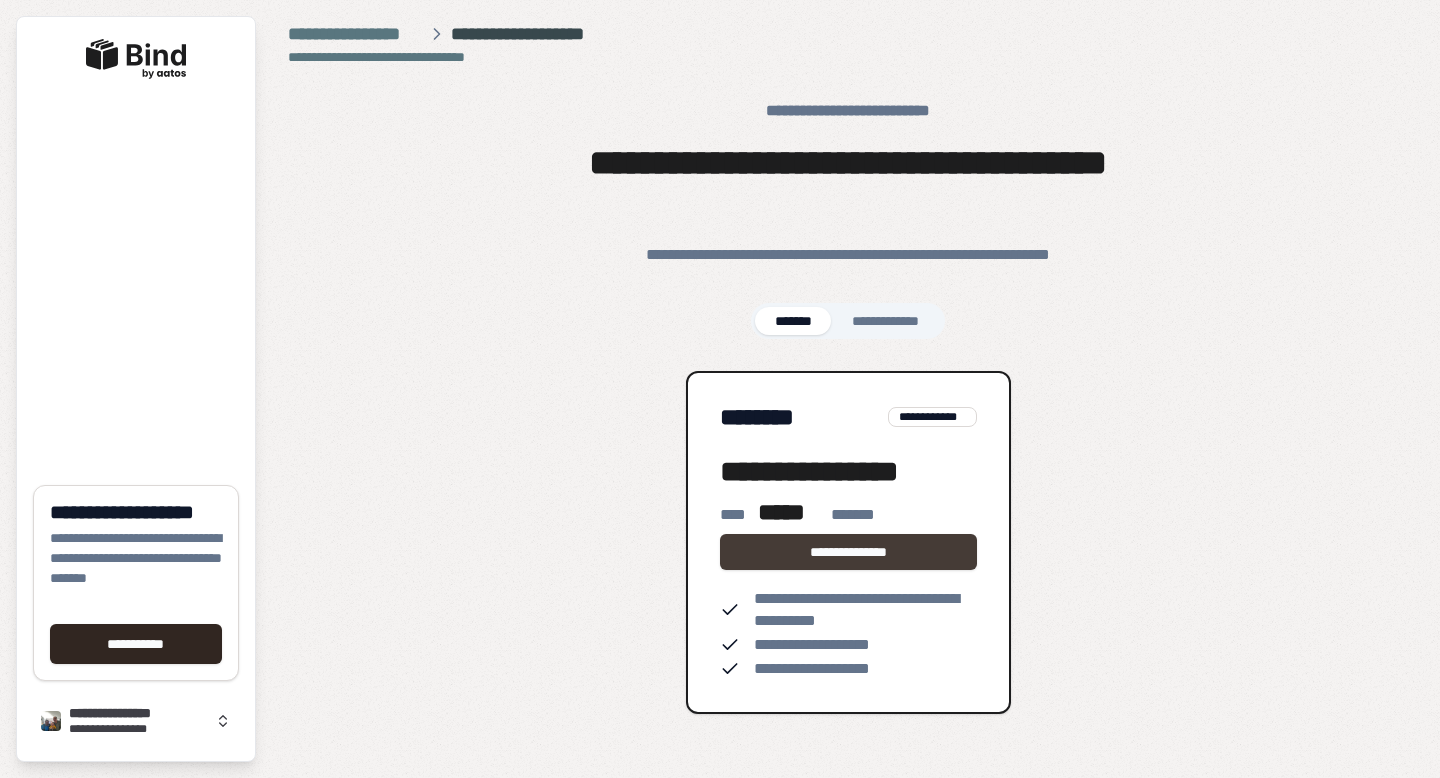 click on "**********" at bounding box center [848, 552] 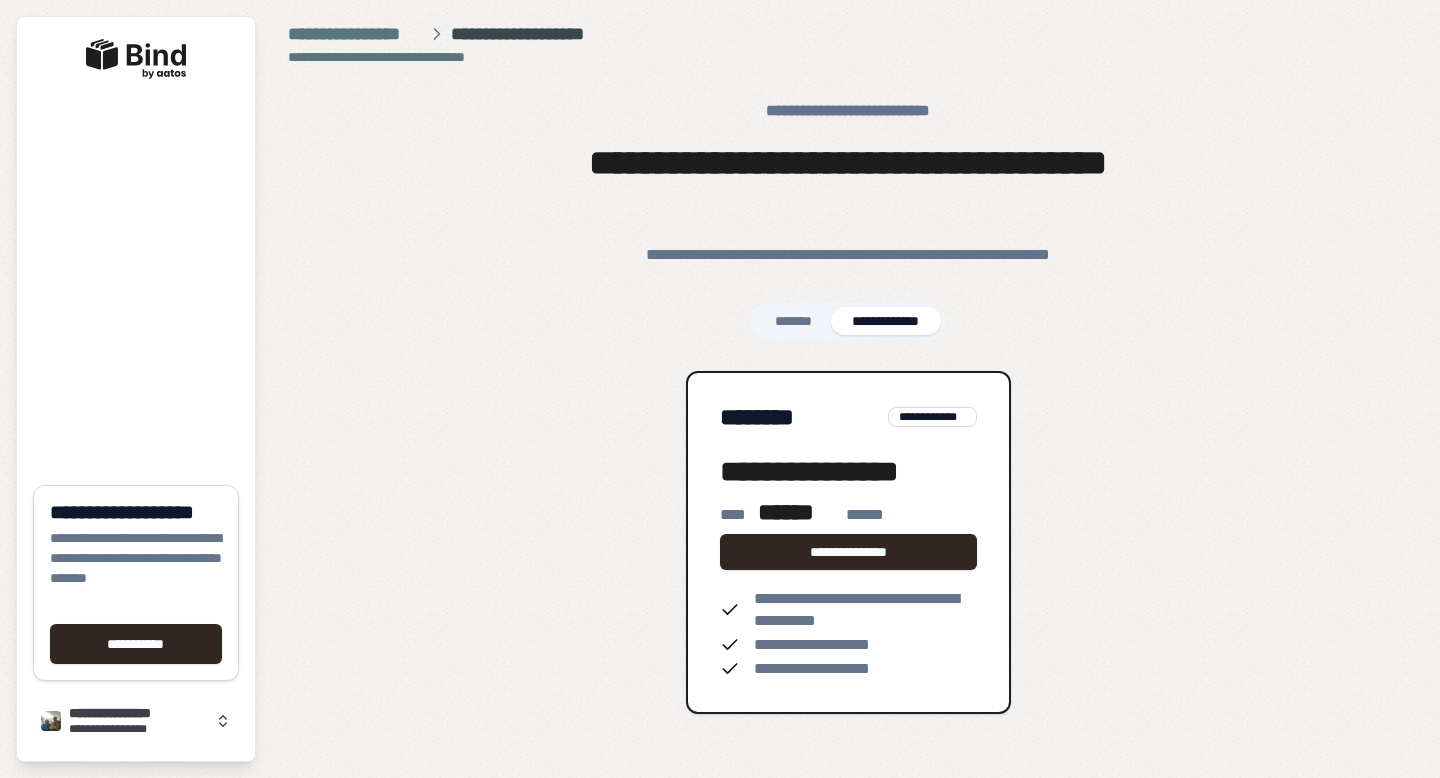 scroll, scrollTop: 0, scrollLeft: 0, axis: both 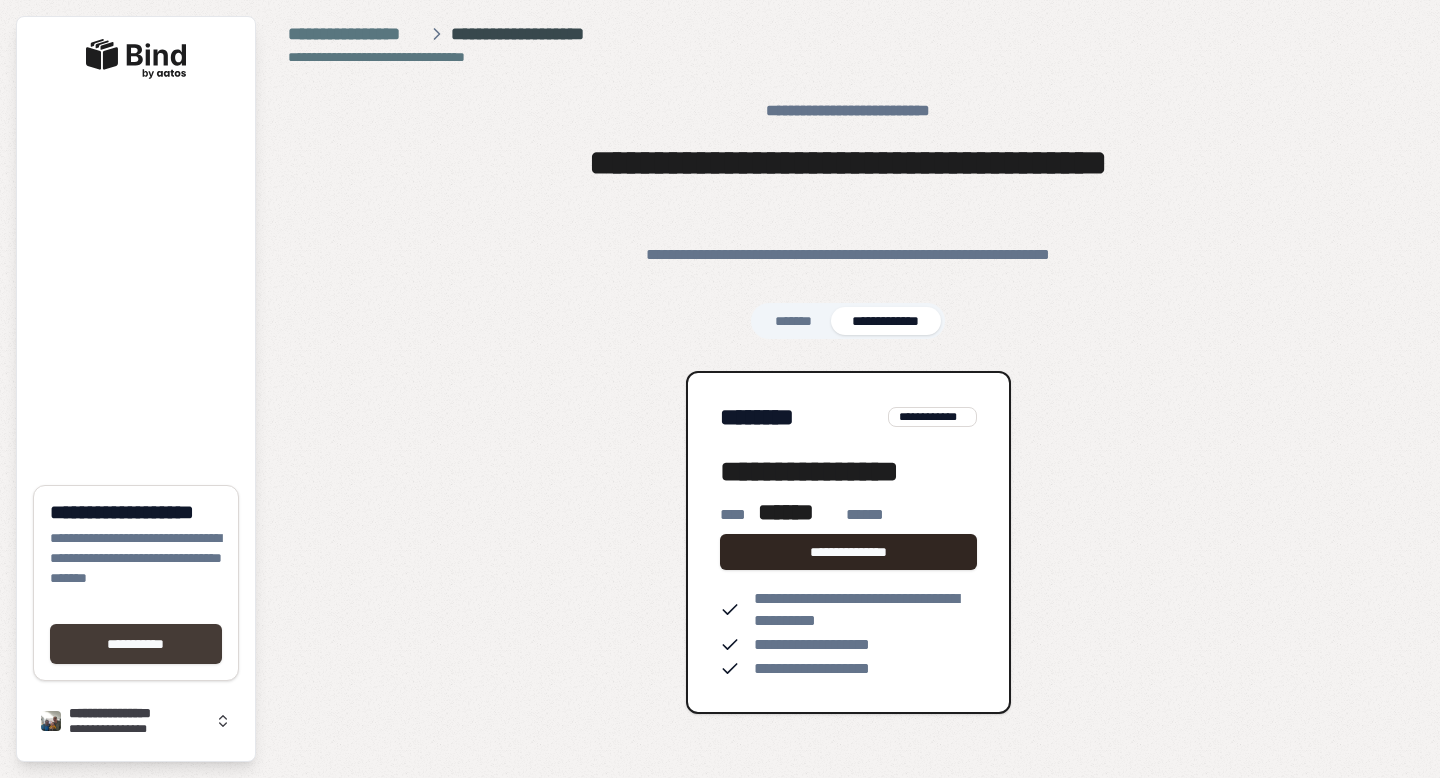 click on "**********" at bounding box center (136, 644) 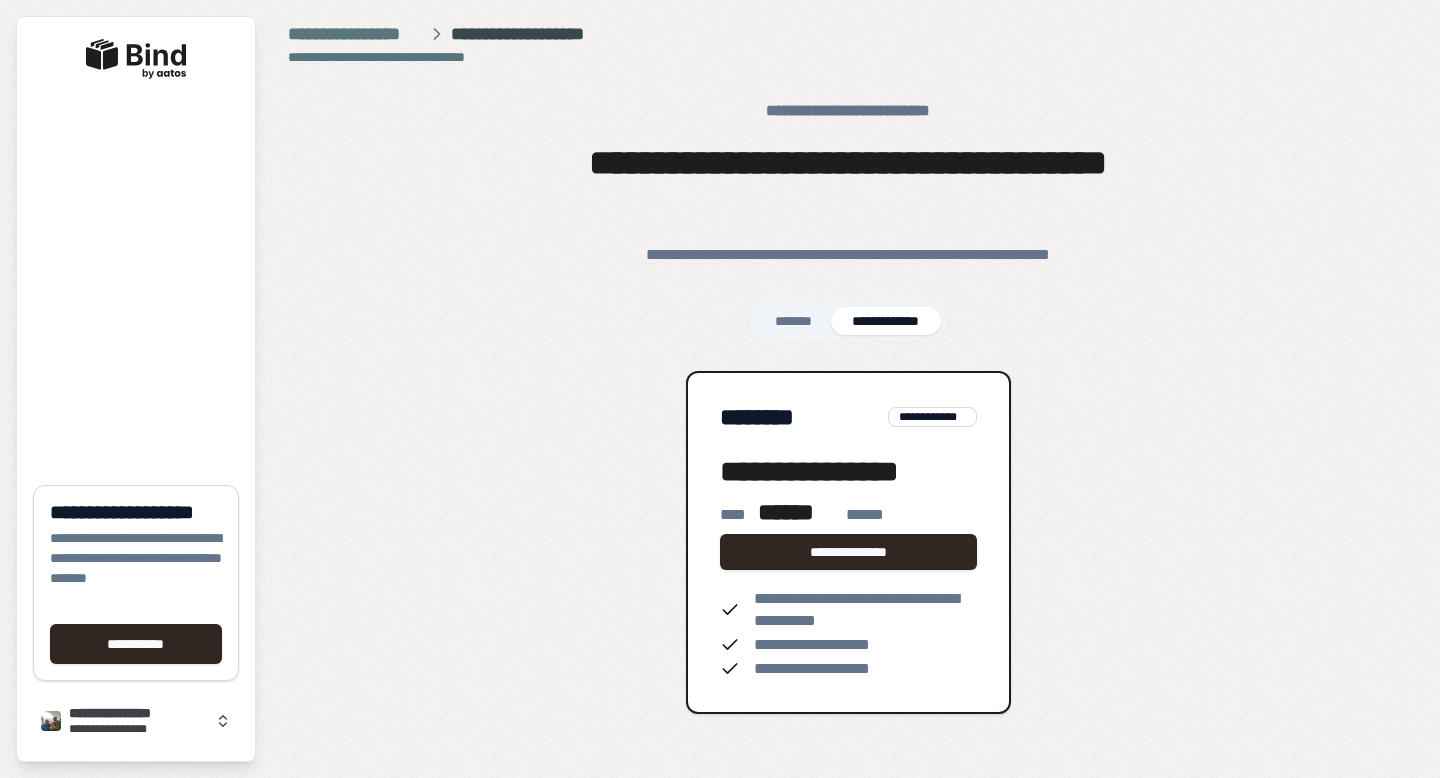 click at bounding box center [136, 59] 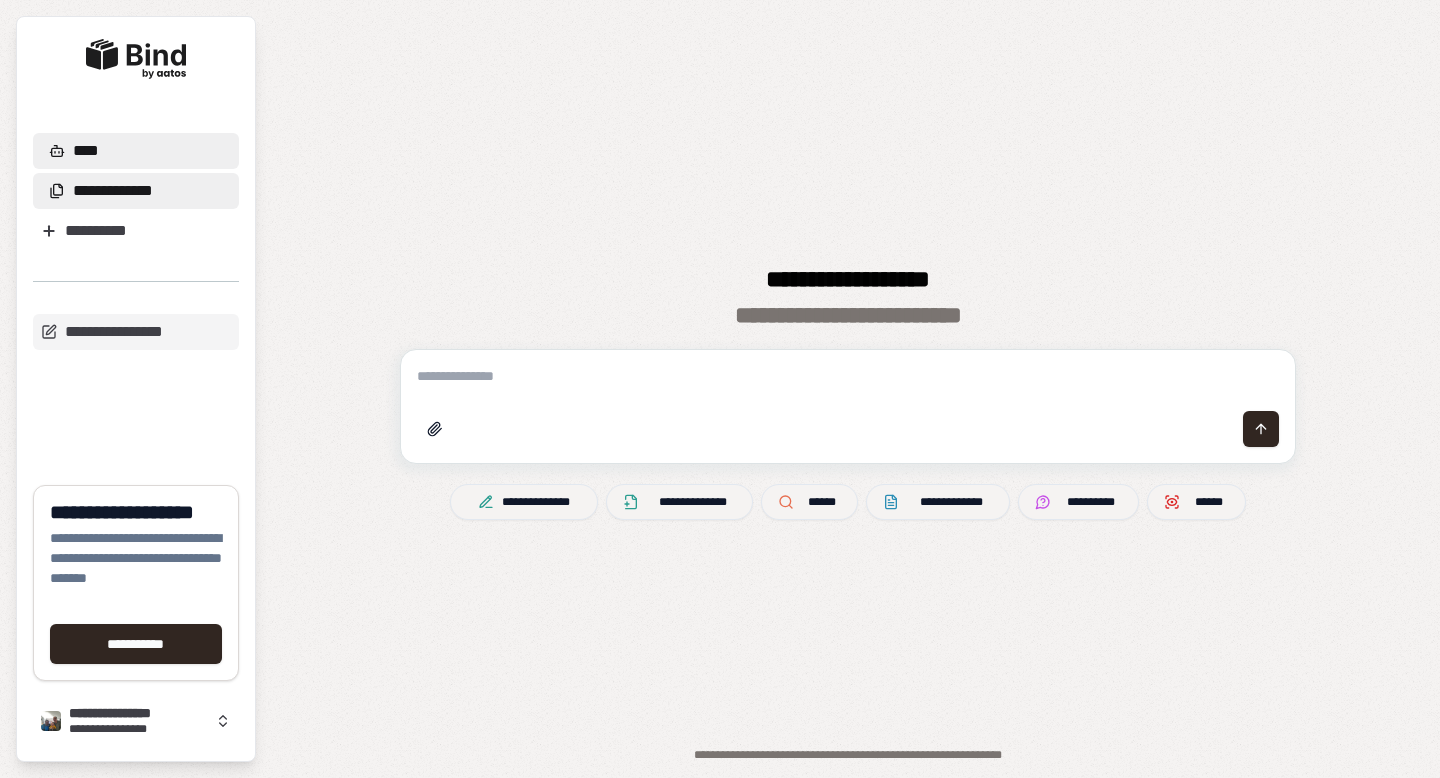click on "**********" at bounding box center [113, 191] 